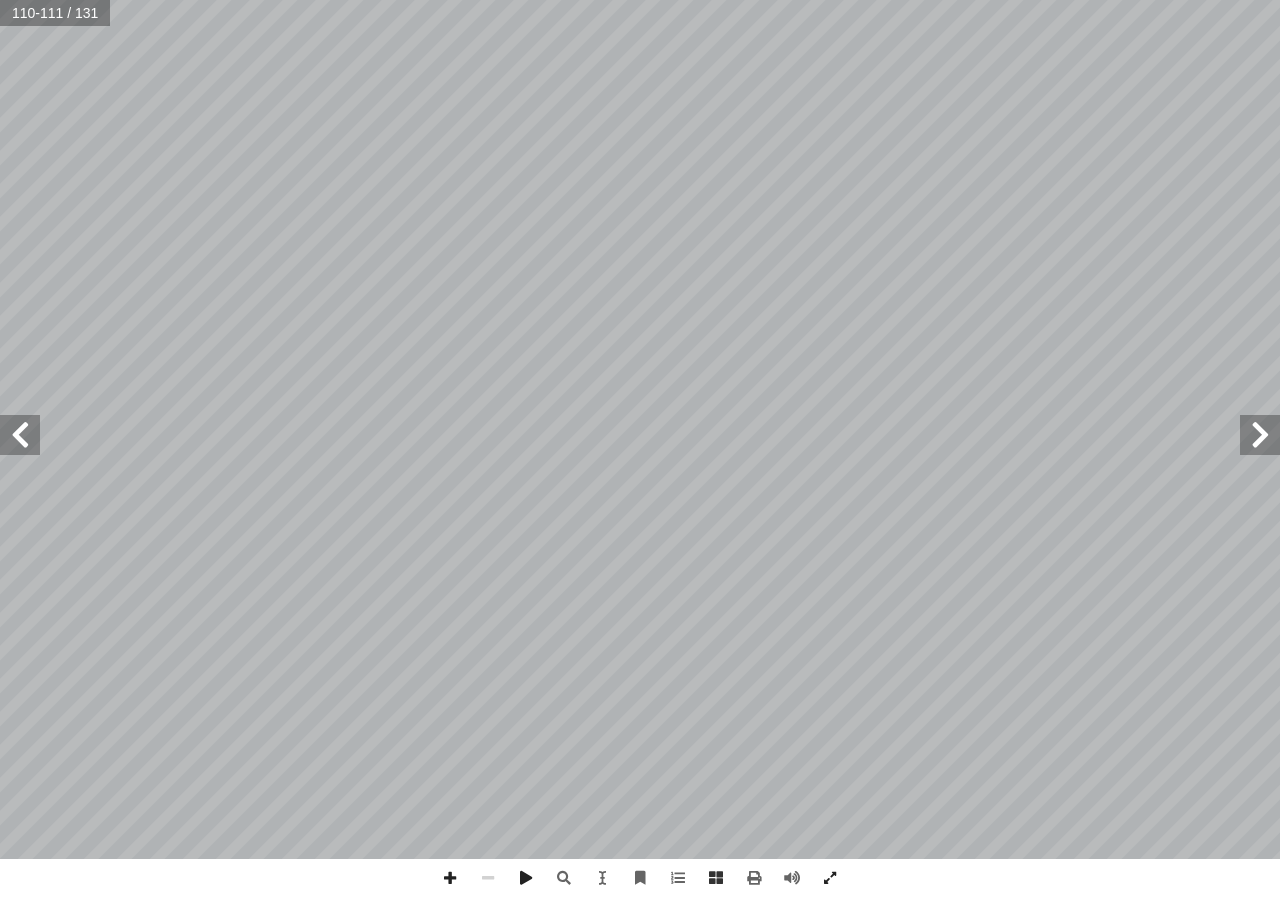 scroll, scrollTop: 0, scrollLeft: 0, axis: both 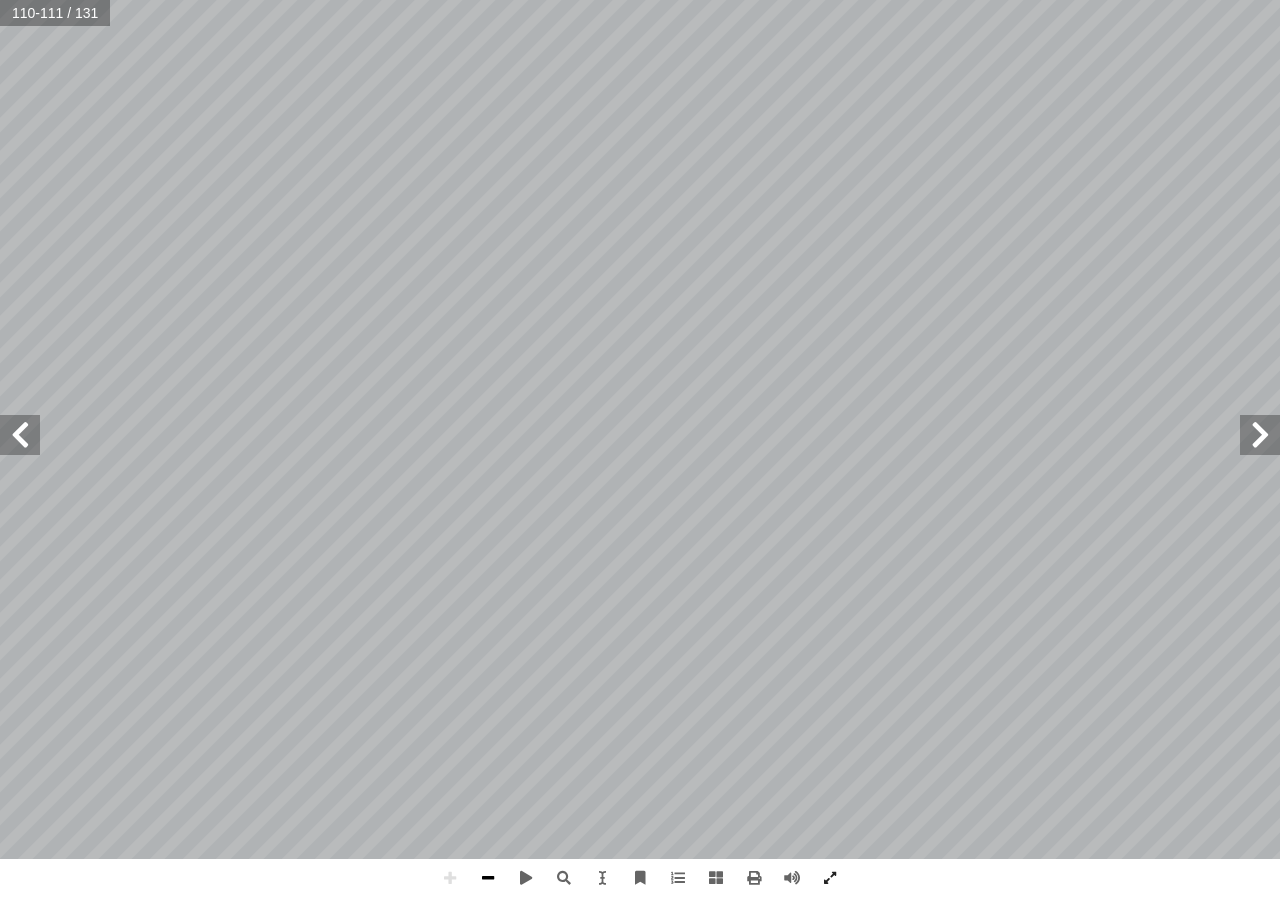 click at bounding box center (488, 878) 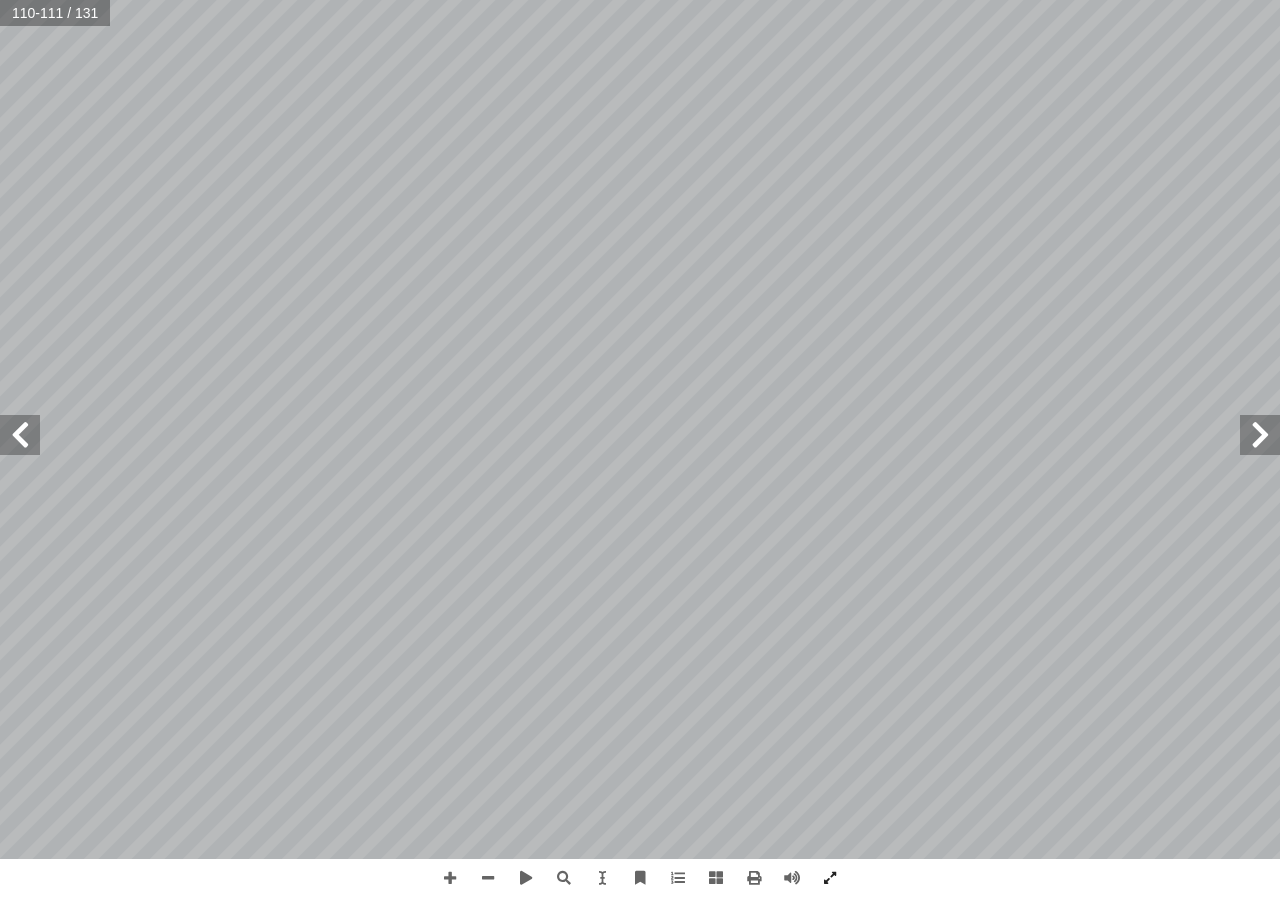 click at bounding box center (20, 435) 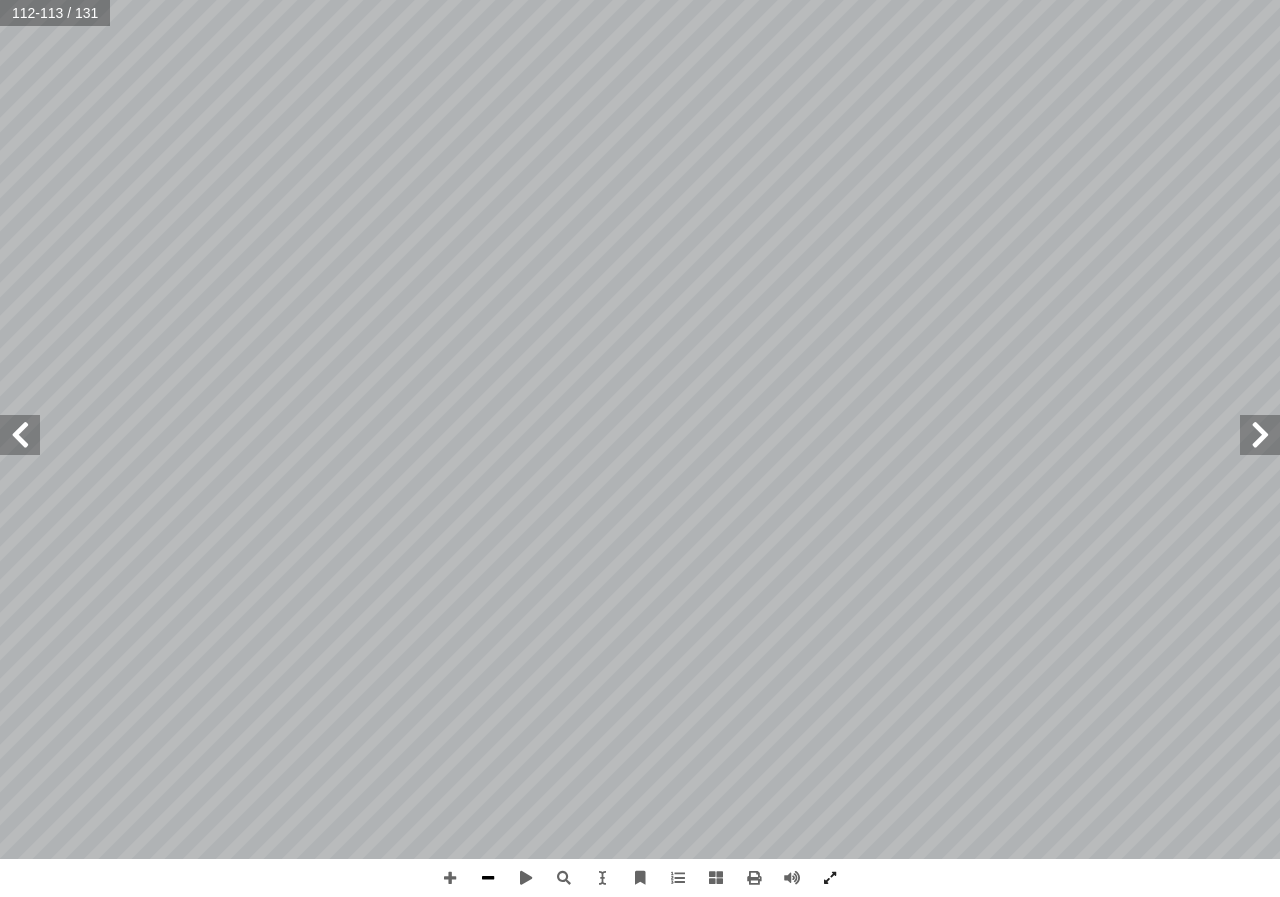 click at bounding box center [488, 878] 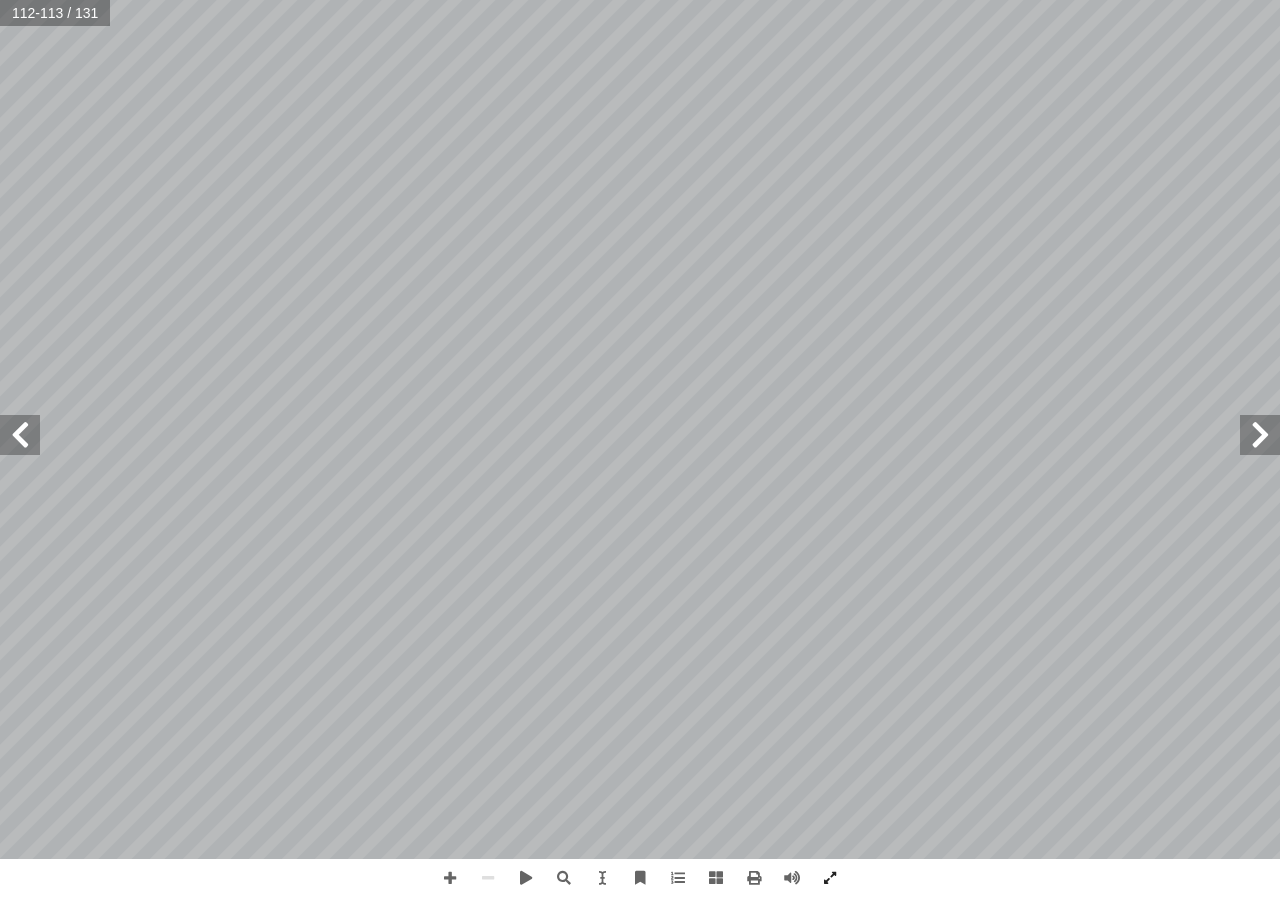 click at bounding box center [20, 435] 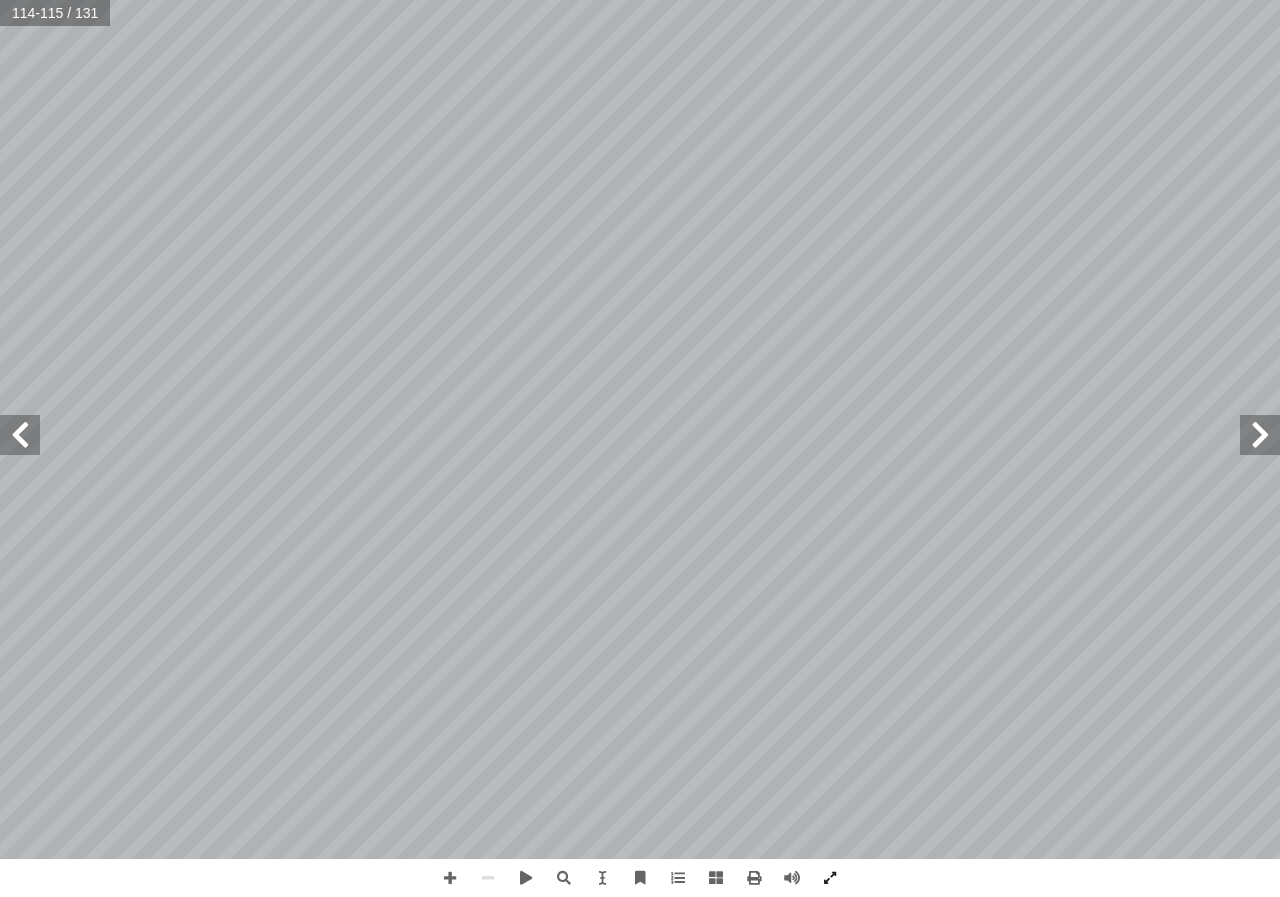 click at bounding box center (20, 435) 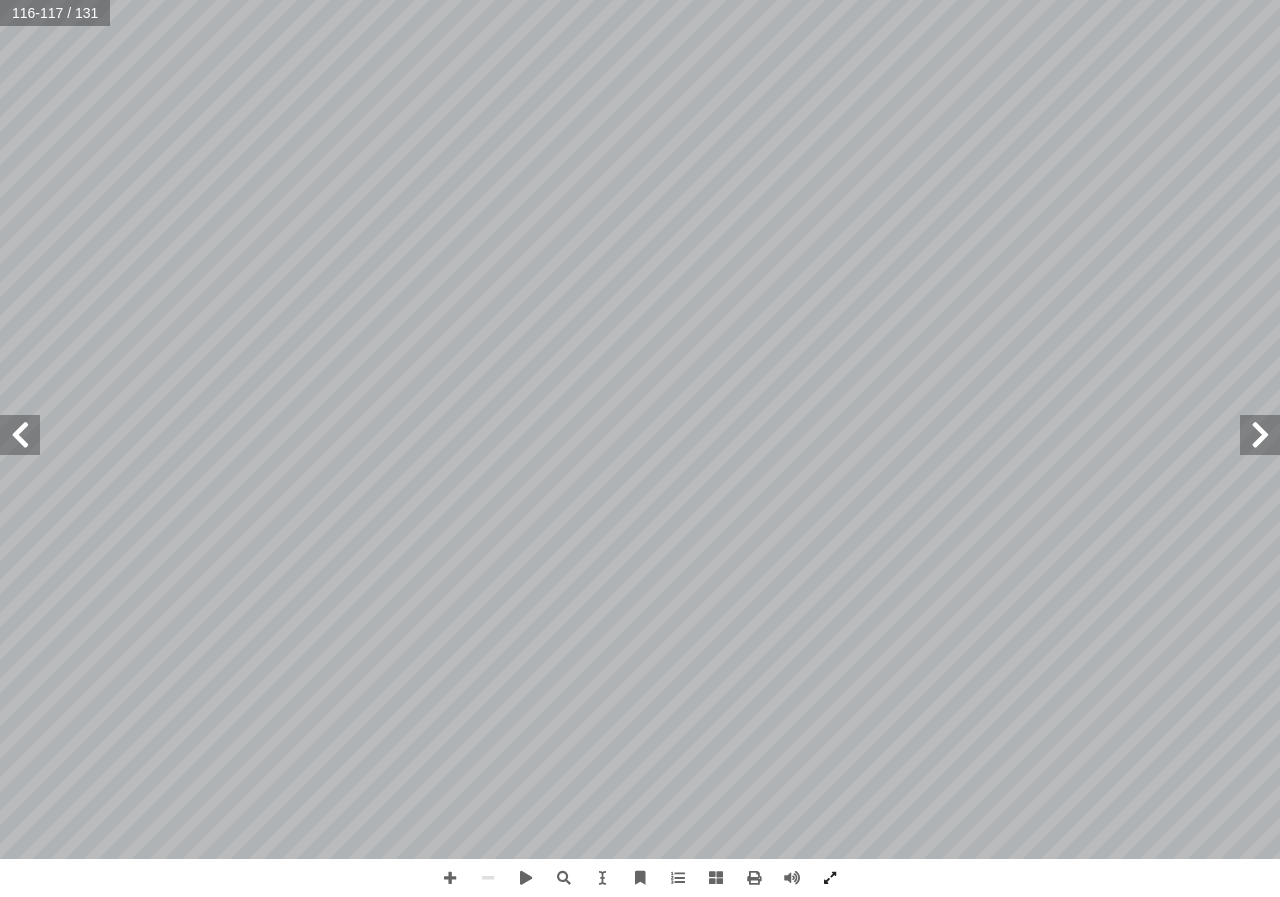 click at bounding box center (20, 435) 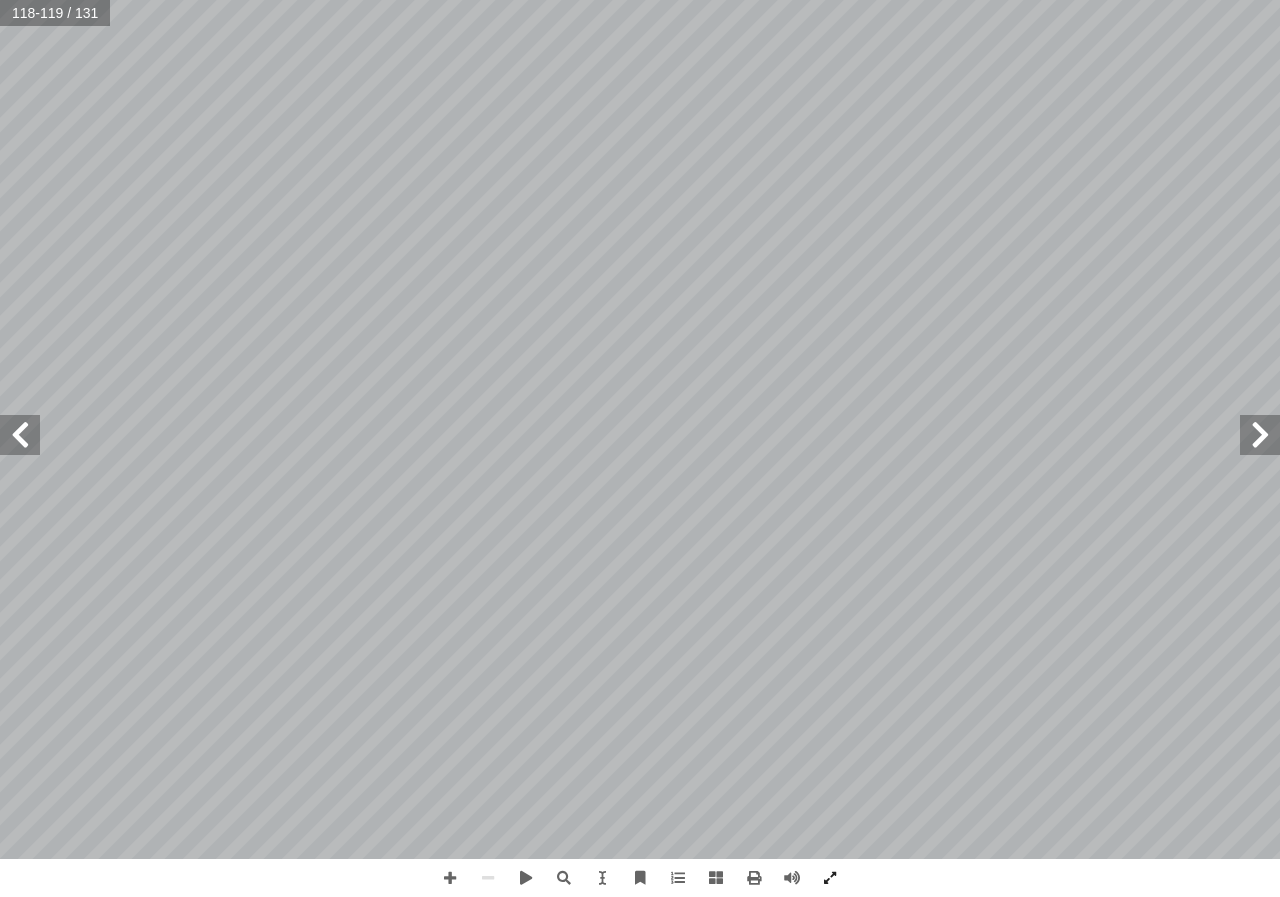click at bounding box center (20, 435) 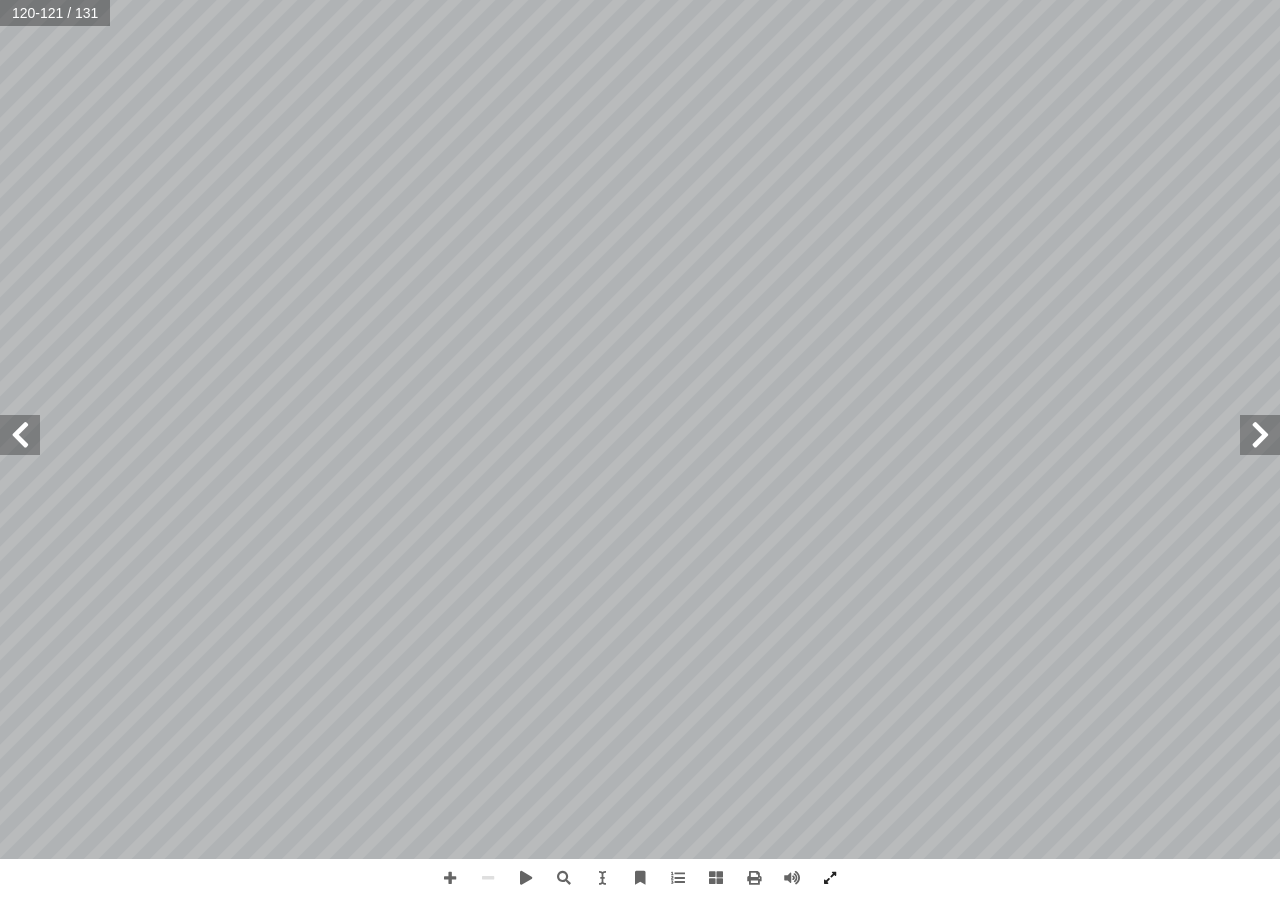 click at bounding box center [20, 435] 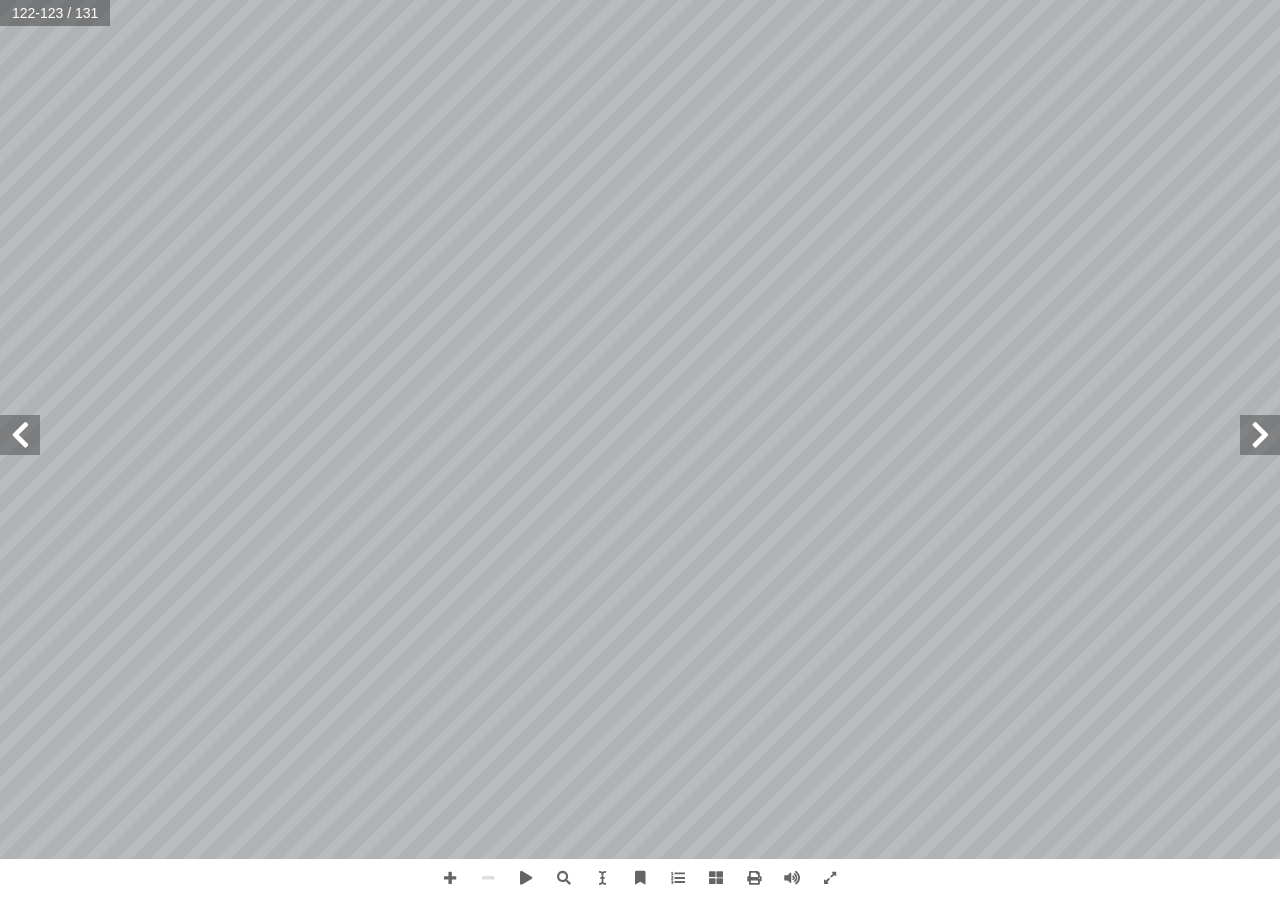 click at bounding box center (20, 435) 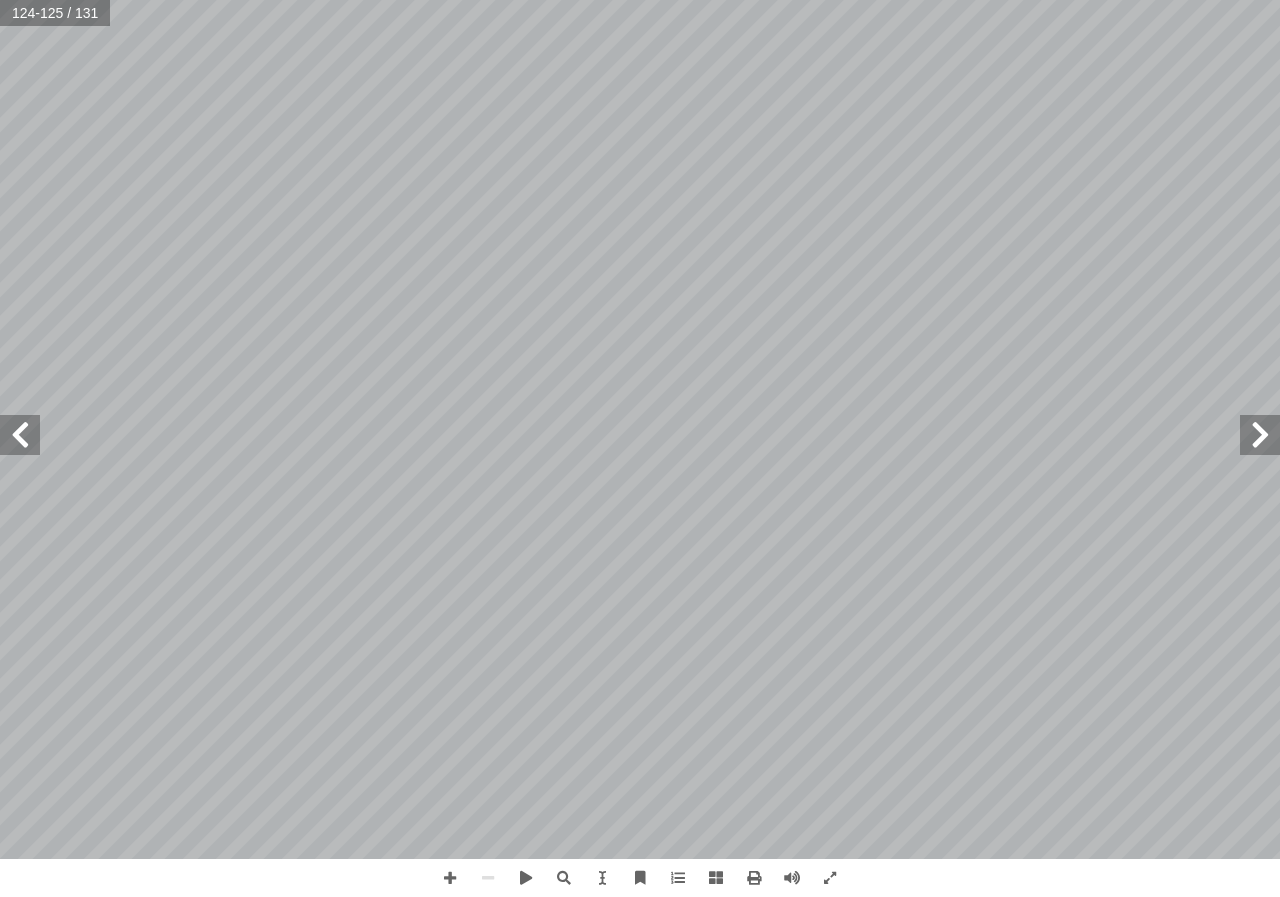 click at bounding box center [1260, 435] 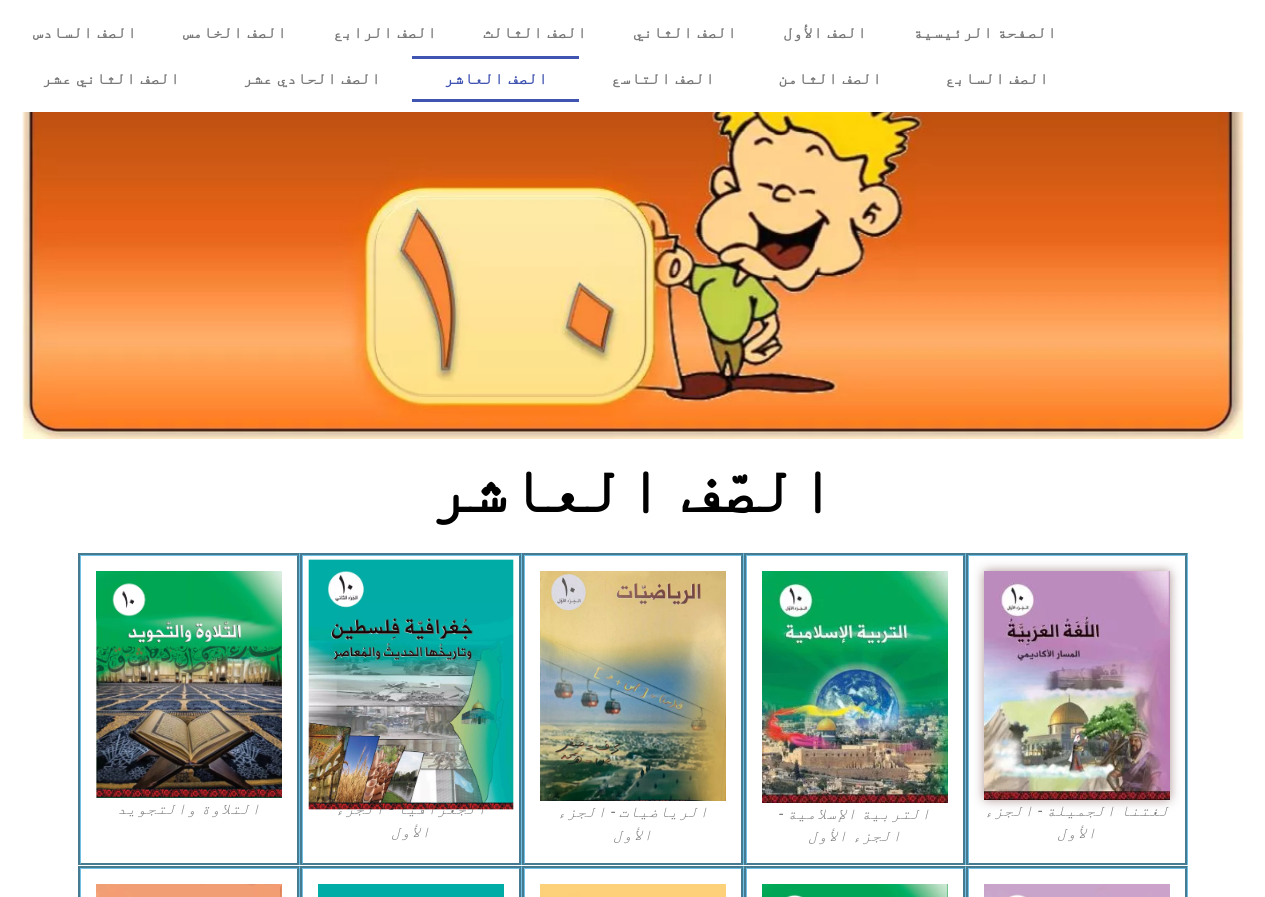 scroll, scrollTop: 0, scrollLeft: 0, axis: both 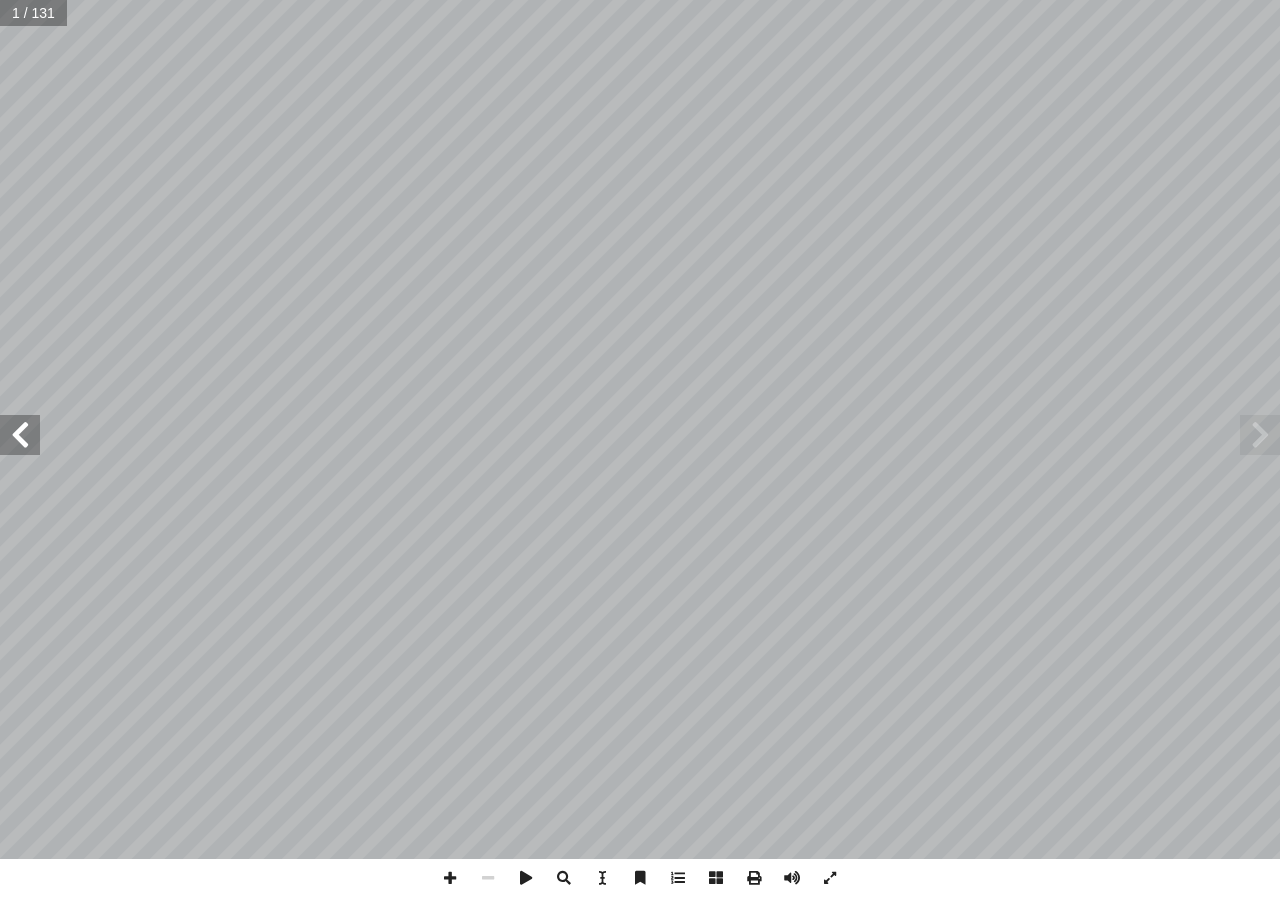 click at bounding box center (20, 435) 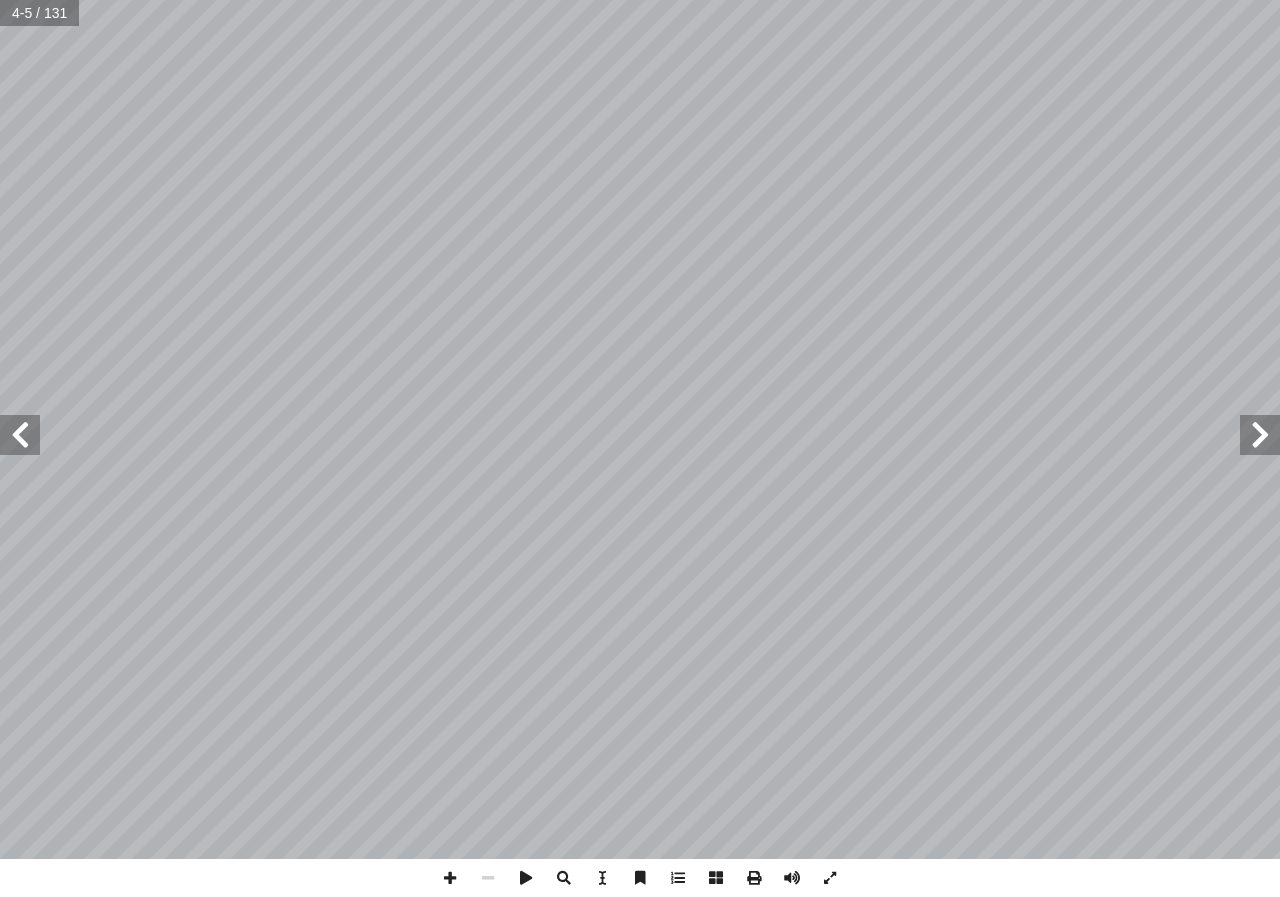 click at bounding box center (20, 435) 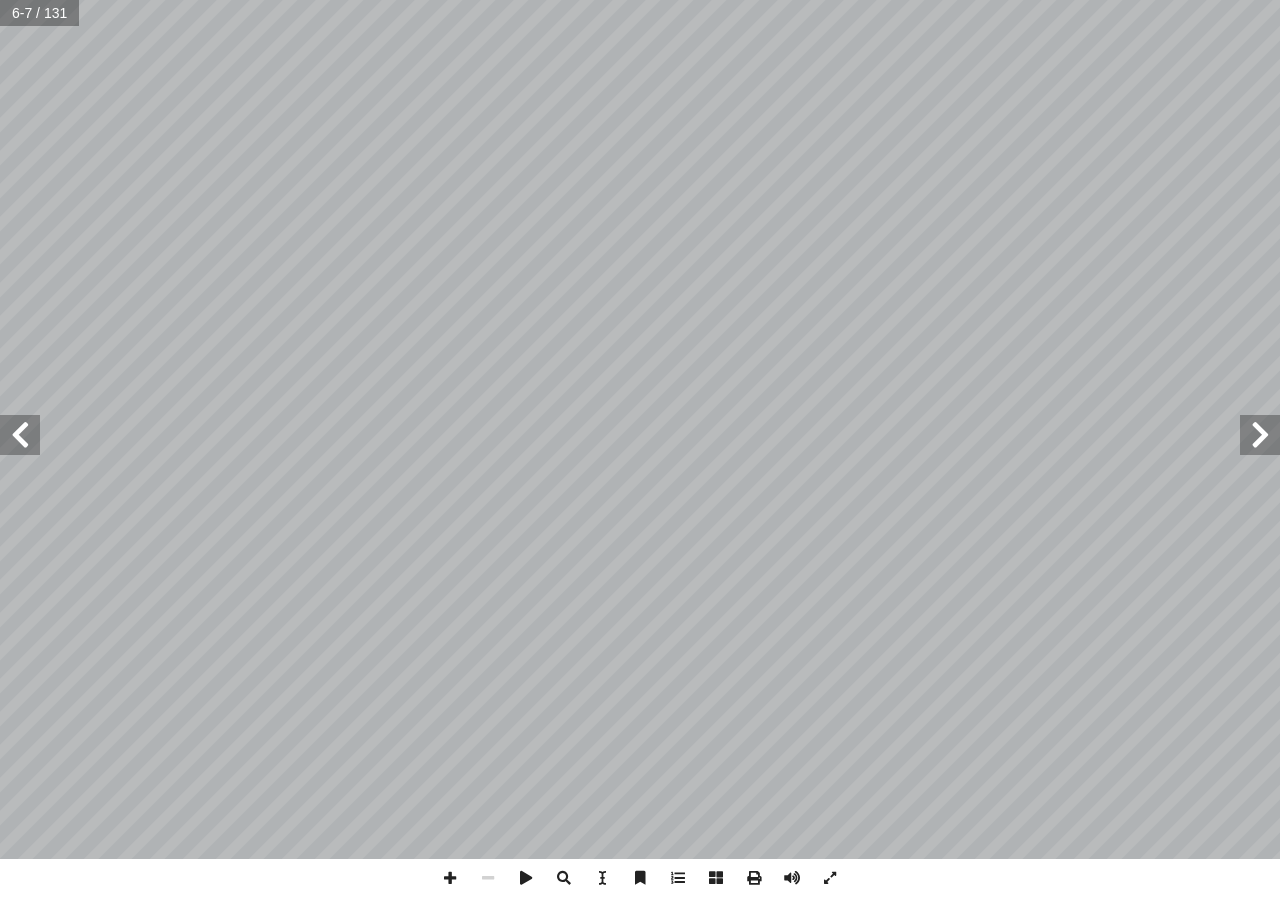 click at bounding box center [20, 435] 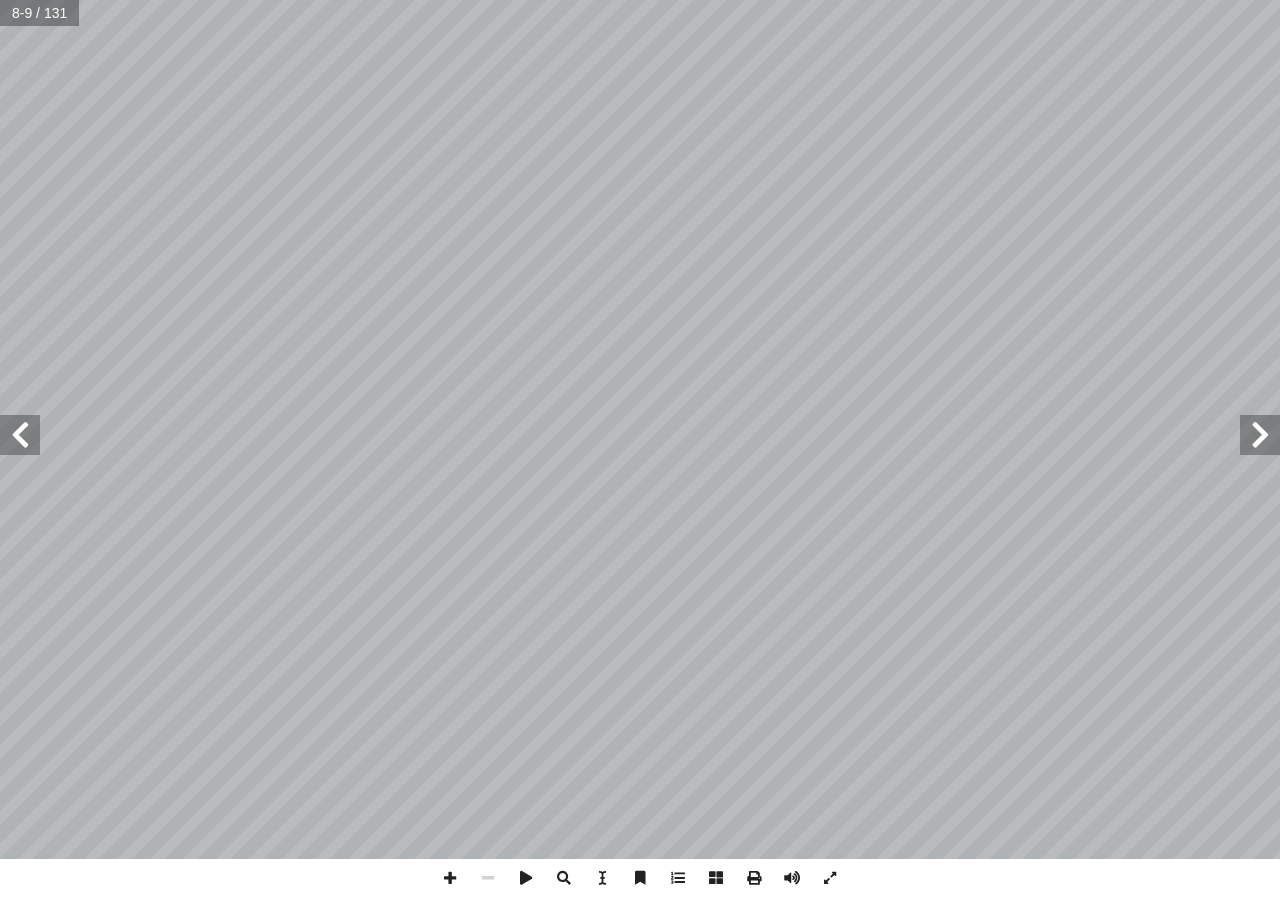 click at bounding box center (1260, 435) 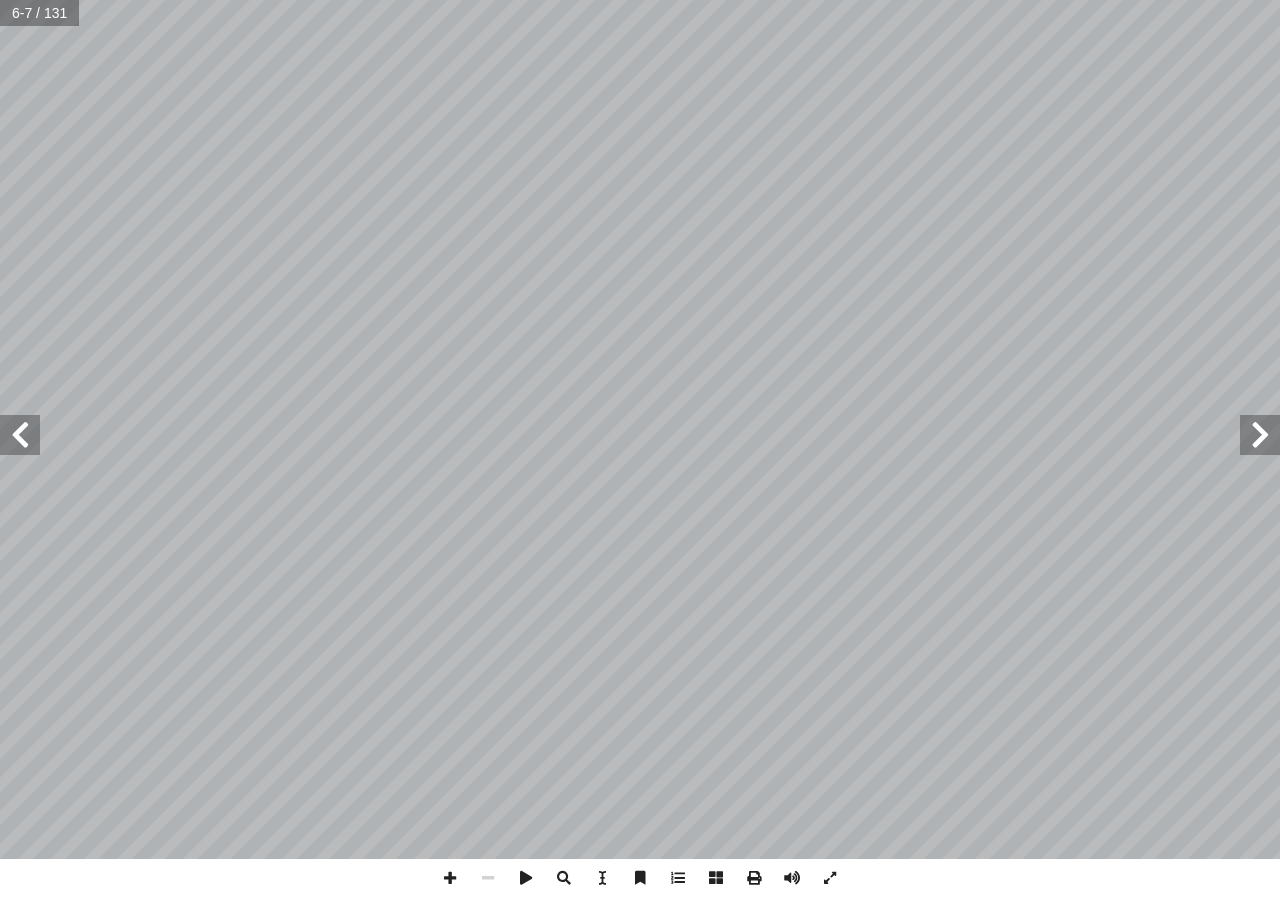 click at bounding box center (20, 435) 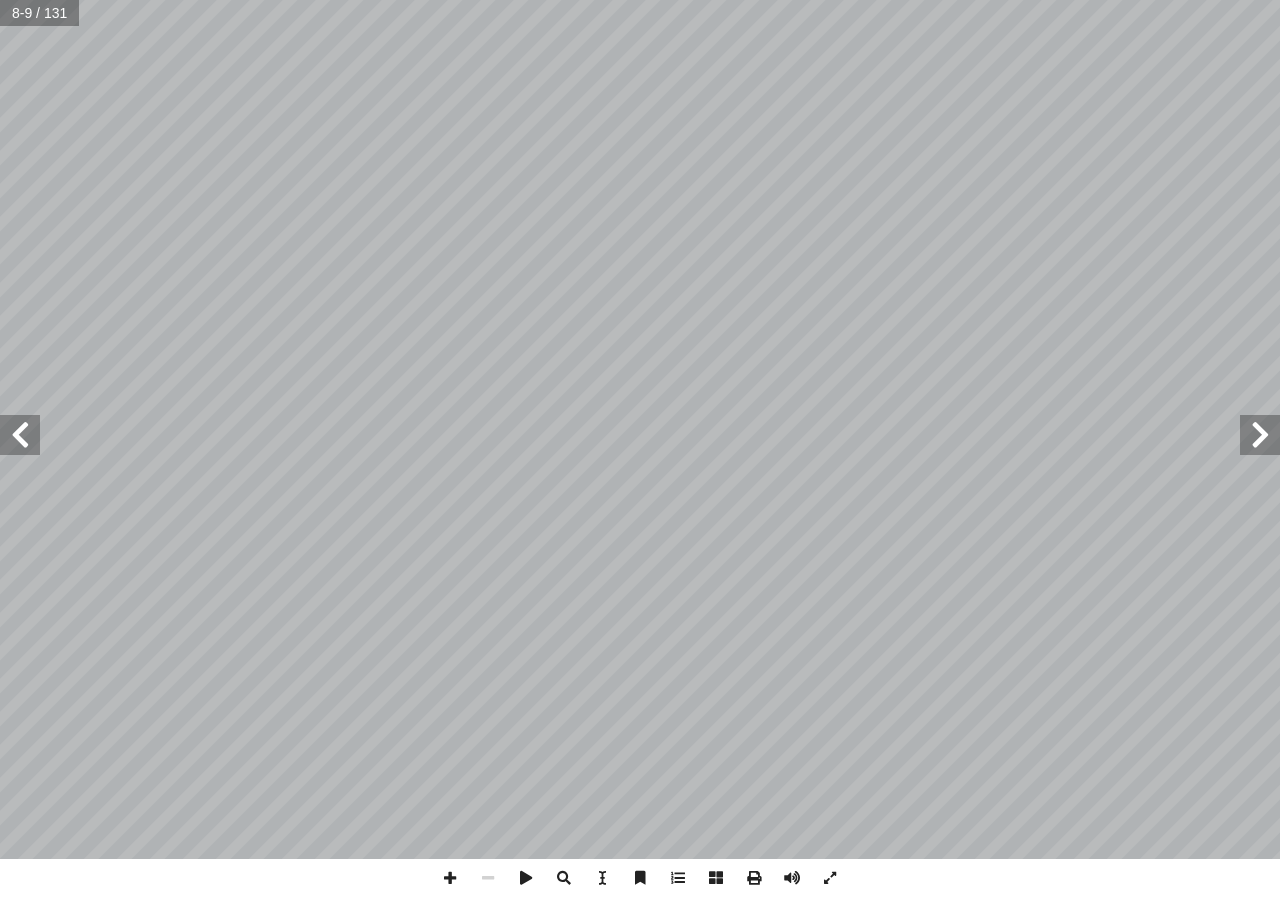 click at bounding box center [20, 435] 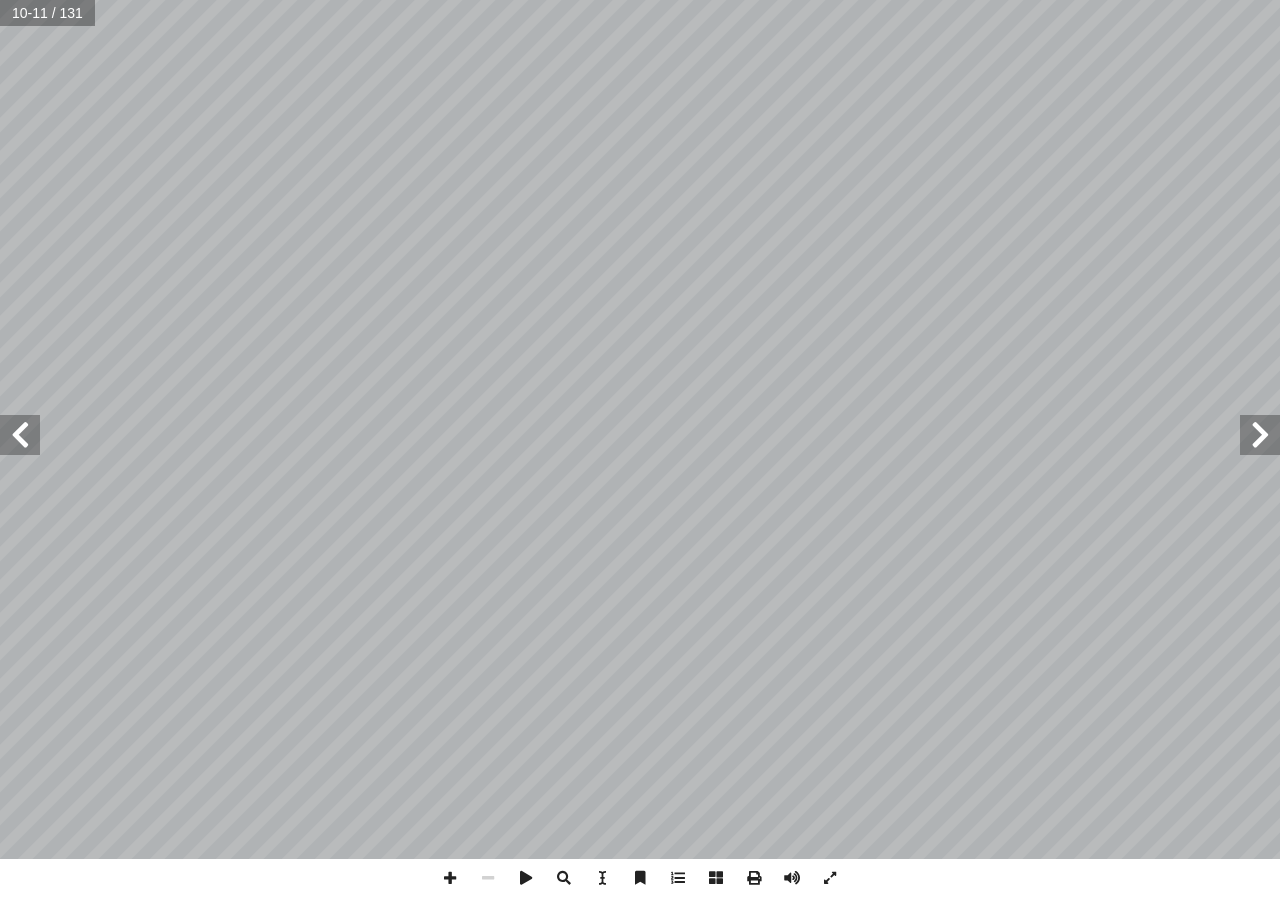 click at bounding box center [20, 435] 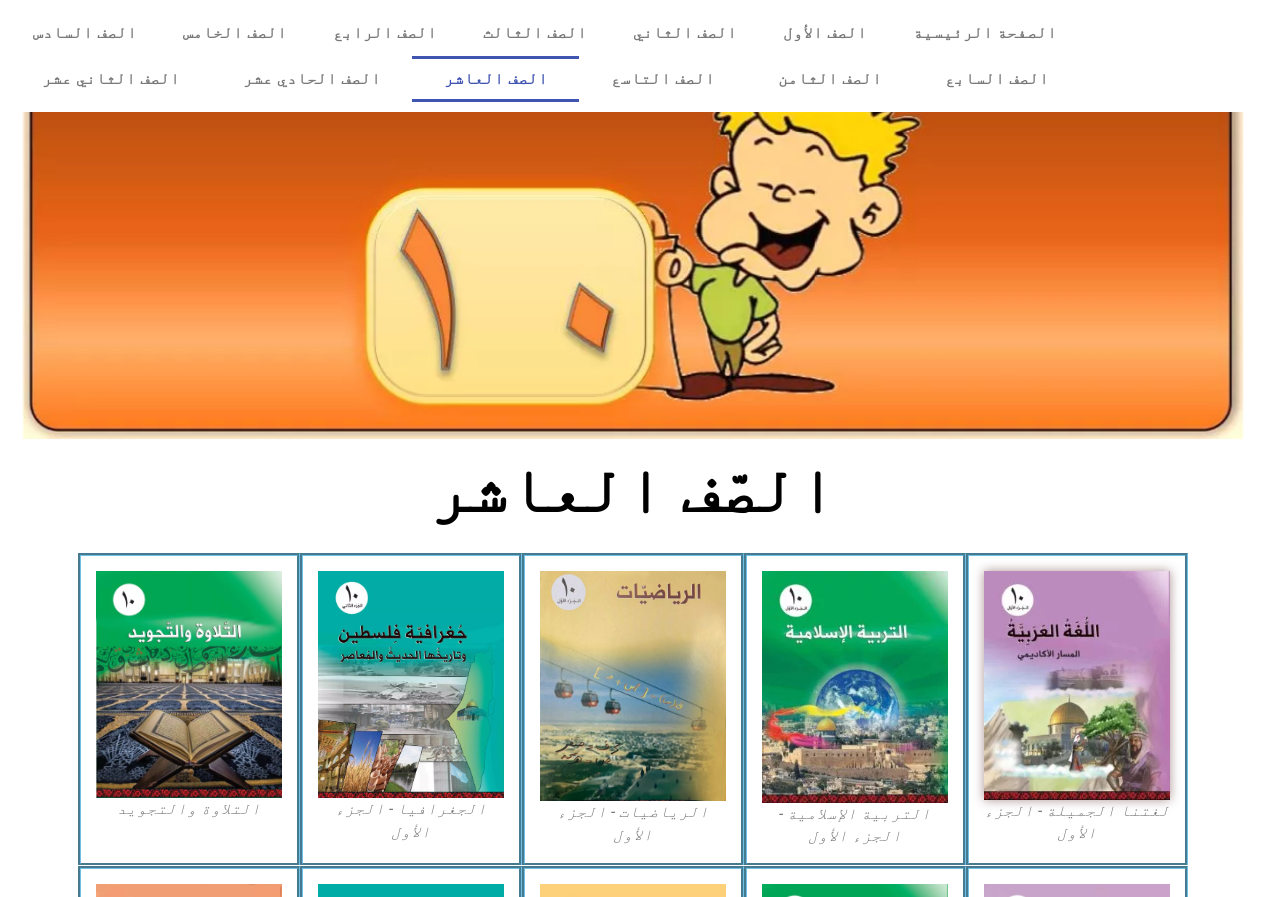 scroll, scrollTop: 0, scrollLeft: 0, axis: both 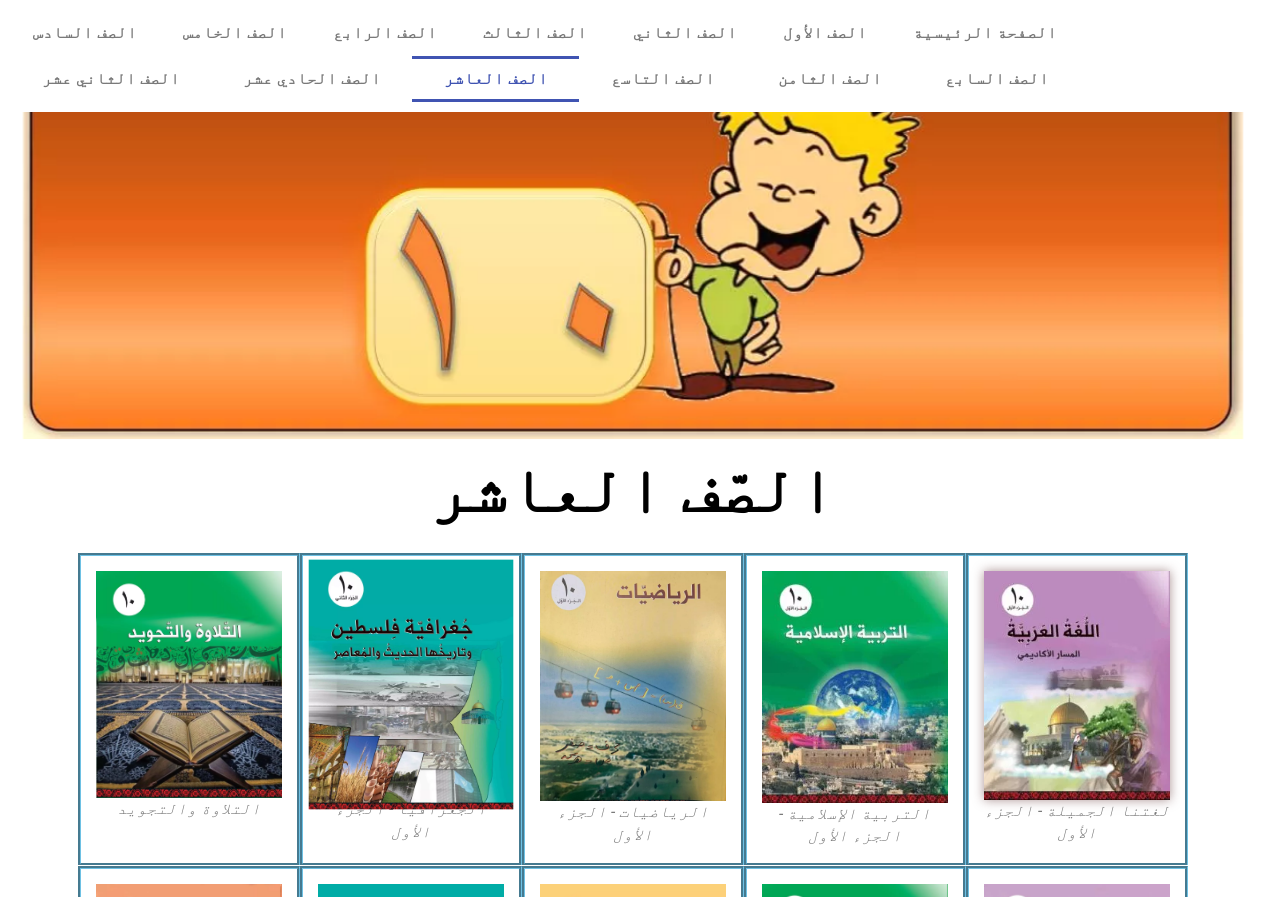 click at bounding box center (410, 685) 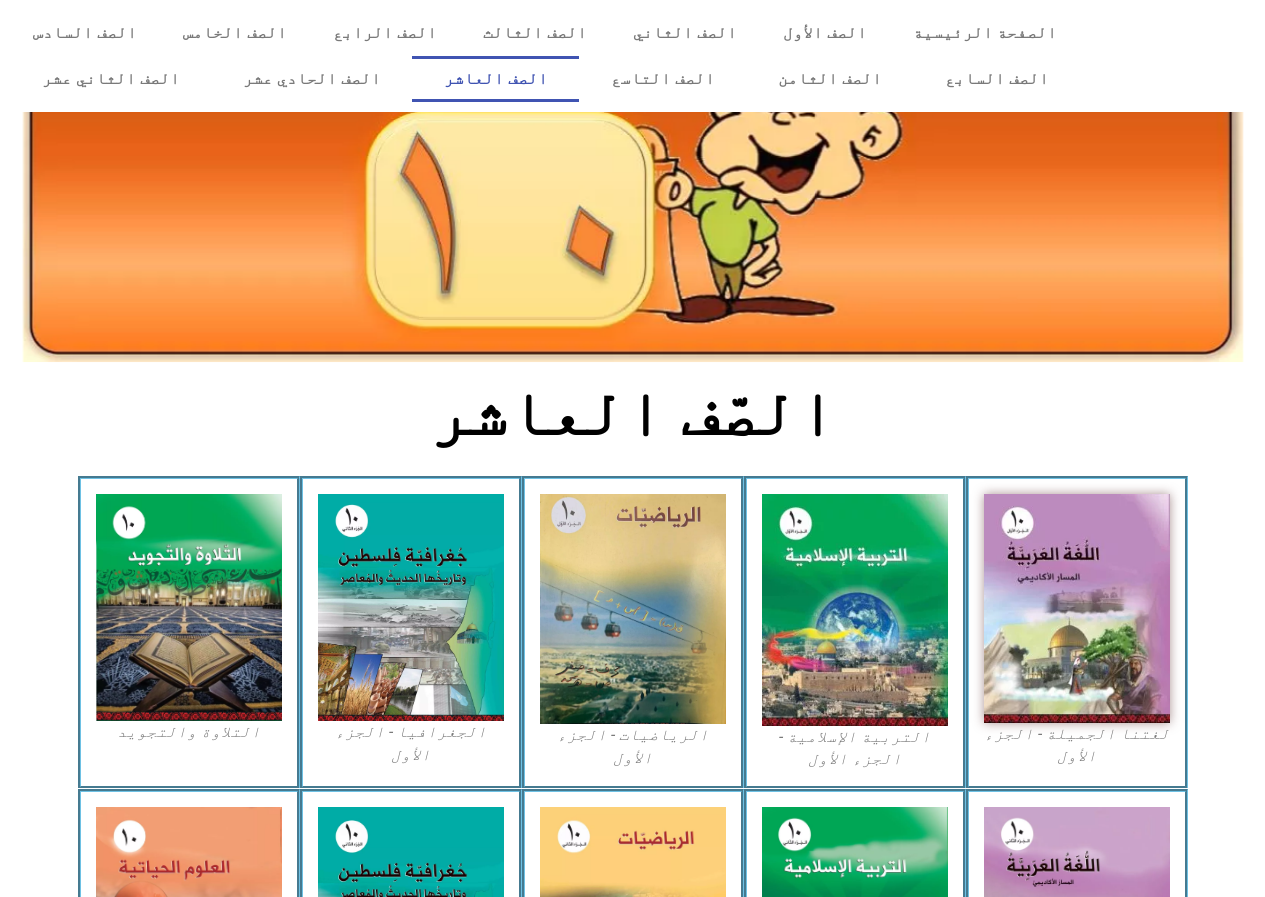 scroll, scrollTop: 400, scrollLeft: 0, axis: vertical 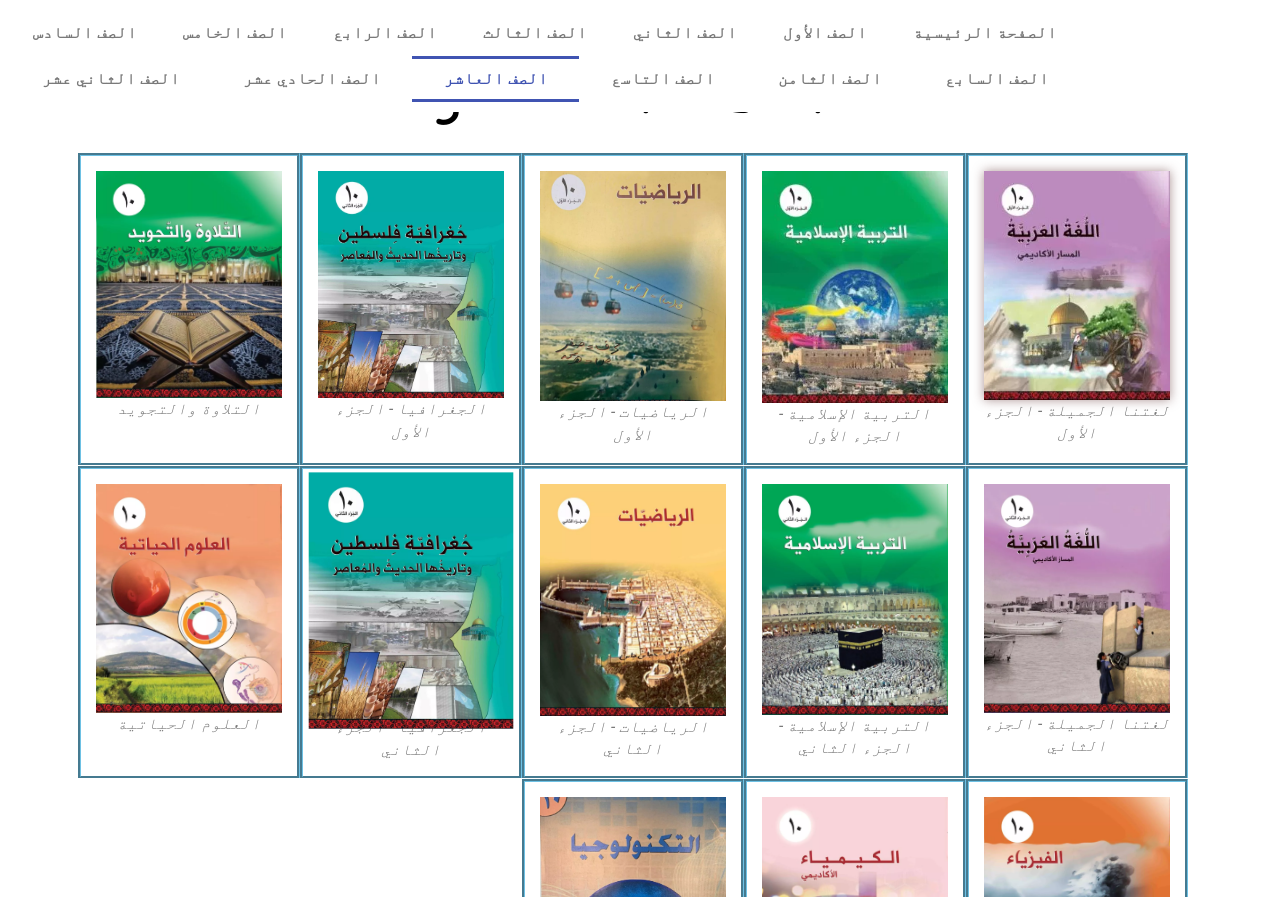 click at bounding box center (410, 600) 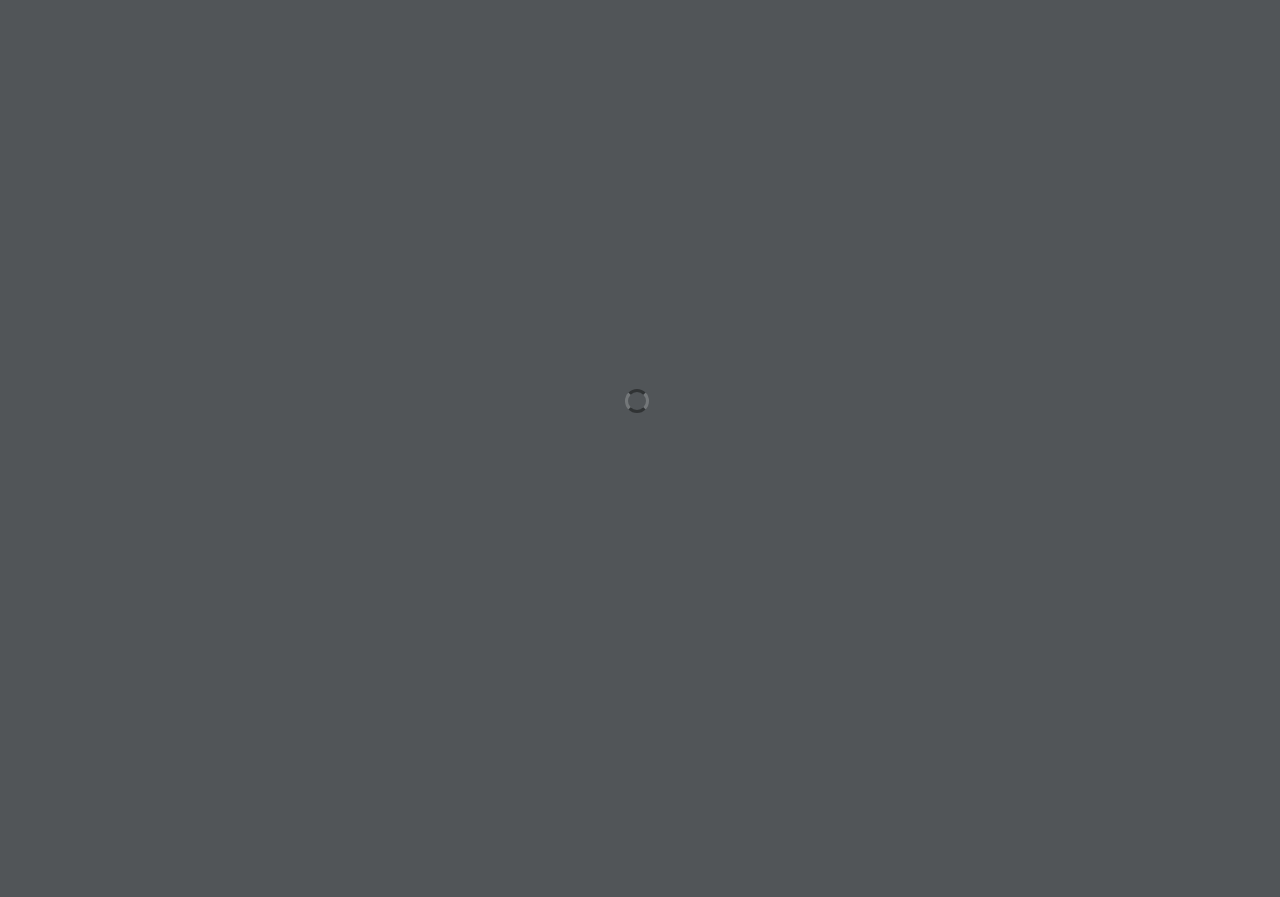 scroll, scrollTop: 0, scrollLeft: 0, axis: both 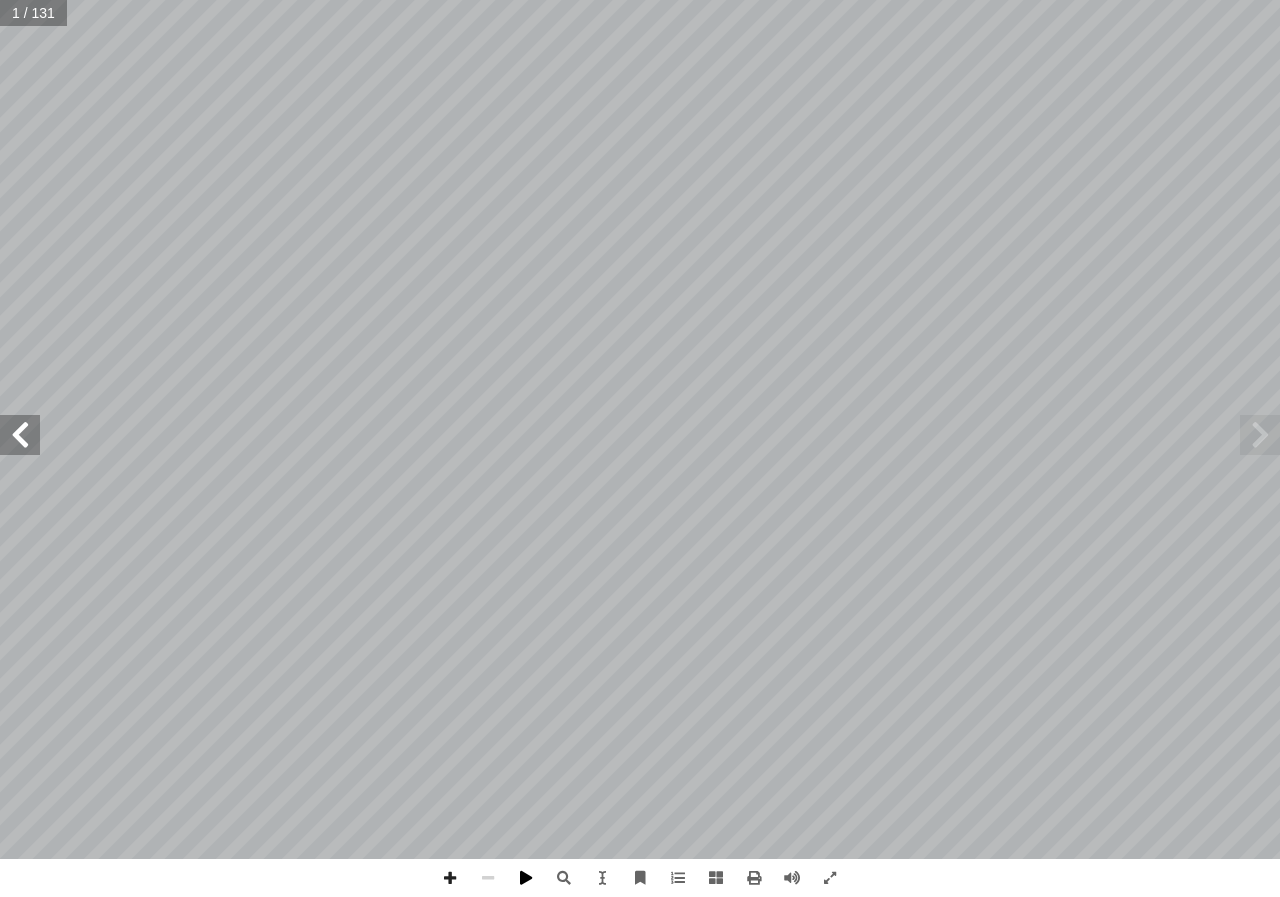 click at bounding box center (526, 878) 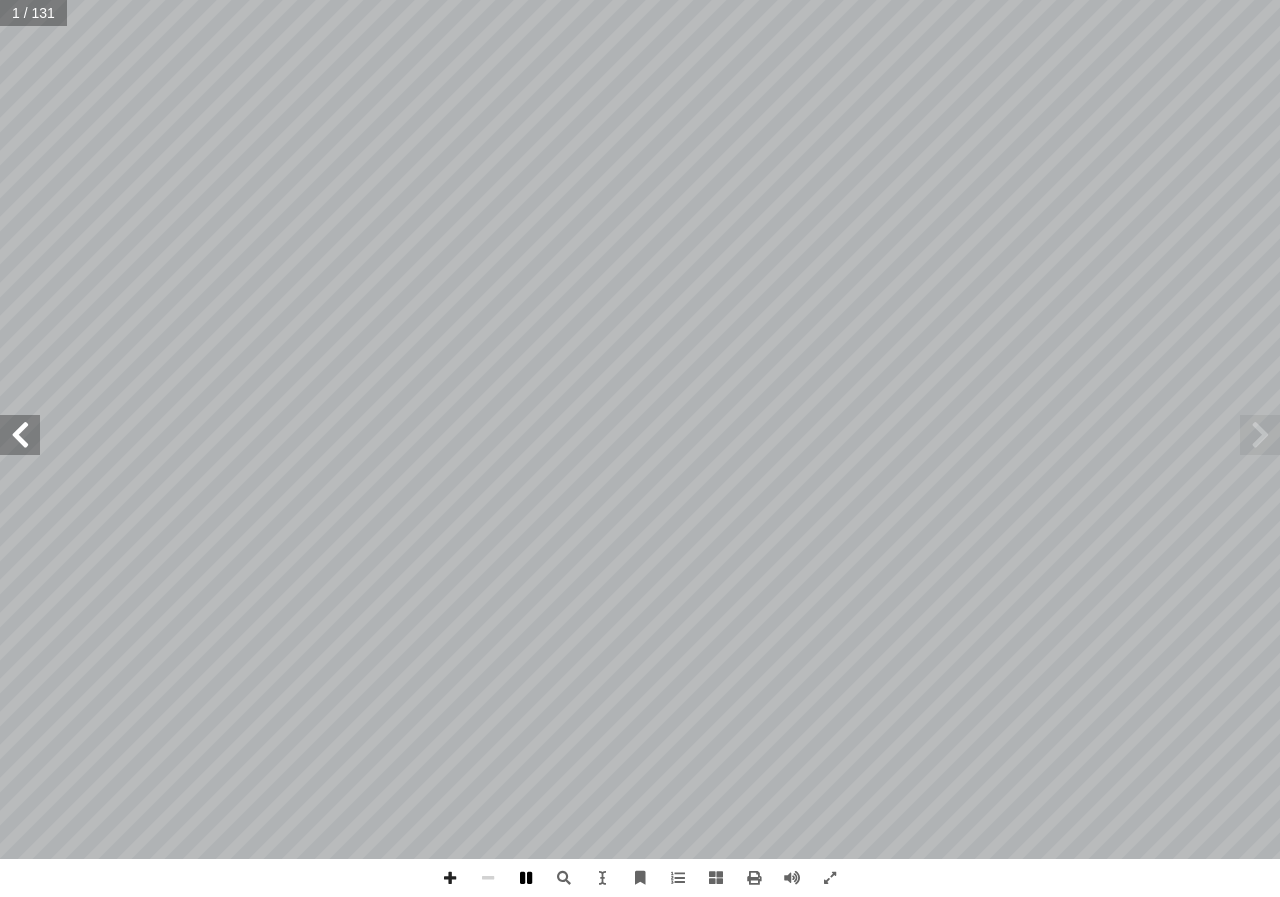 click at bounding box center [526, 878] 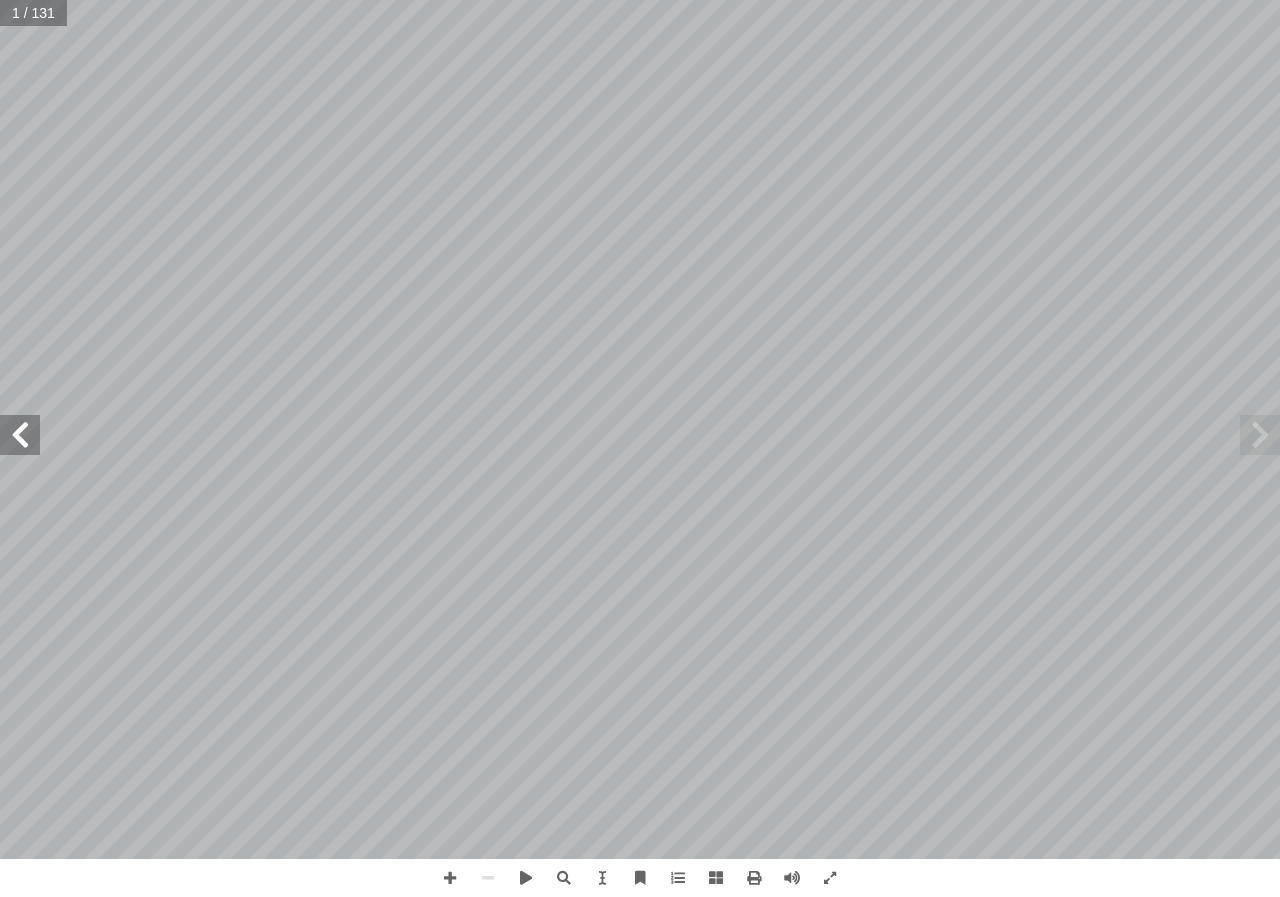 click at bounding box center (1260, 435) 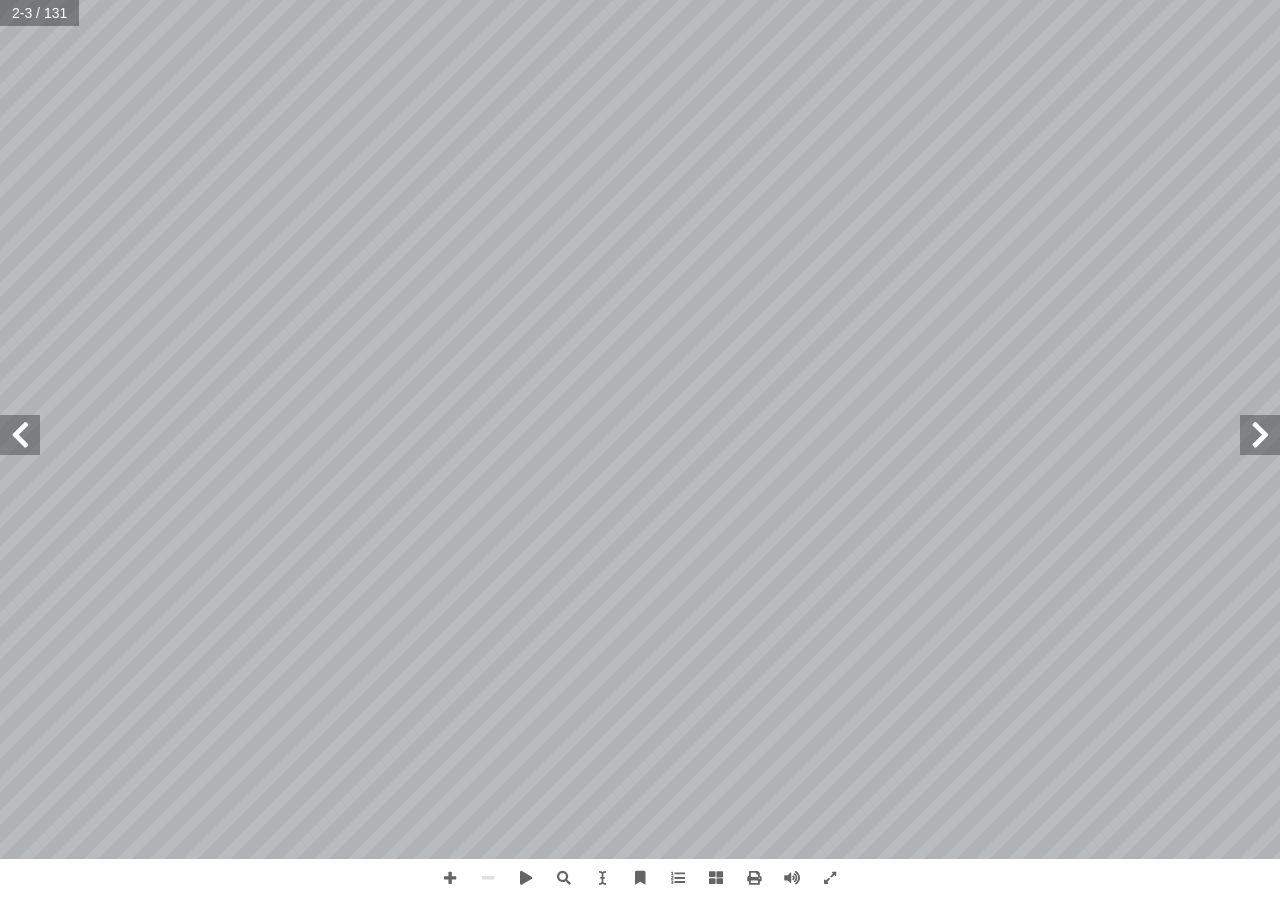 click at bounding box center [20, 435] 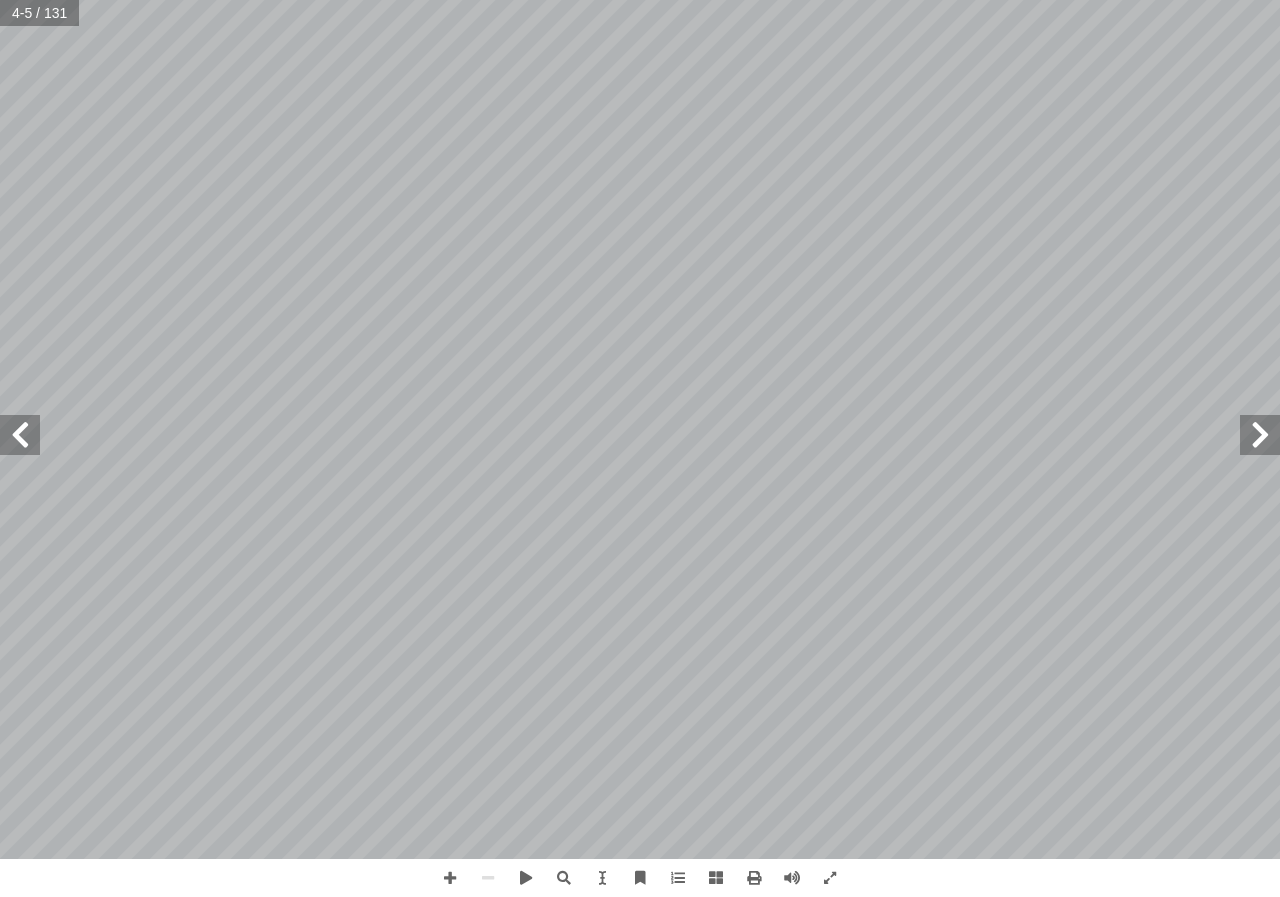 click at bounding box center [20, 435] 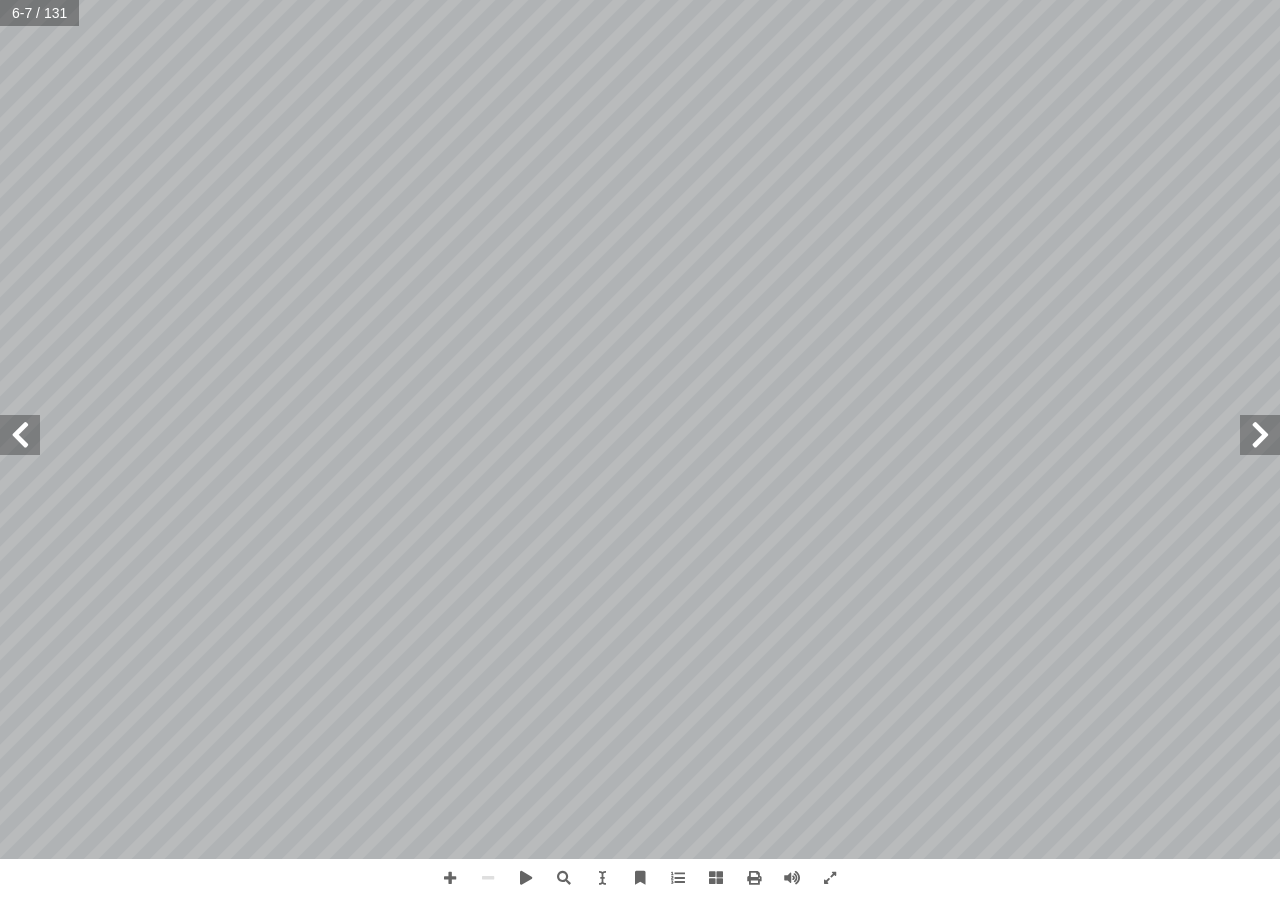 click at bounding box center (20, 435) 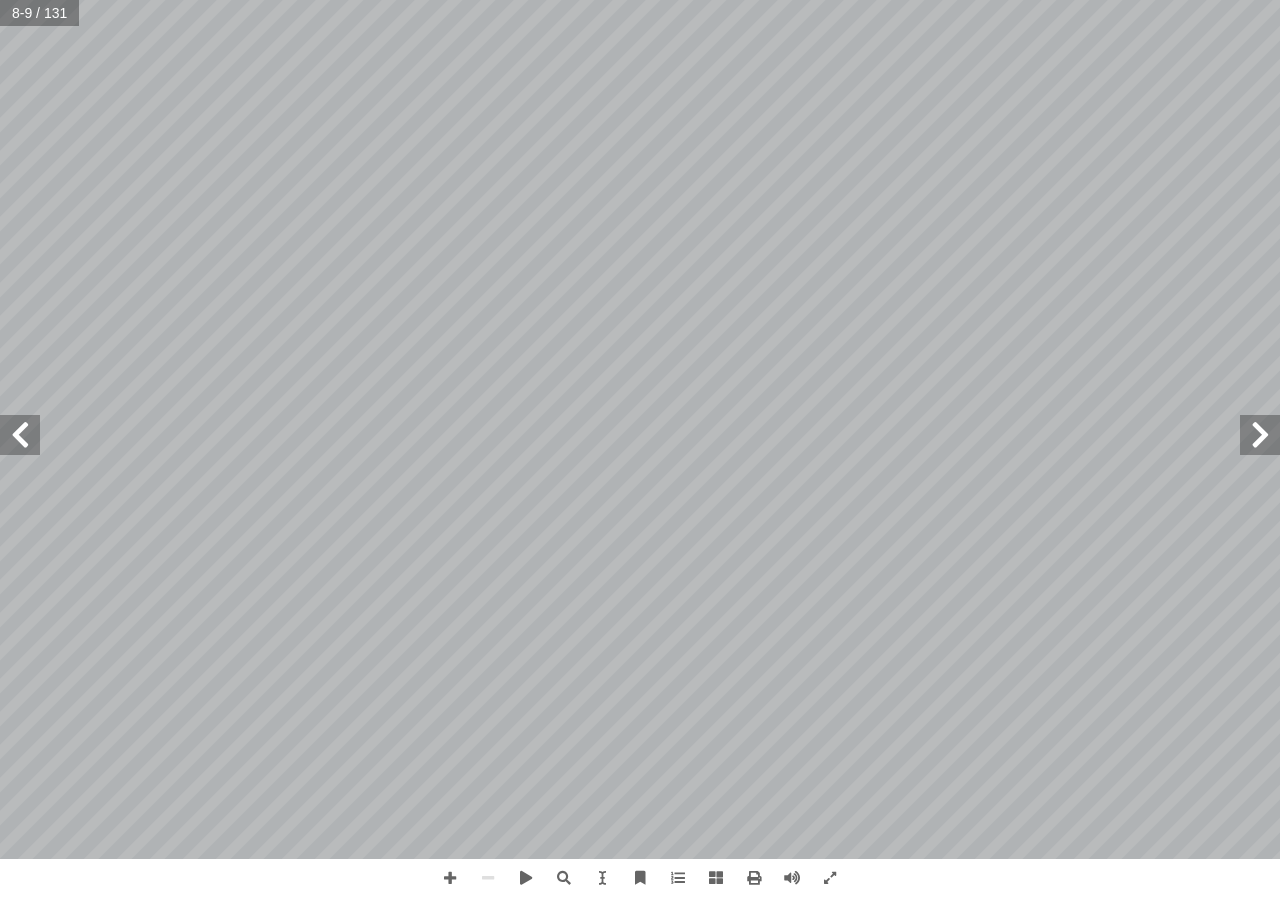 click at bounding box center (20, 435) 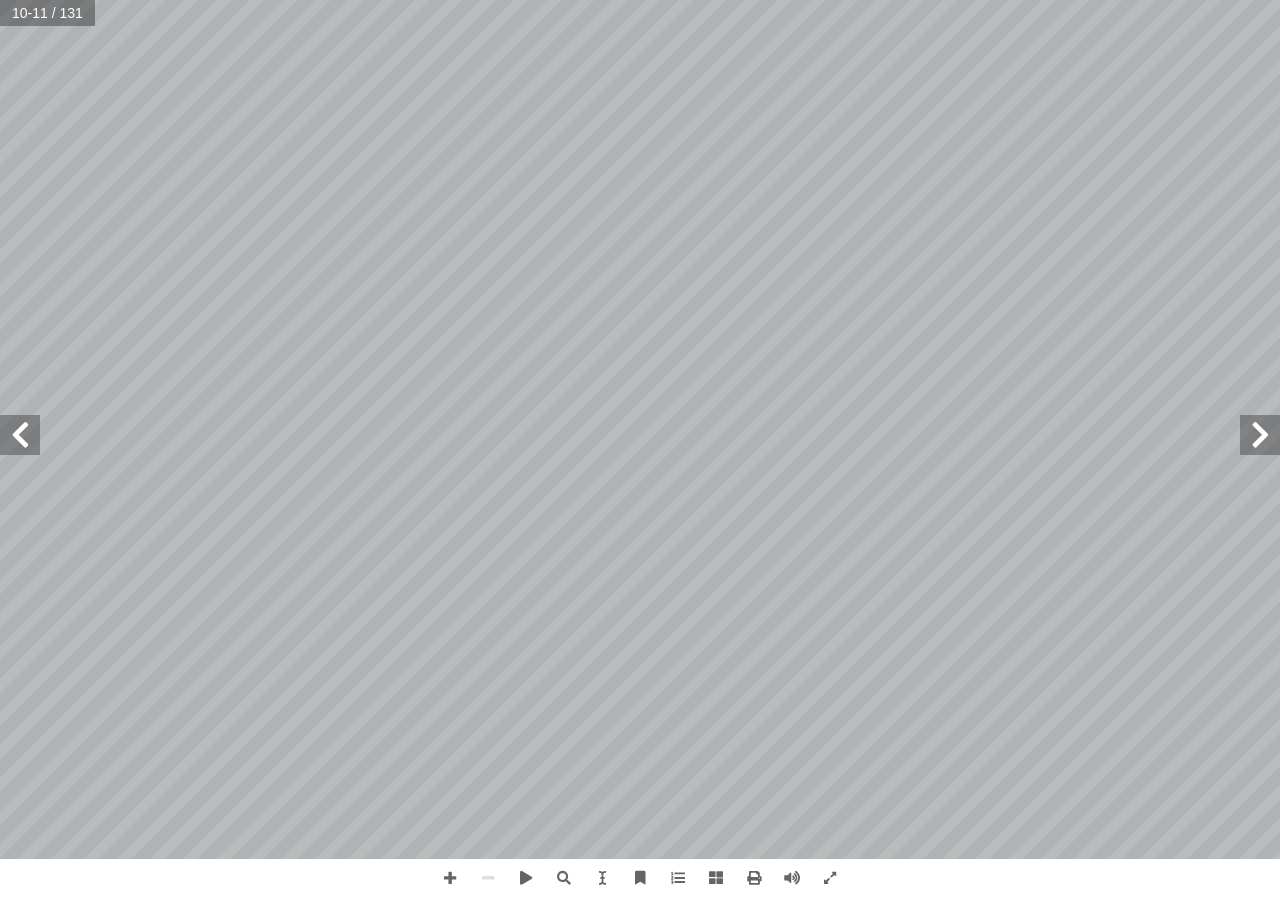 click at bounding box center [20, 435] 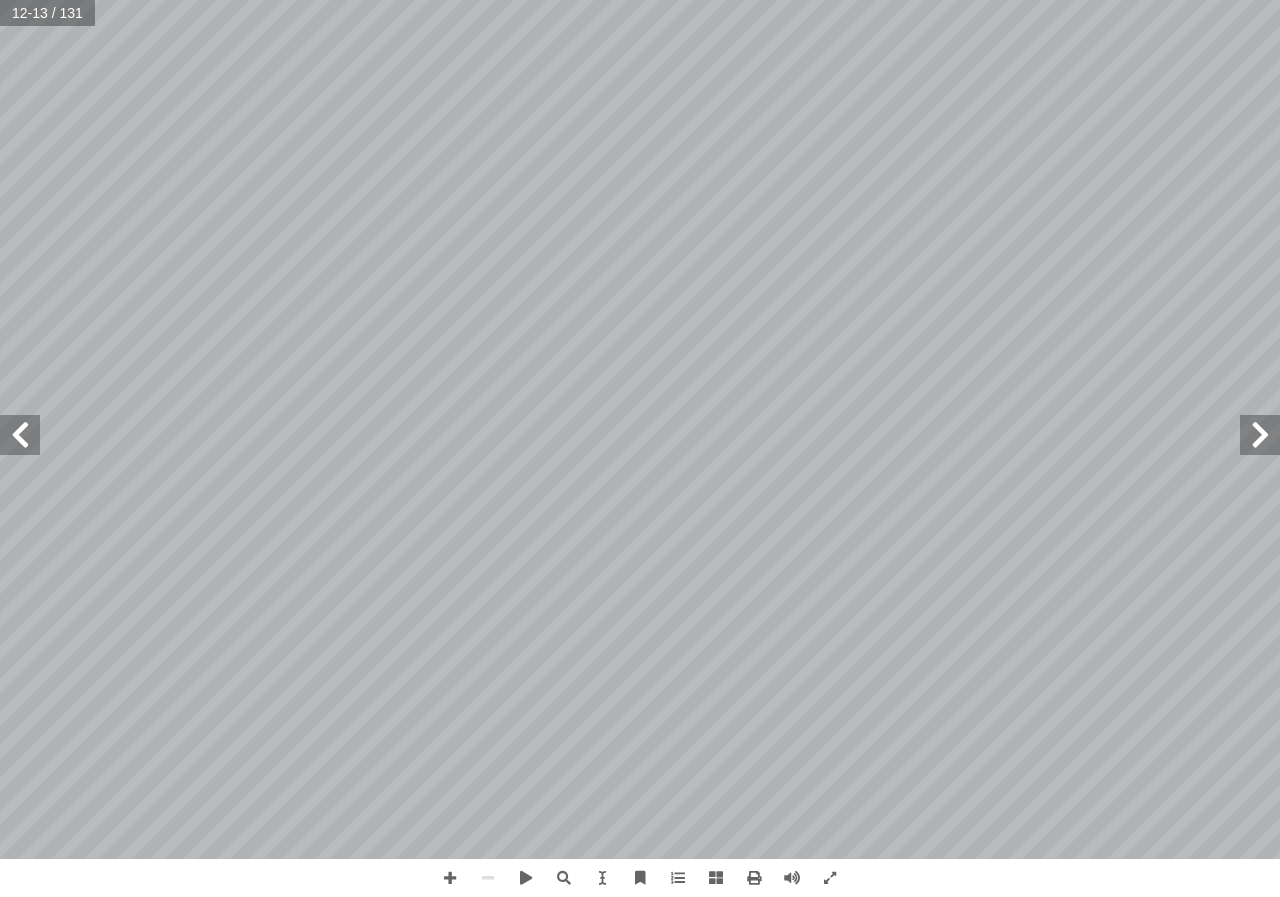 click at bounding box center (20, 435) 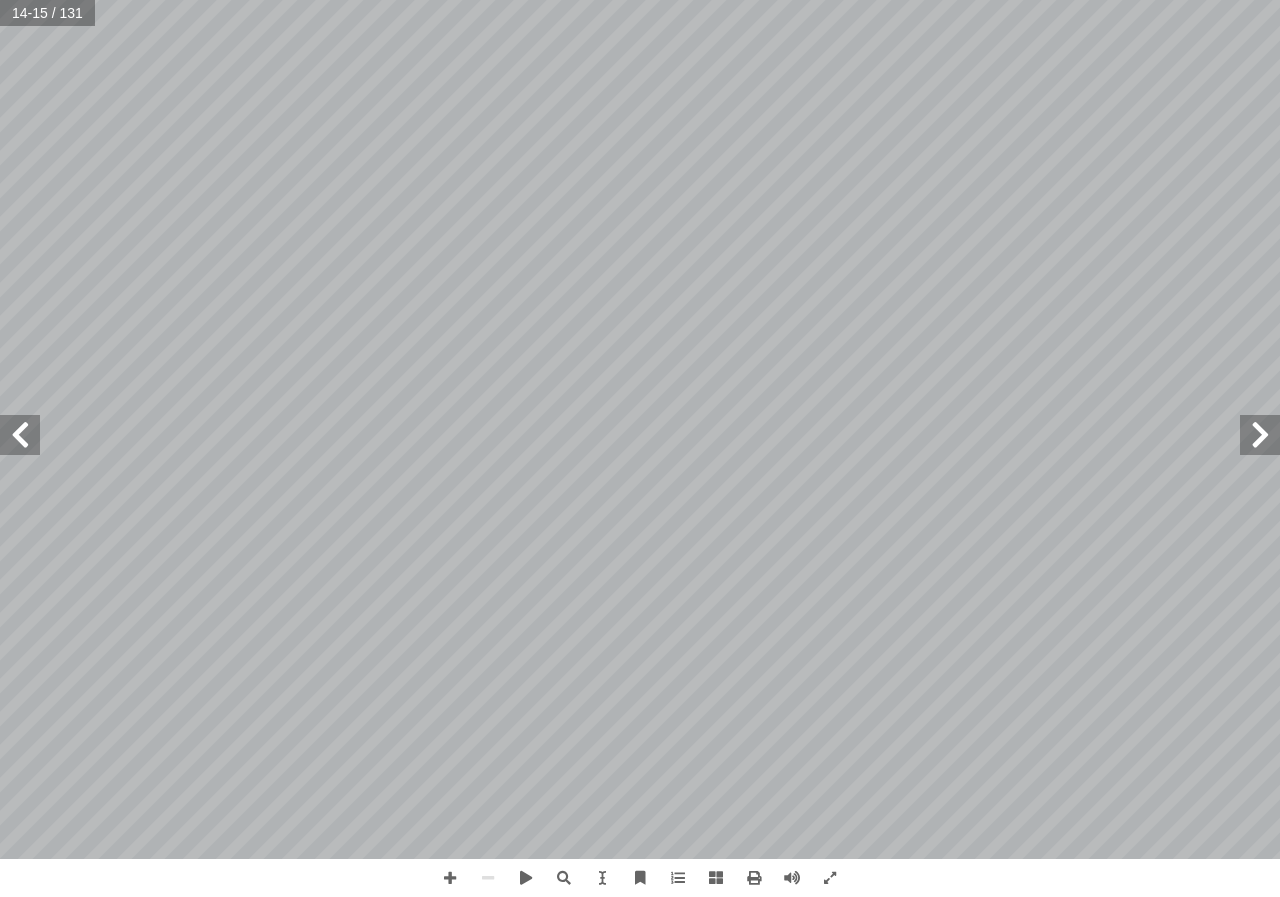 click at bounding box center [20, 435] 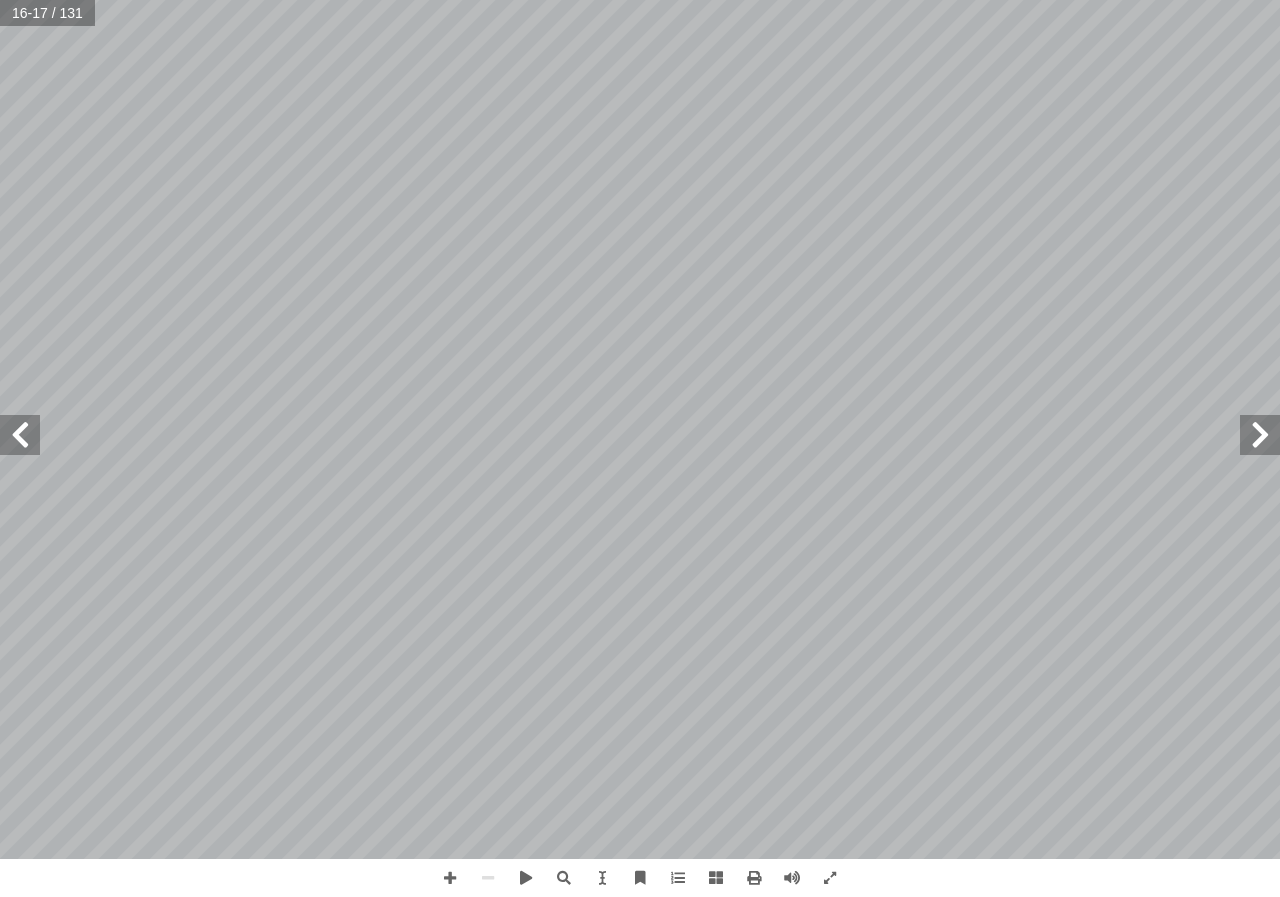 click at bounding box center [20, 435] 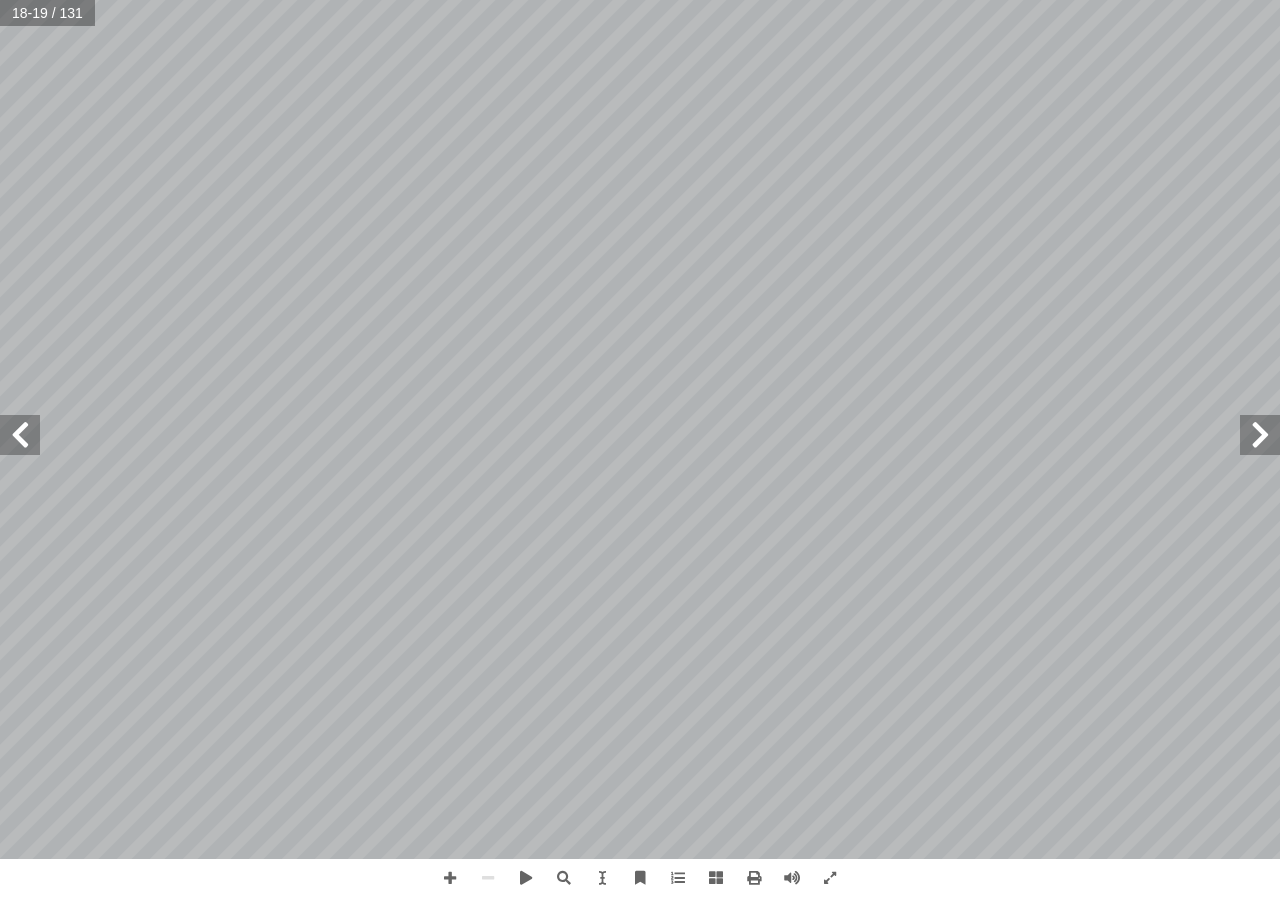 click at bounding box center [20, 435] 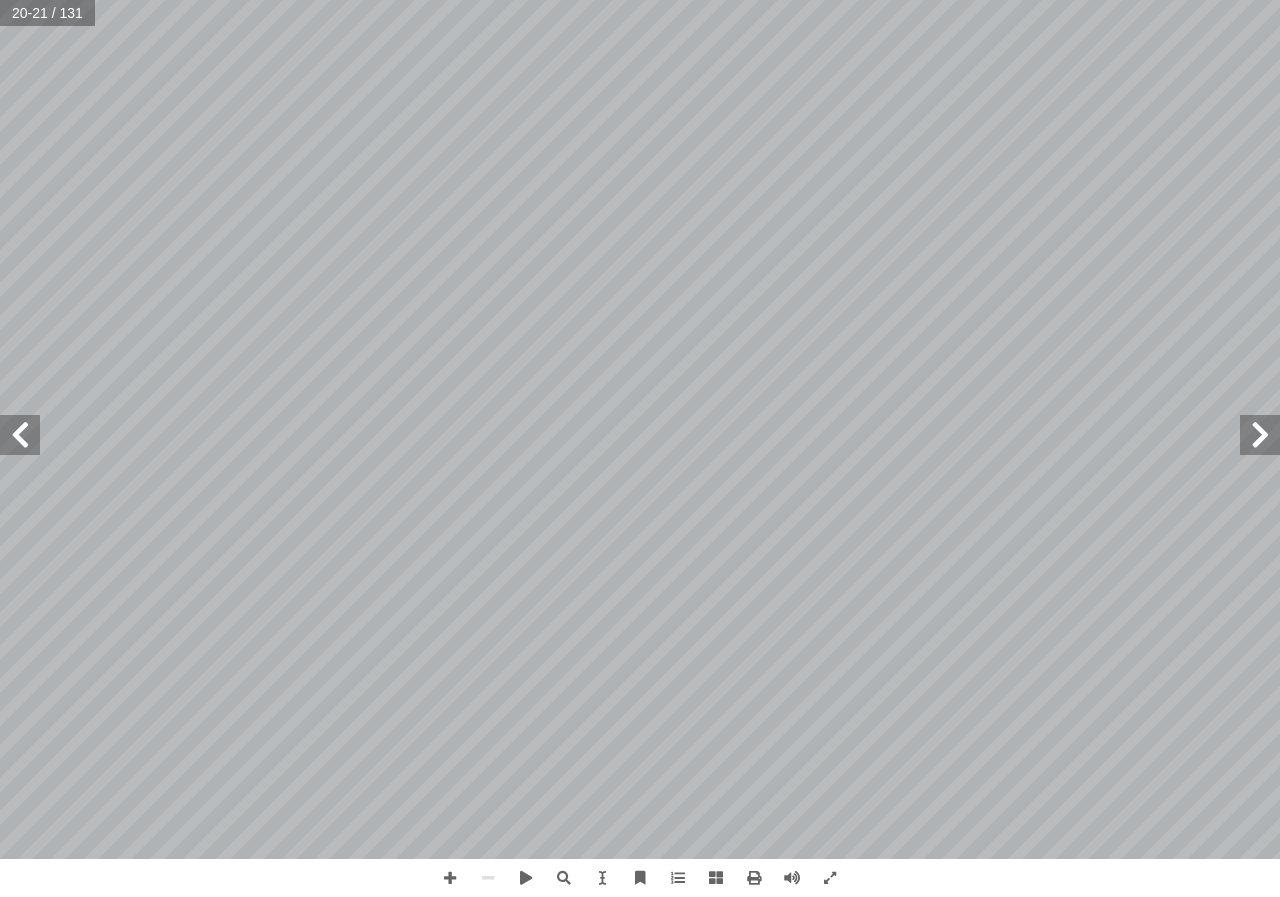 click at bounding box center (20, 435) 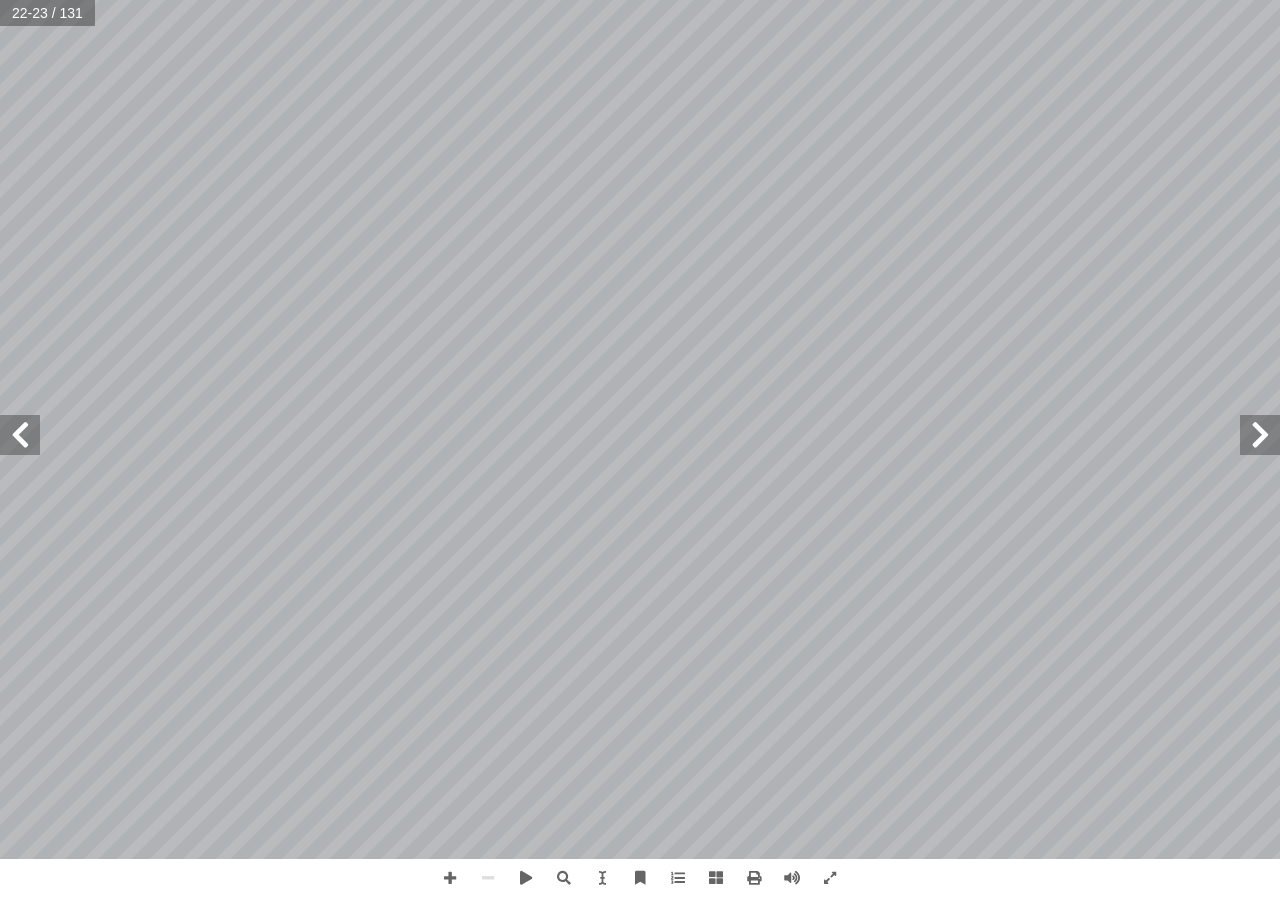 click at bounding box center (20, 435) 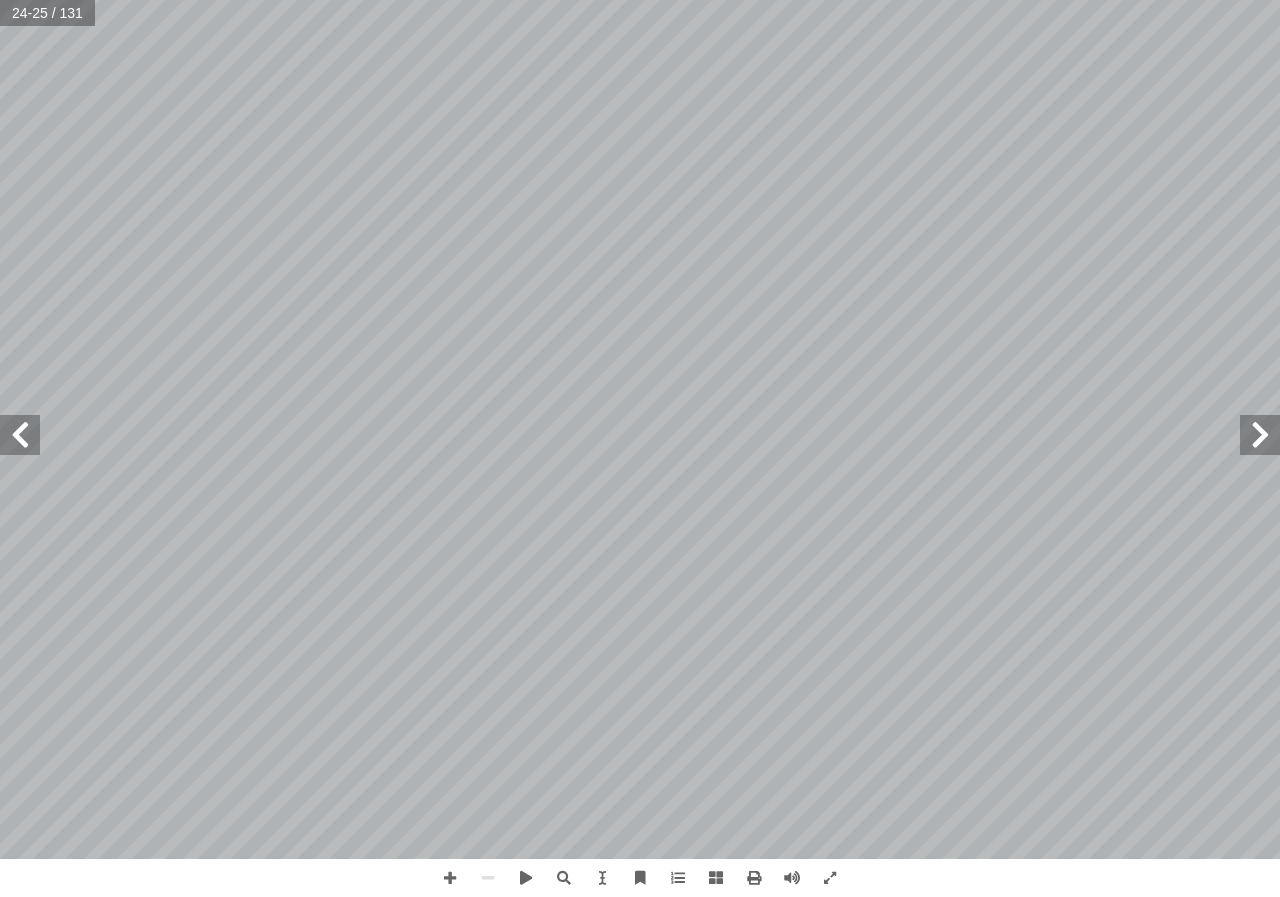 click at bounding box center [20, 435] 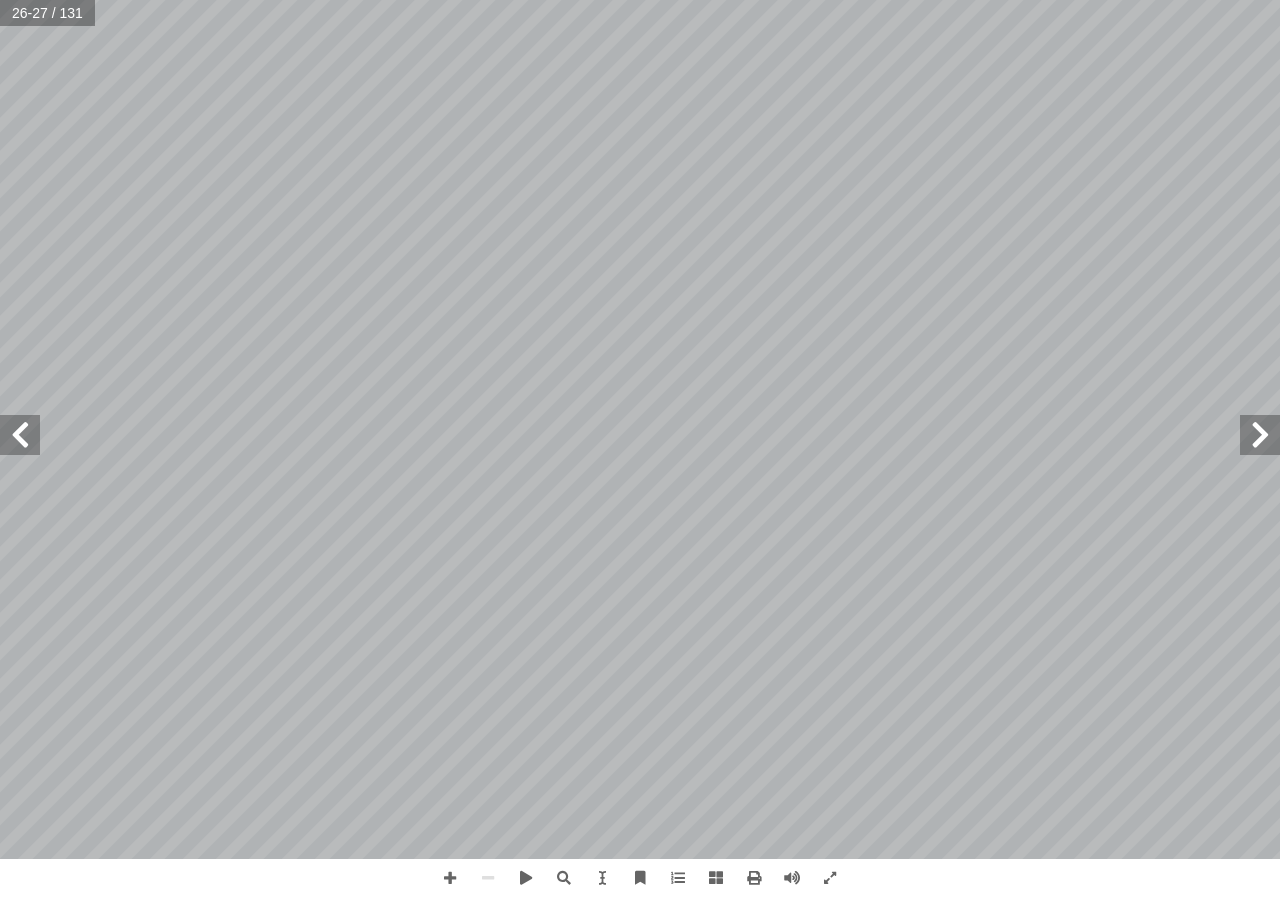 click at bounding box center [20, 435] 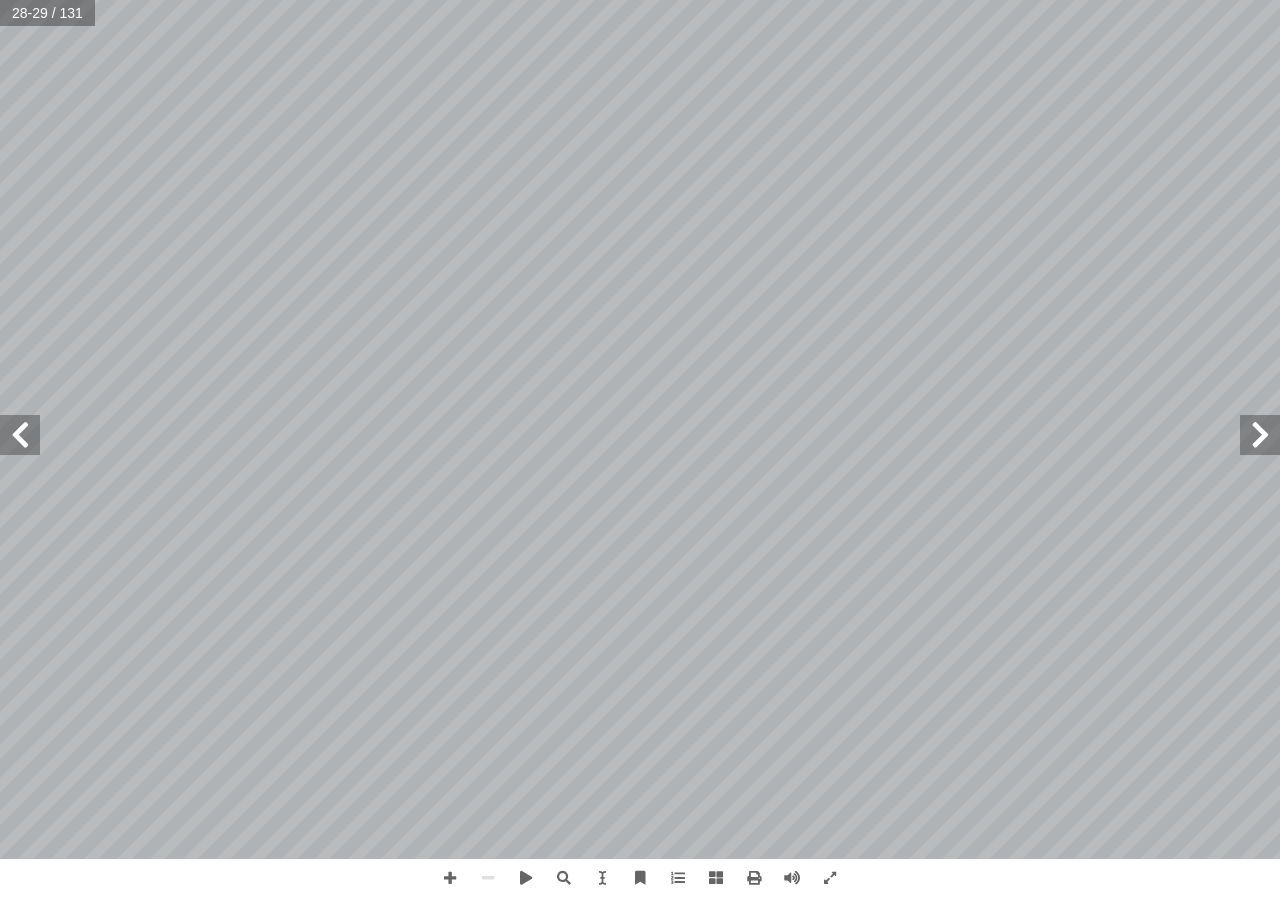 click at bounding box center (20, 435) 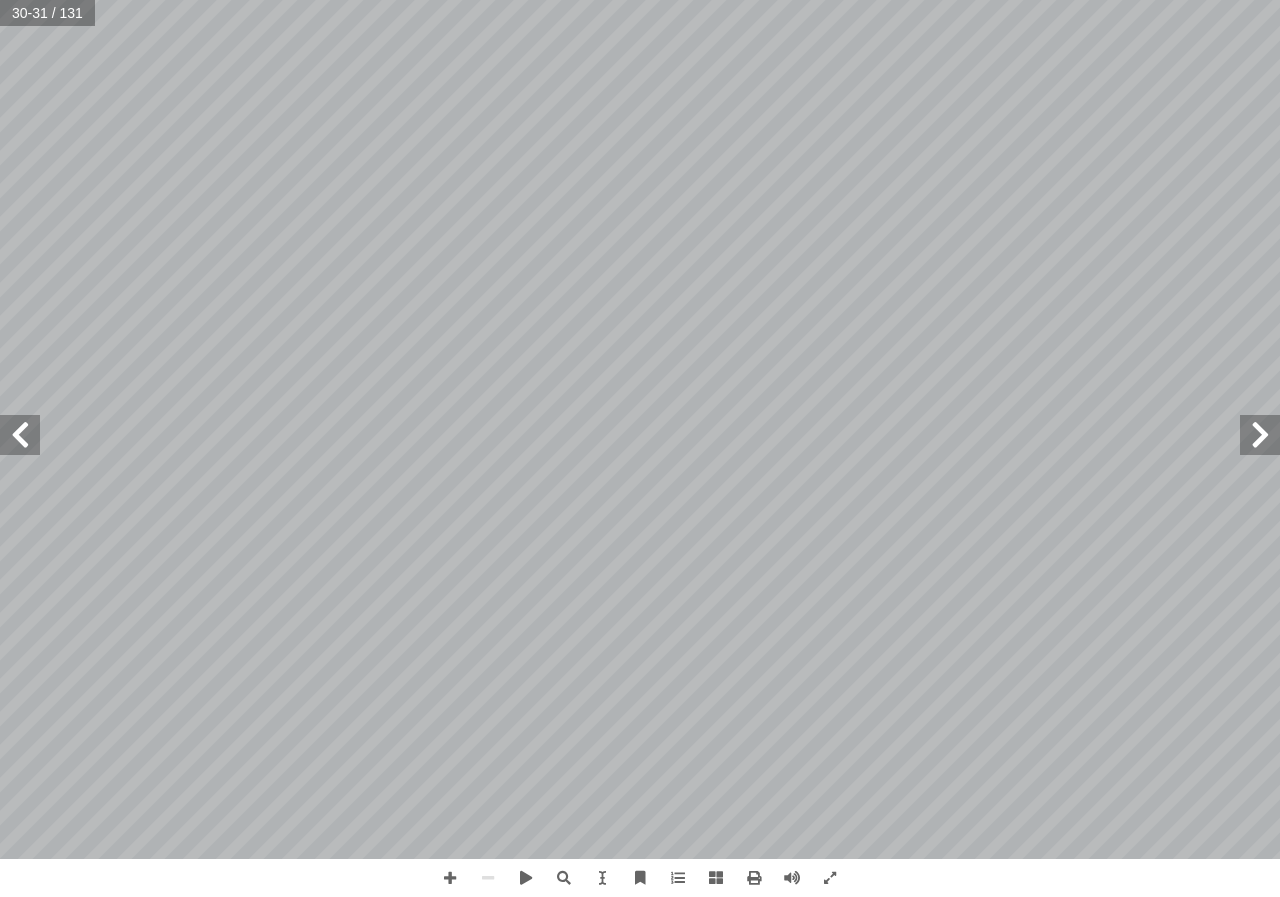 click at bounding box center [20, 435] 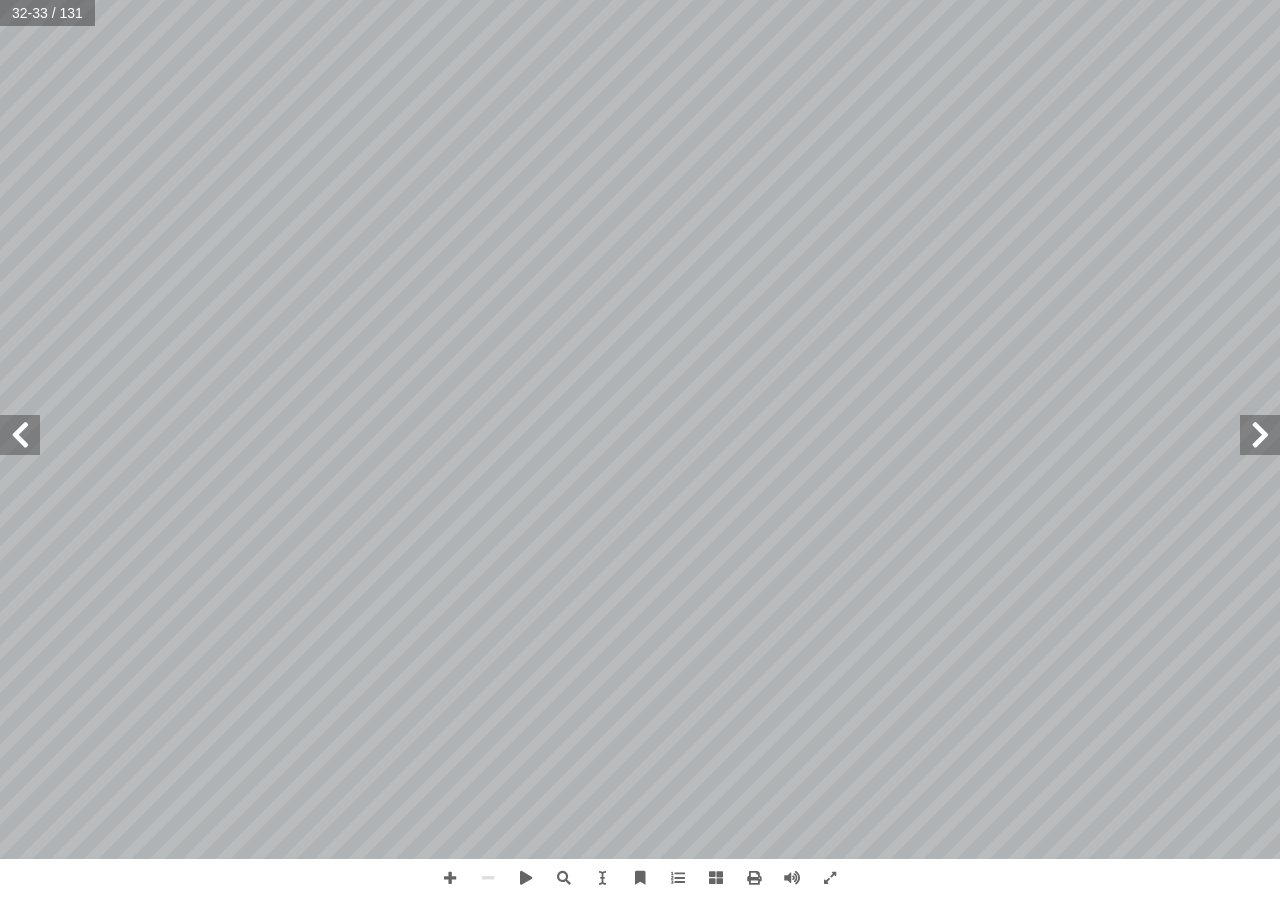 click at bounding box center (20, 435) 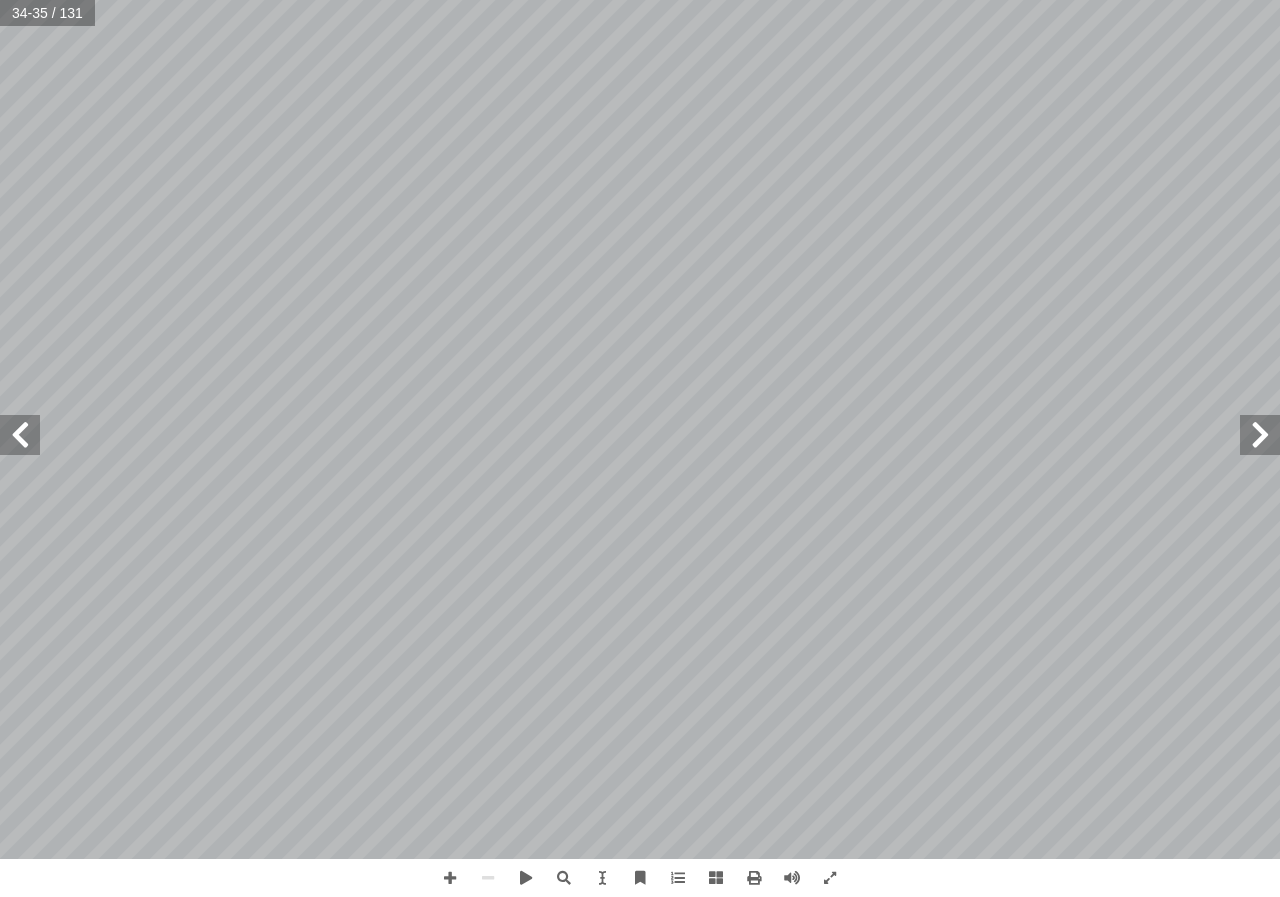 click at bounding box center (20, 435) 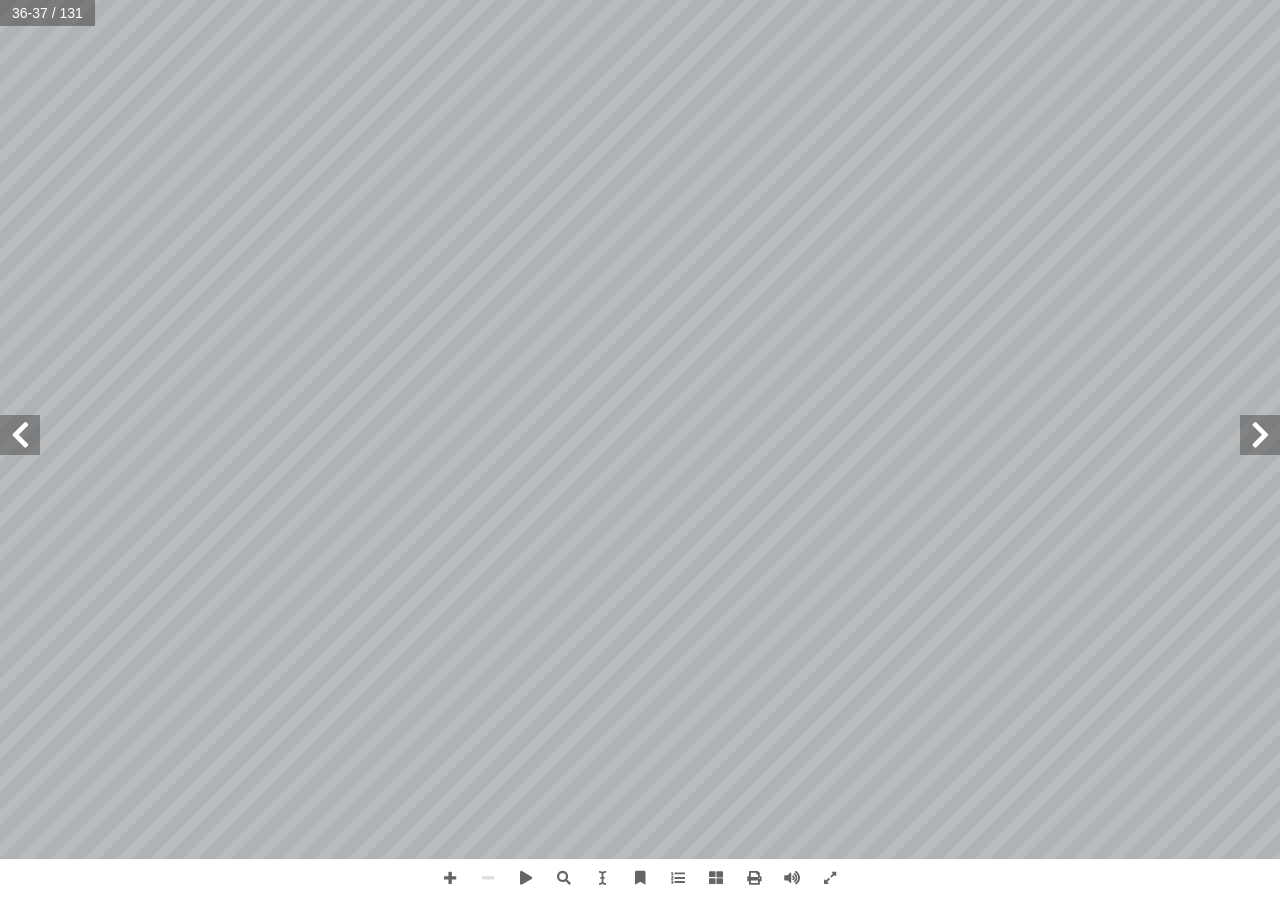 click at bounding box center (20, 435) 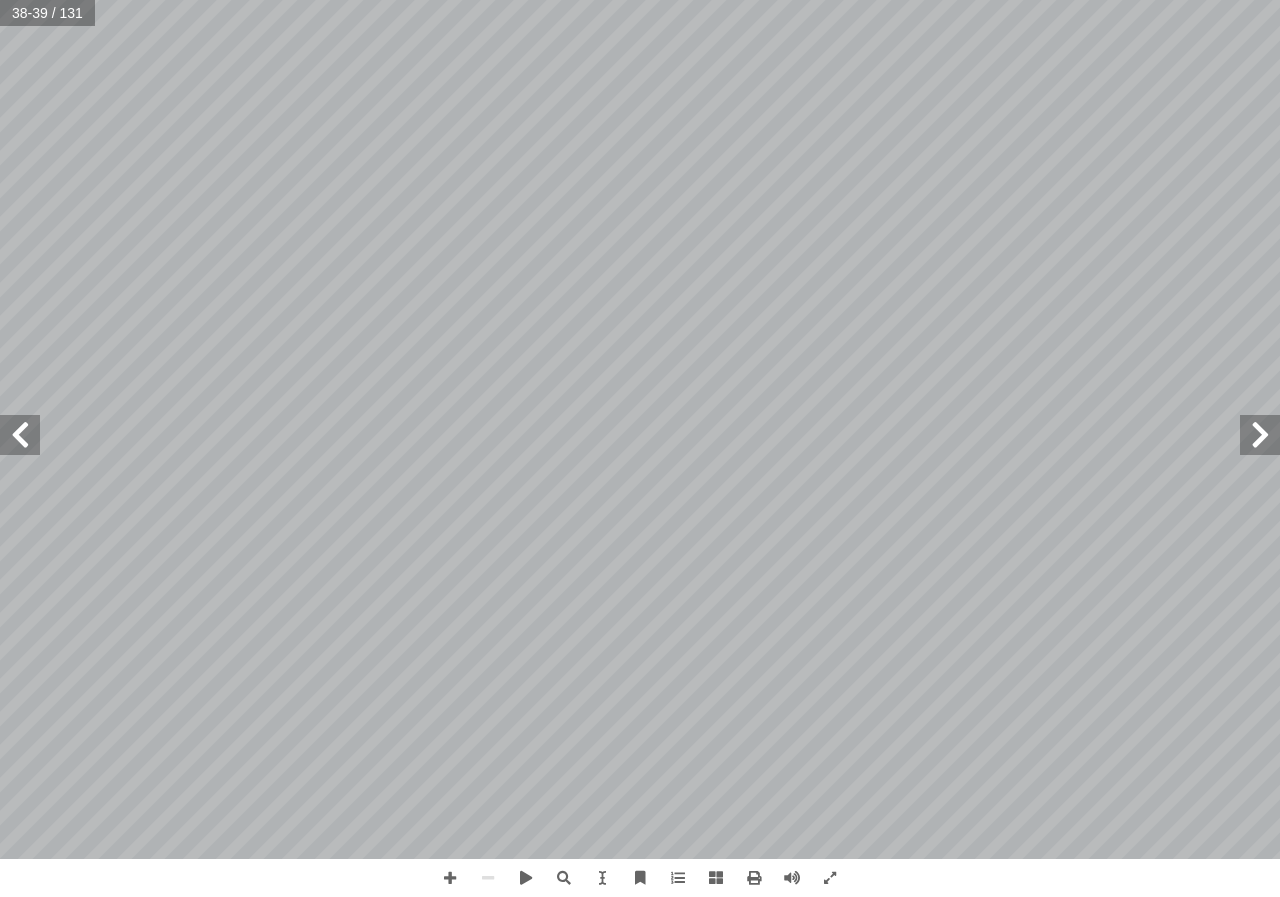 click at bounding box center [20, 435] 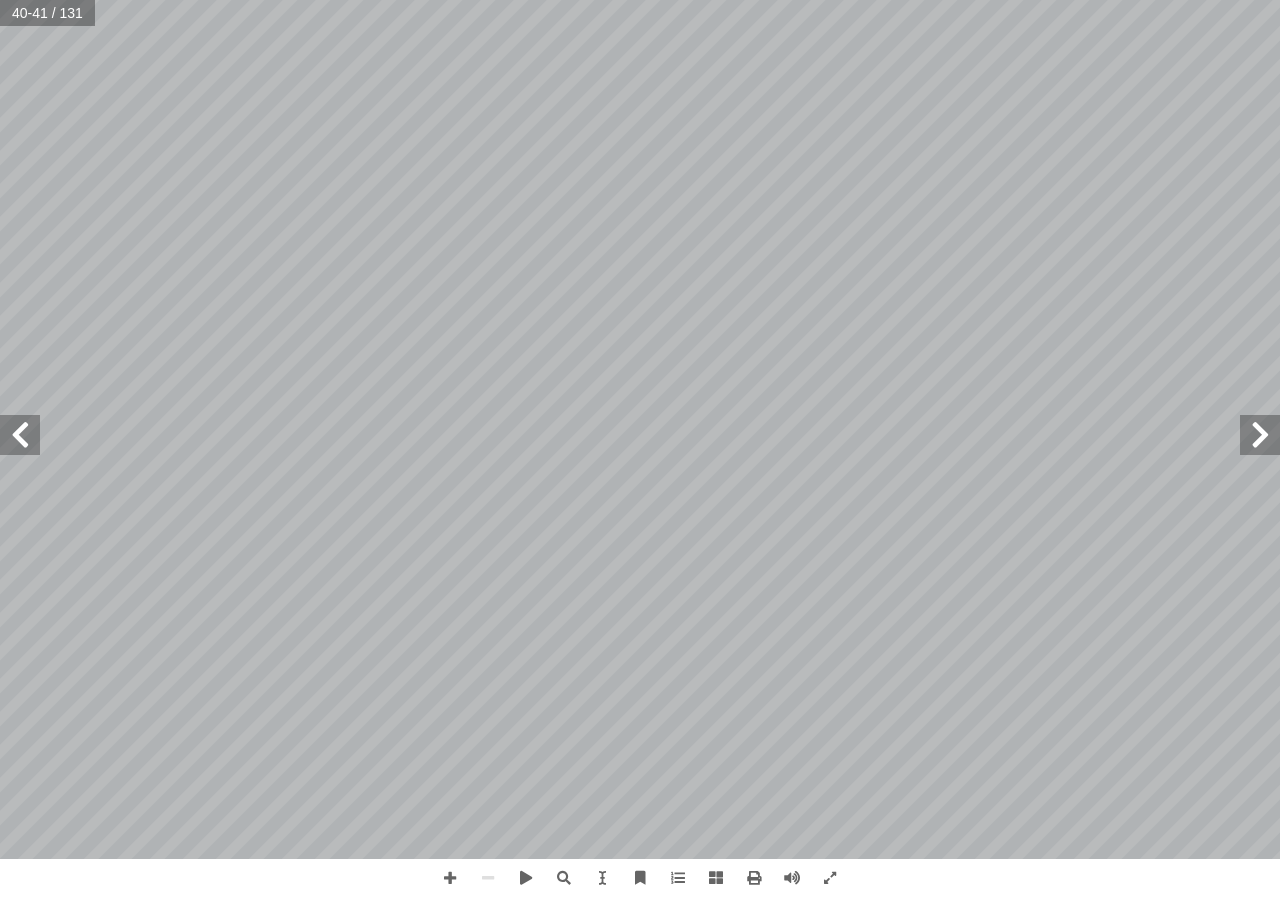click at bounding box center (20, 435) 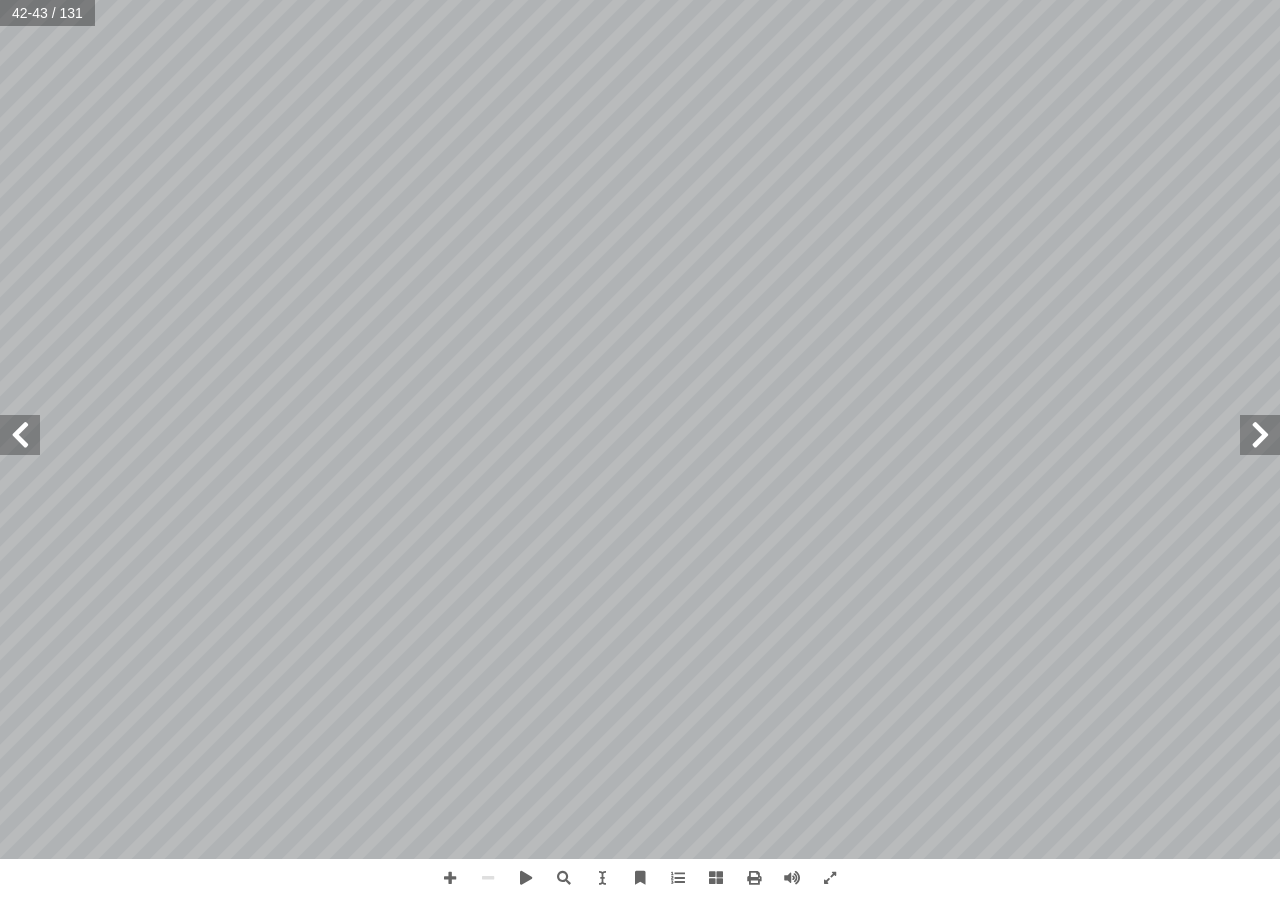 click at bounding box center (20, 435) 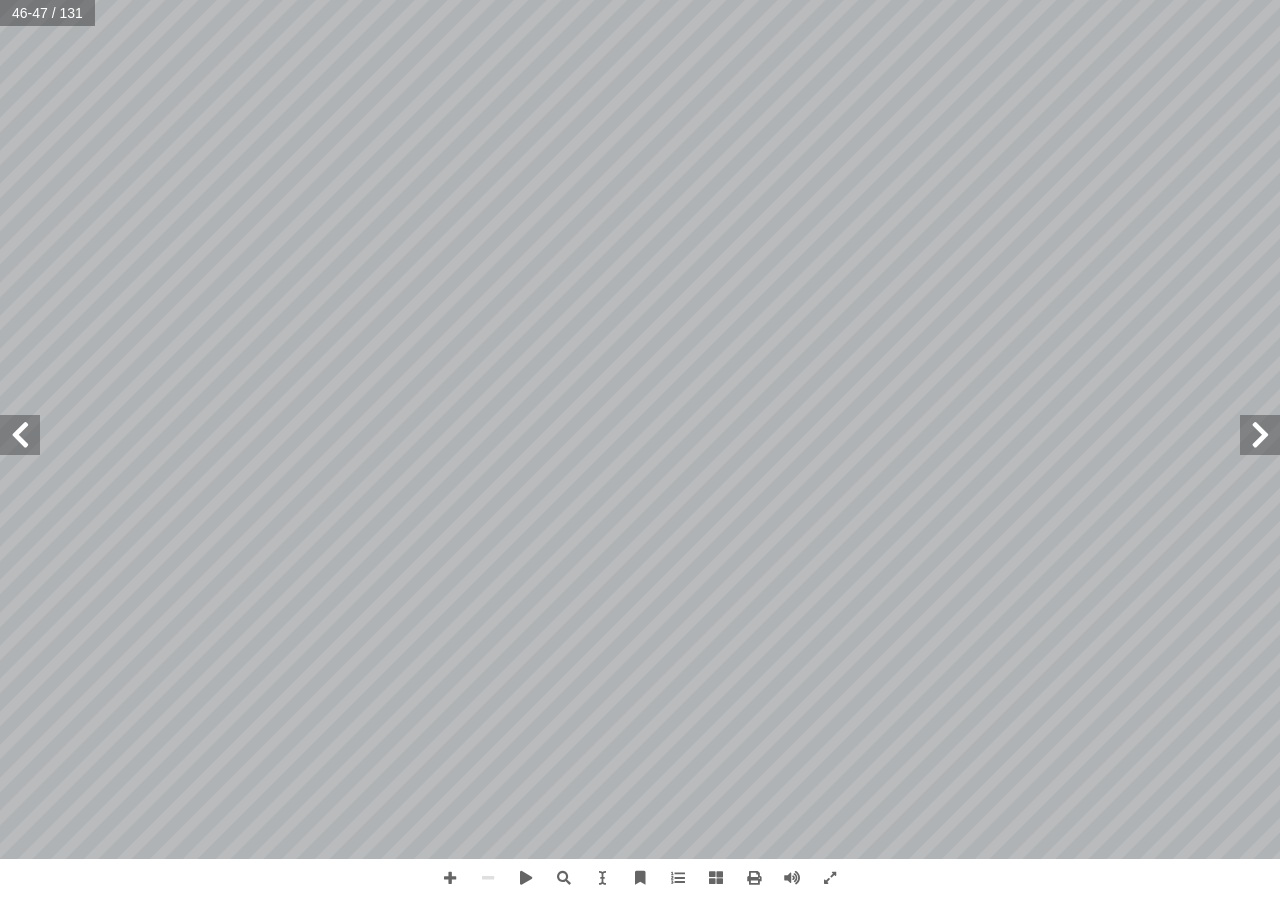 click at bounding box center [20, 435] 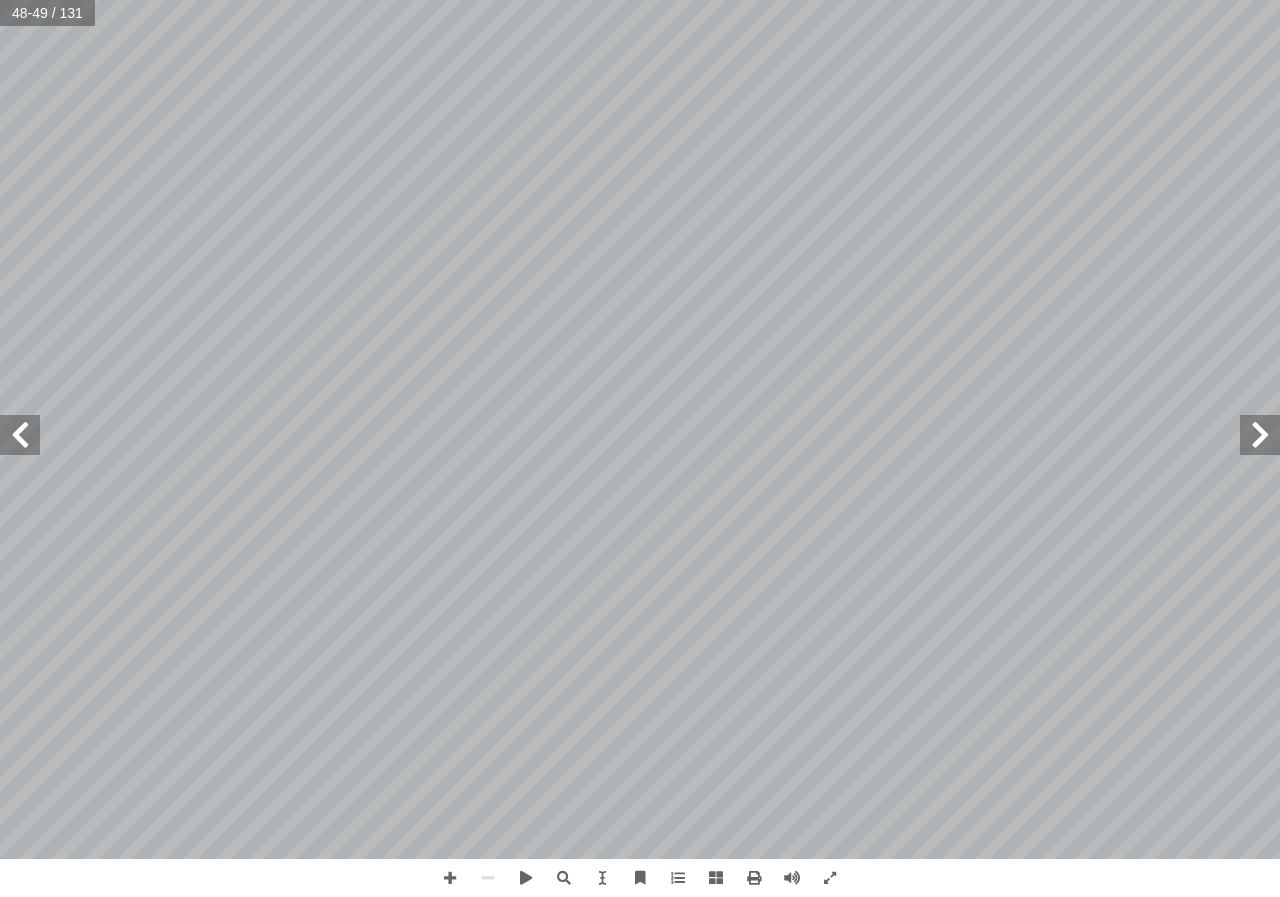 click at bounding box center [20, 435] 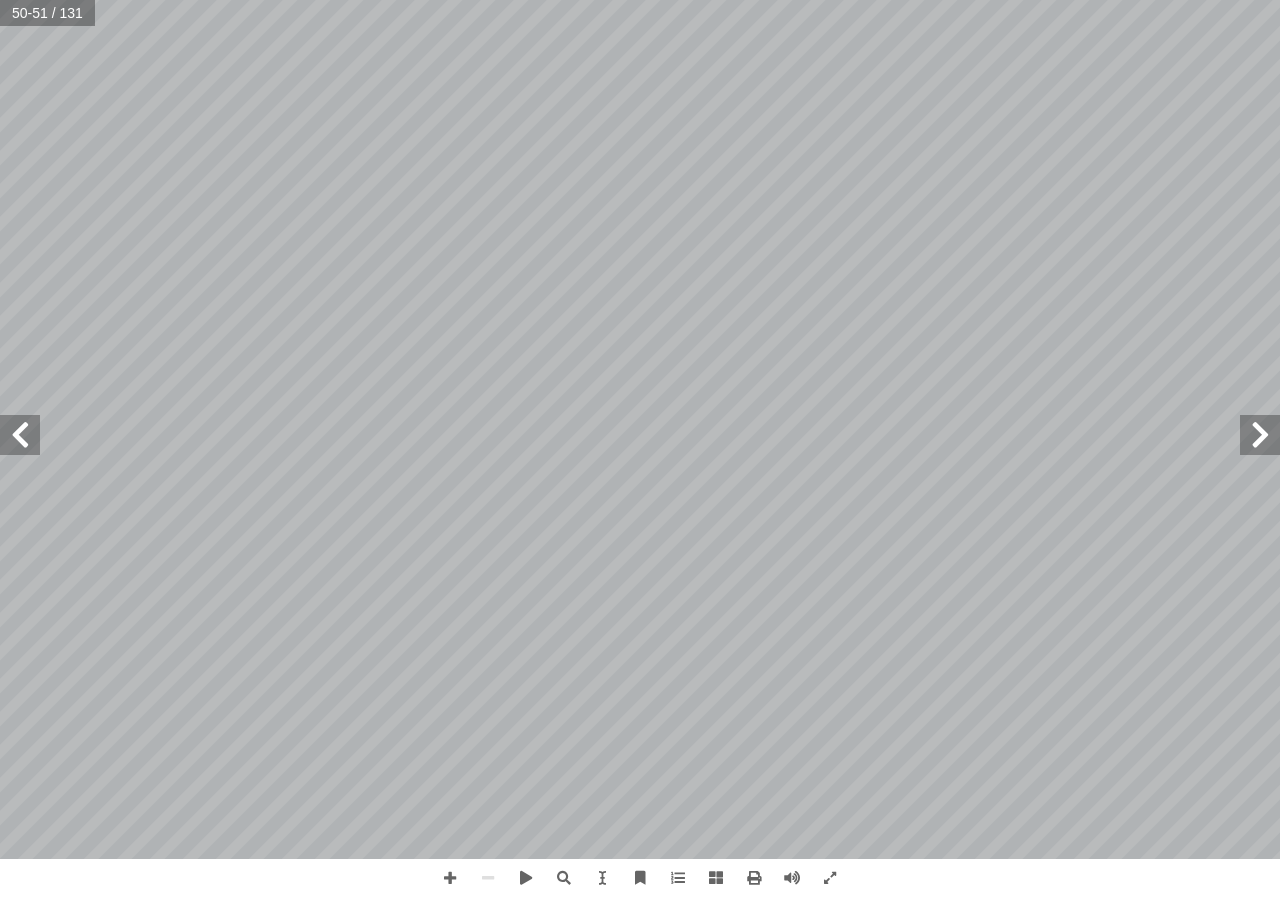 click at bounding box center (20, 435) 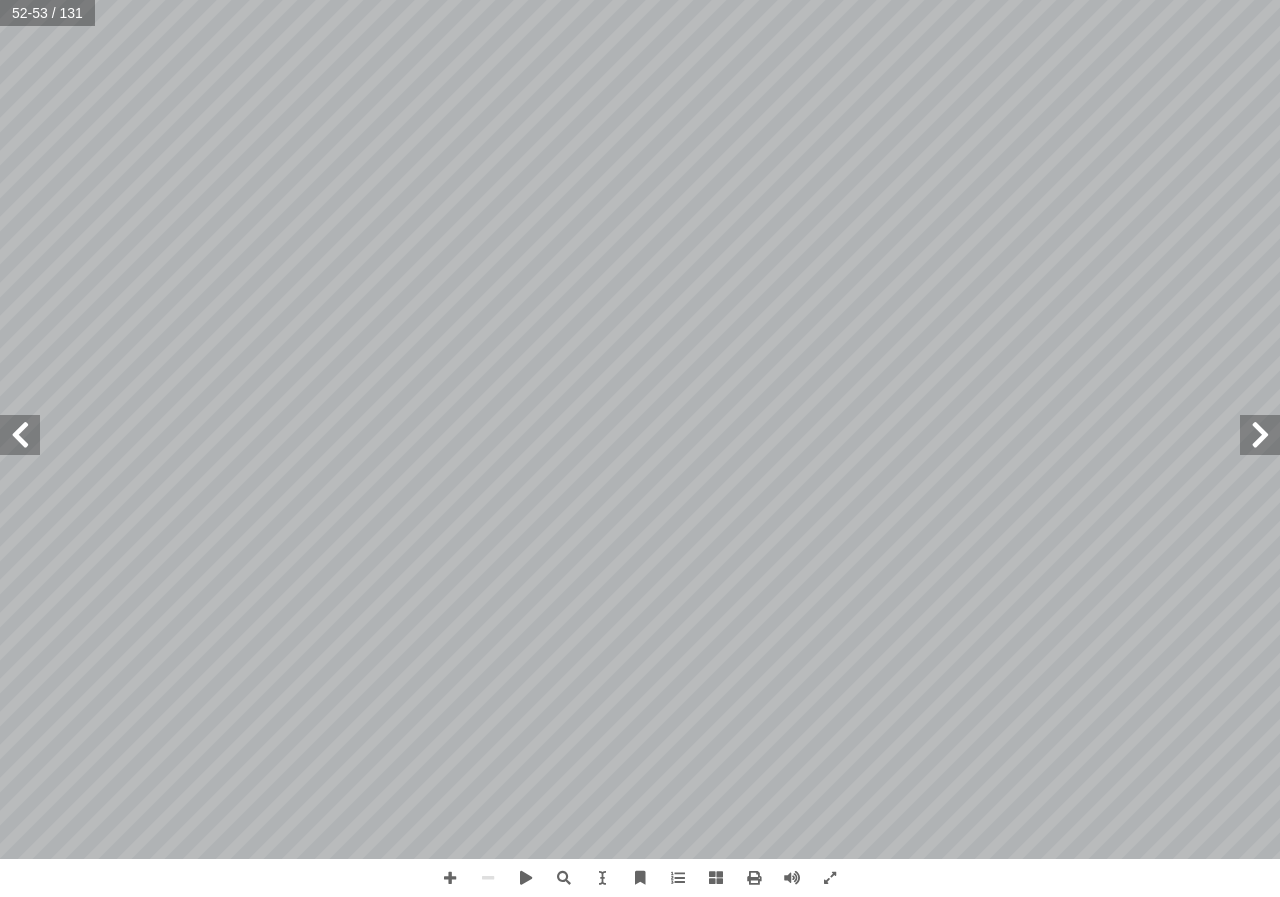 click at bounding box center (20, 435) 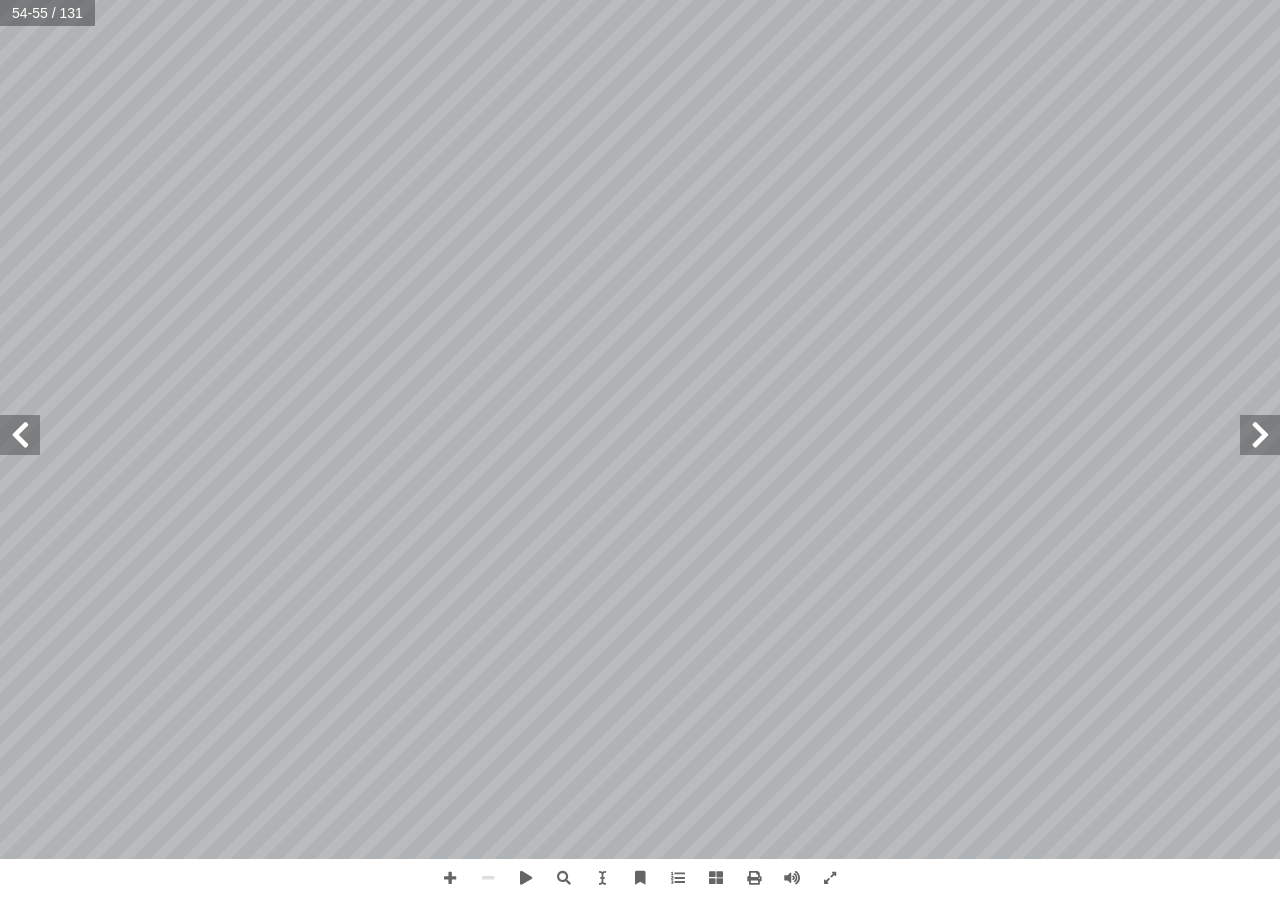 click at bounding box center (20, 435) 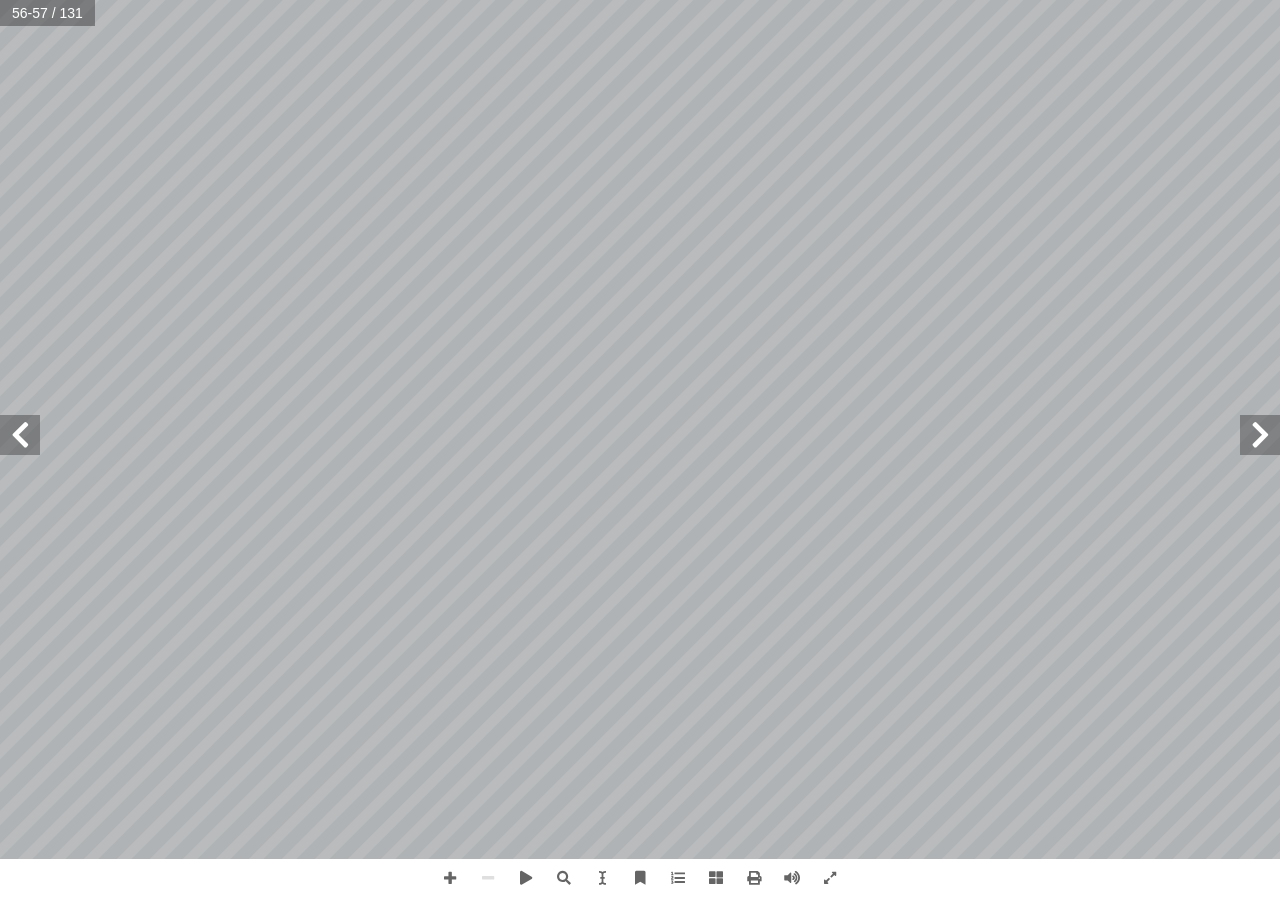 click at bounding box center [20, 435] 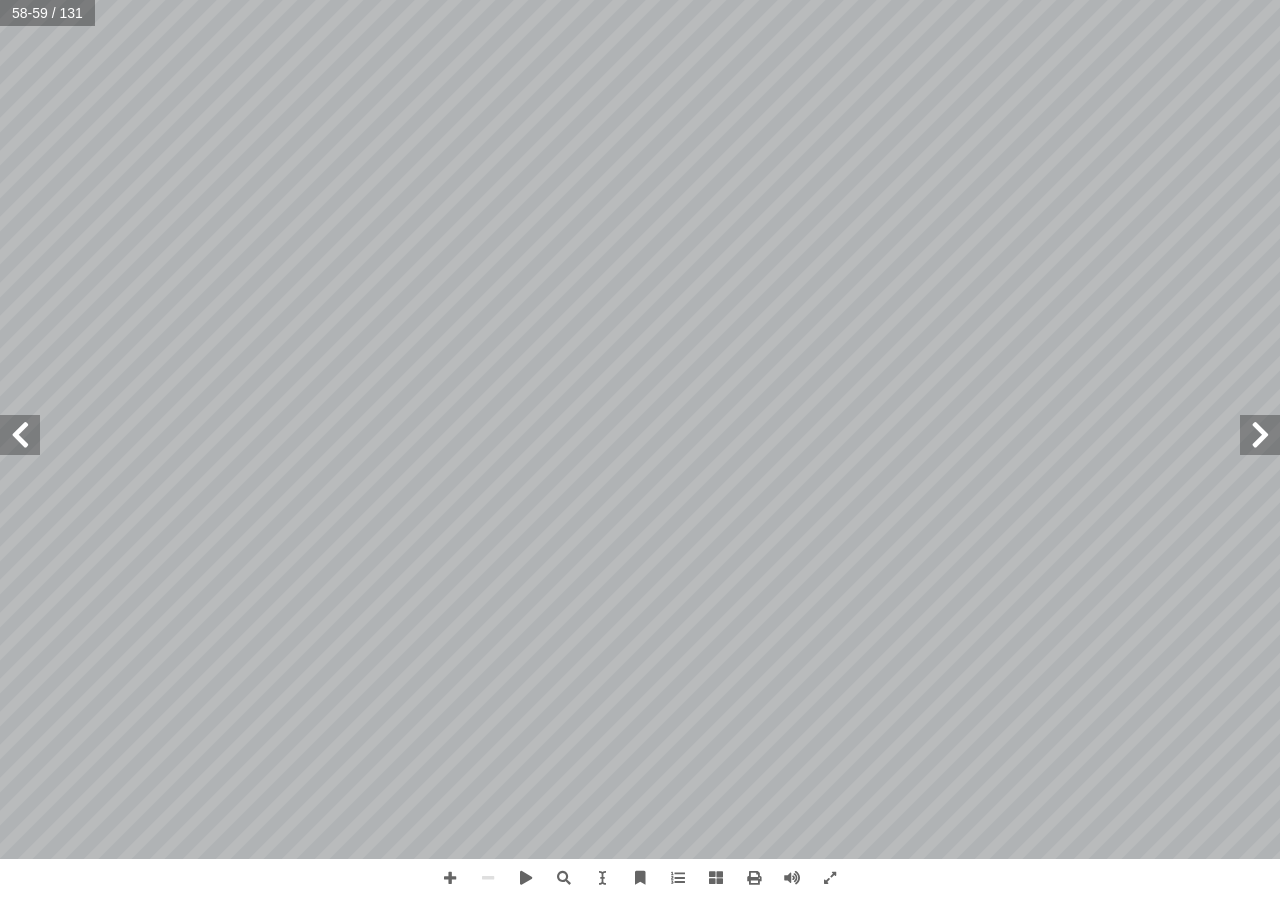 click at bounding box center (20, 435) 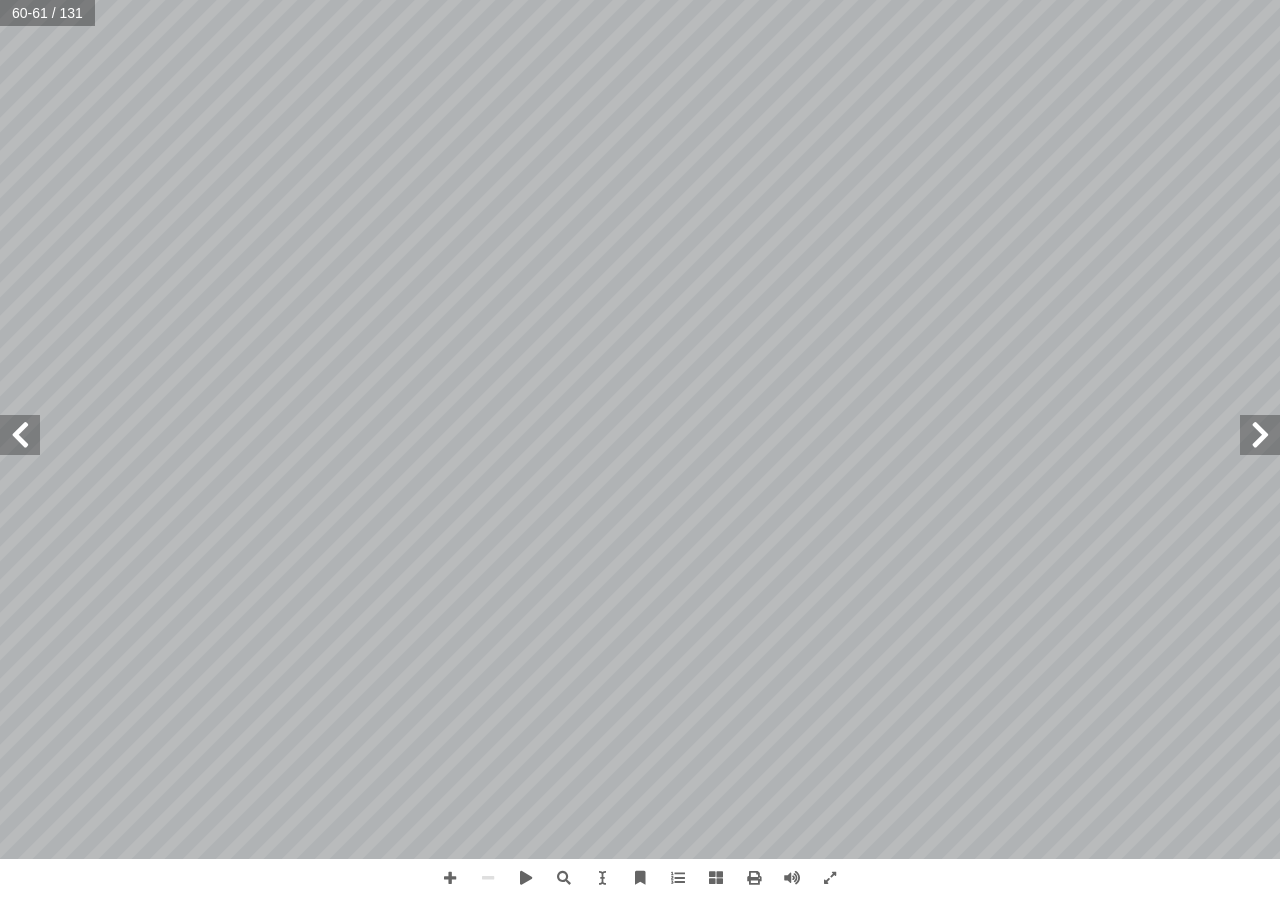 click at bounding box center [20, 435] 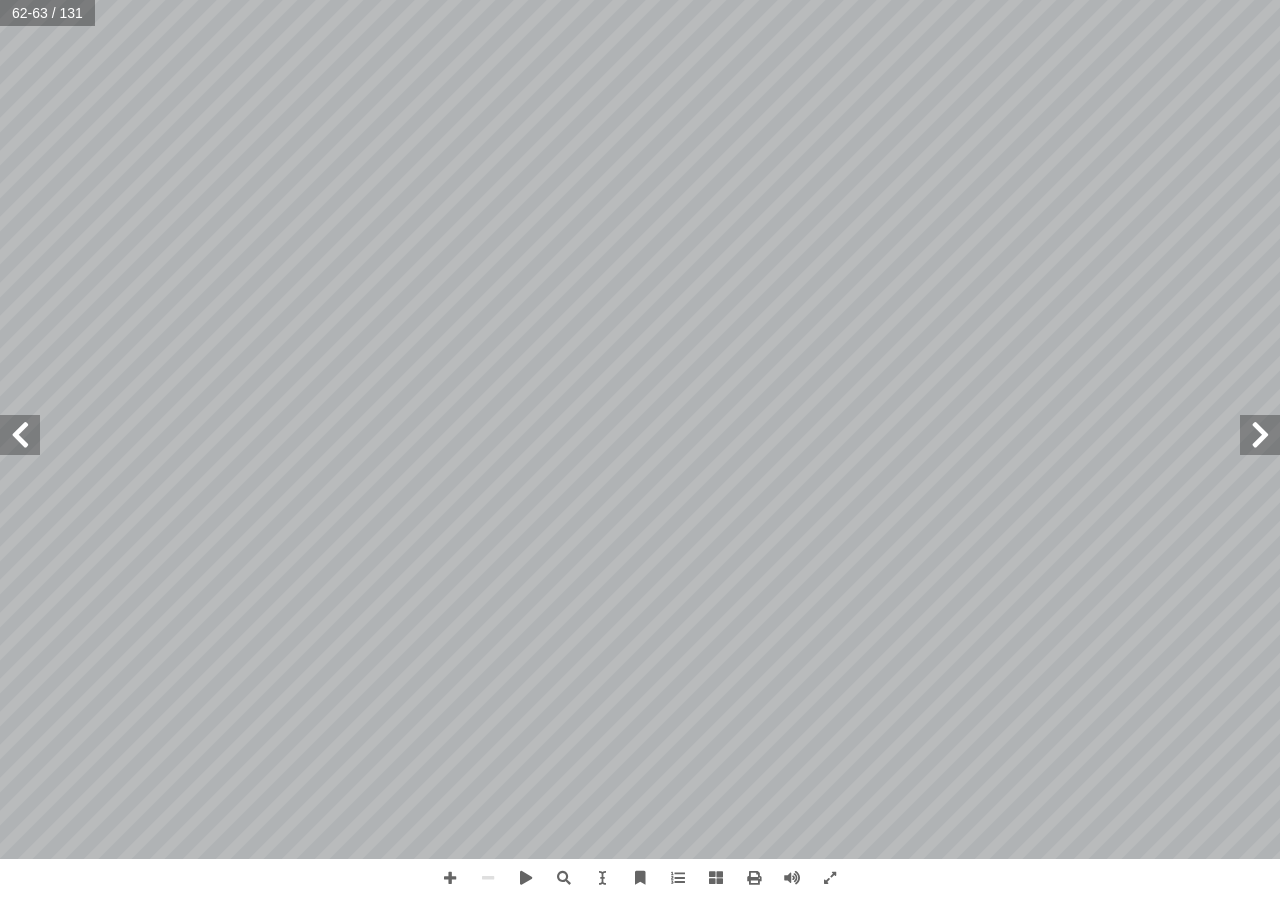 click at bounding box center (20, 435) 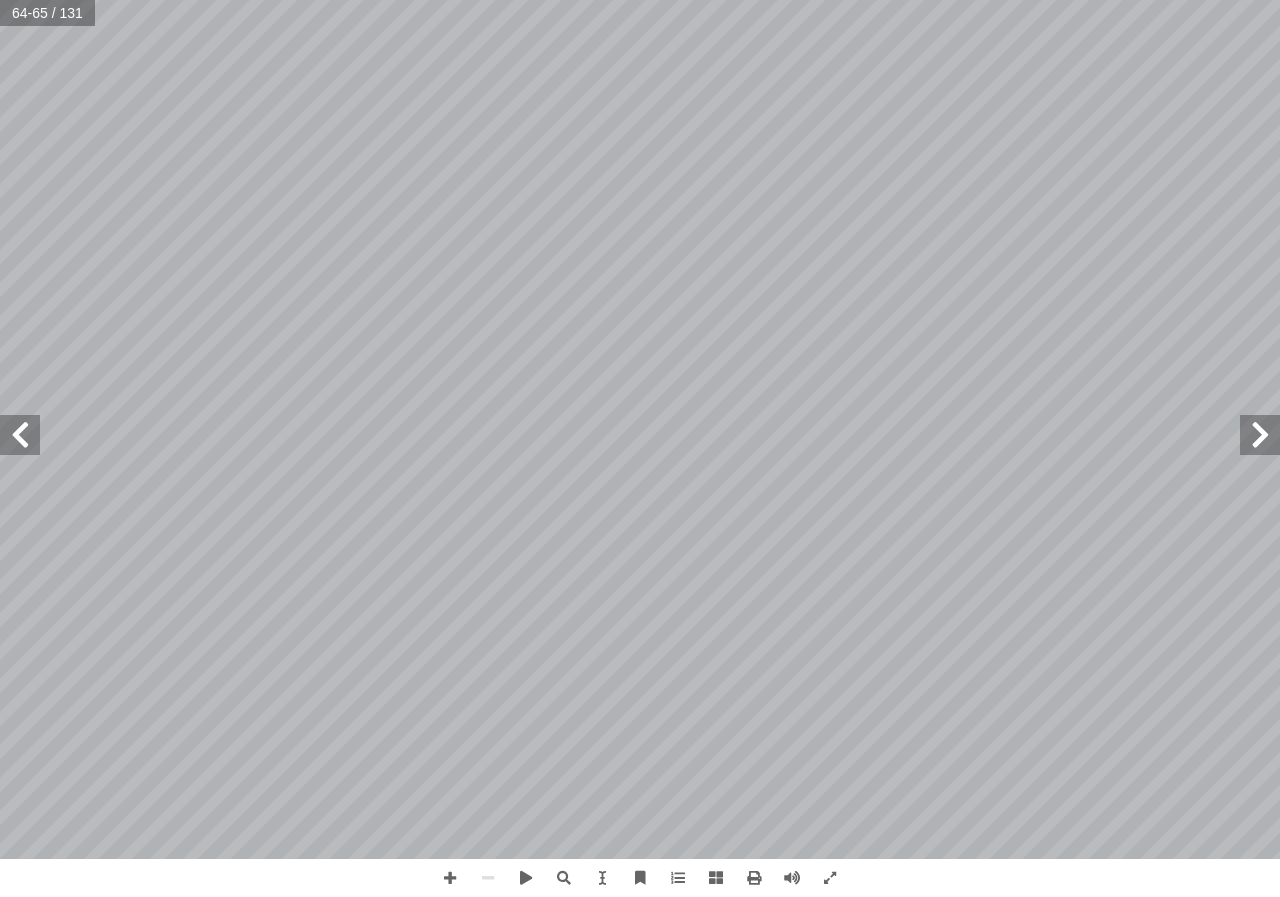 click at bounding box center (20, 435) 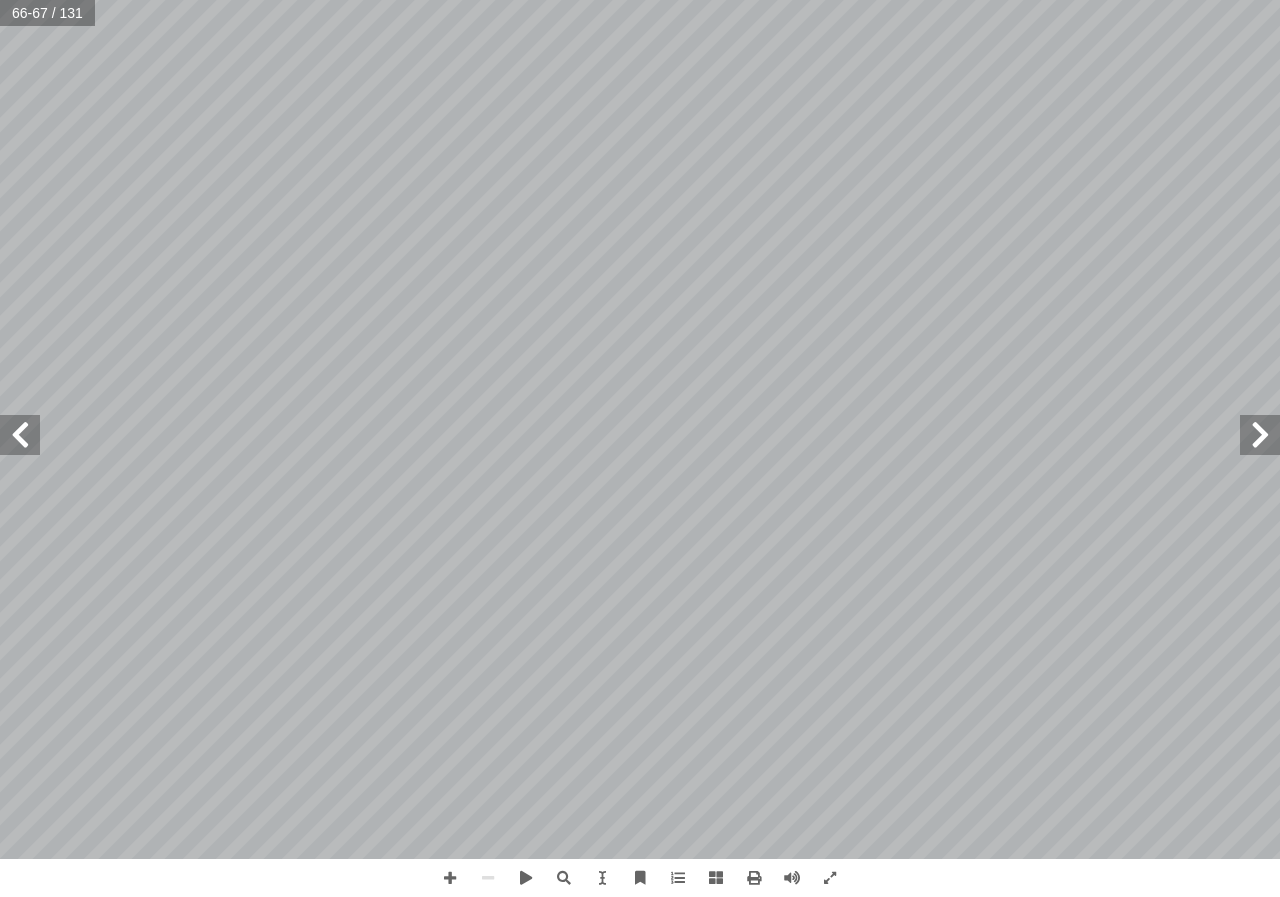 click at bounding box center [20, 435] 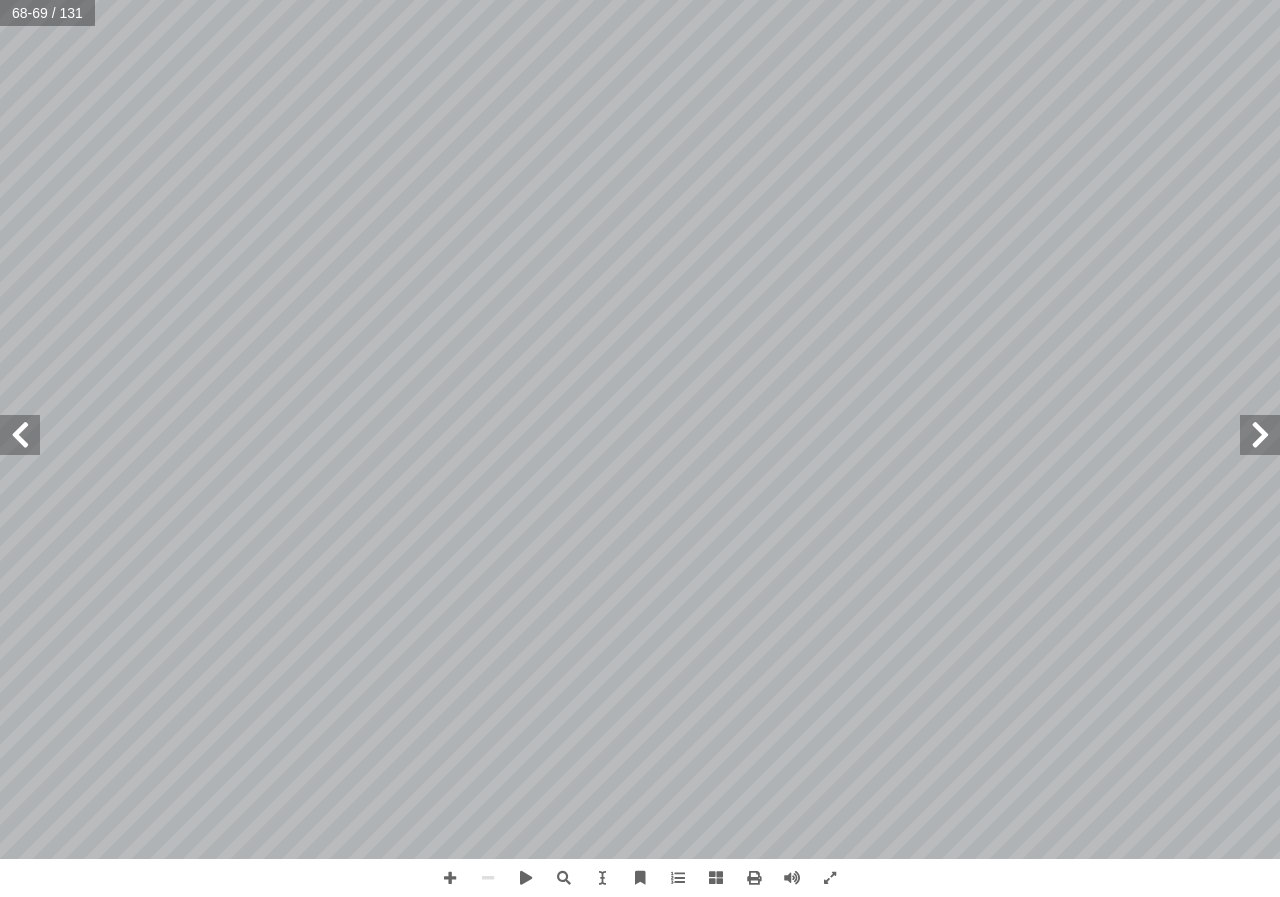click at bounding box center (20, 435) 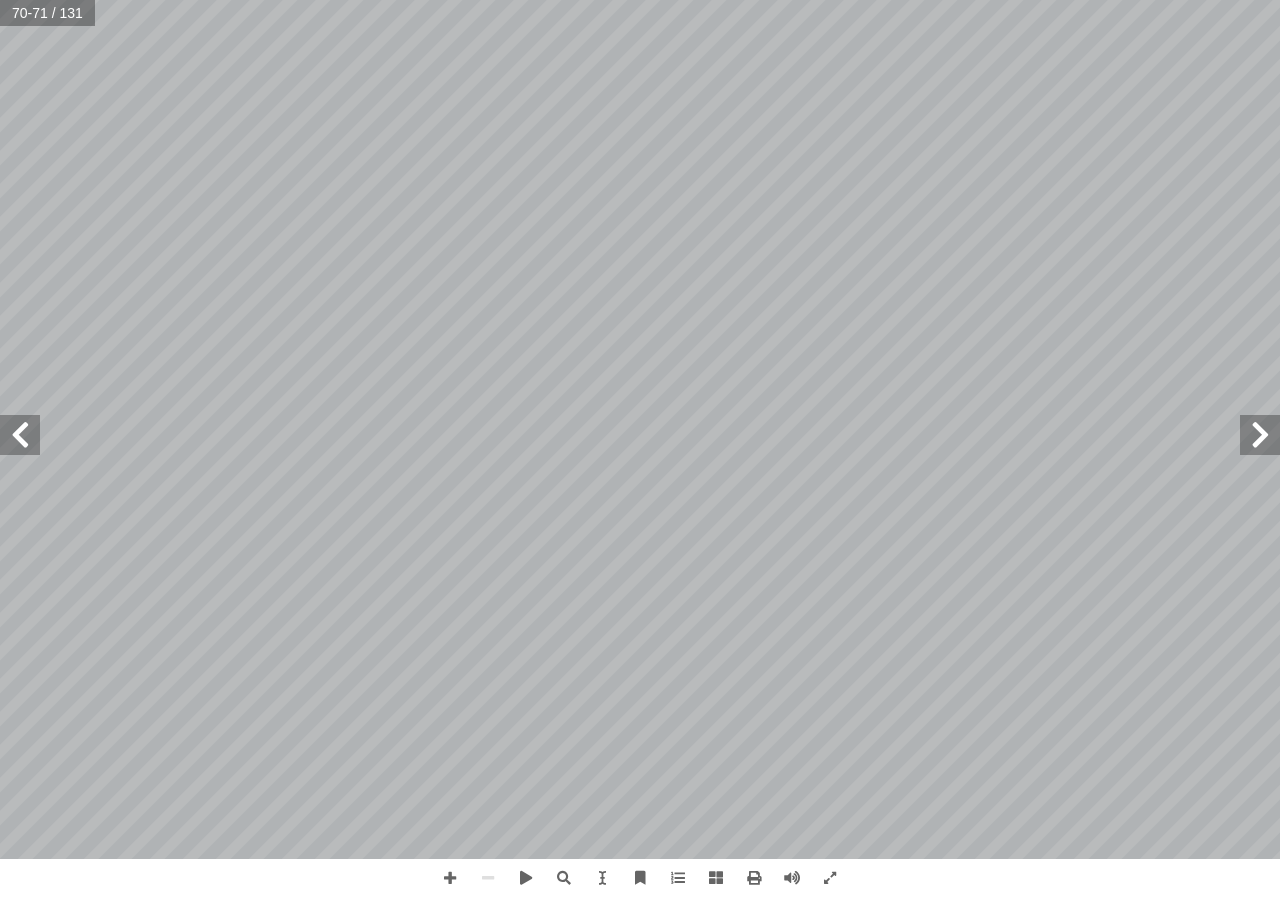 click at bounding box center [20, 435] 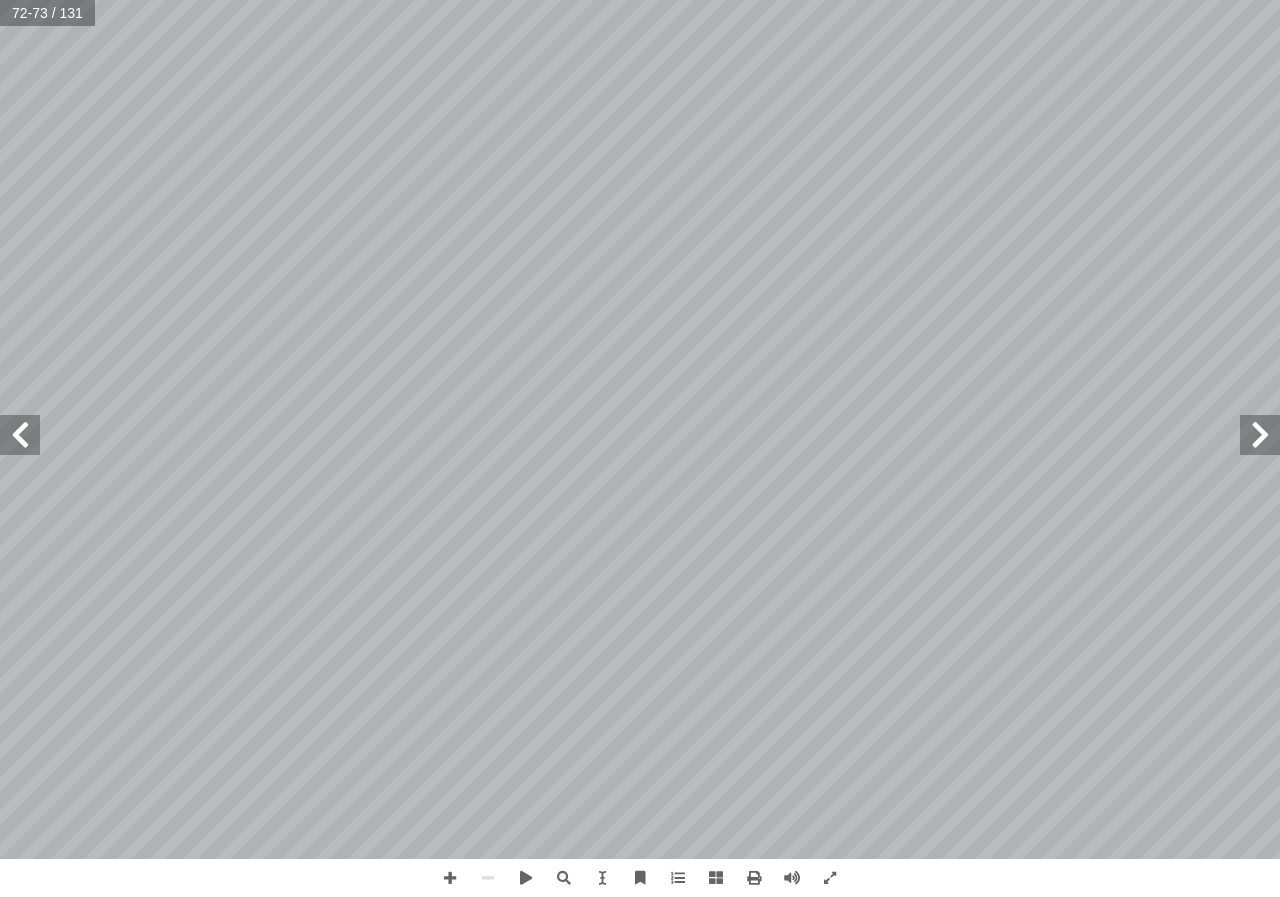 click at bounding box center [20, 435] 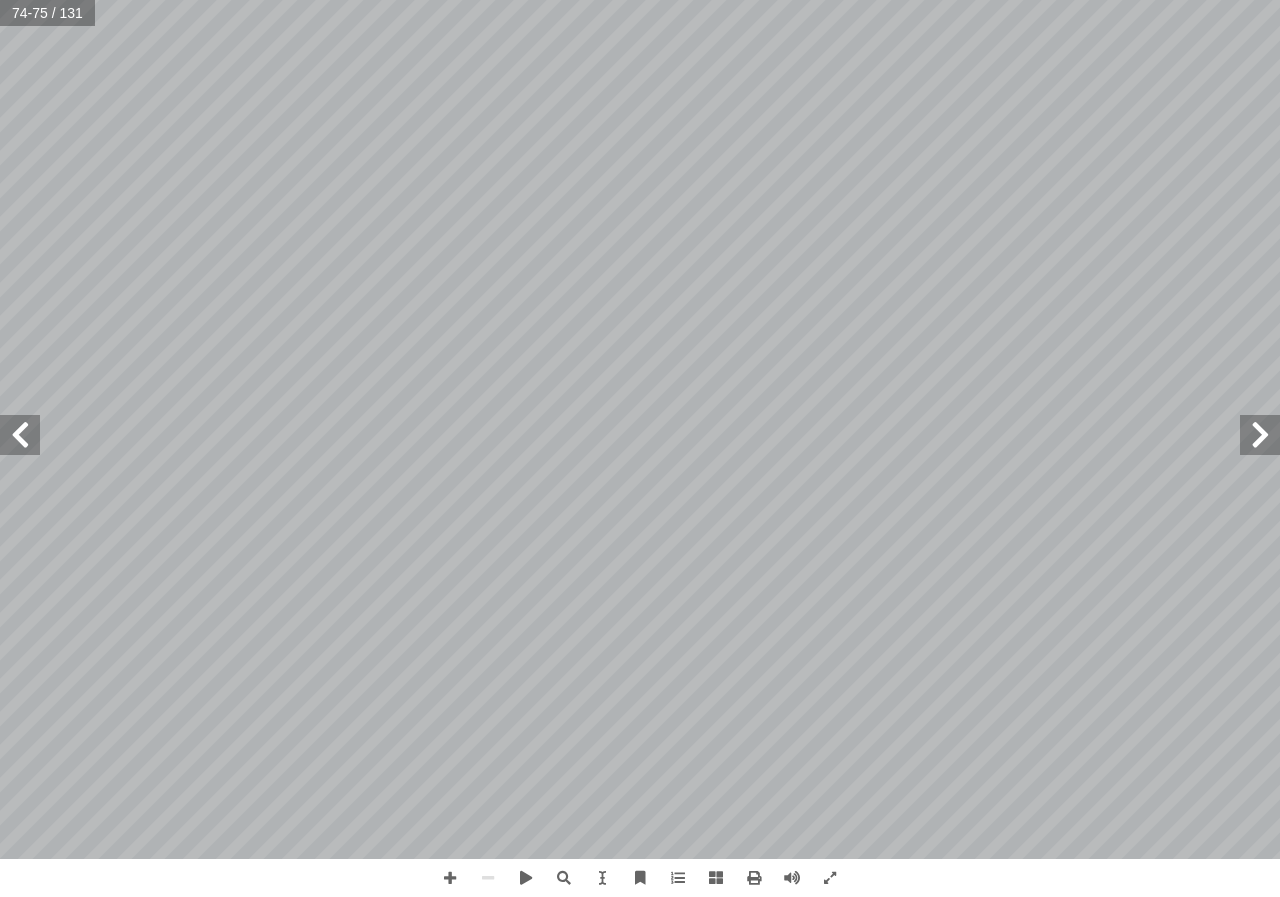 click at bounding box center (20, 435) 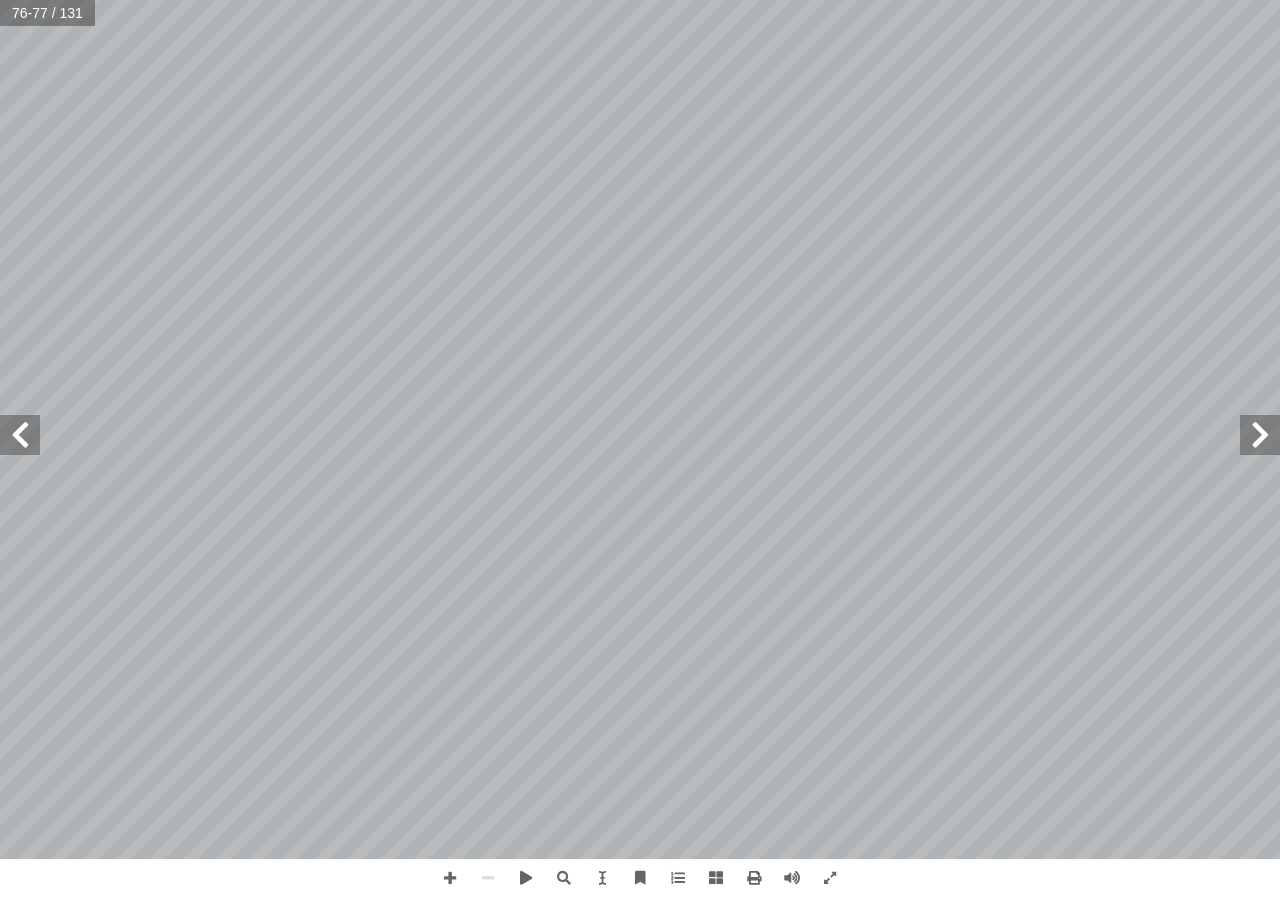click at bounding box center (20, 435) 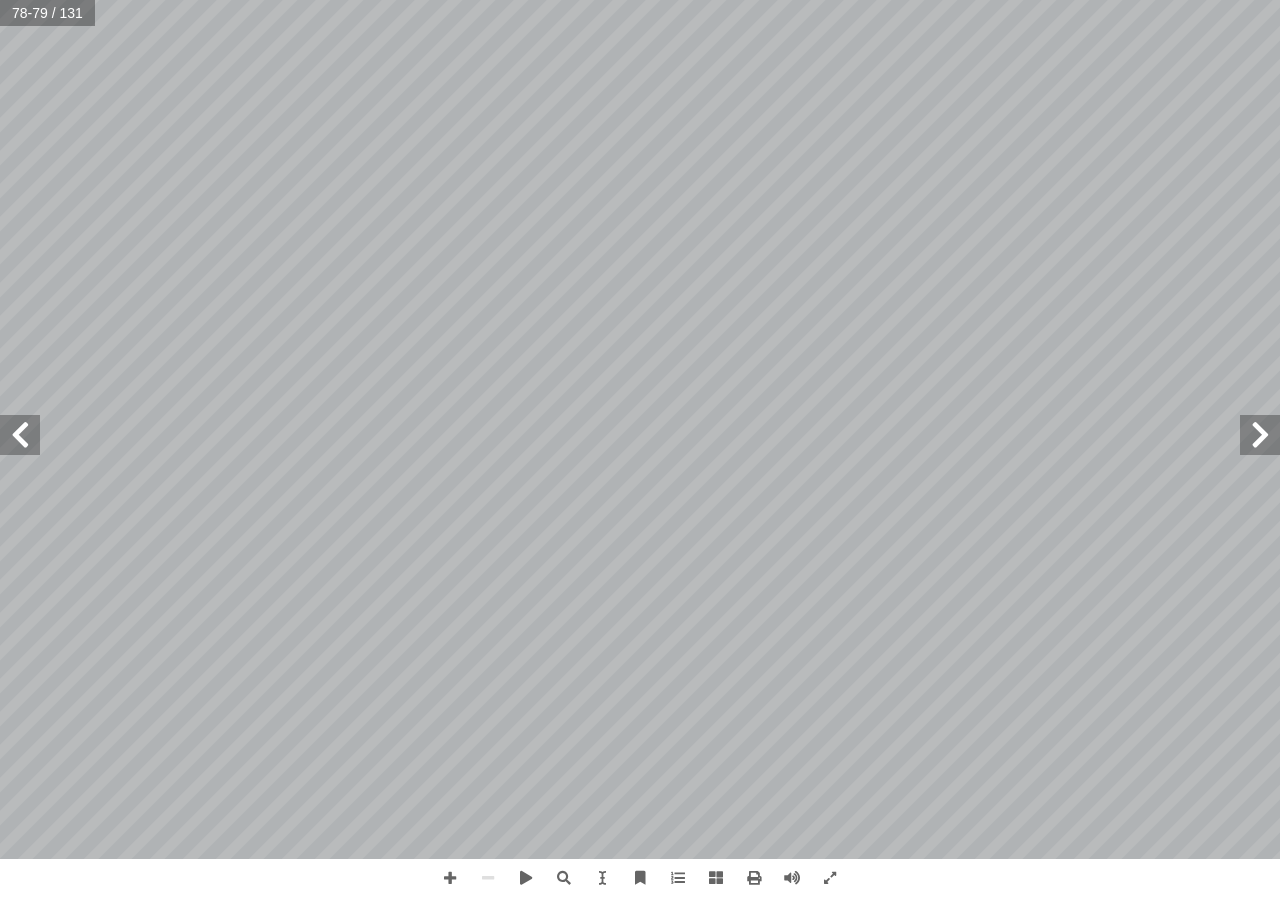 click at bounding box center [20, 435] 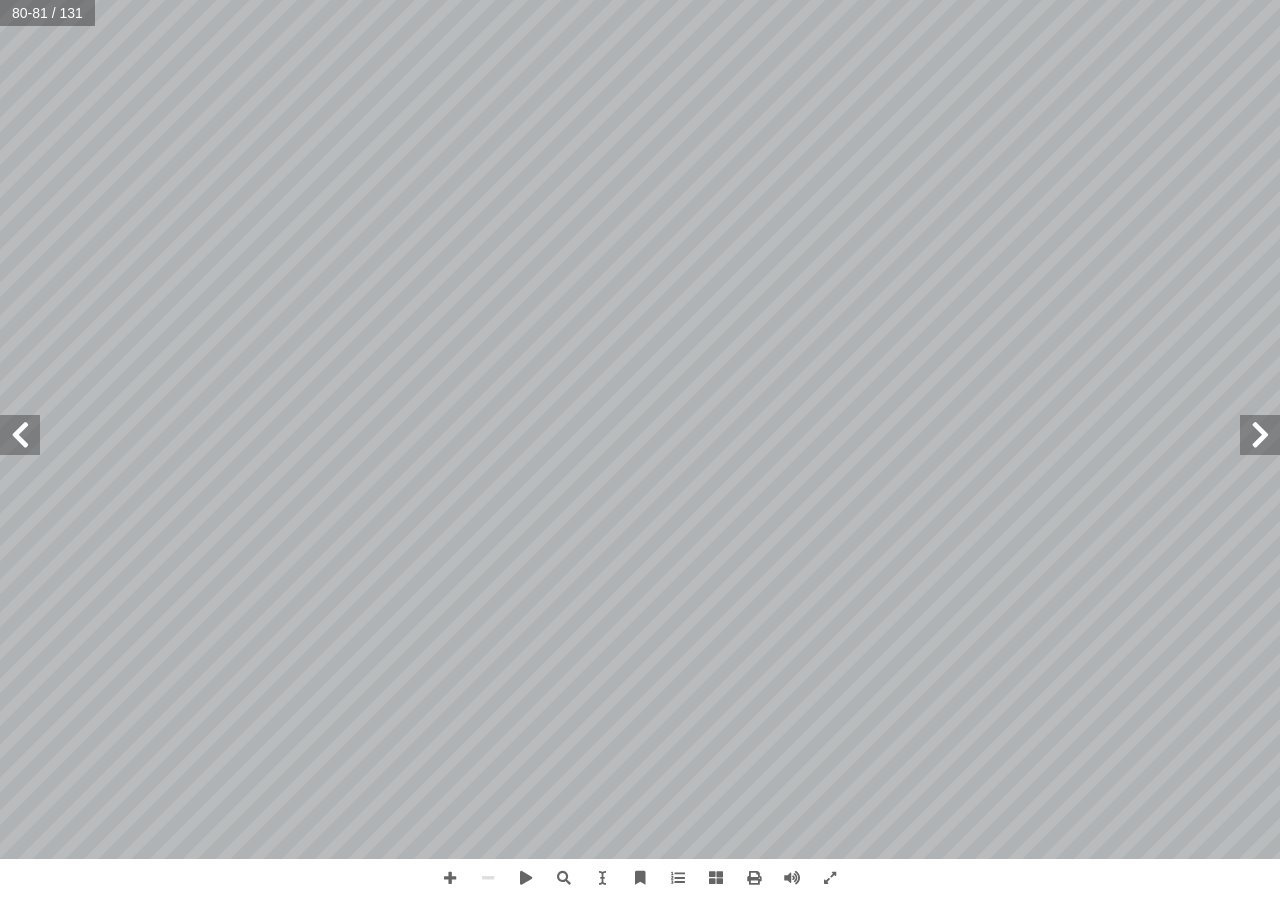 click at bounding box center [20, 435] 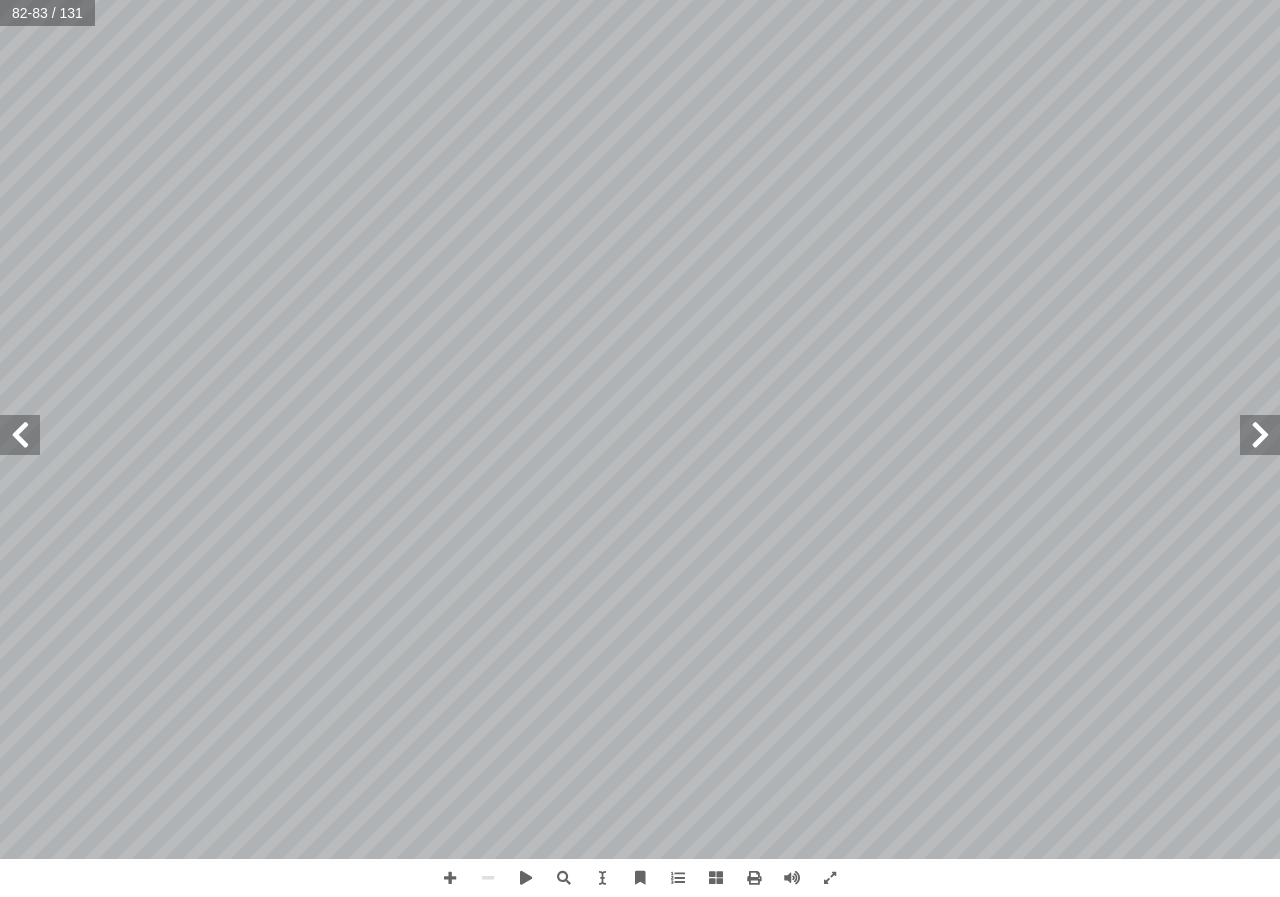 click at bounding box center (20, 435) 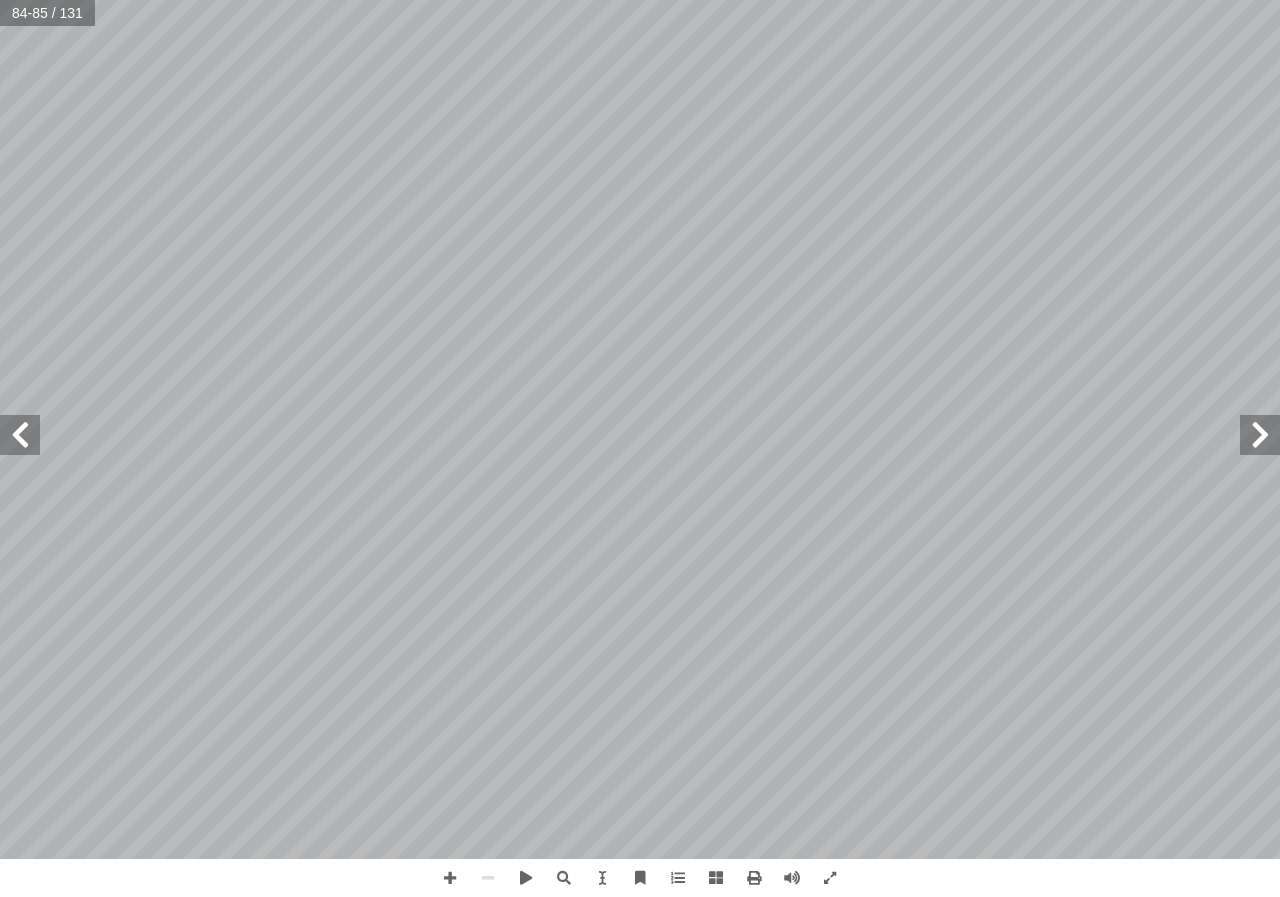 click at bounding box center (20, 435) 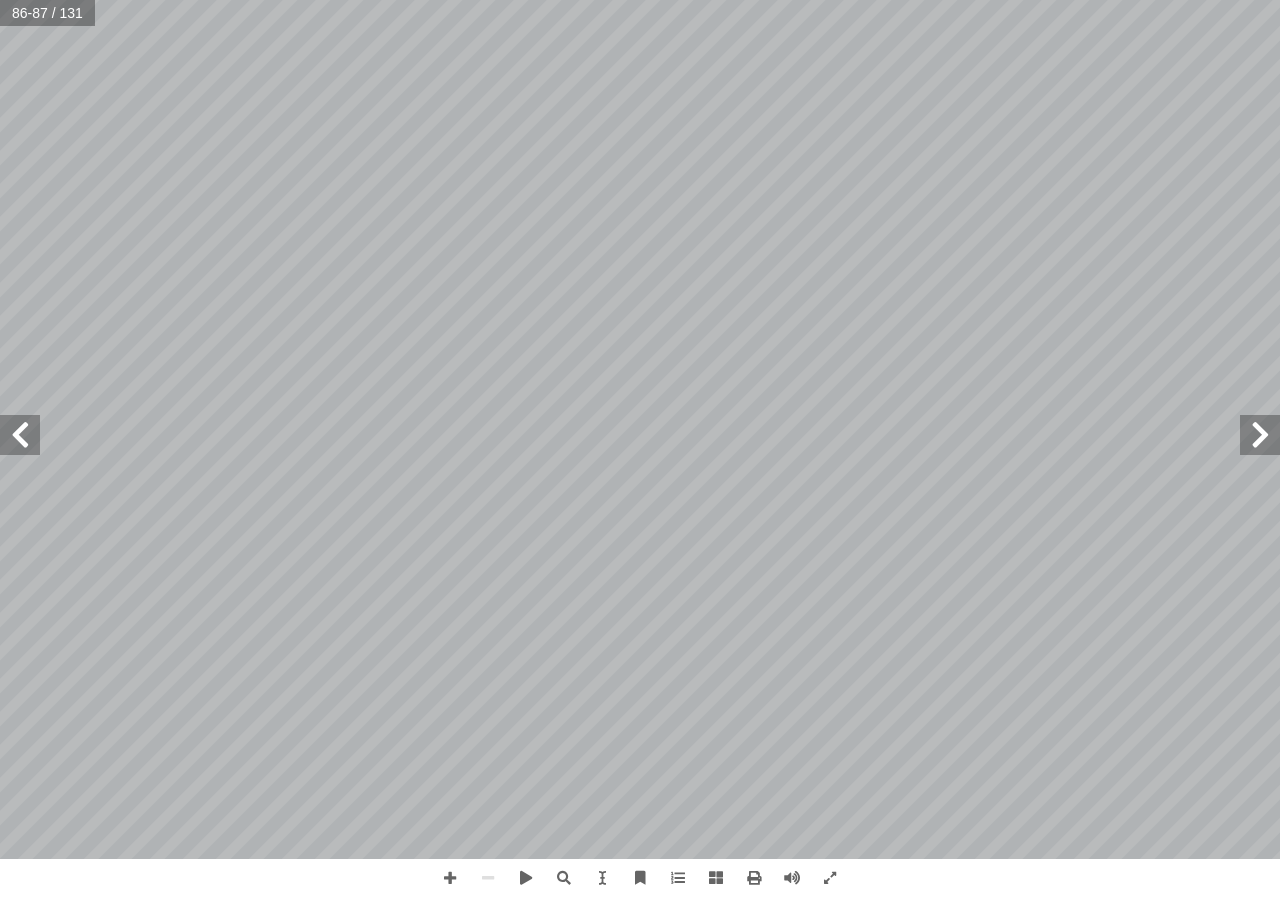 click at bounding box center (20, 435) 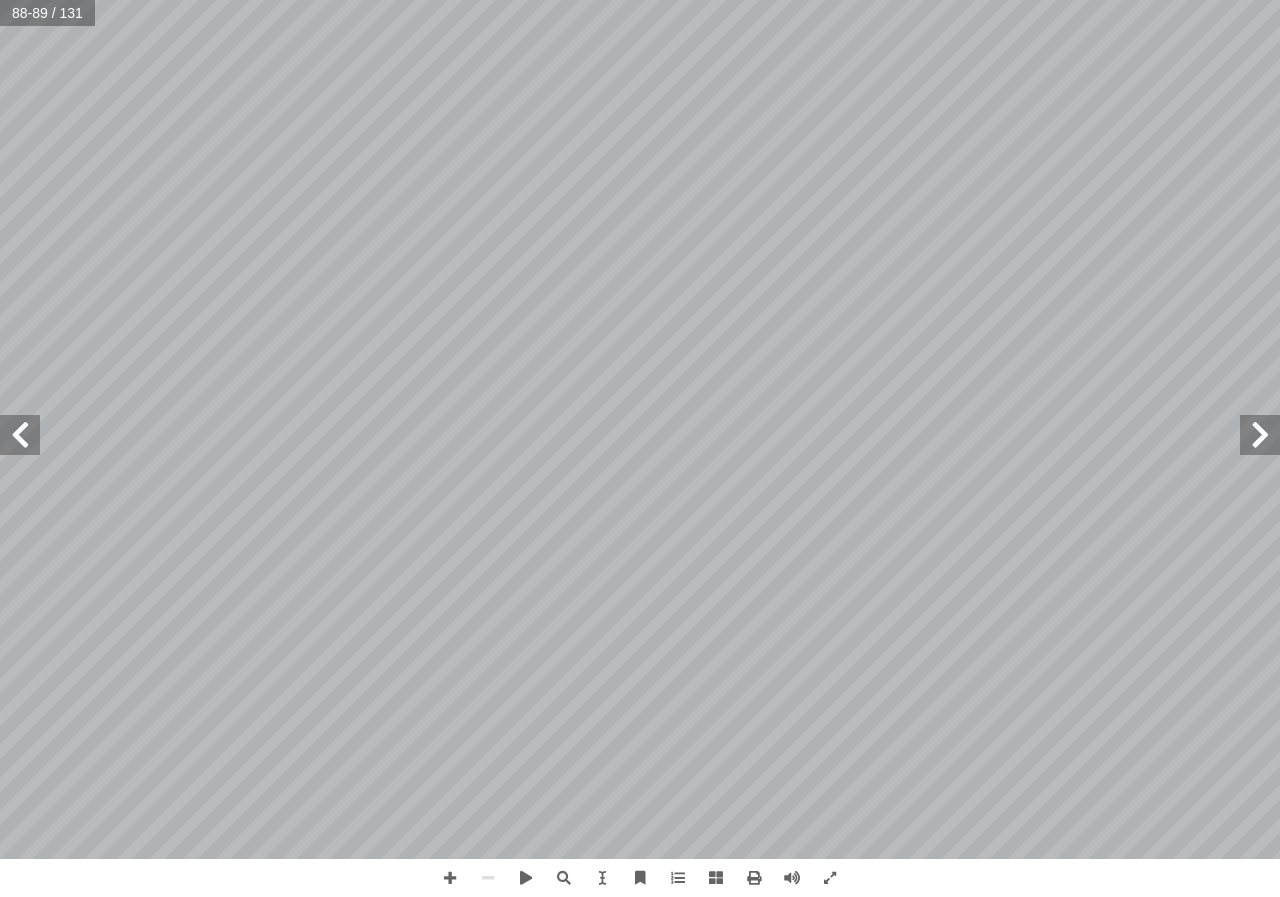 click at bounding box center (20, 435) 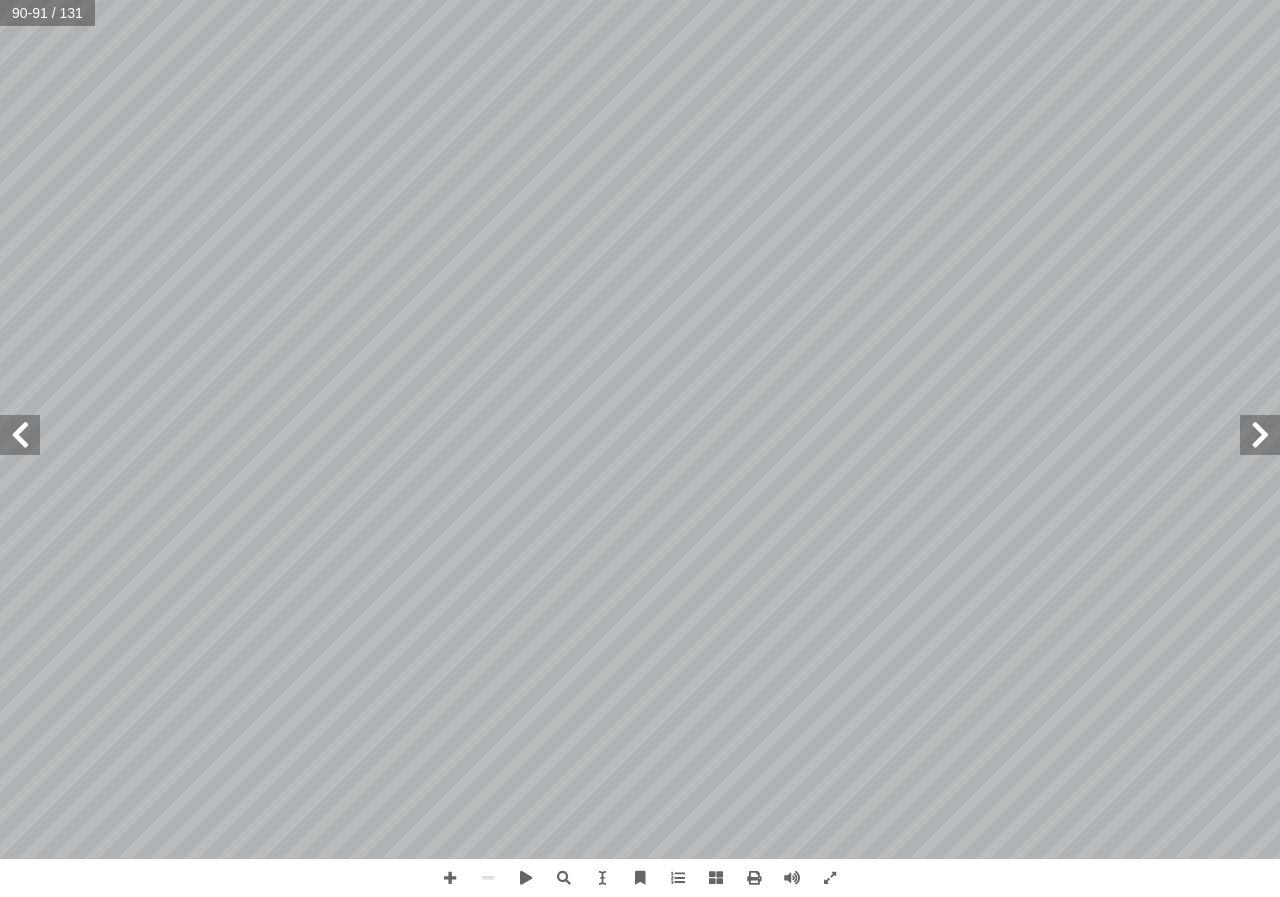 click at bounding box center [20, 435] 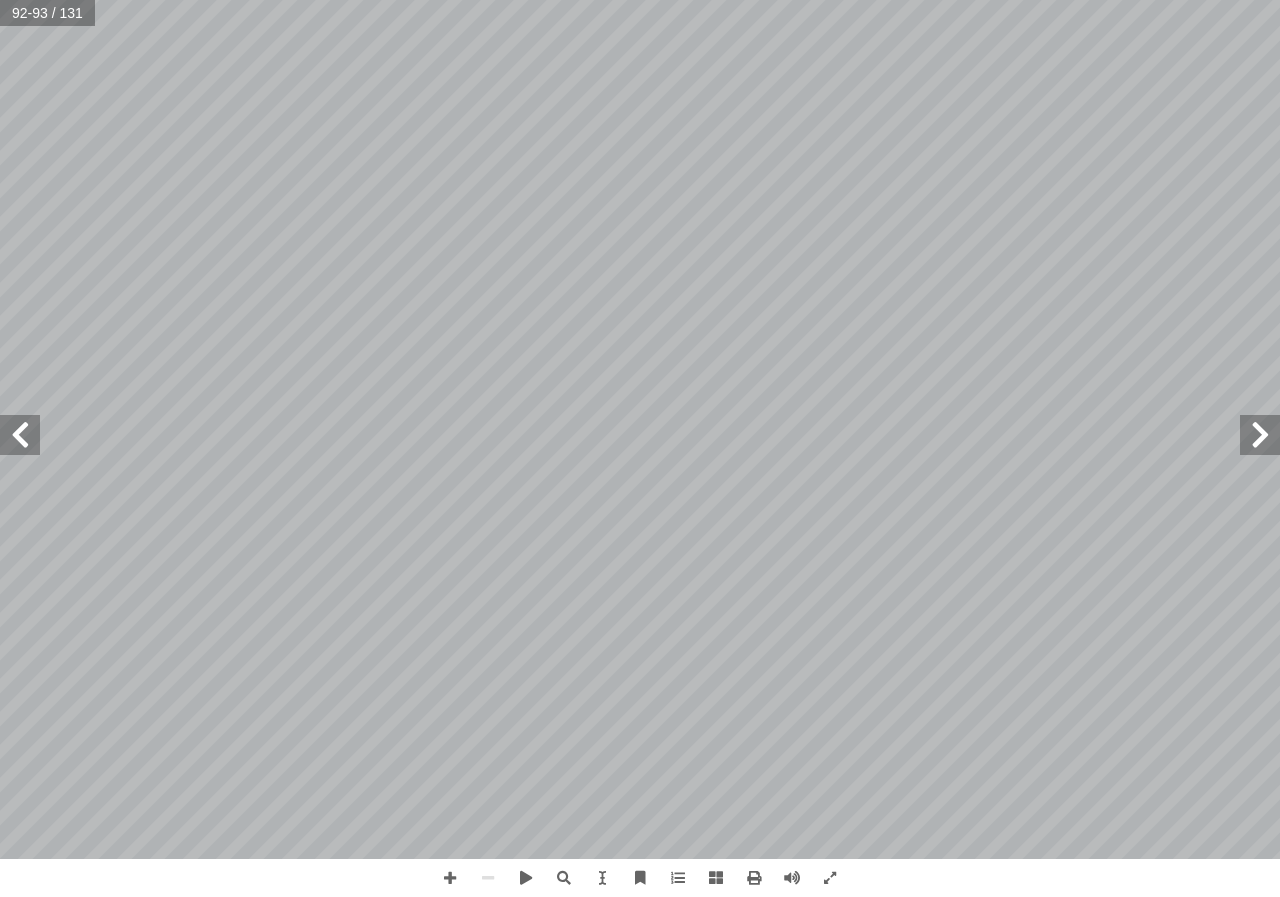 click at bounding box center [20, 435] 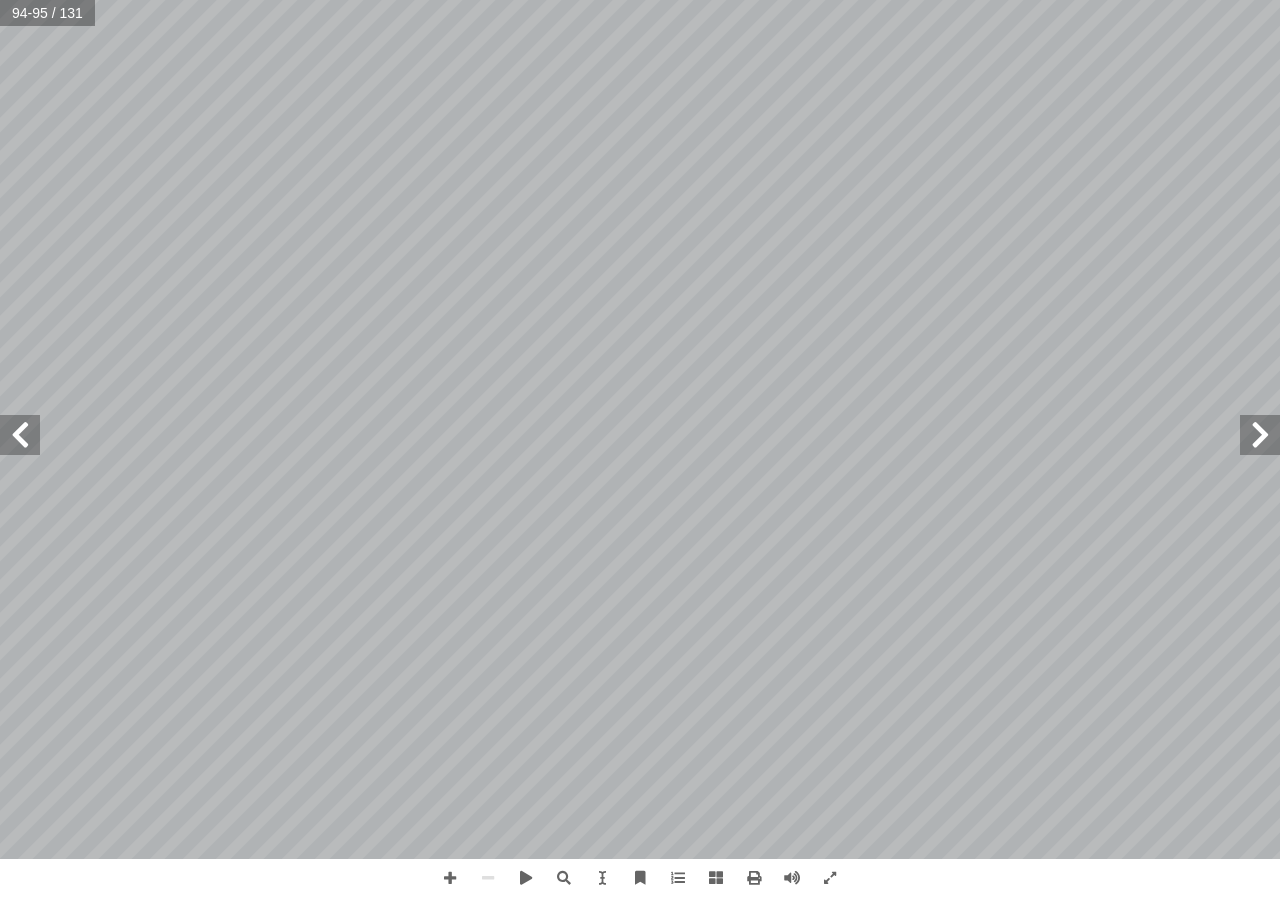 click at bounding box center (20, 435) 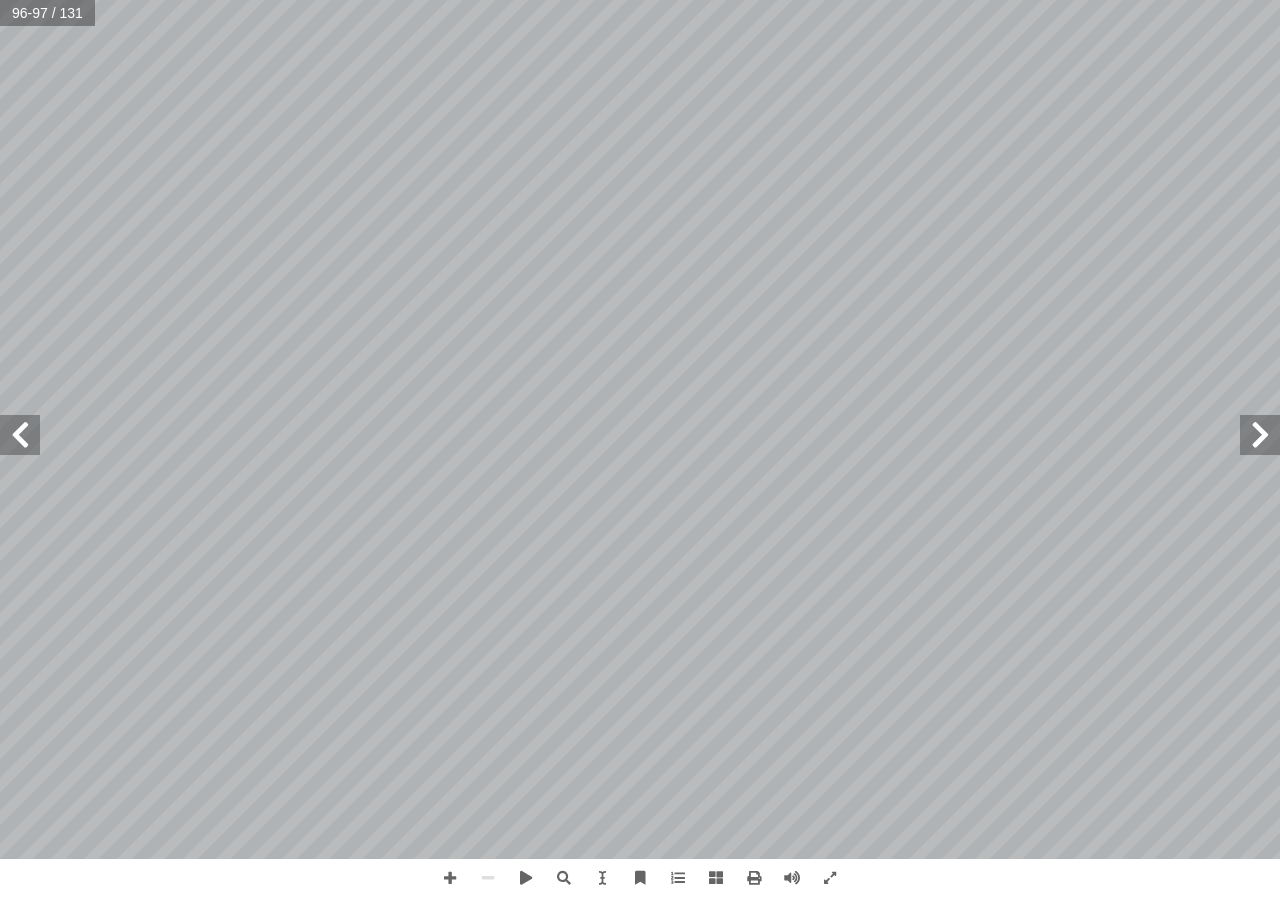 click at bounding box center (20, 435) 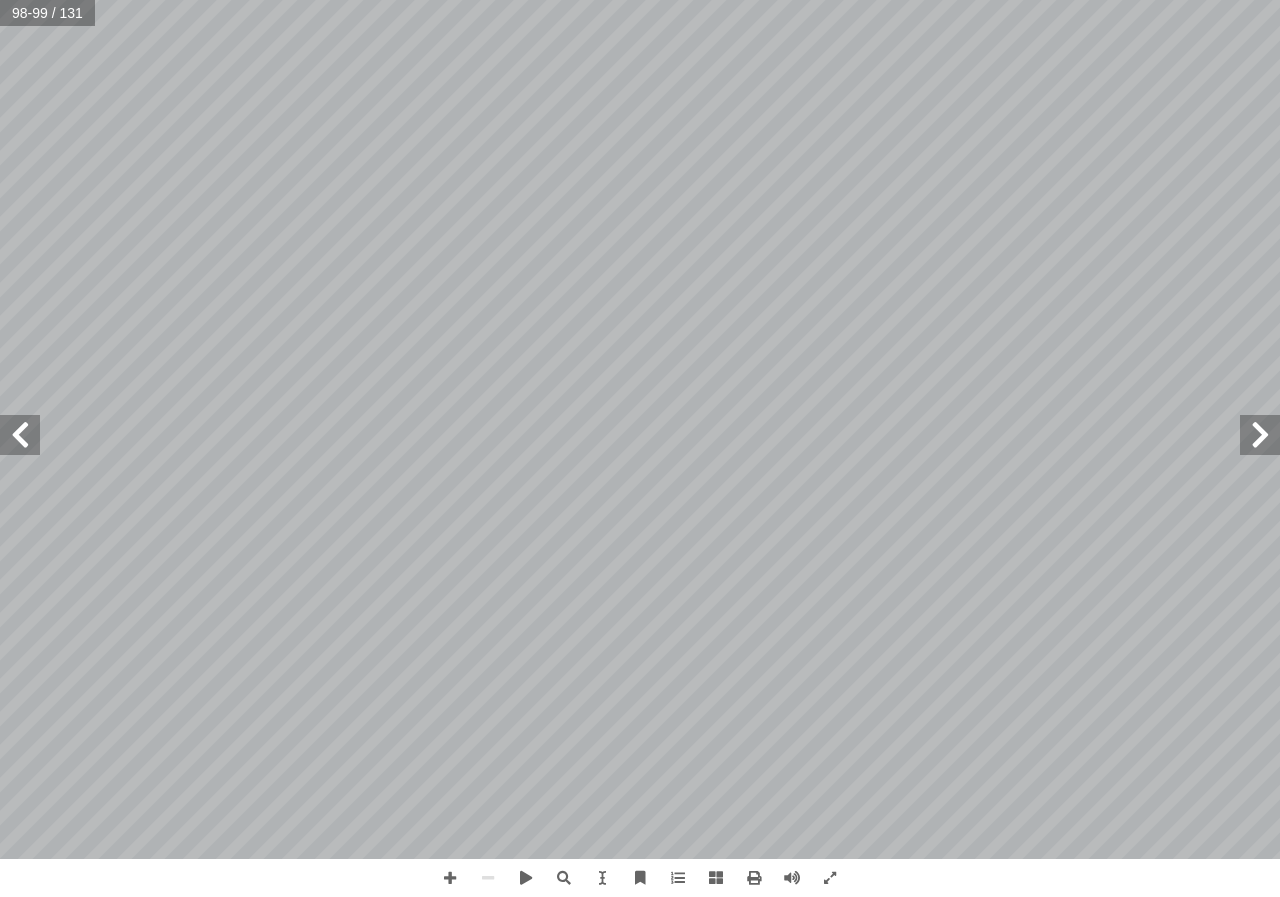 click at bounding box center (20, 435) 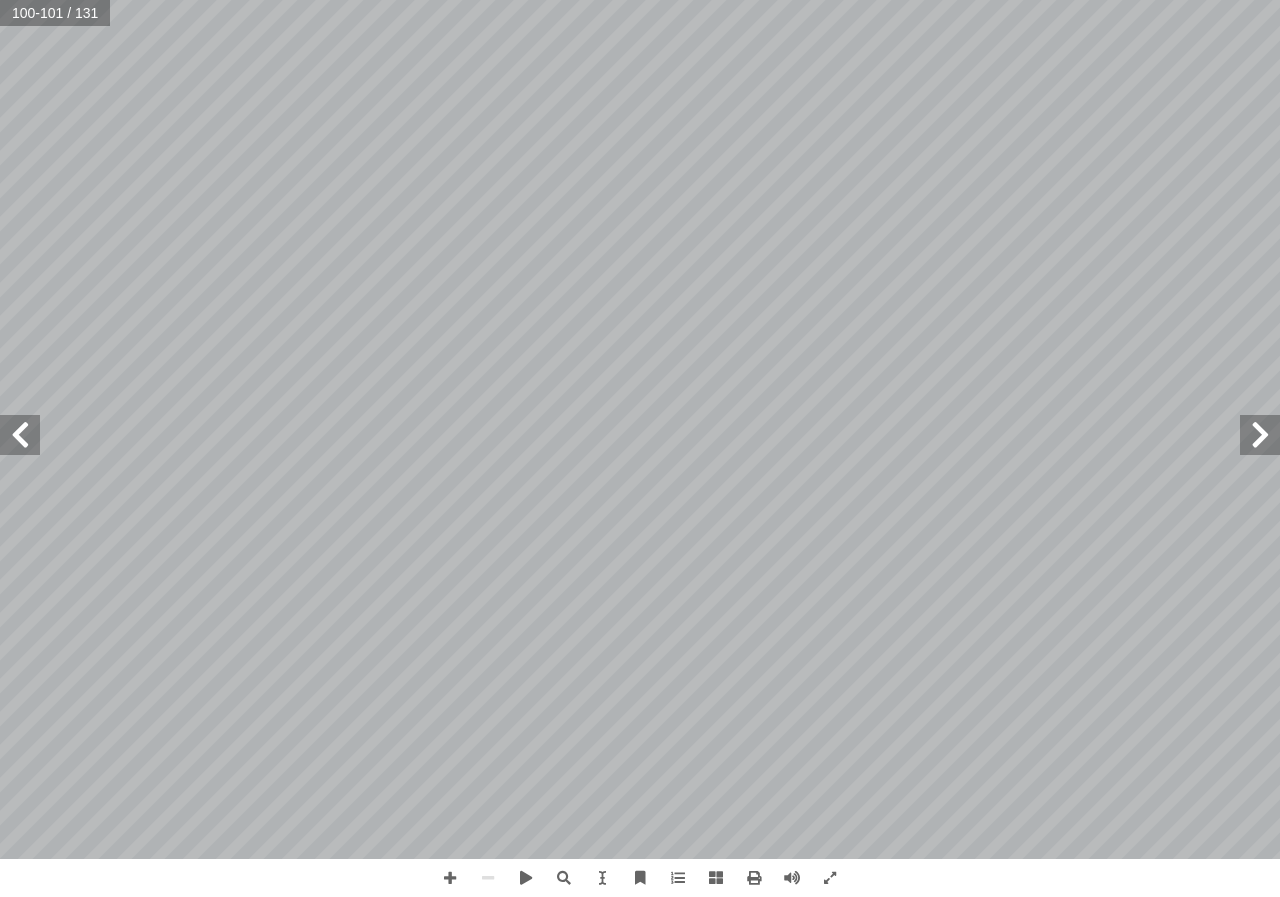 click at bounding box center [20, 435] 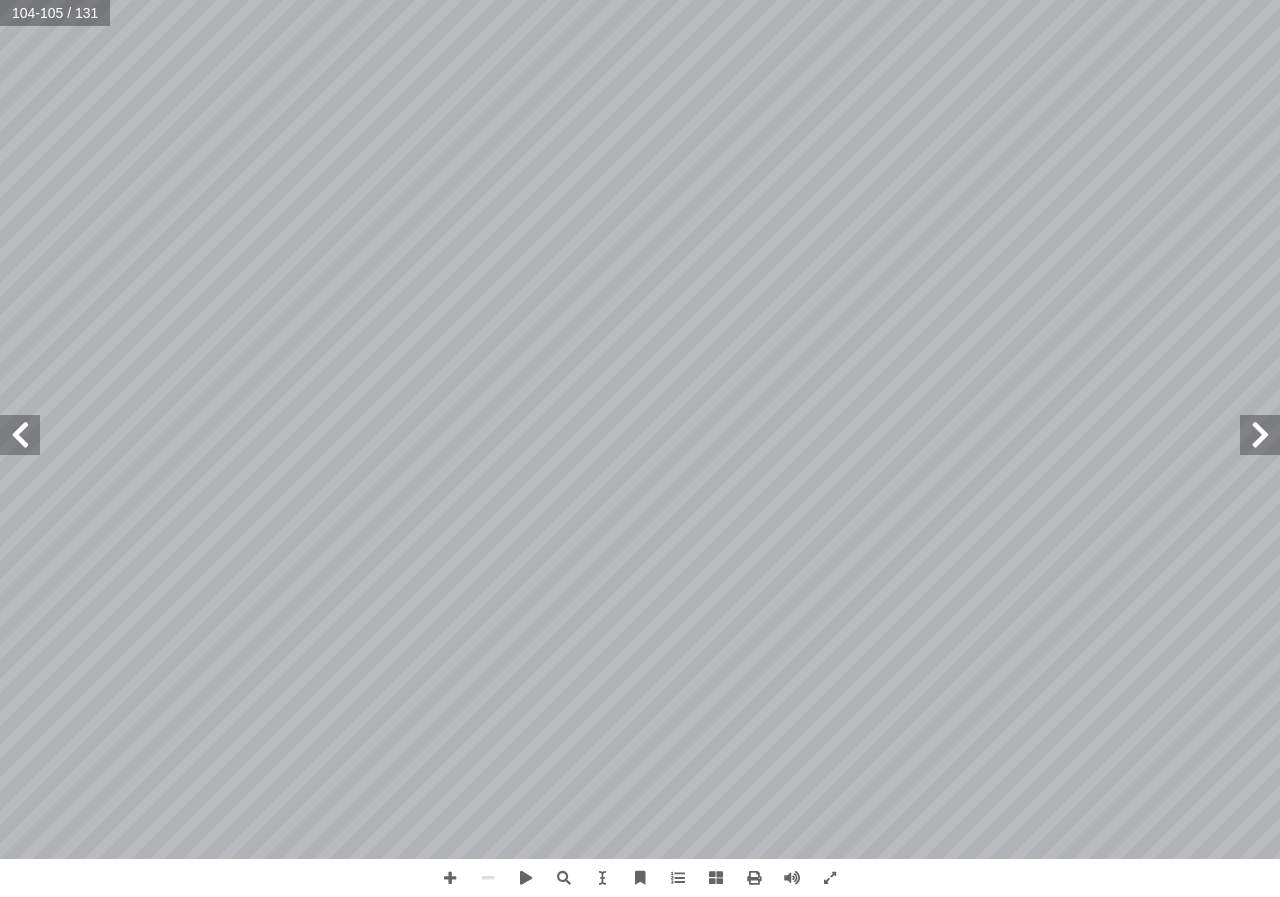click at bounding box center (1260, 435) 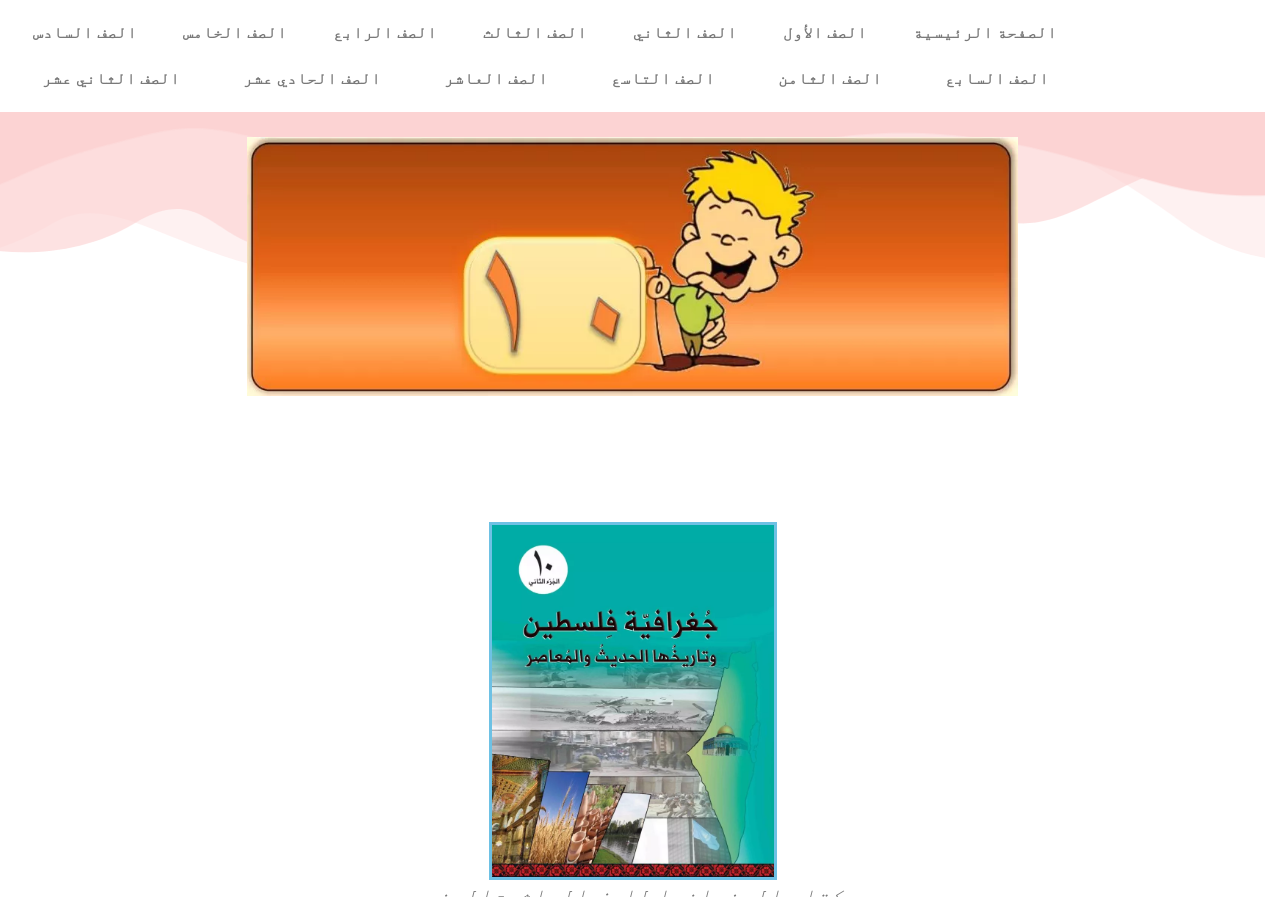 scroll, scrollTop: 0, scrollLeft: 0, axis: both 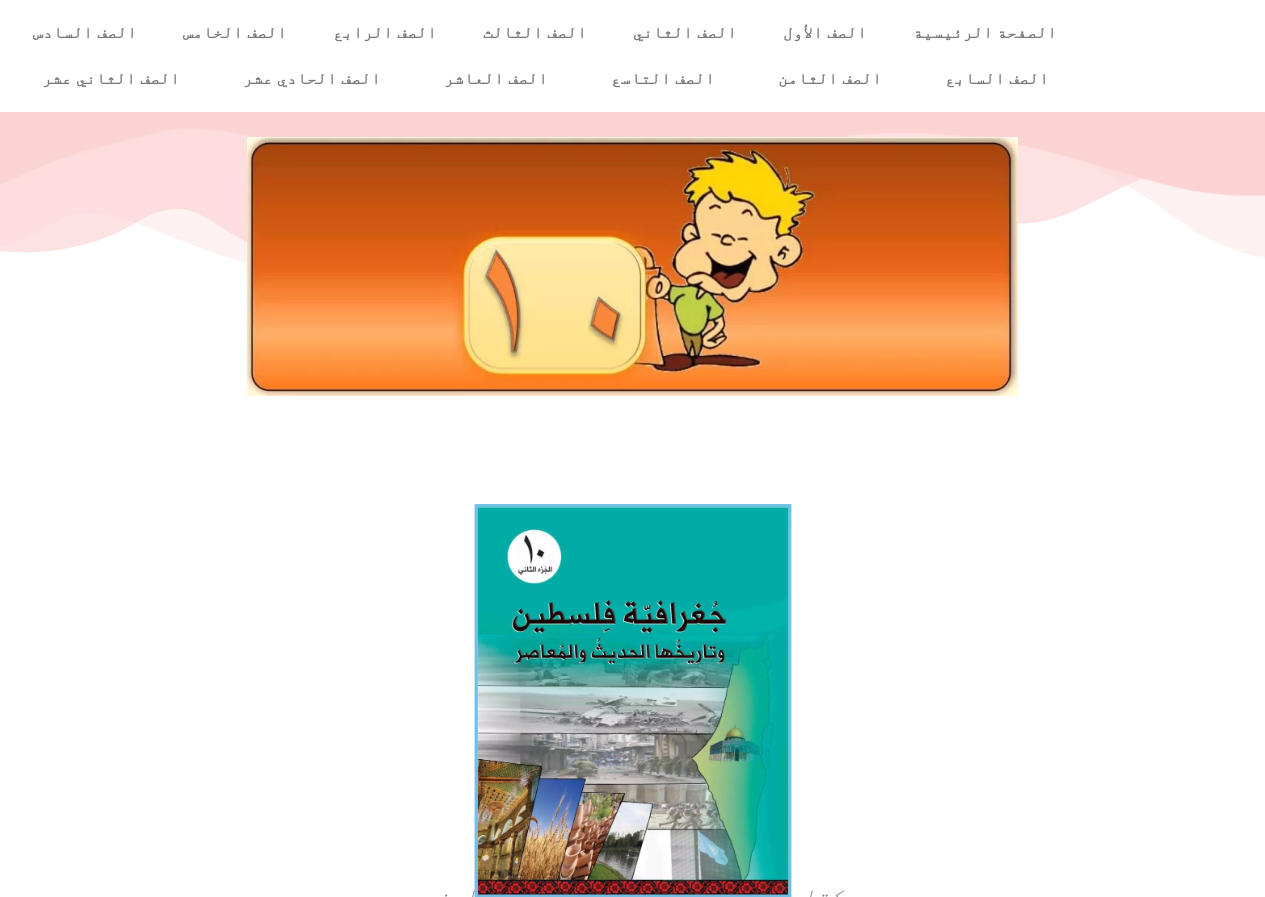 click at bounding box center [632, 701] 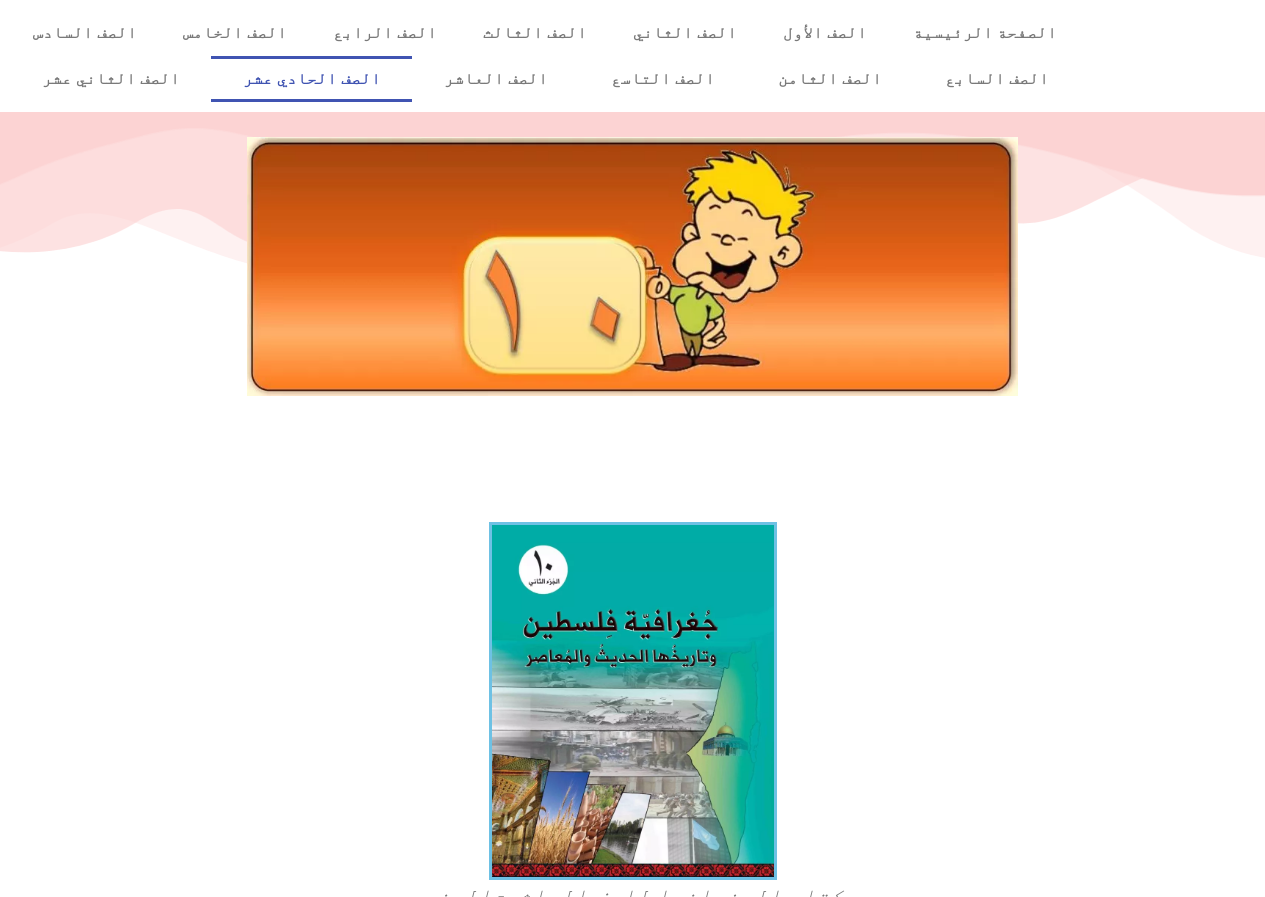 click on "الصف الحادي عشر" 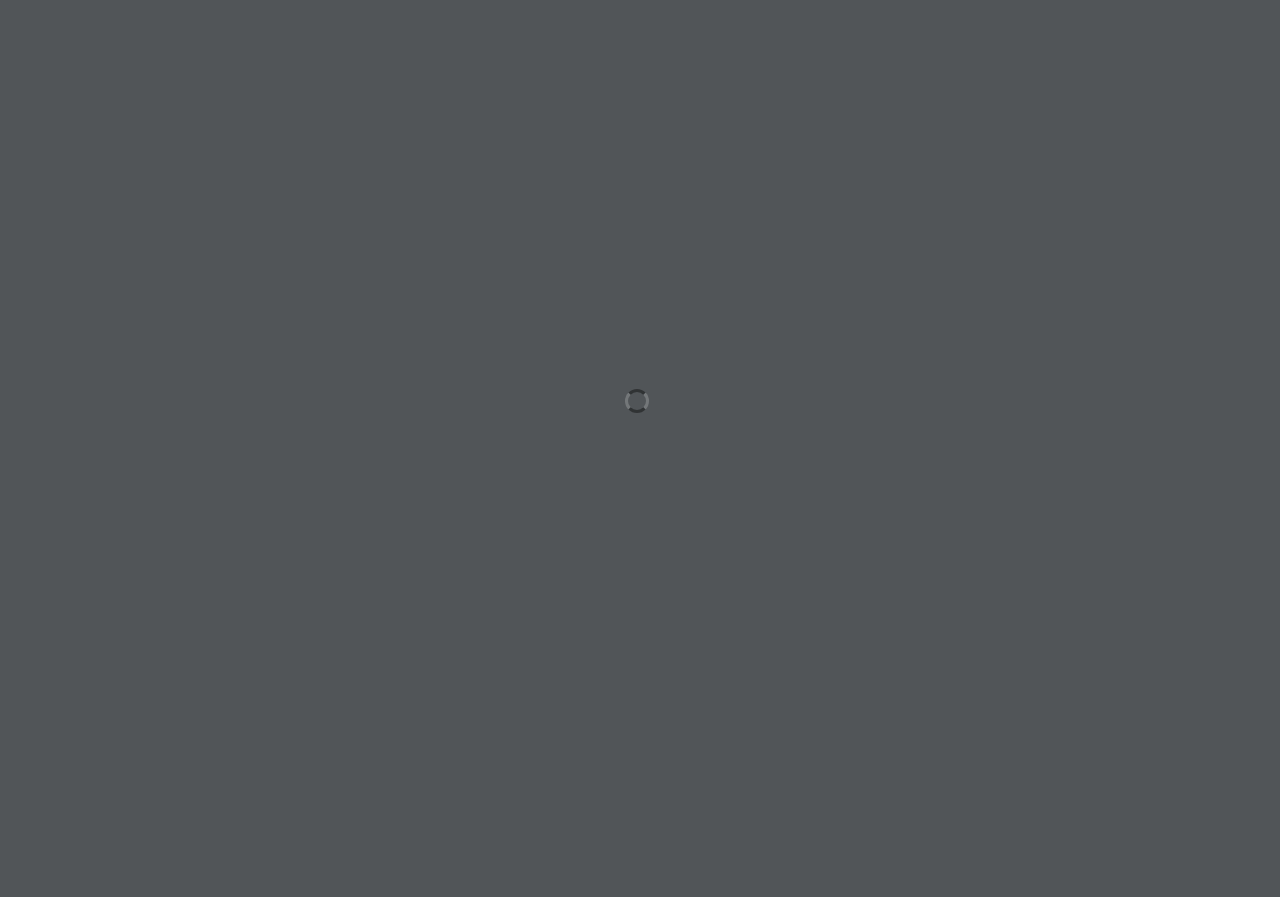 scroll, scrollTop: 0, scrollLeft: 0, axis: both 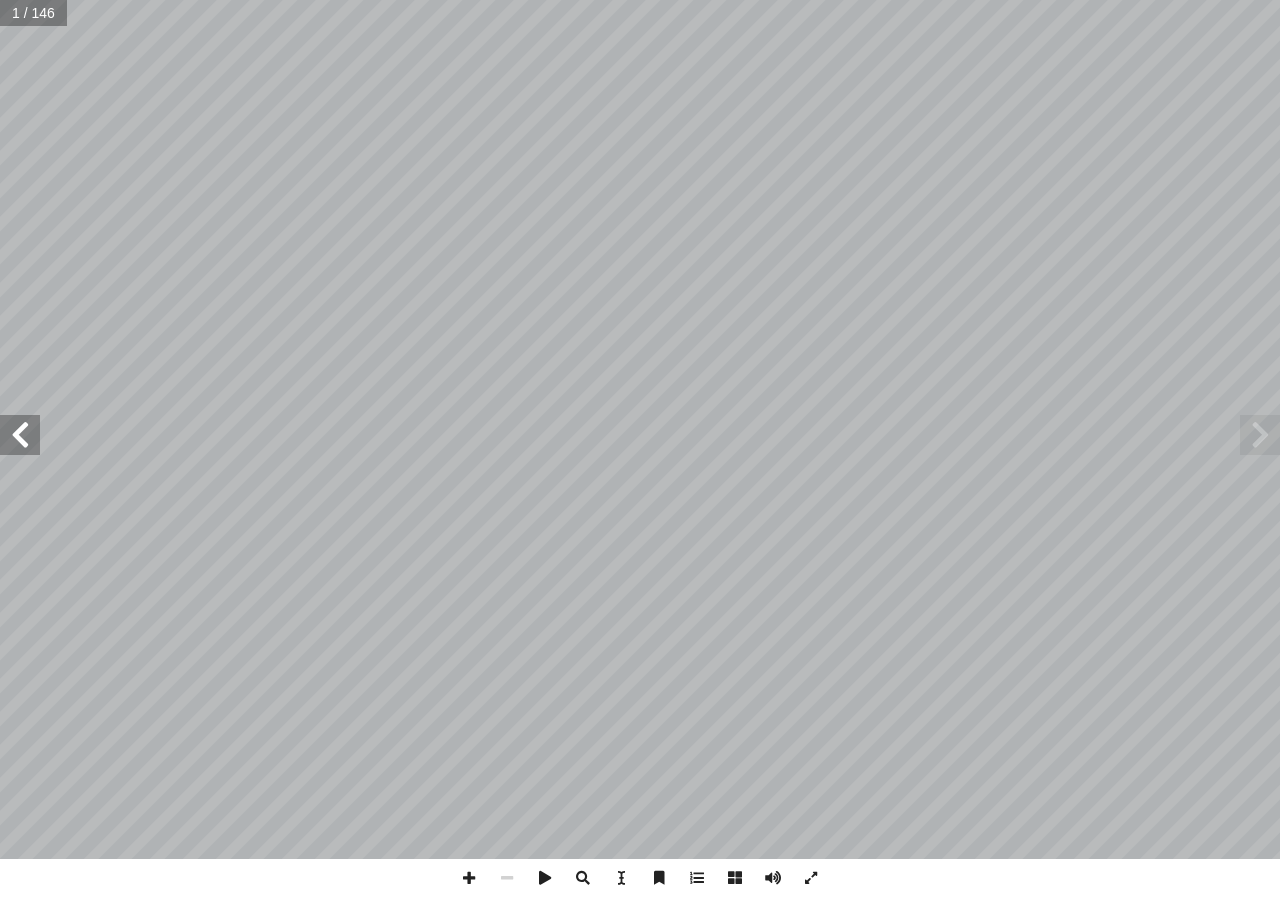 click at bounding box center [20, 435] 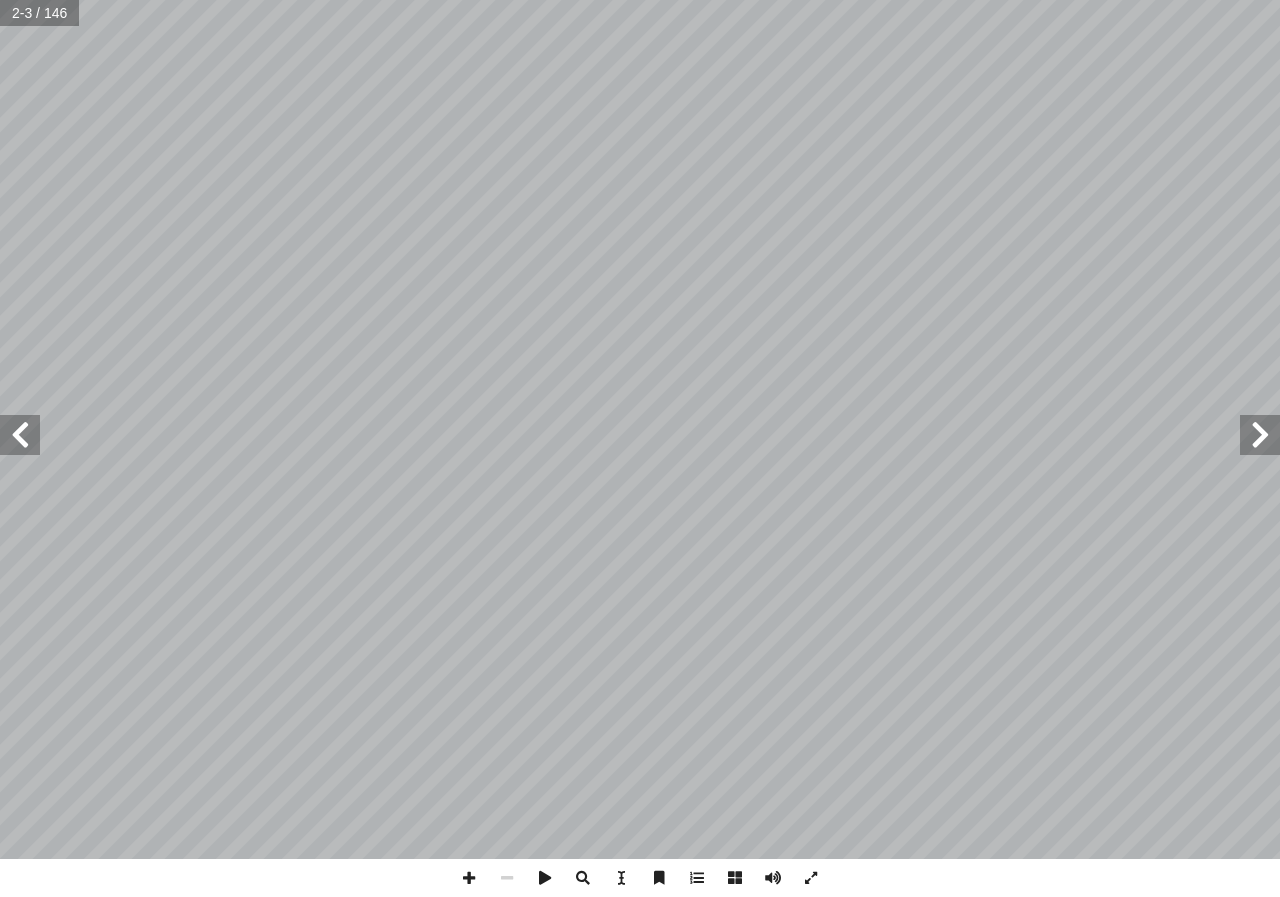 click at bounding box center [20, 435] 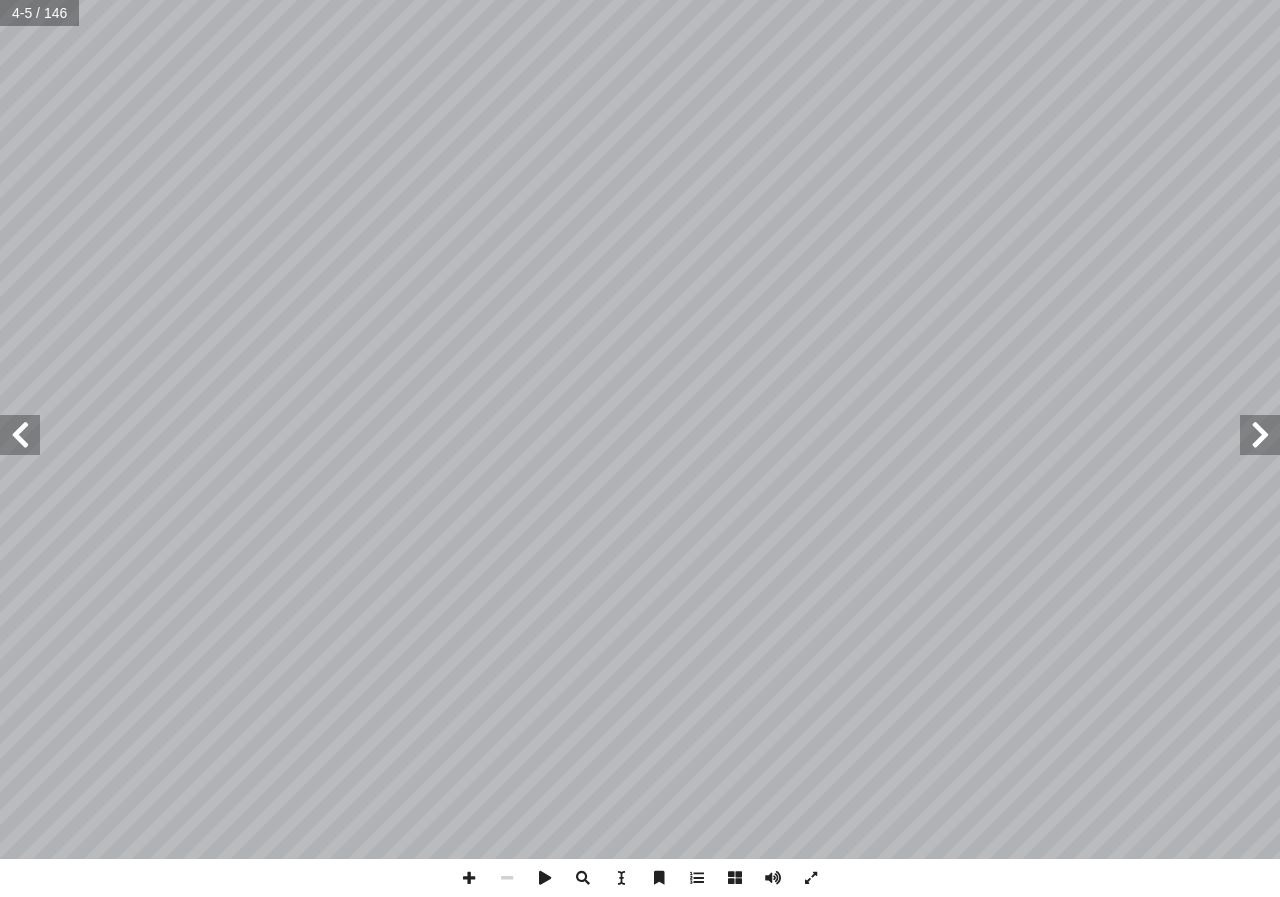 click at bounding box center [20, 435] 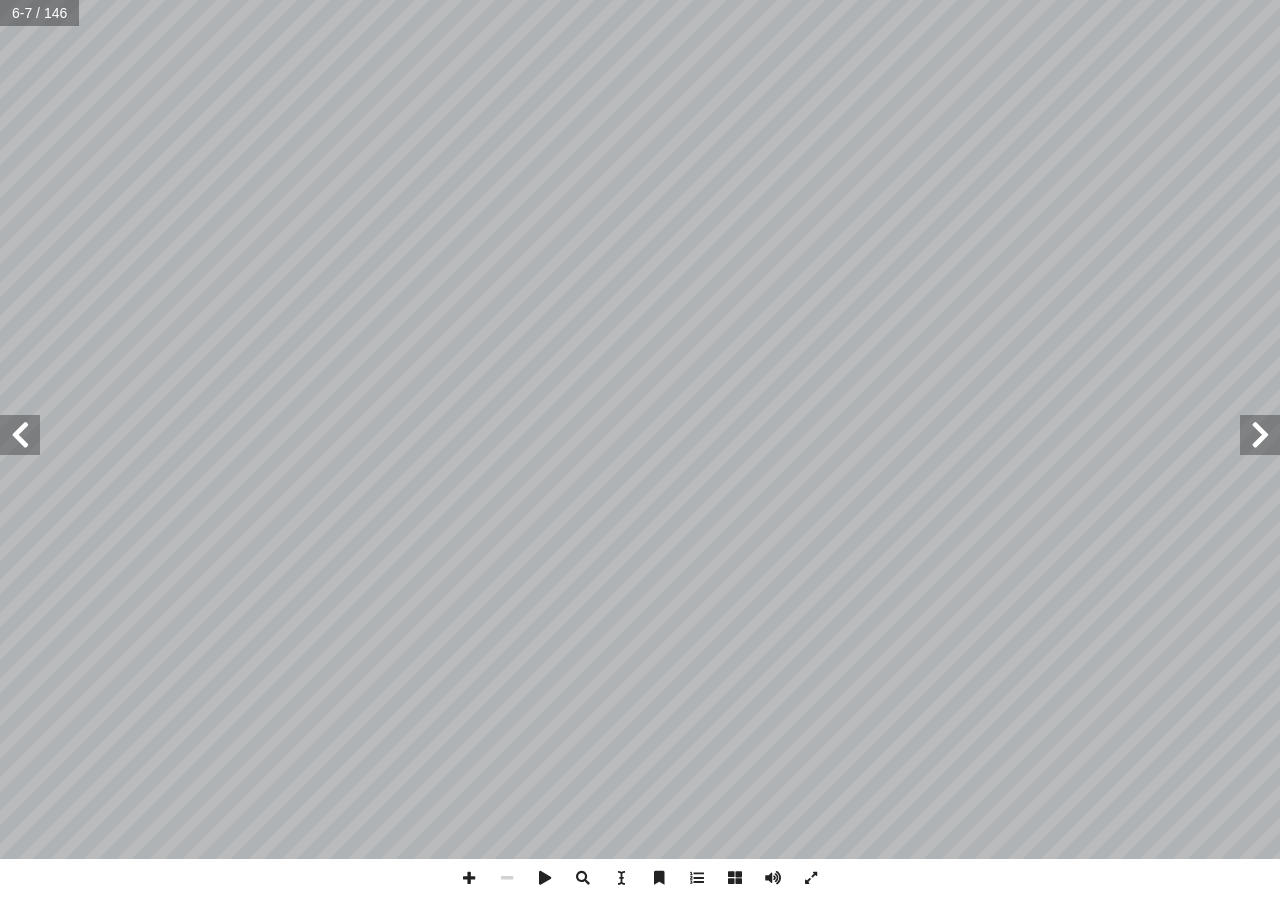 click at bounding box center [20, 435] 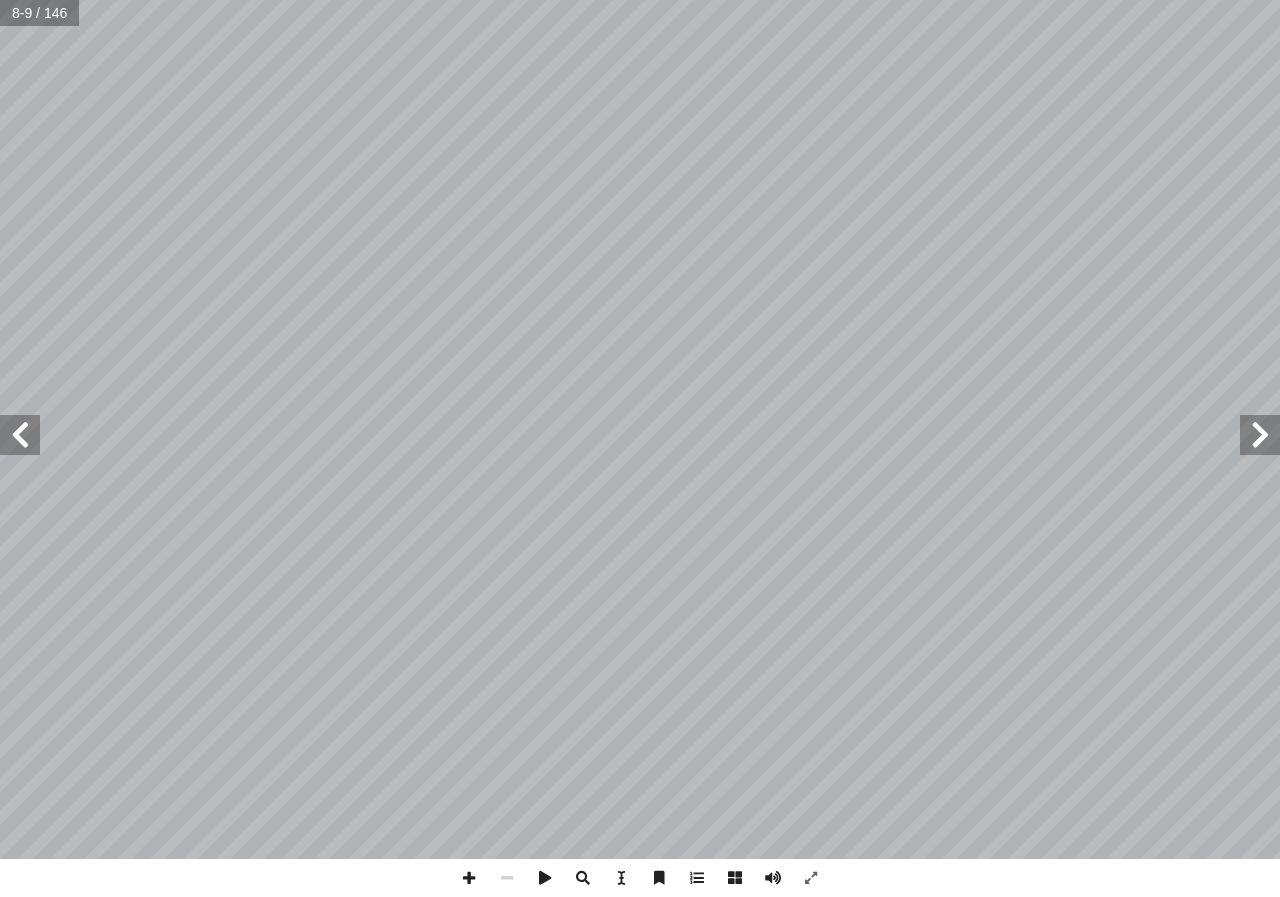 click at bounding box center (20, 435) 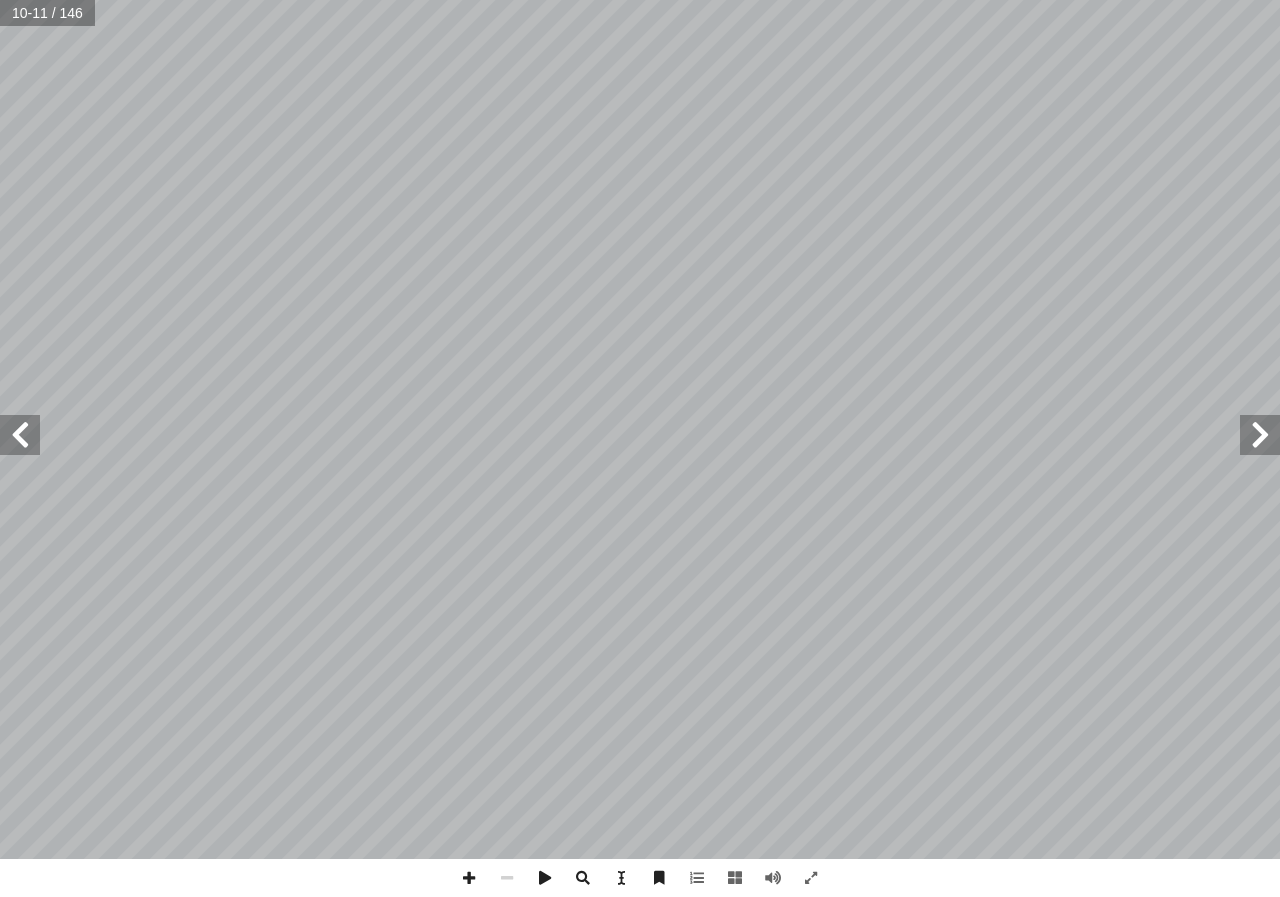 click at bounding box center [20, 435] 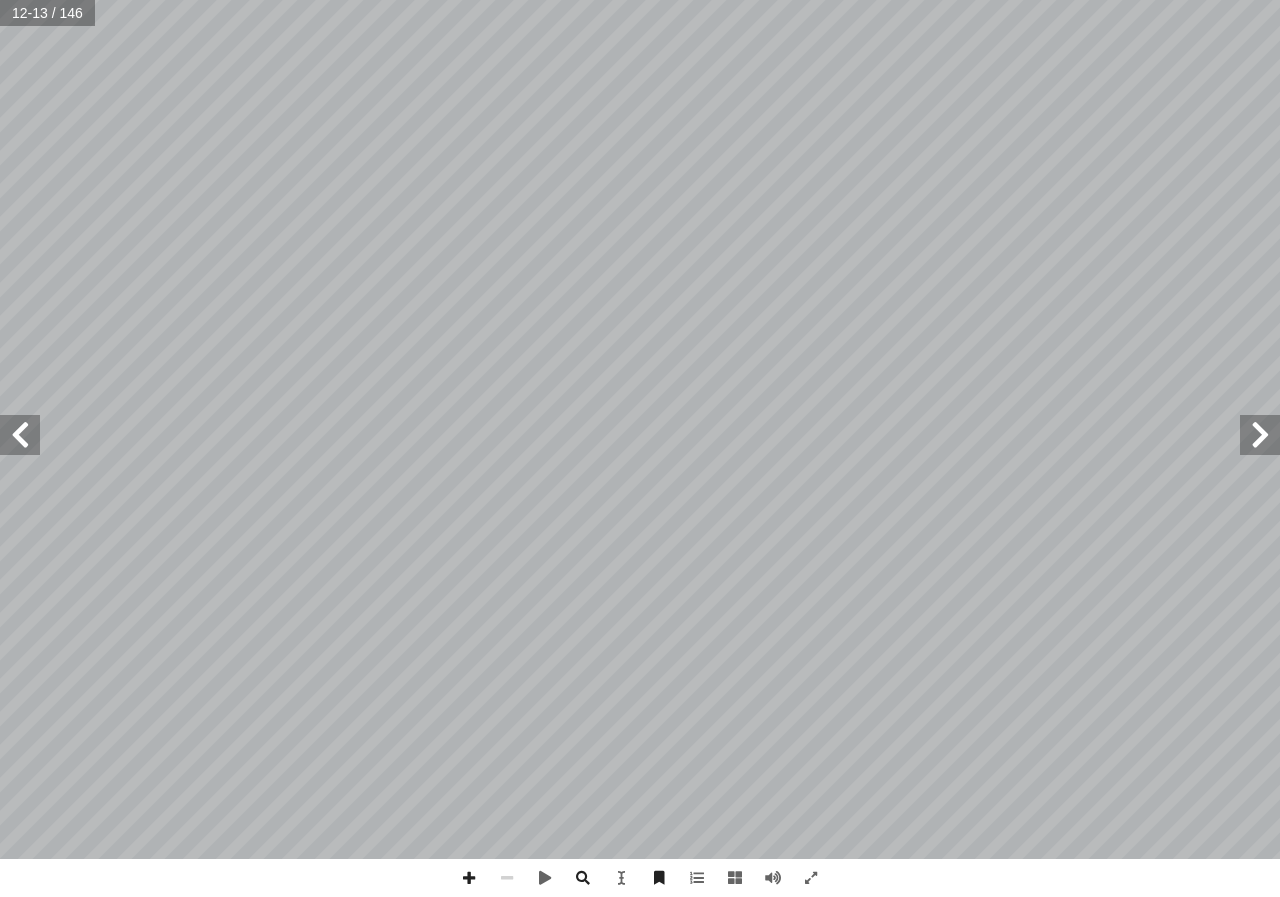 click at bounding box center [20, 435] 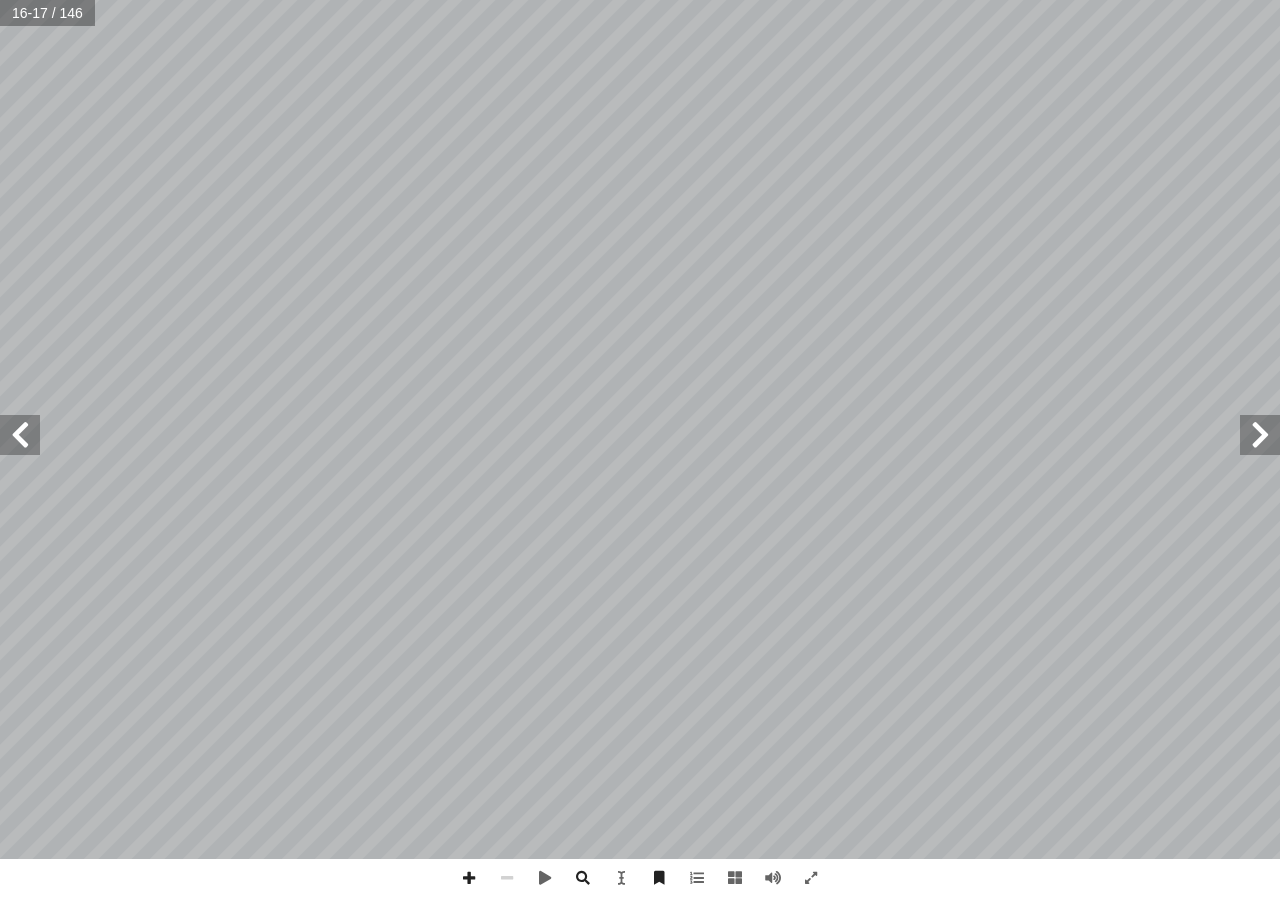click at bounding box center [20, 435] 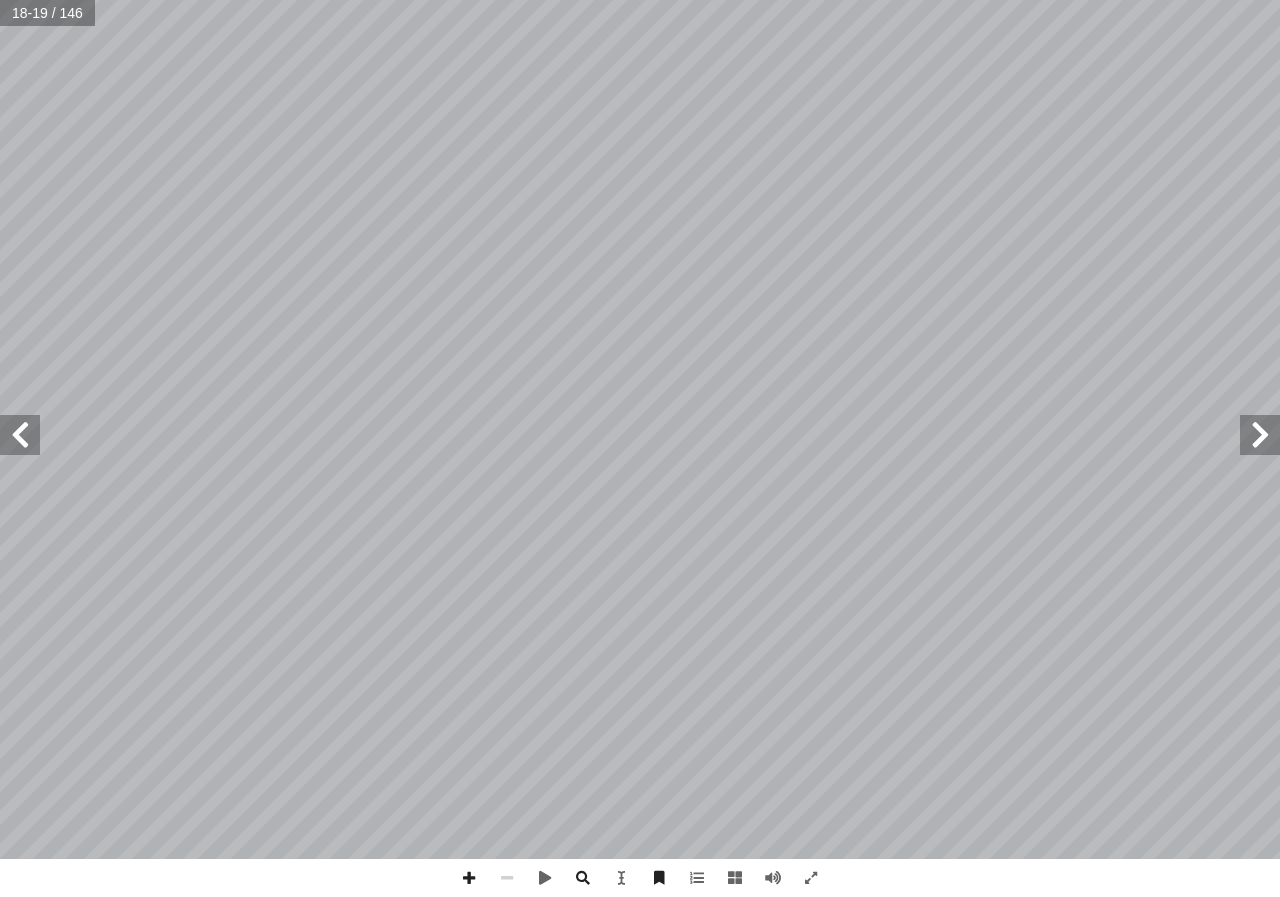 click at bounding box center [20, 435] 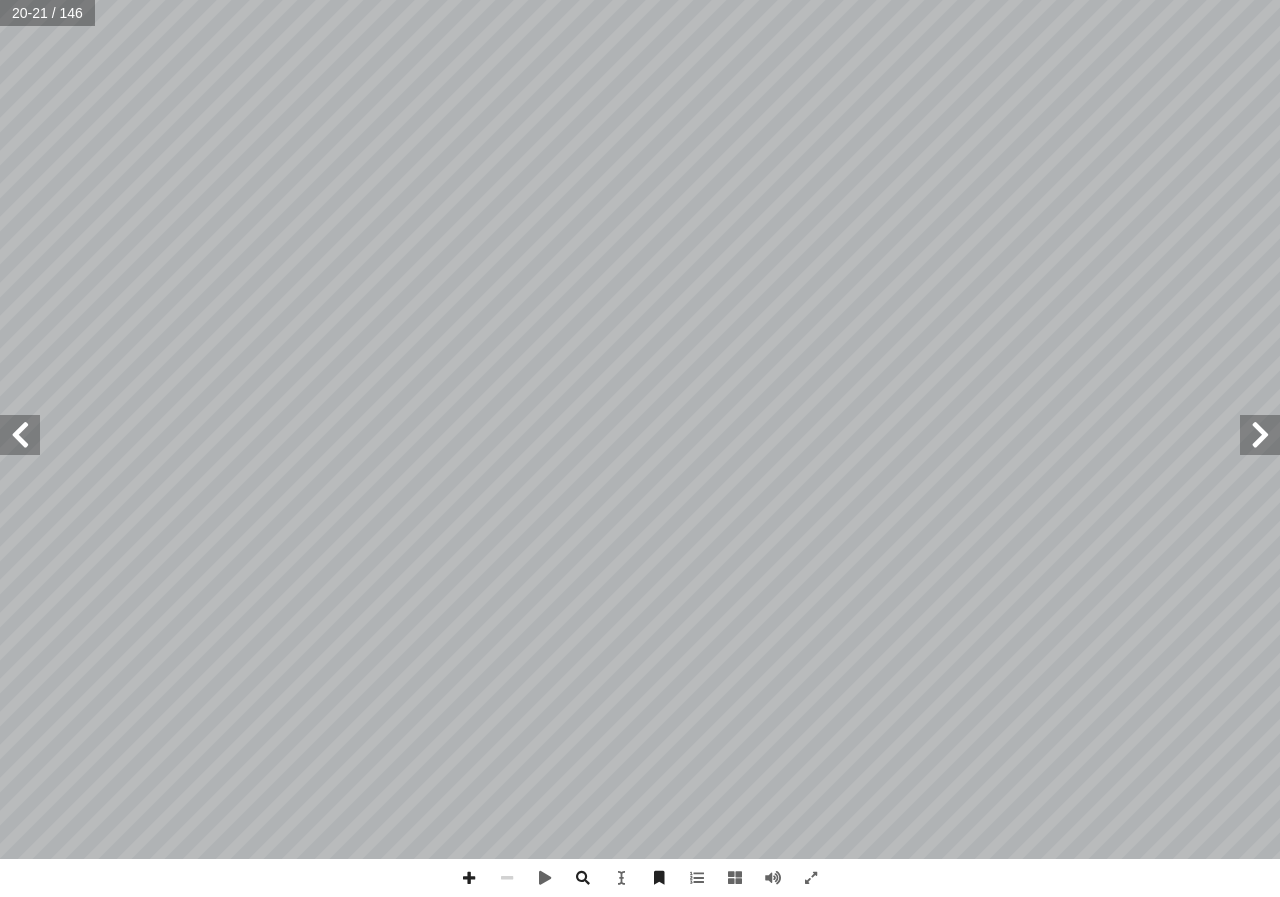 click at bounding box center [20, 435] 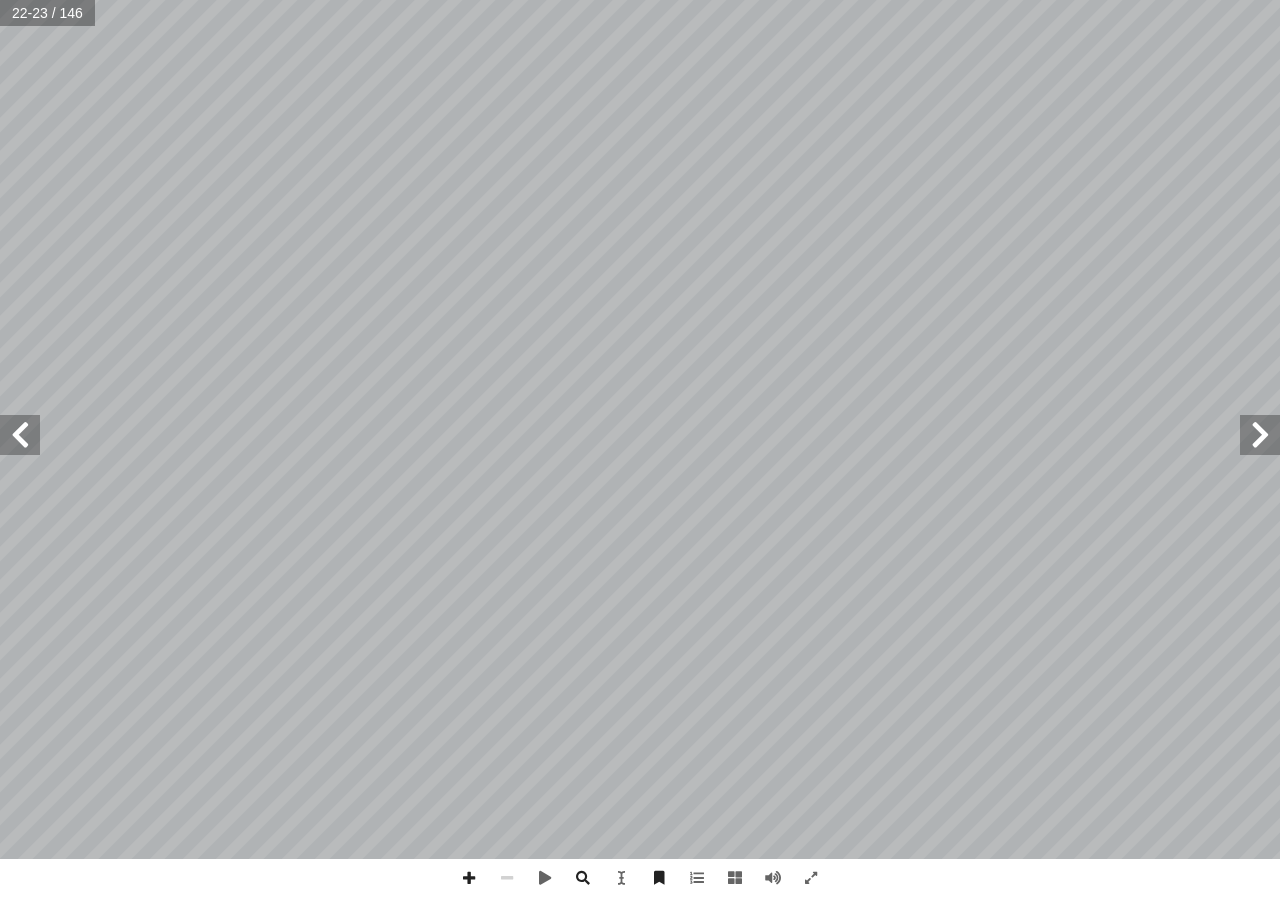 click at bounding box center [20, 435] 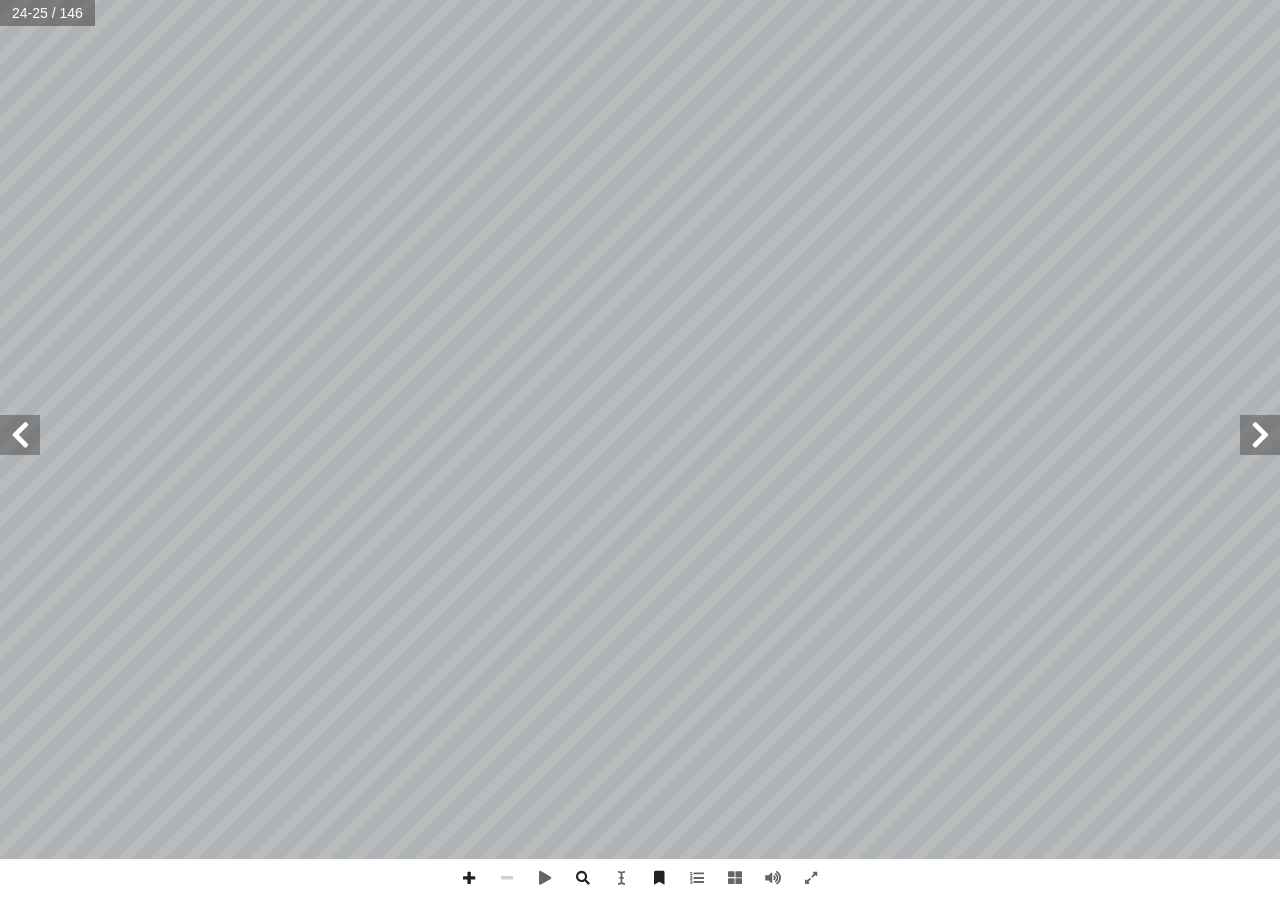 click at bounding box center (20, 435) 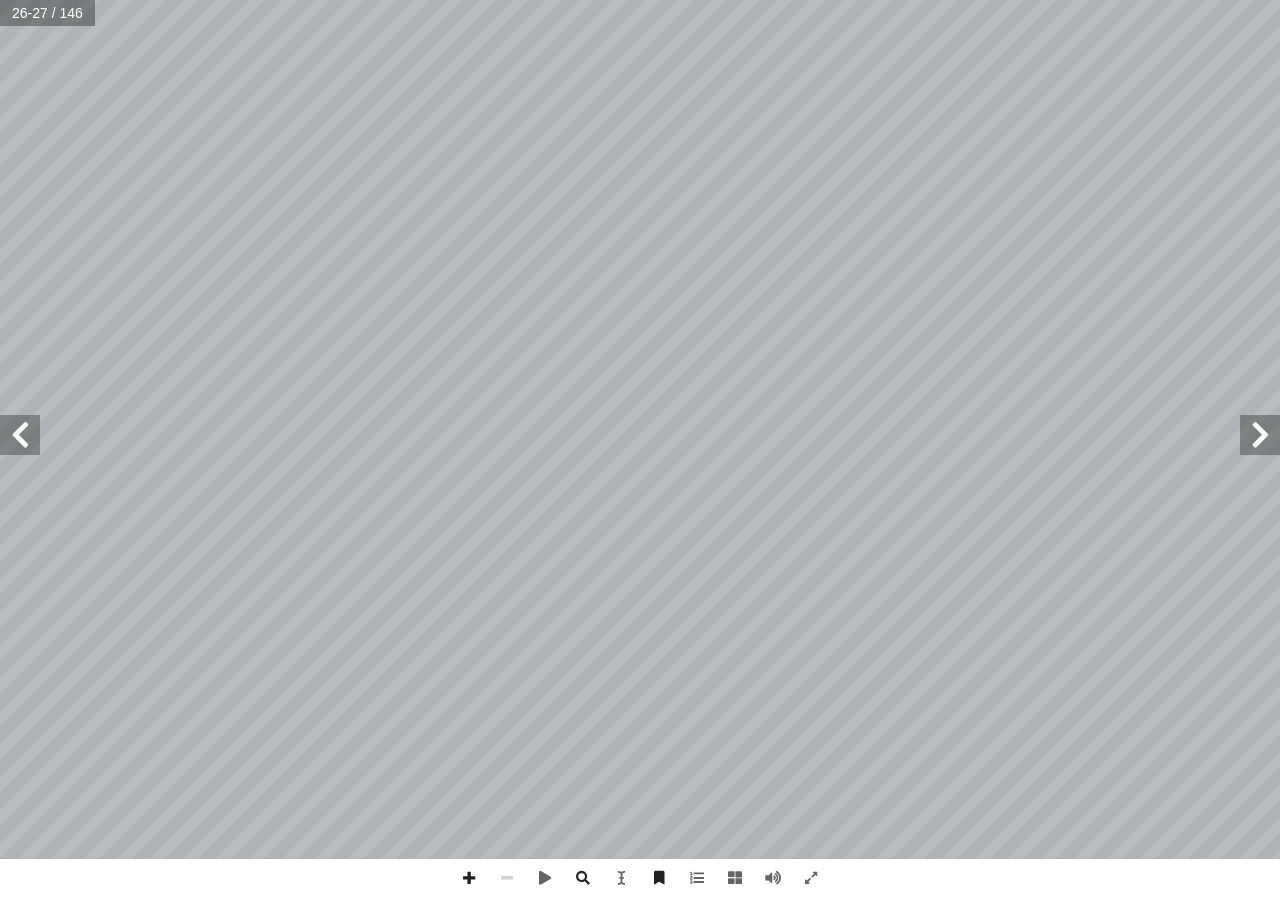 click at bounding box center [20, 435] 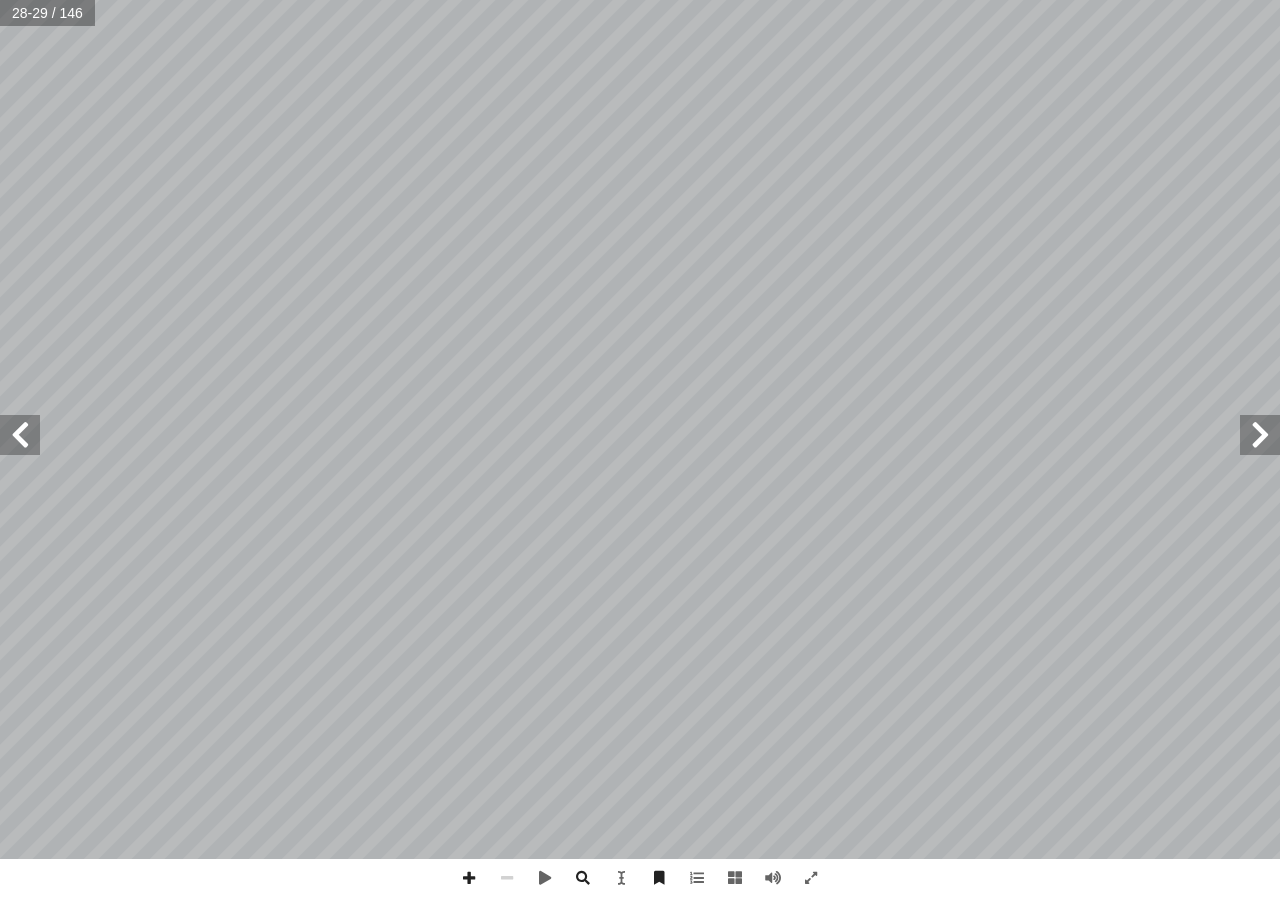 click at bounding box center (20, 435) 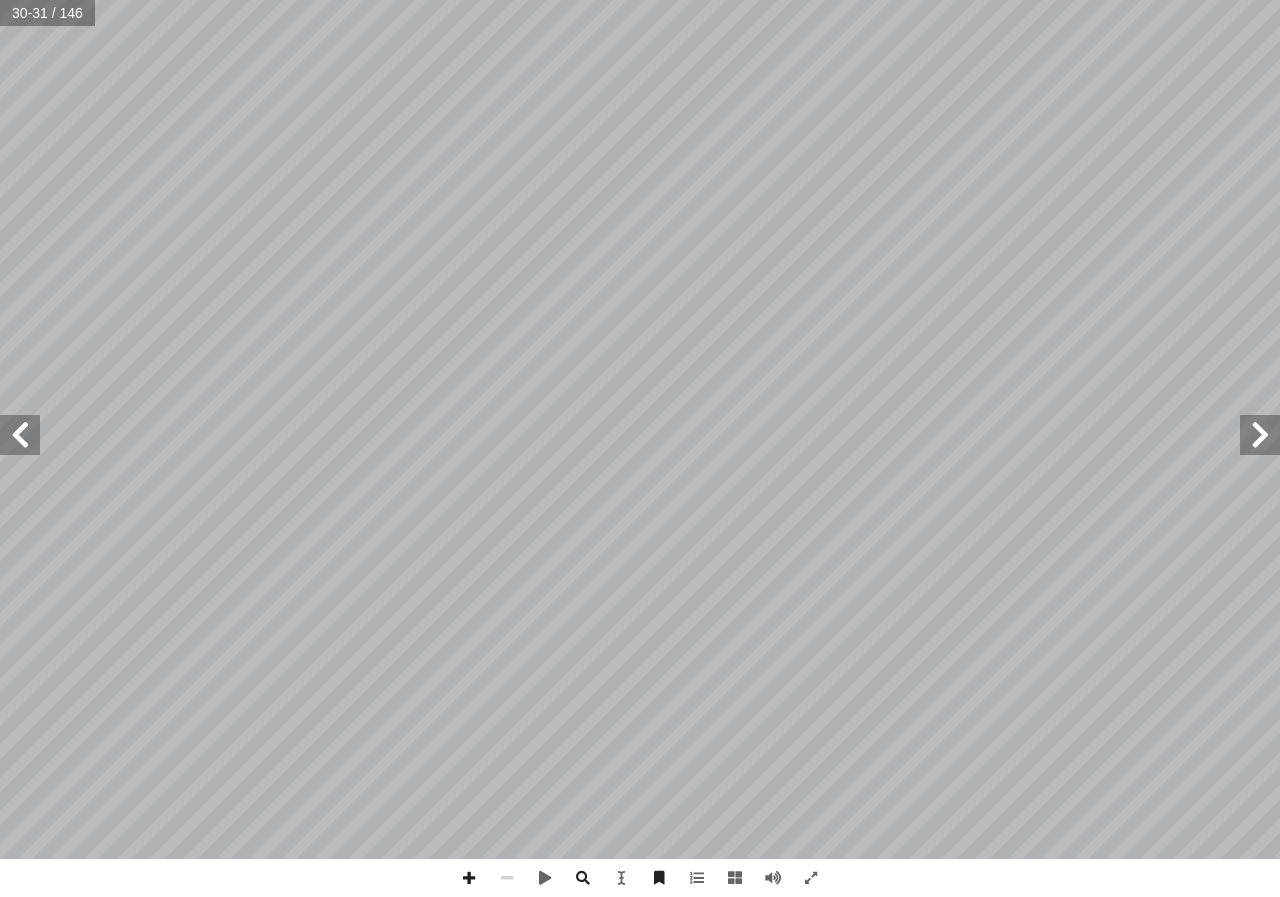 click at bounding box center (1260, 435) 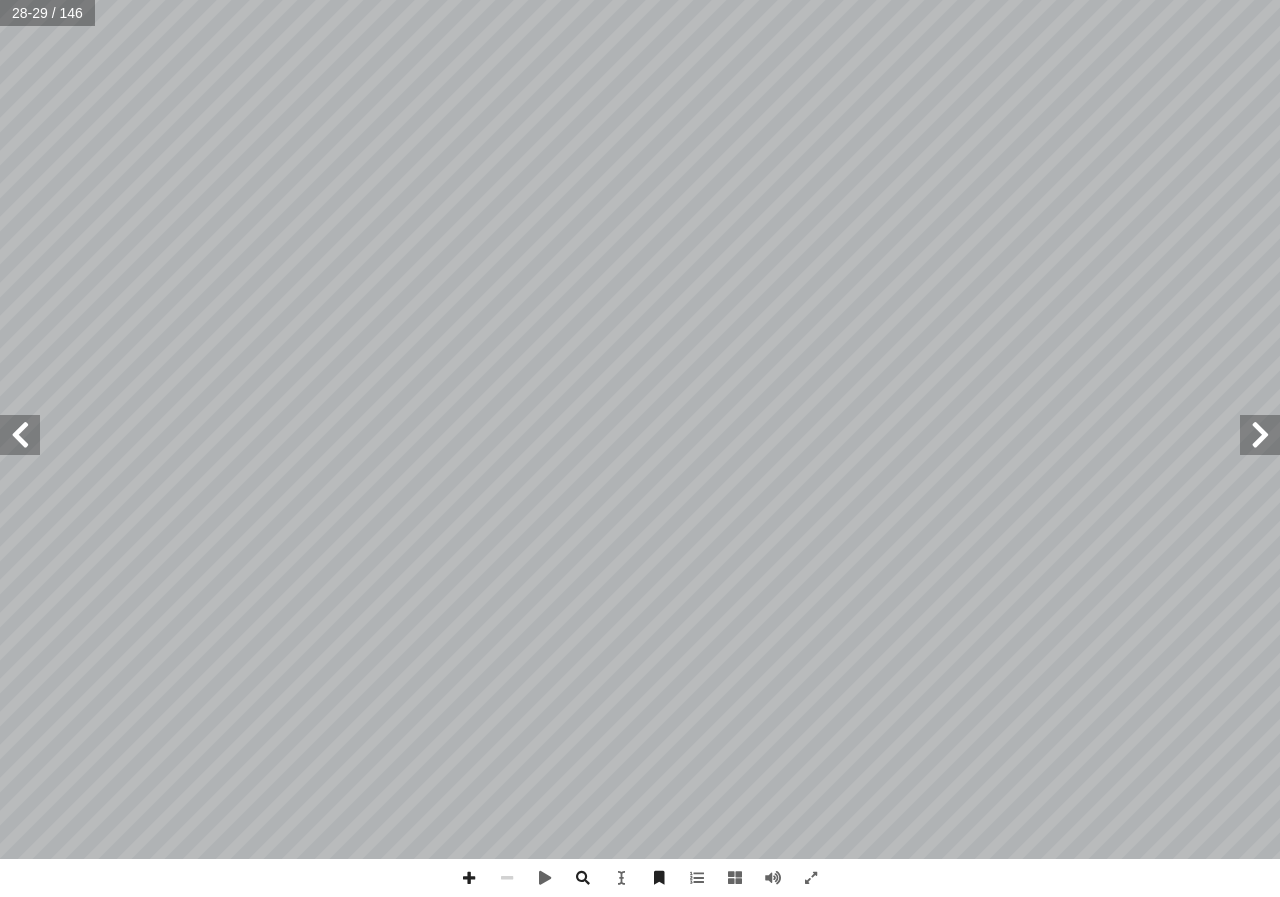 click at bounding box center (20, 435) 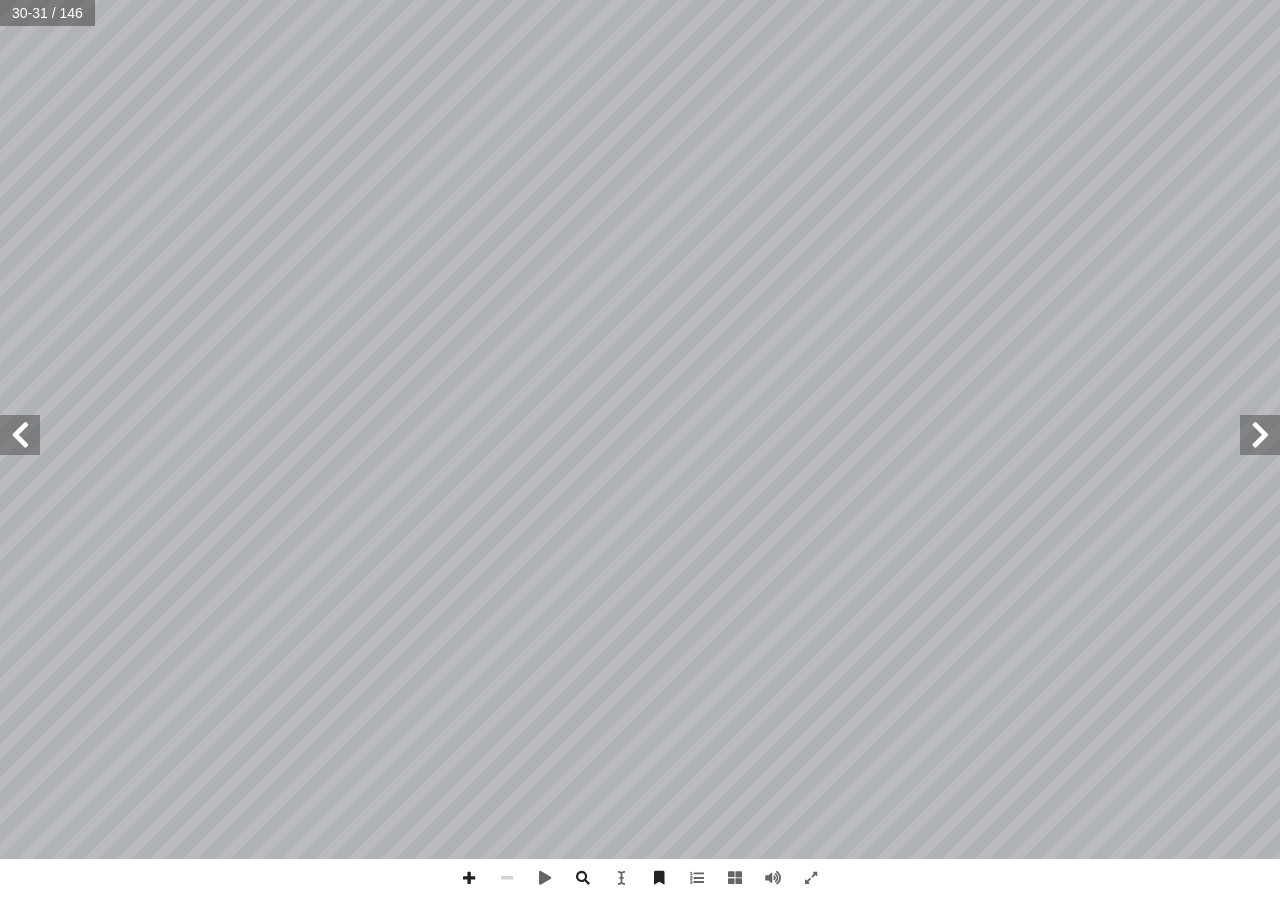 click at bounding box center [20, 435] 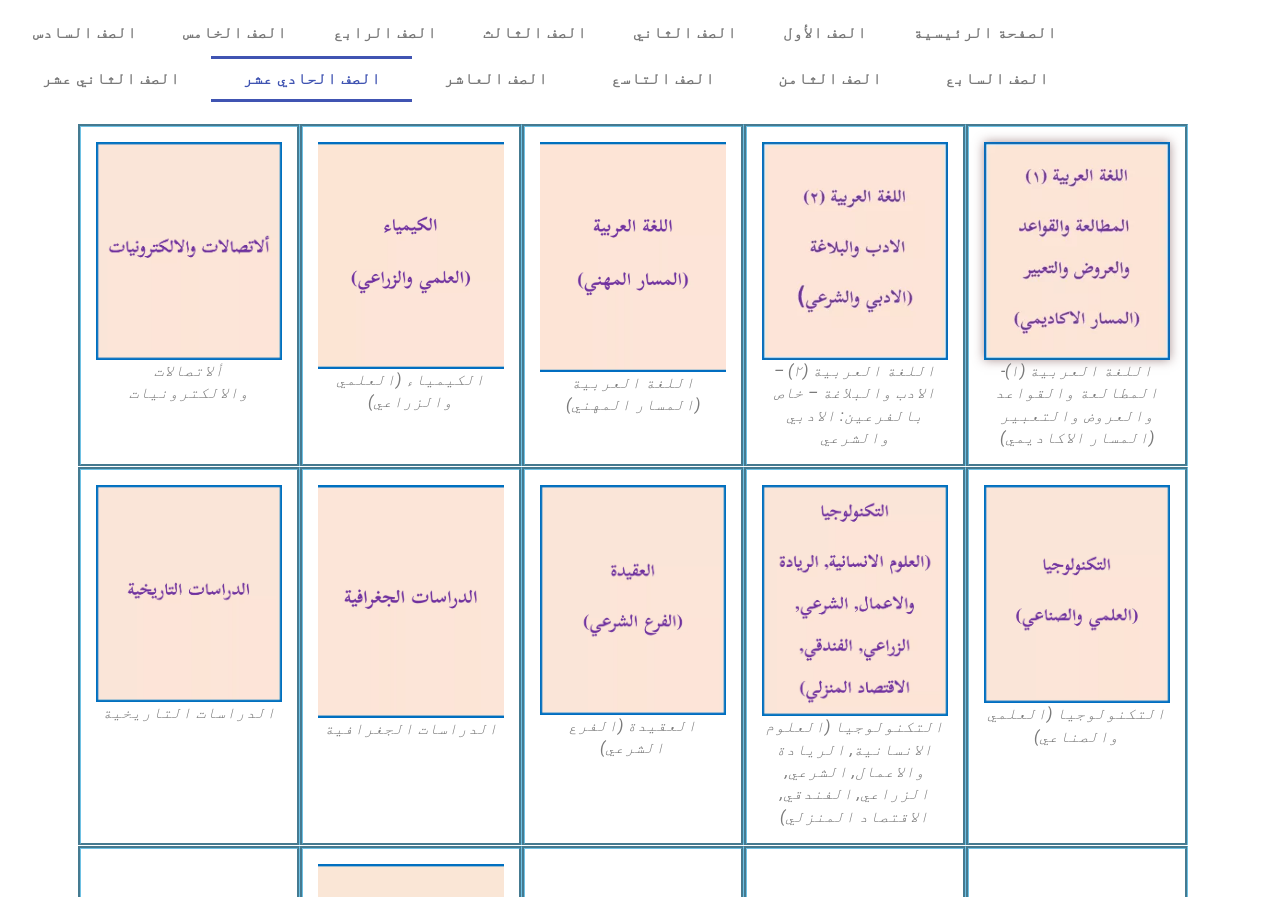 scroll, scrollTop: 500, scrollLeft: 0, axis: vertical 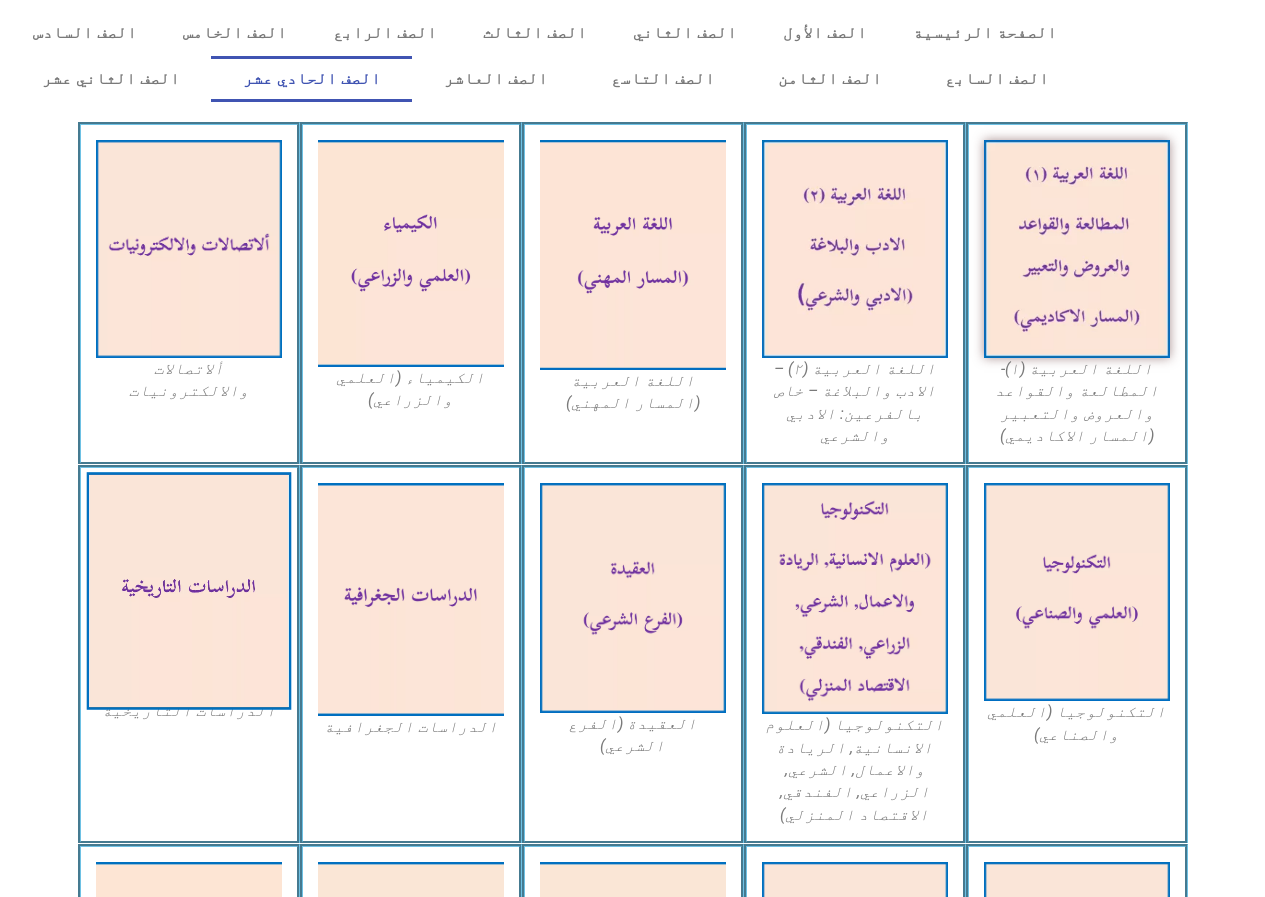 click at bounding box center (188, 592) 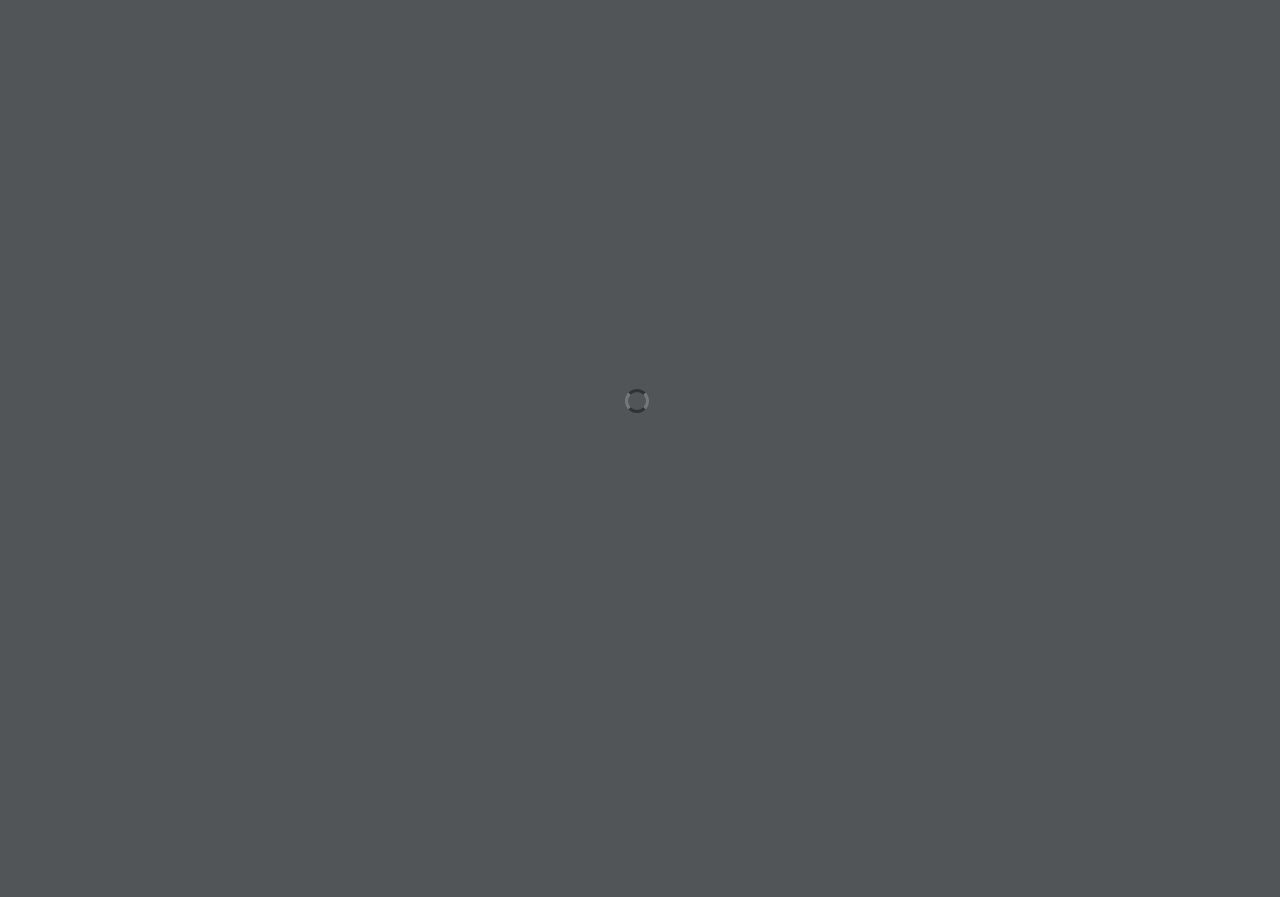 scroll, scrollTop: 0, scrollLeft: 0, axis: both 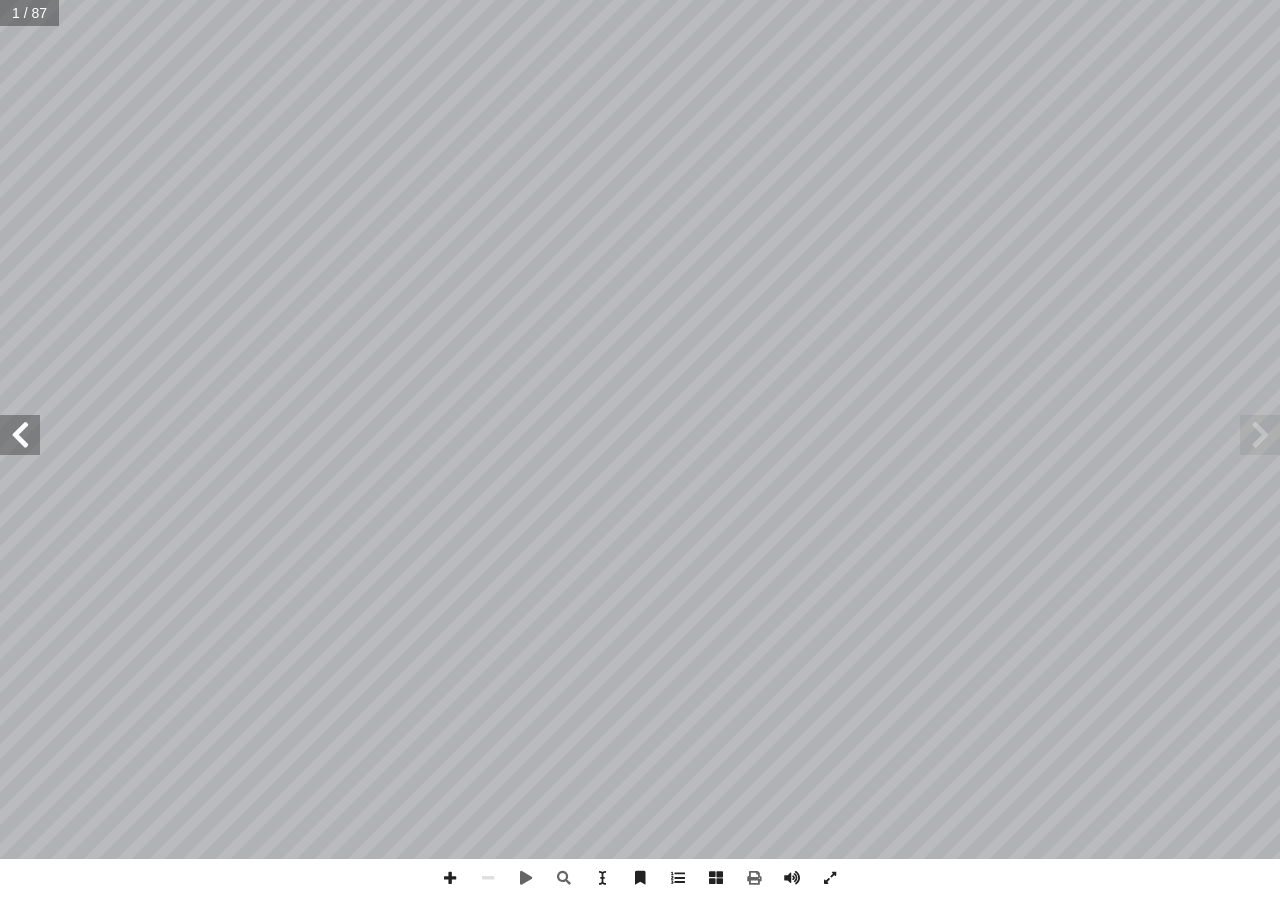 click at bounding box center (20, 435) 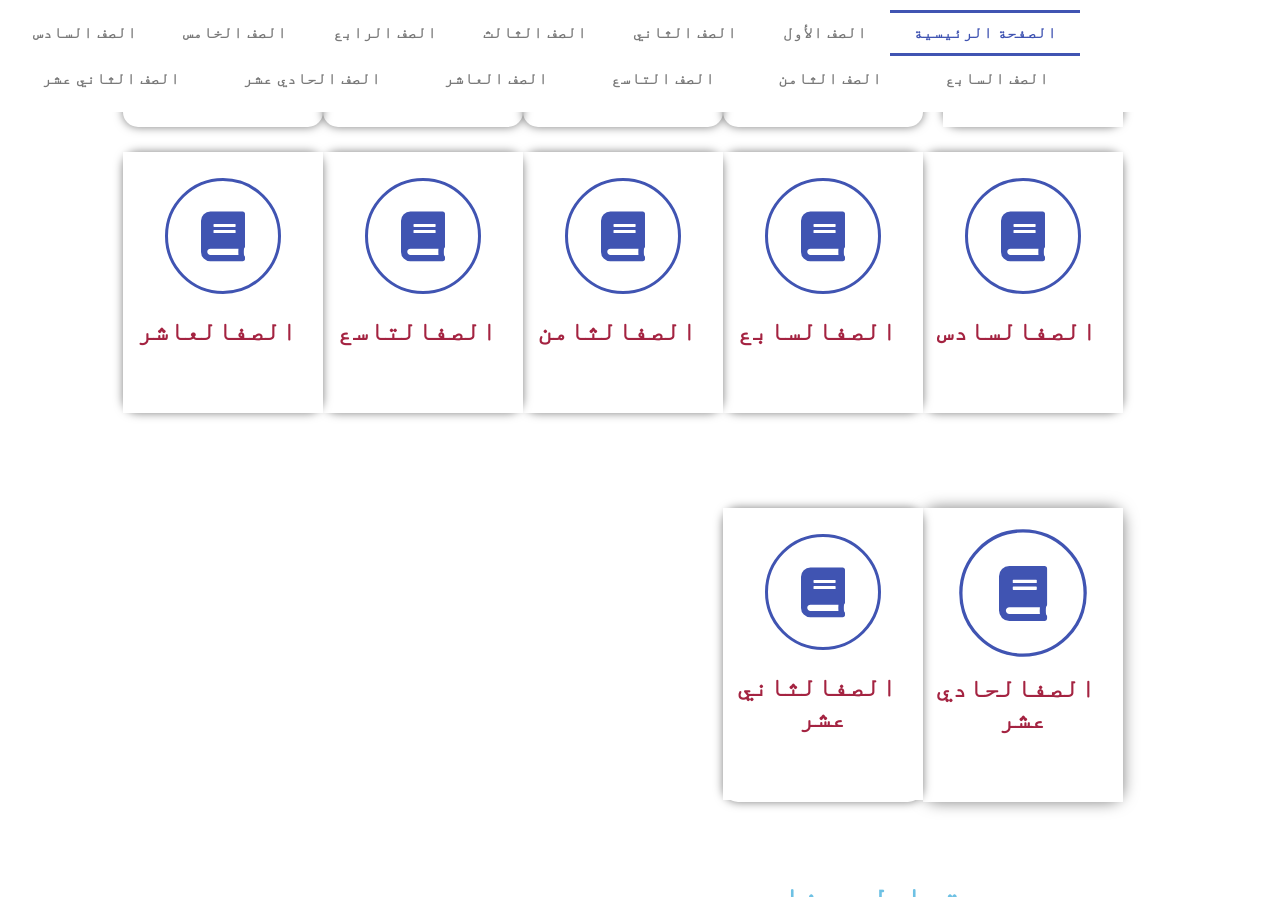 scroll, scrollTop: 700, scrollLeft: 0, axis: vertical 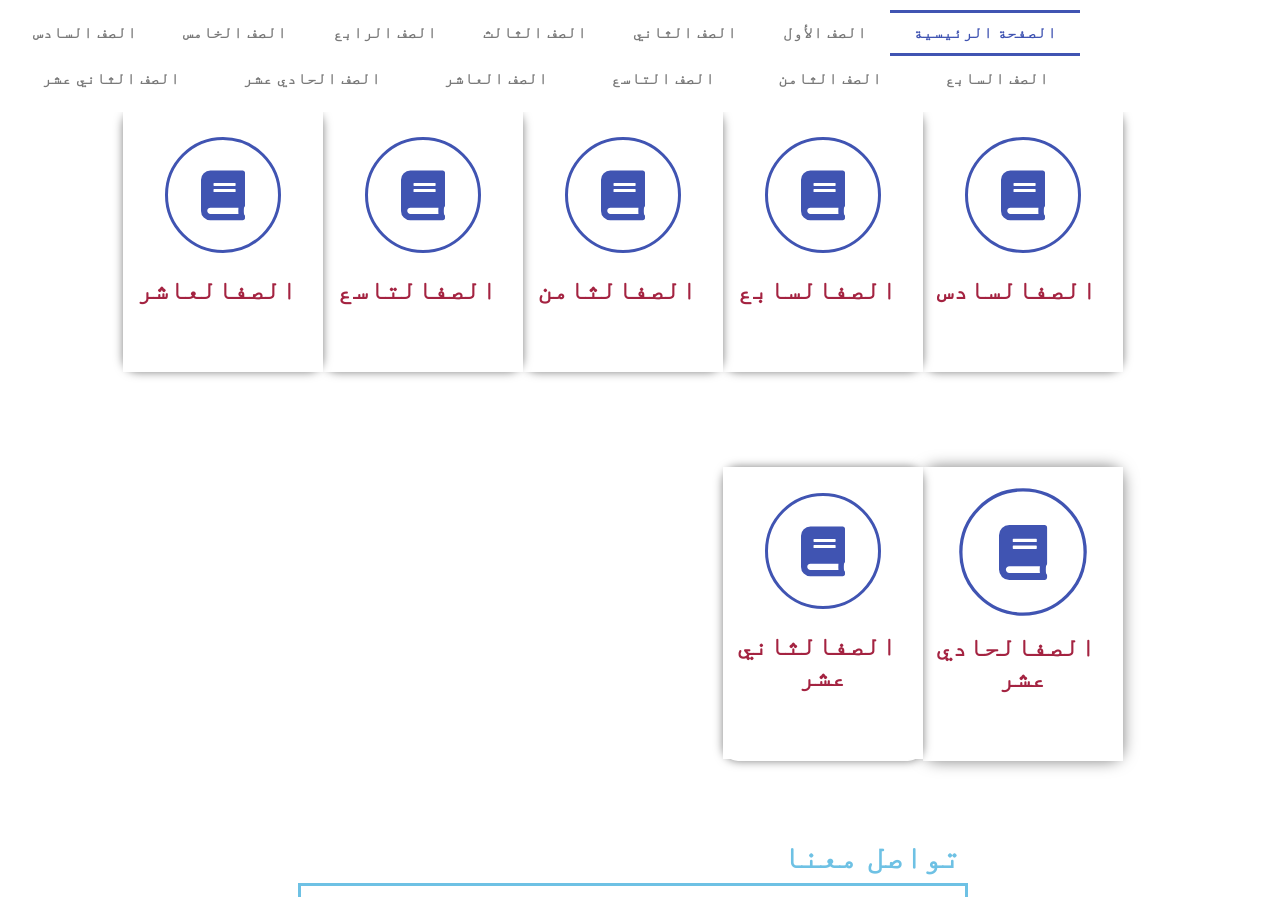click at bounding box center [1022, 552] 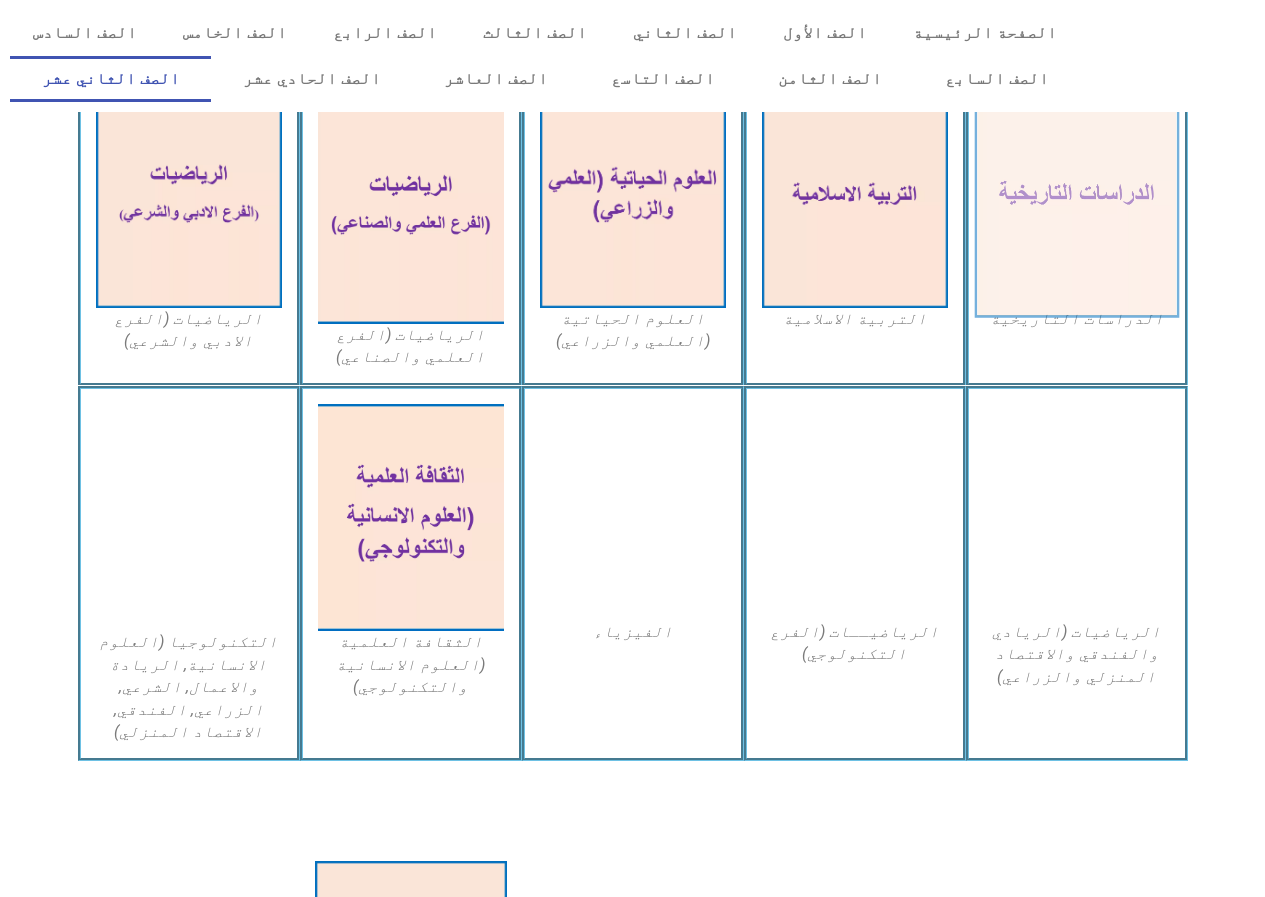 scroll, scrollTop: 500, scrollLeft: 0, axis: vertical 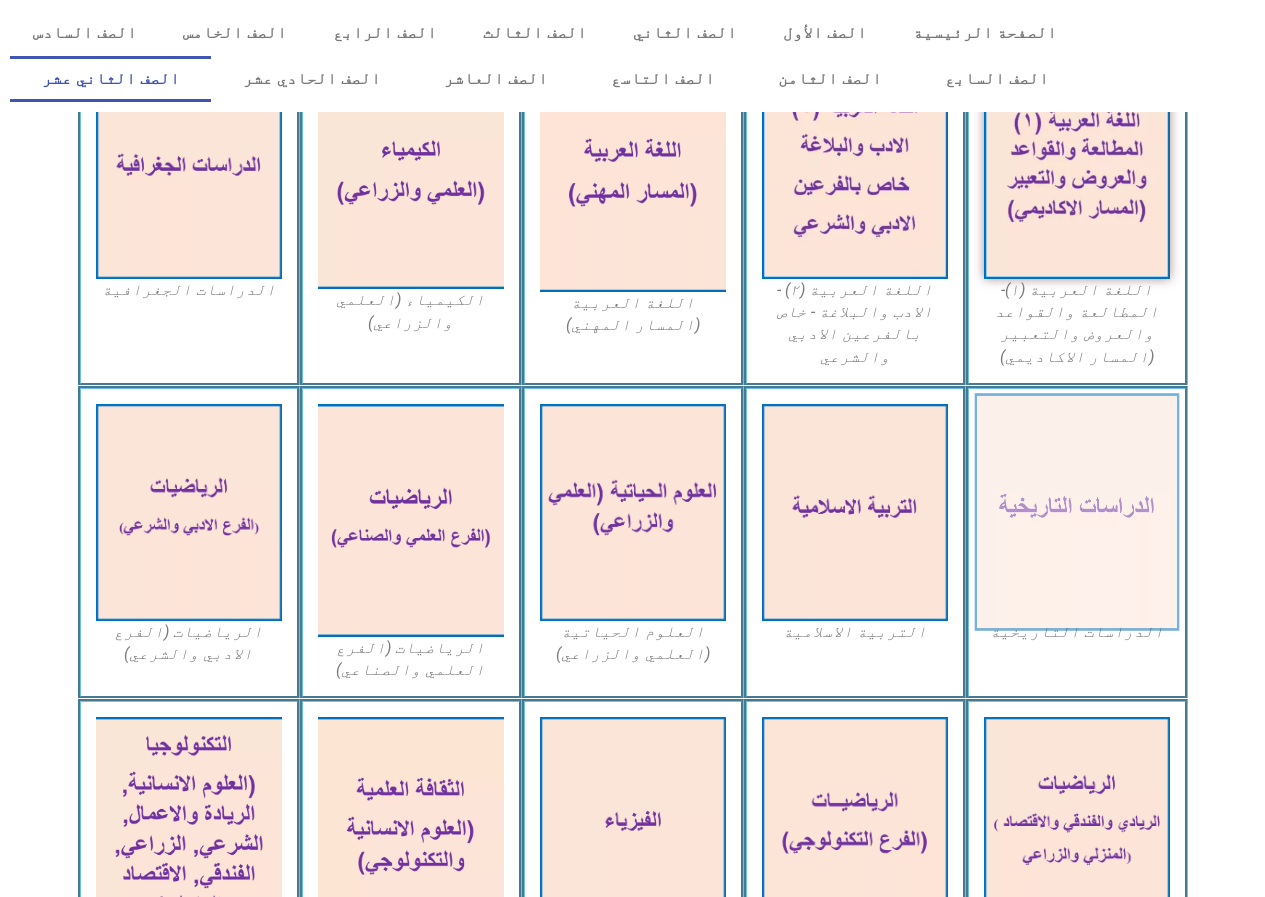 click at bounding box center [1076, 512] 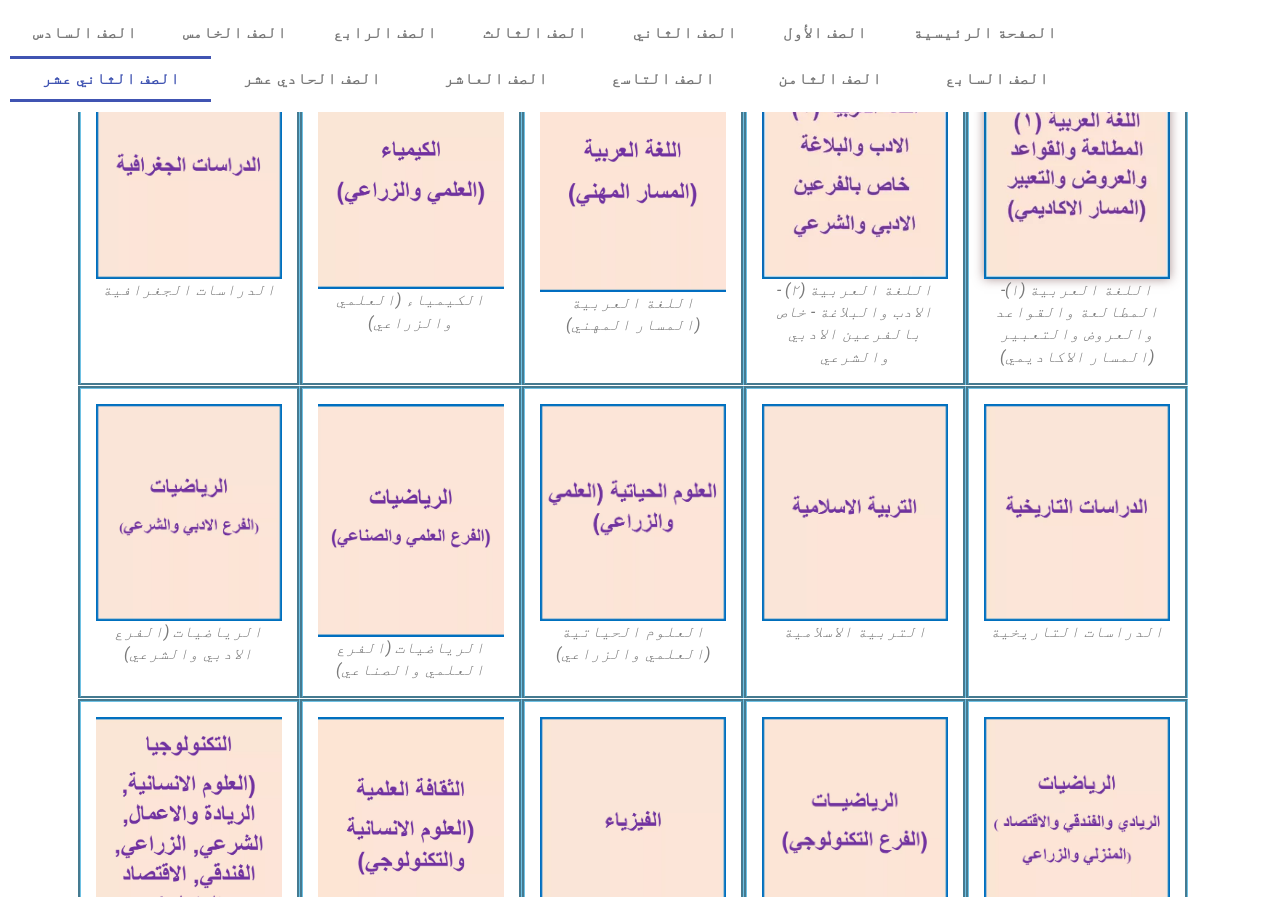 scroll, scrollTop: 0, scrollLeft: 0, axis: both 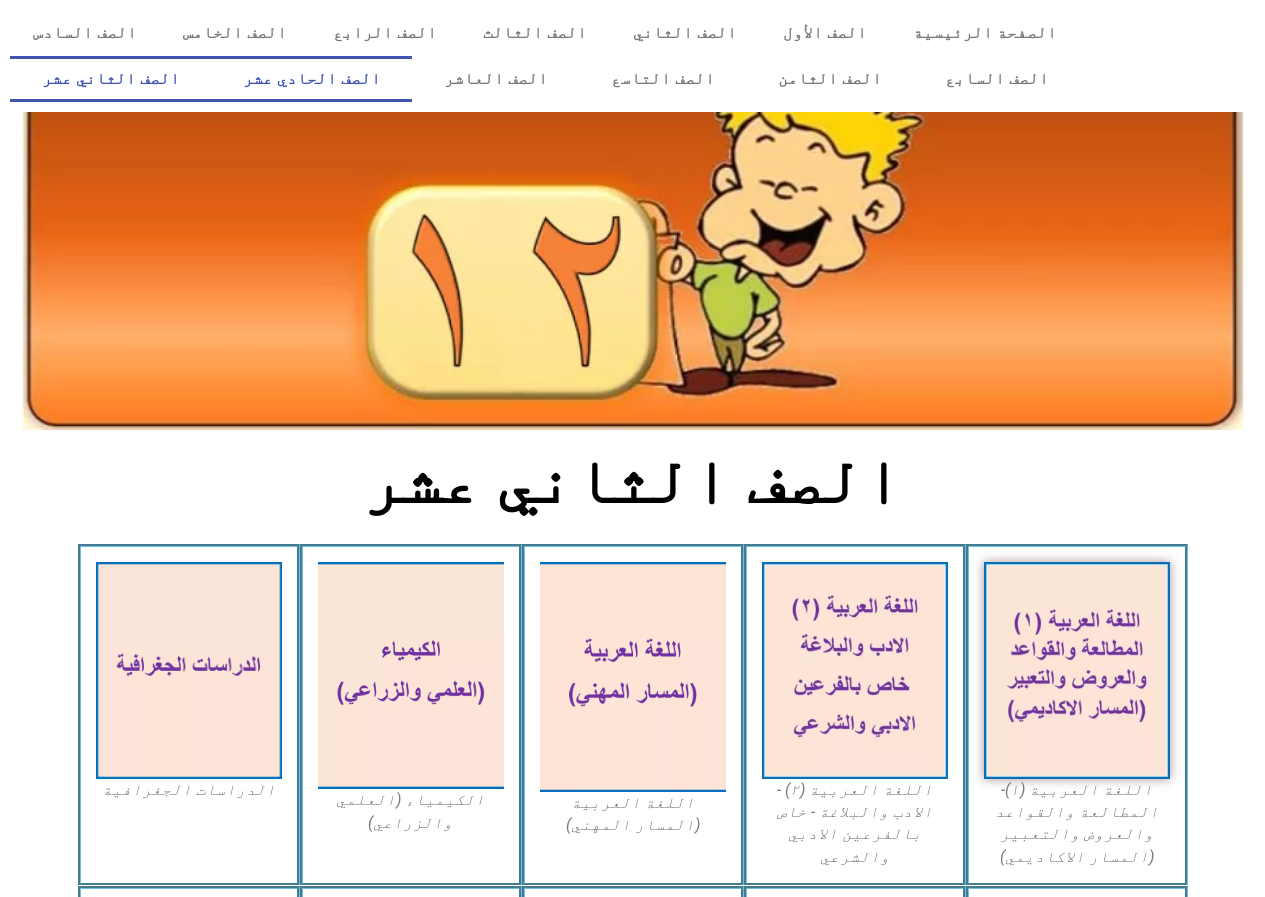 click on "الصف الحادي عشر" 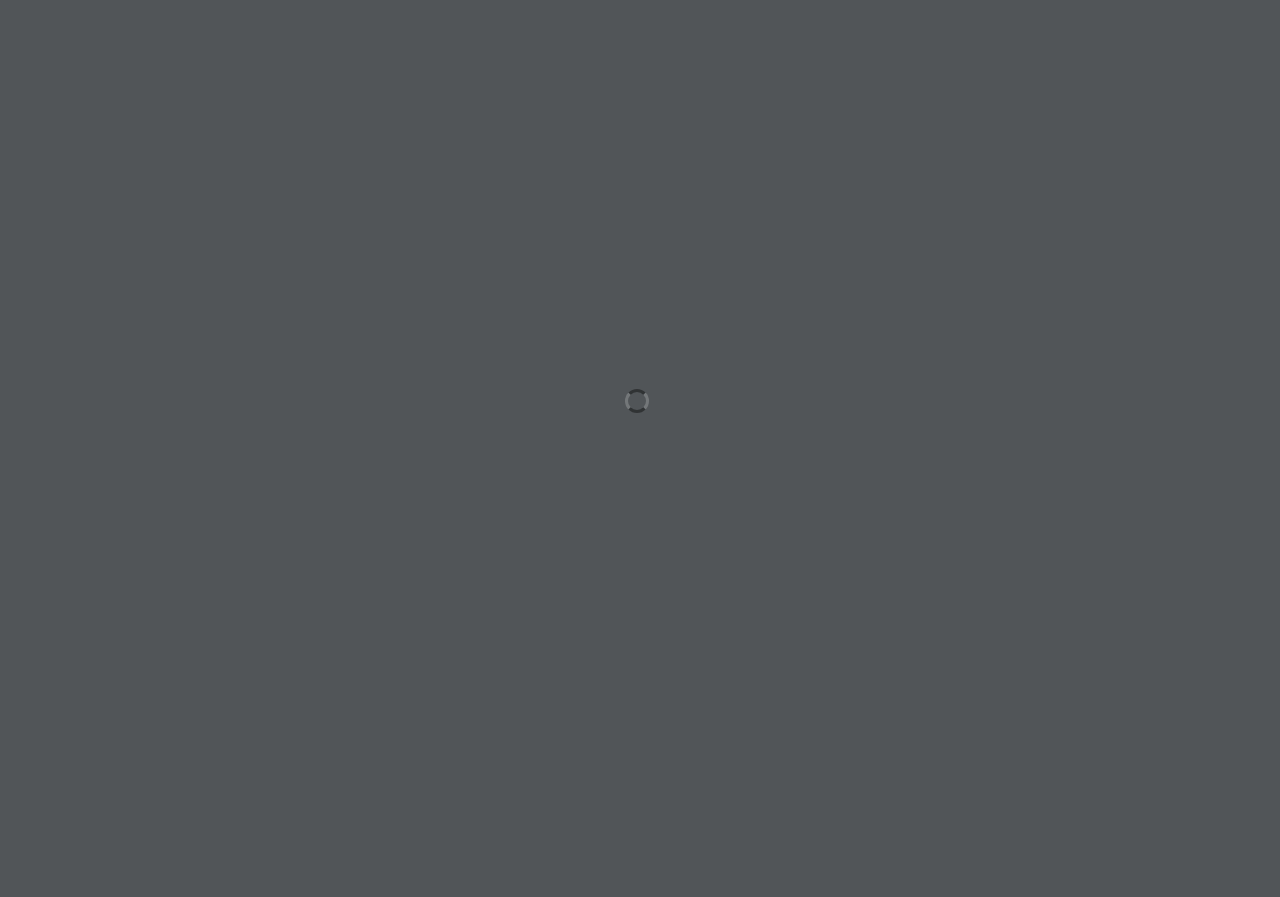 scroll, scrollTop: 0, scrollLeft: 0, axis: both 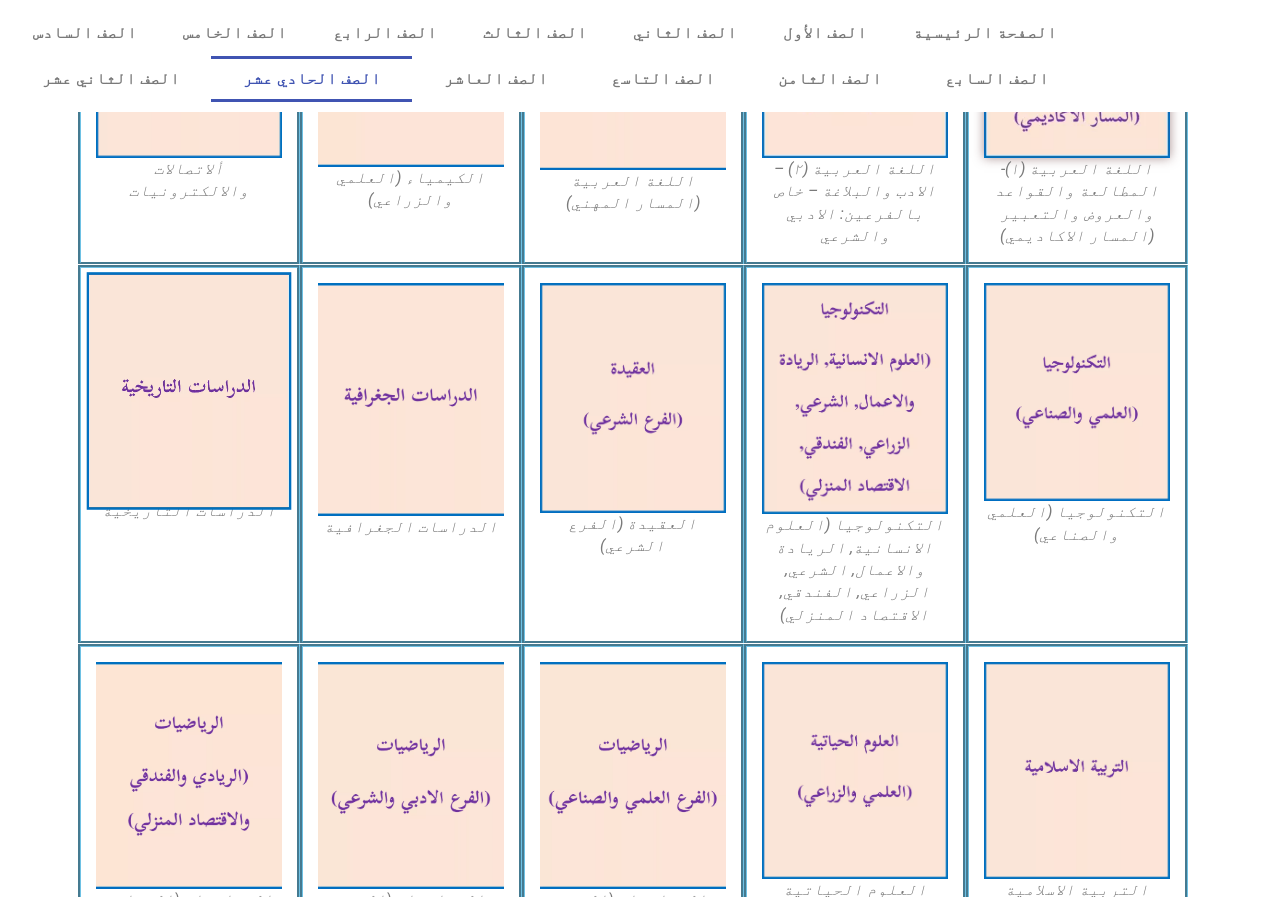 click at bounding box center (188, 392) 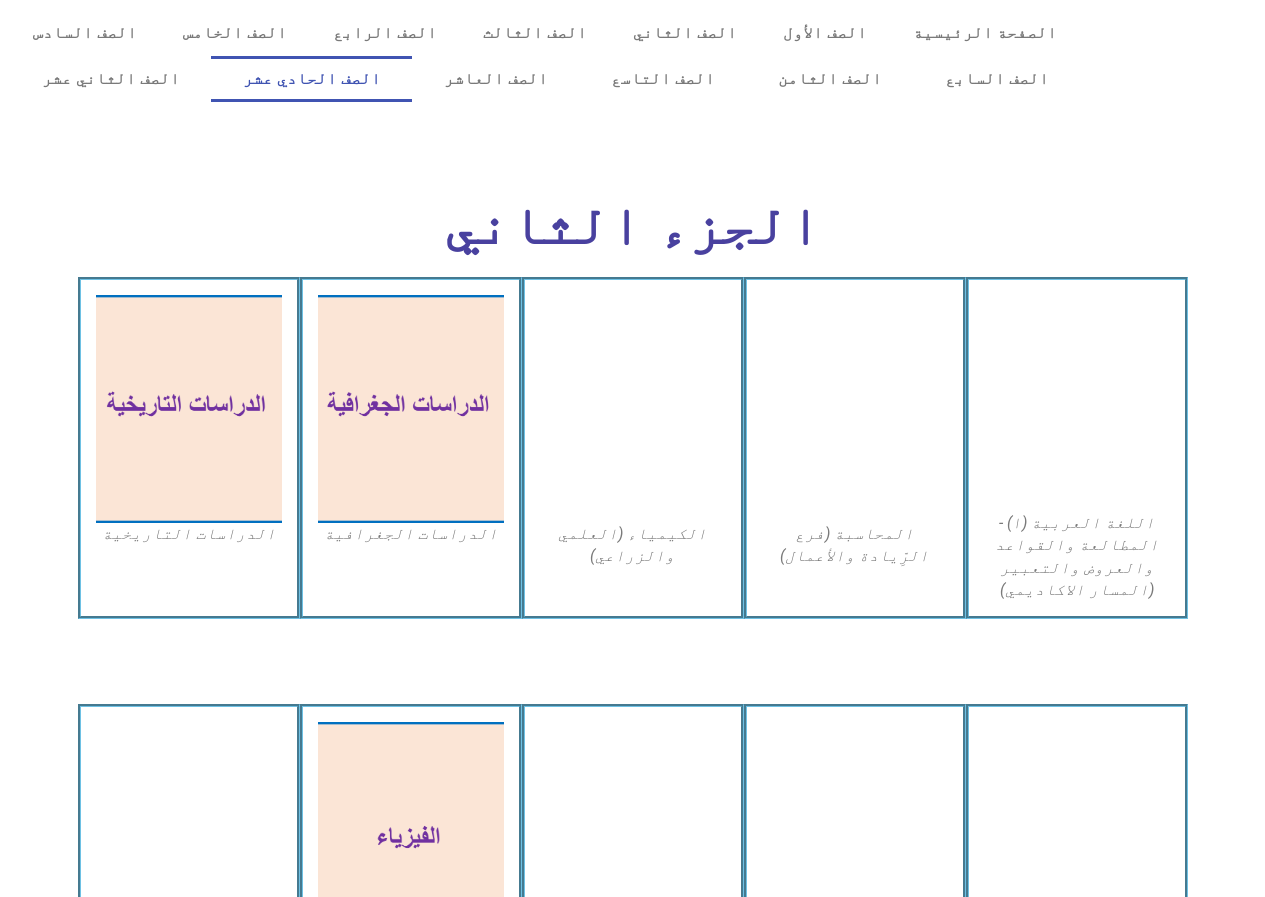 scroll, scrollTop: 2800, scrollLeft: 0, axis: vertical 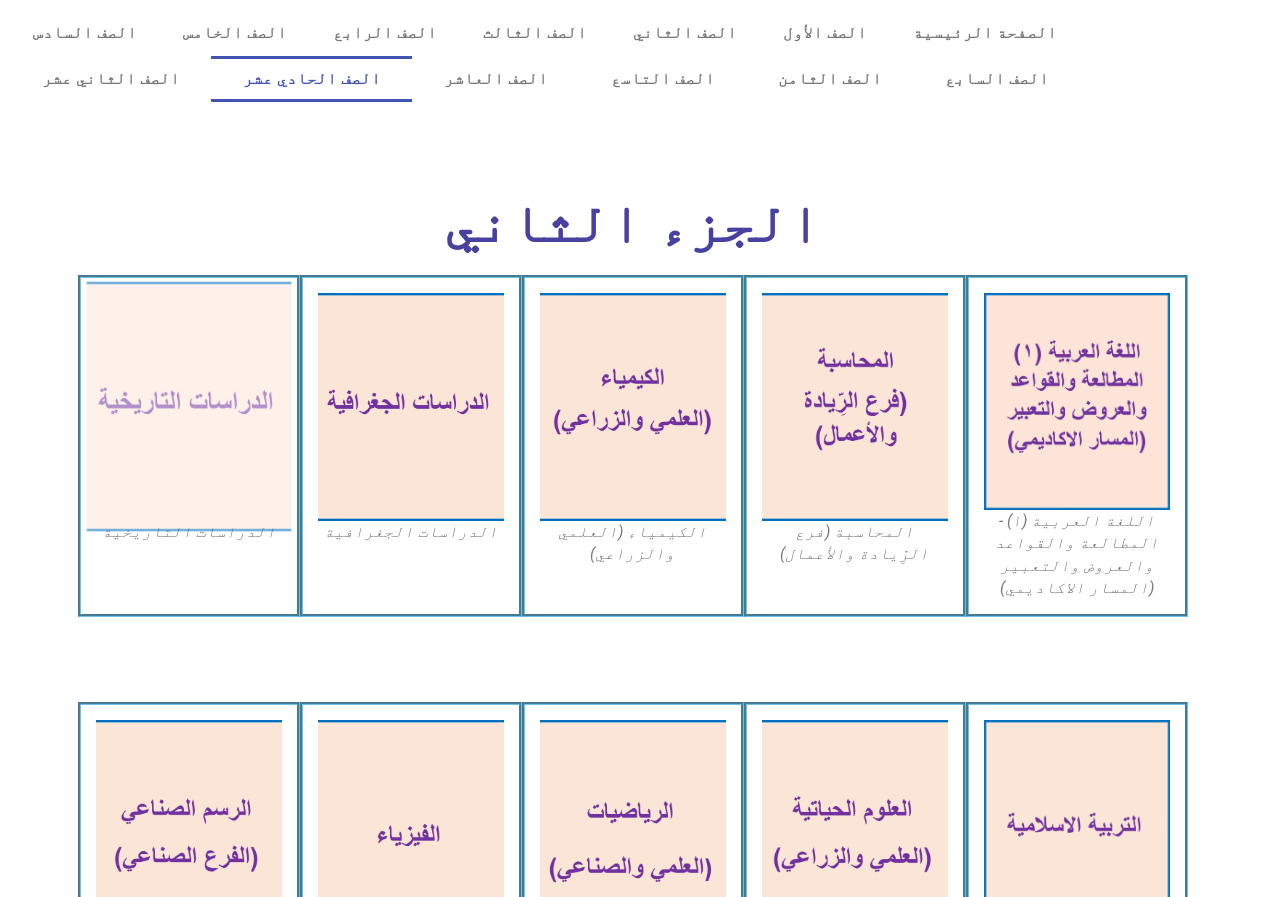 click at bounding box center [188, 407] 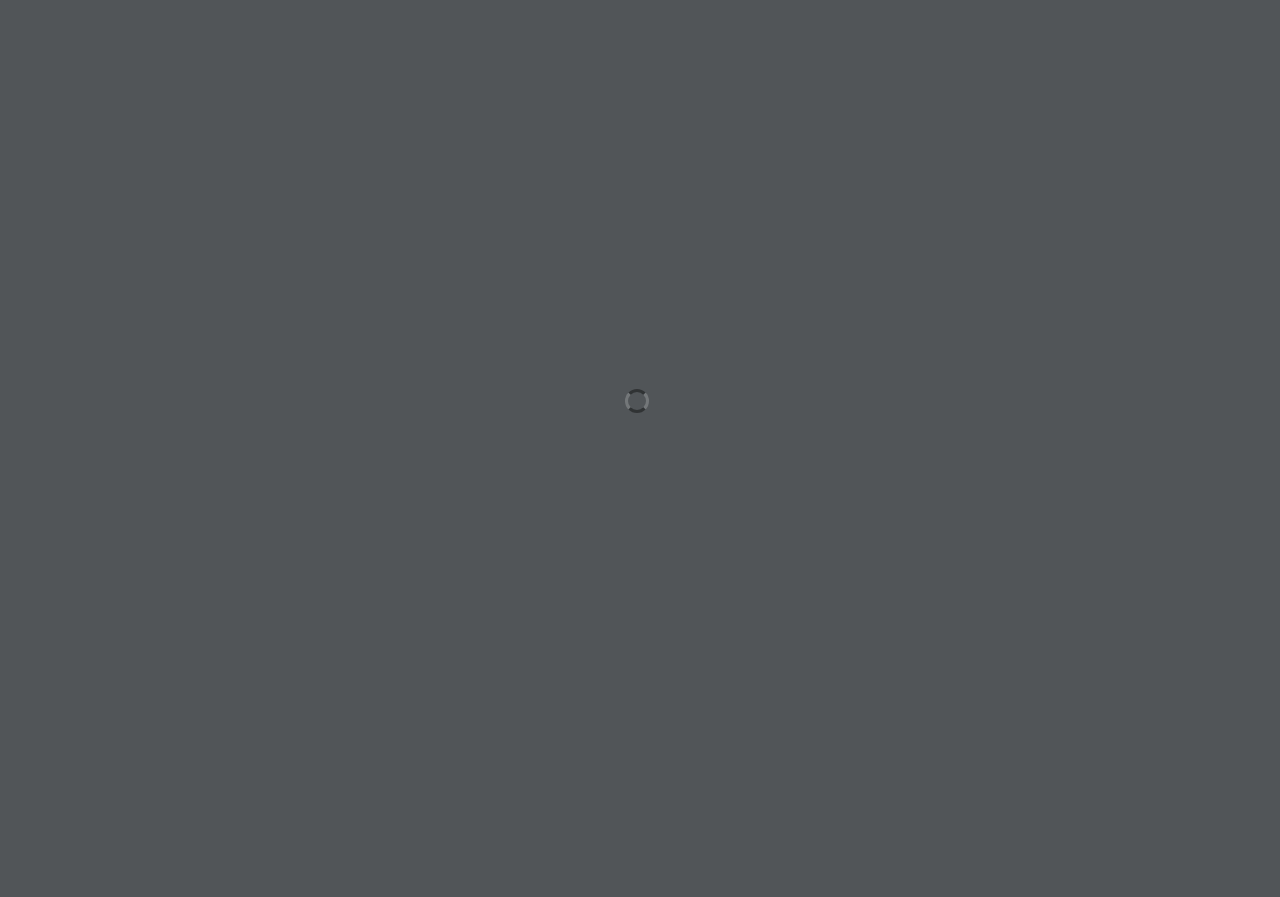 scroll, scrollTop: 0, scrollLeft: 0, axis: both 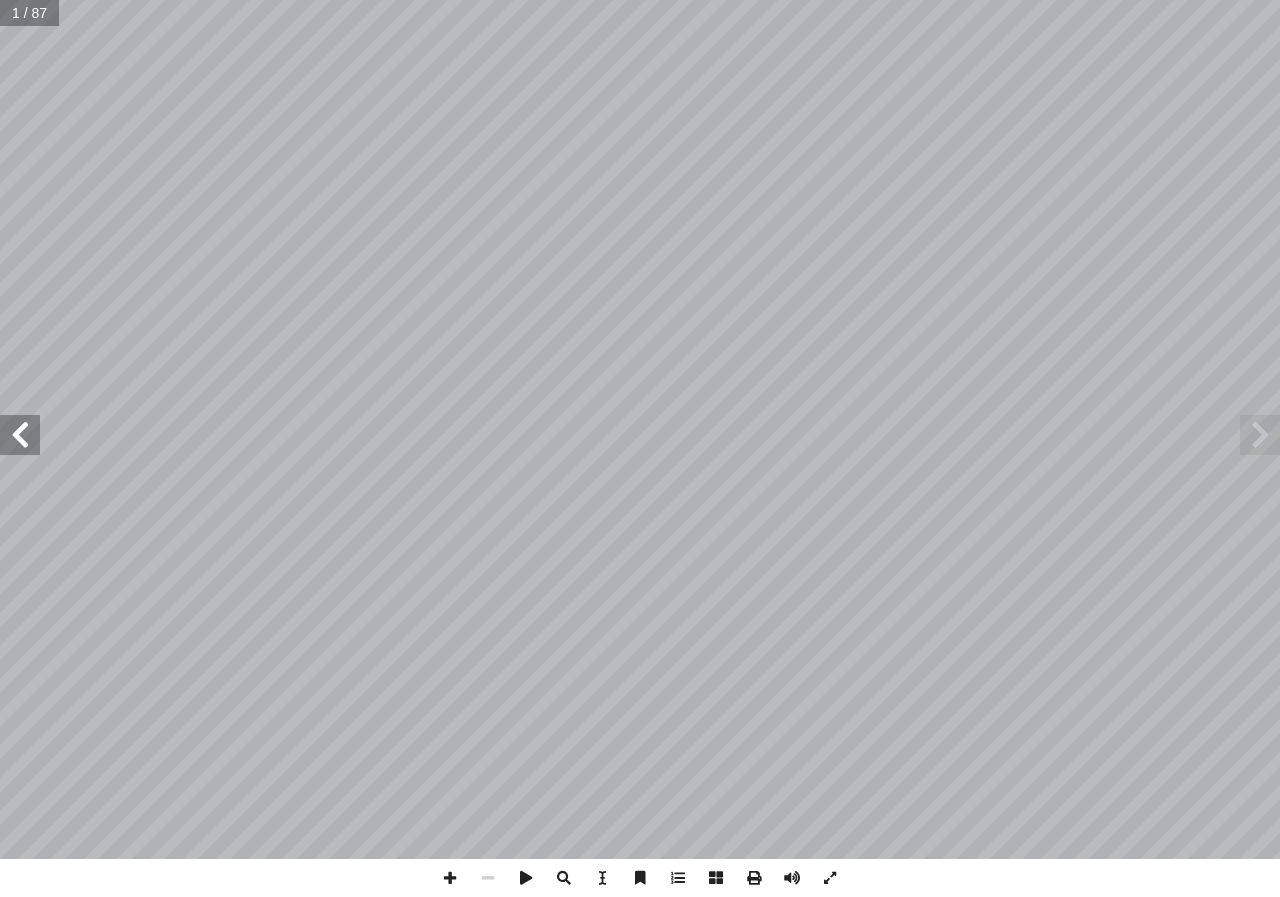 click at bounding box center [20, 435] 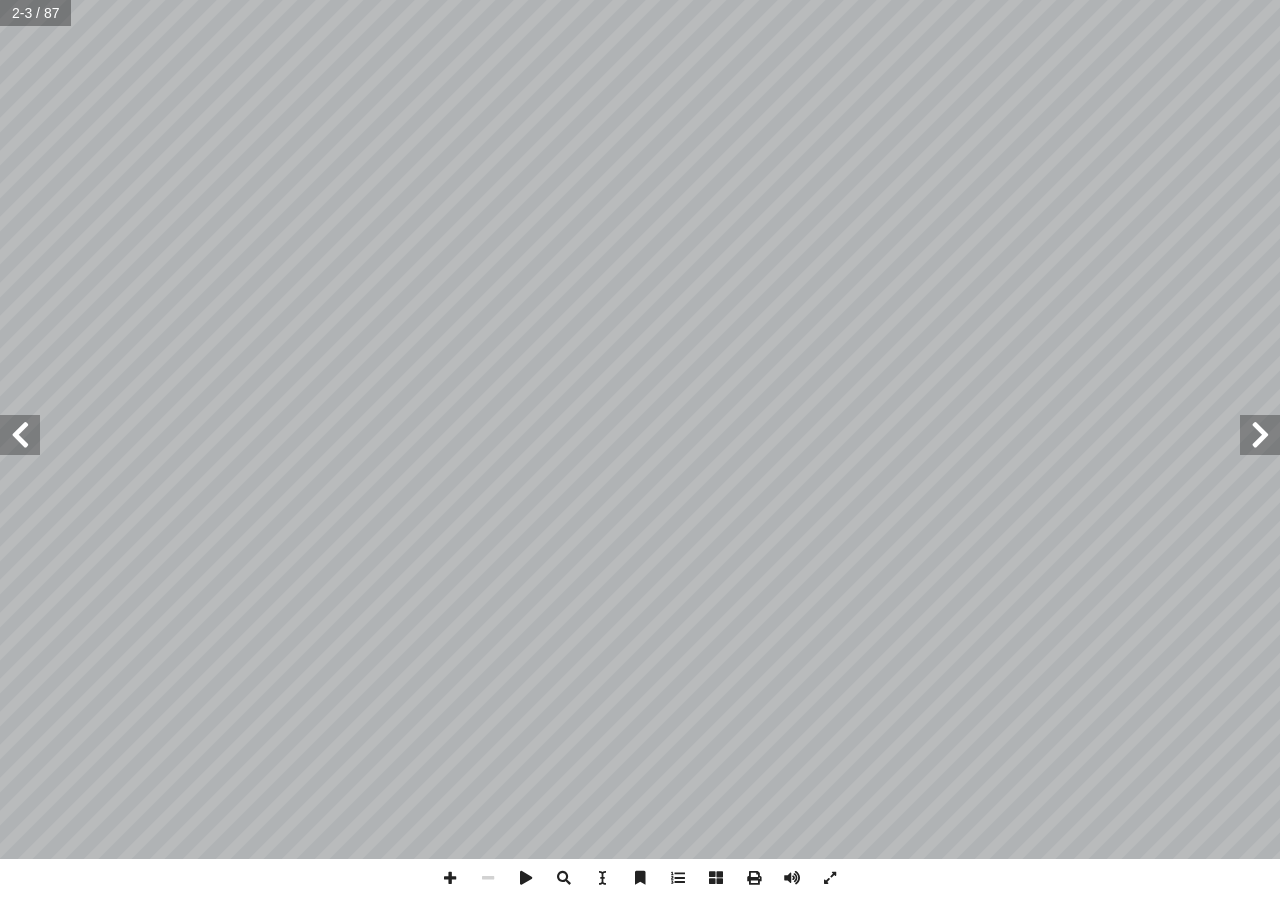 click at bounding box center [20, 435] 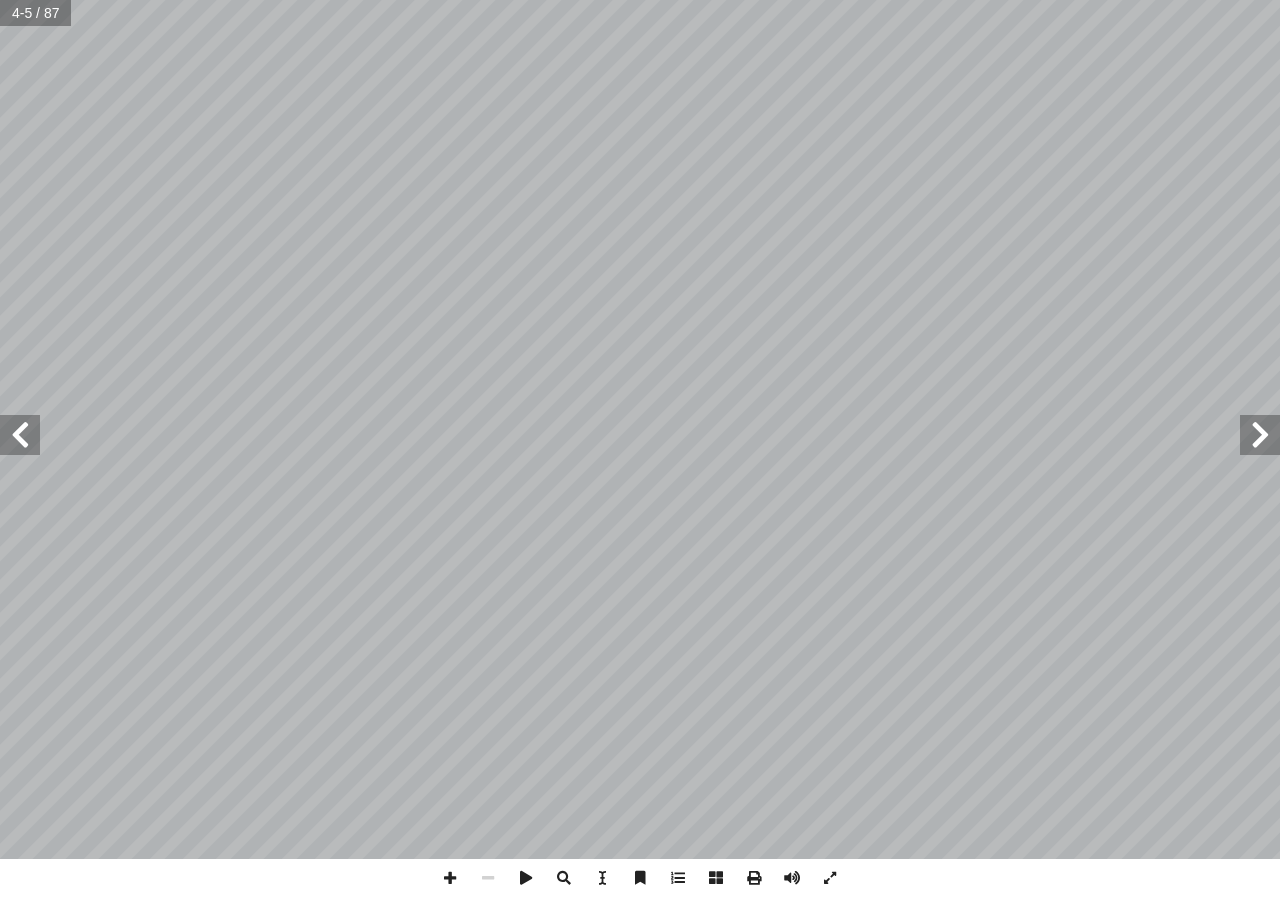 click at bounding box center (20, 435) 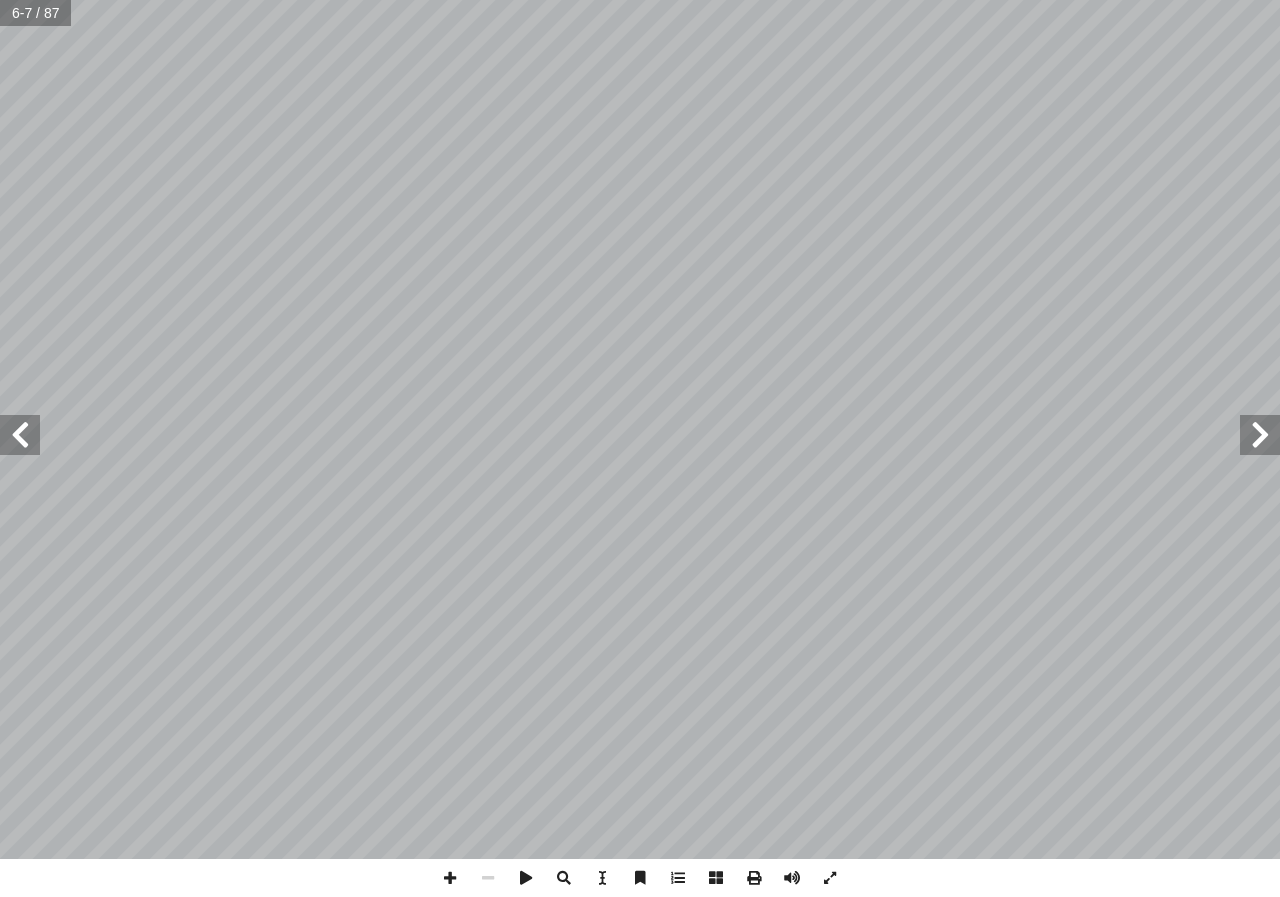 click at bounding box center (20, 435) 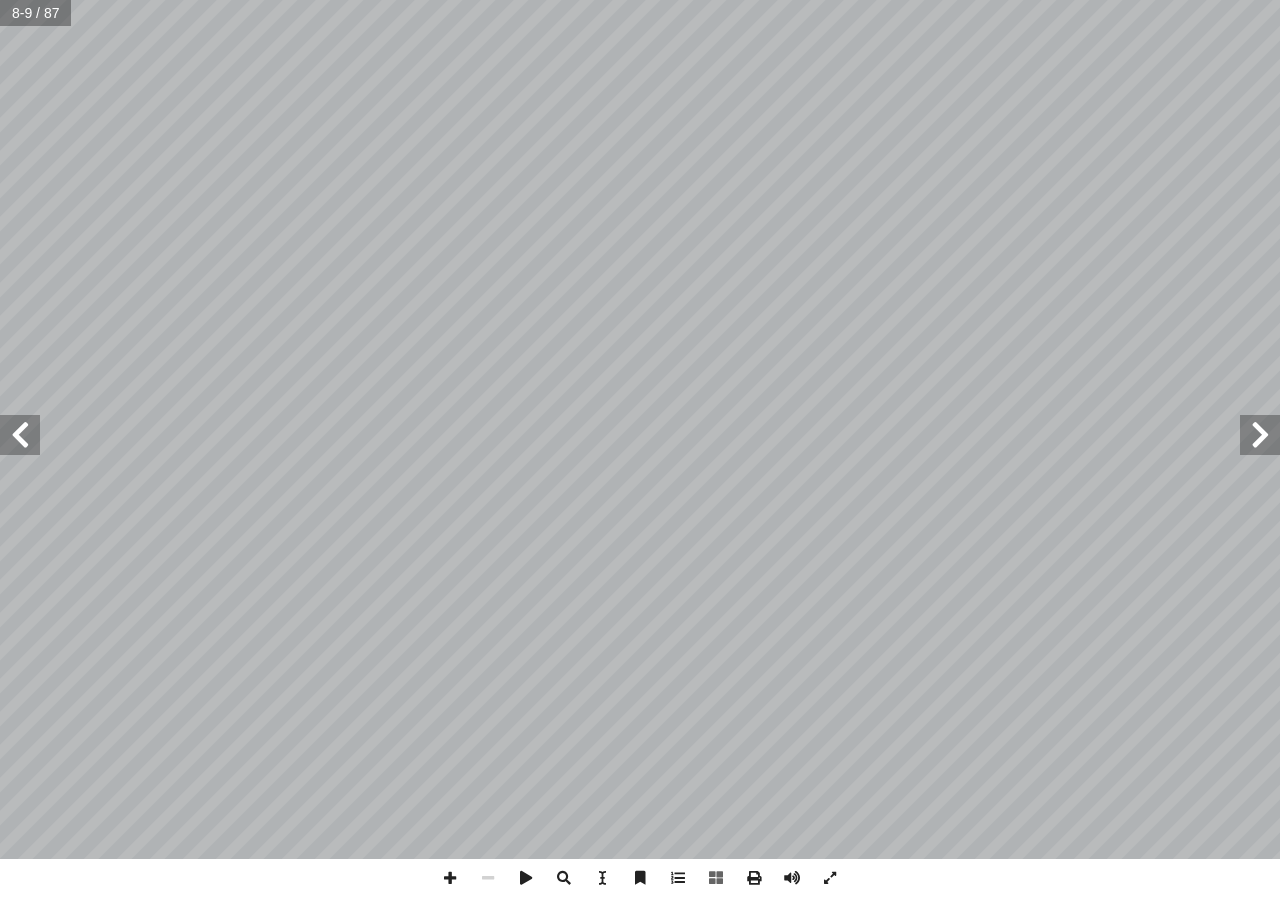 click at bounding box center (20, 435) 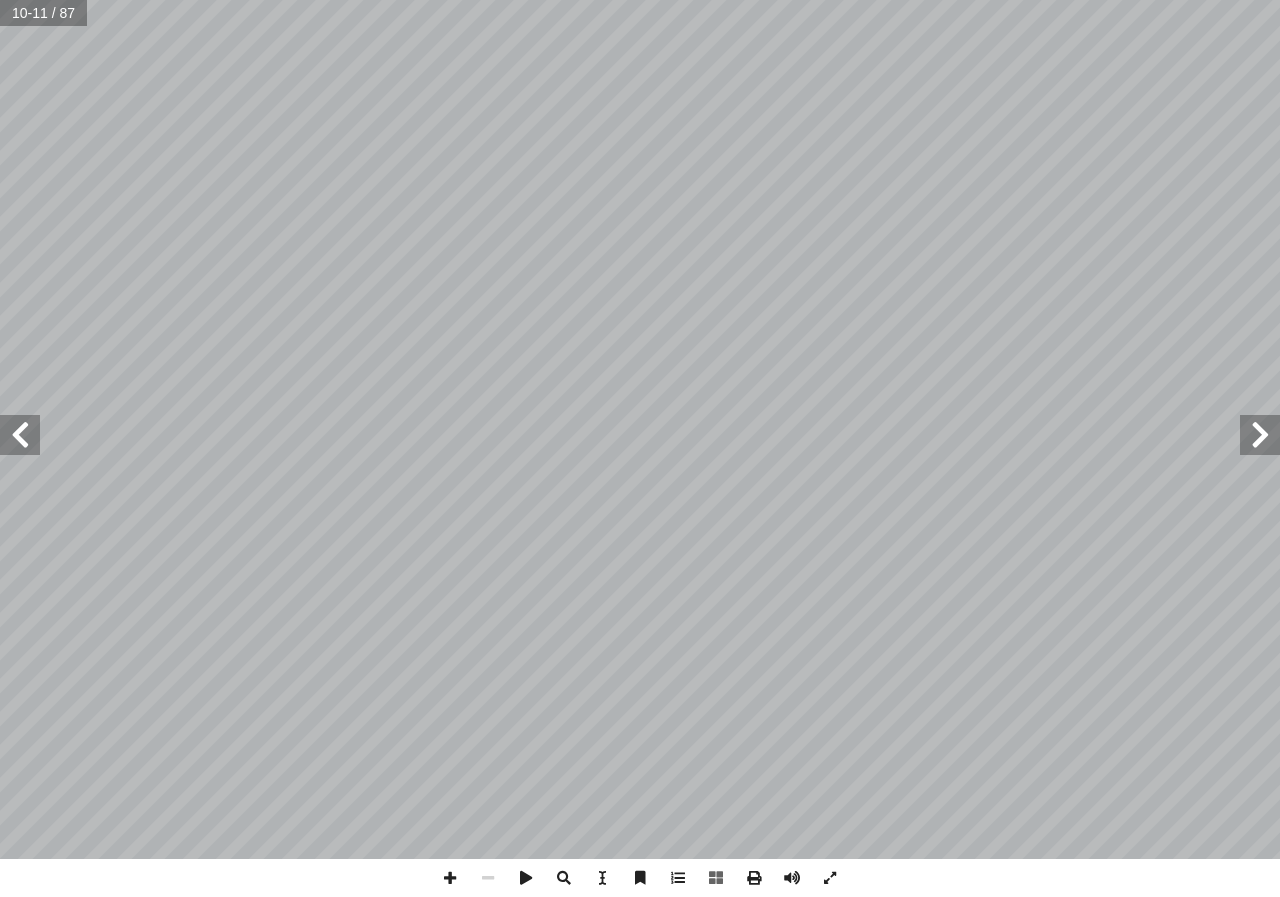 click at bounding box center [20, 435] 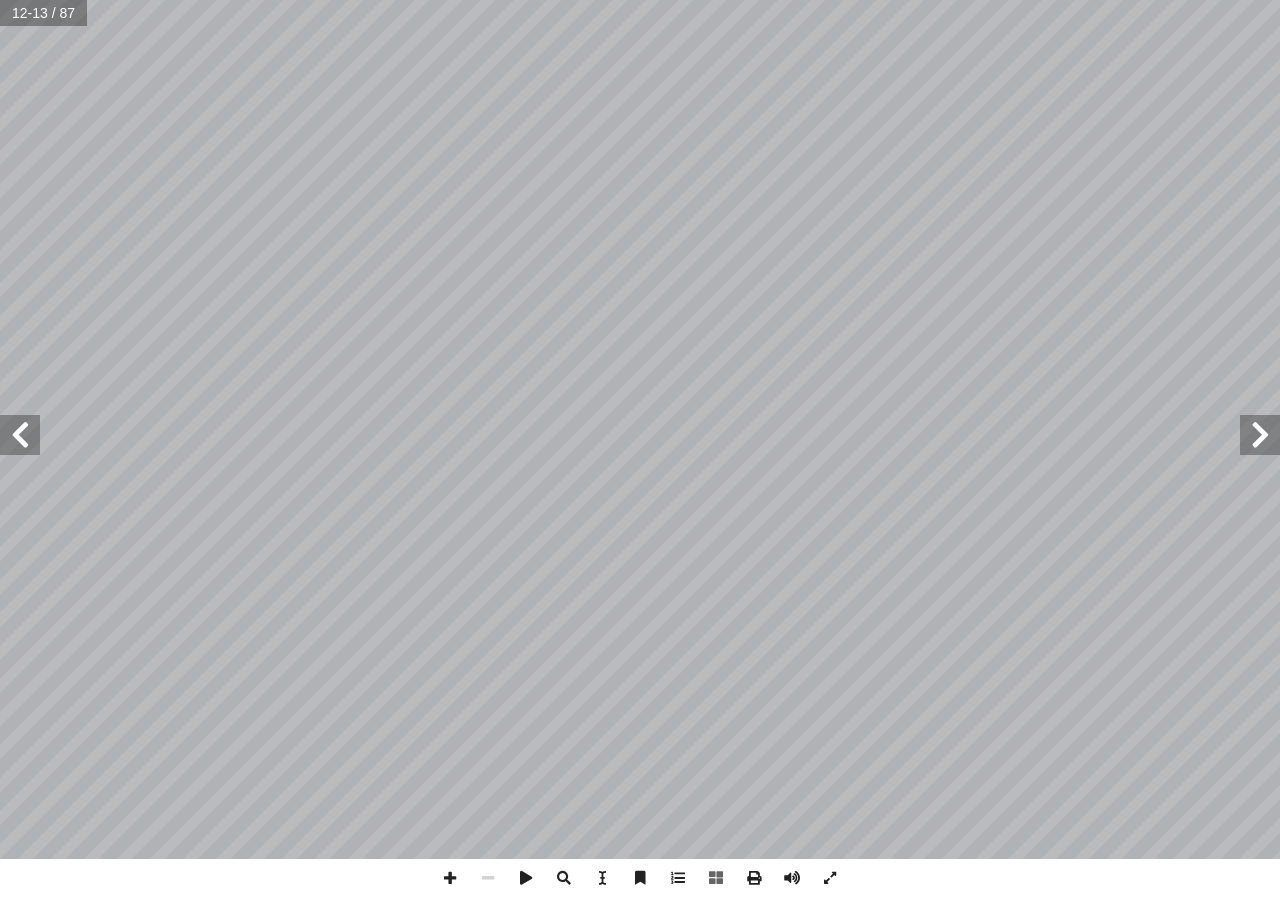 click at bounding box center (20, 435) 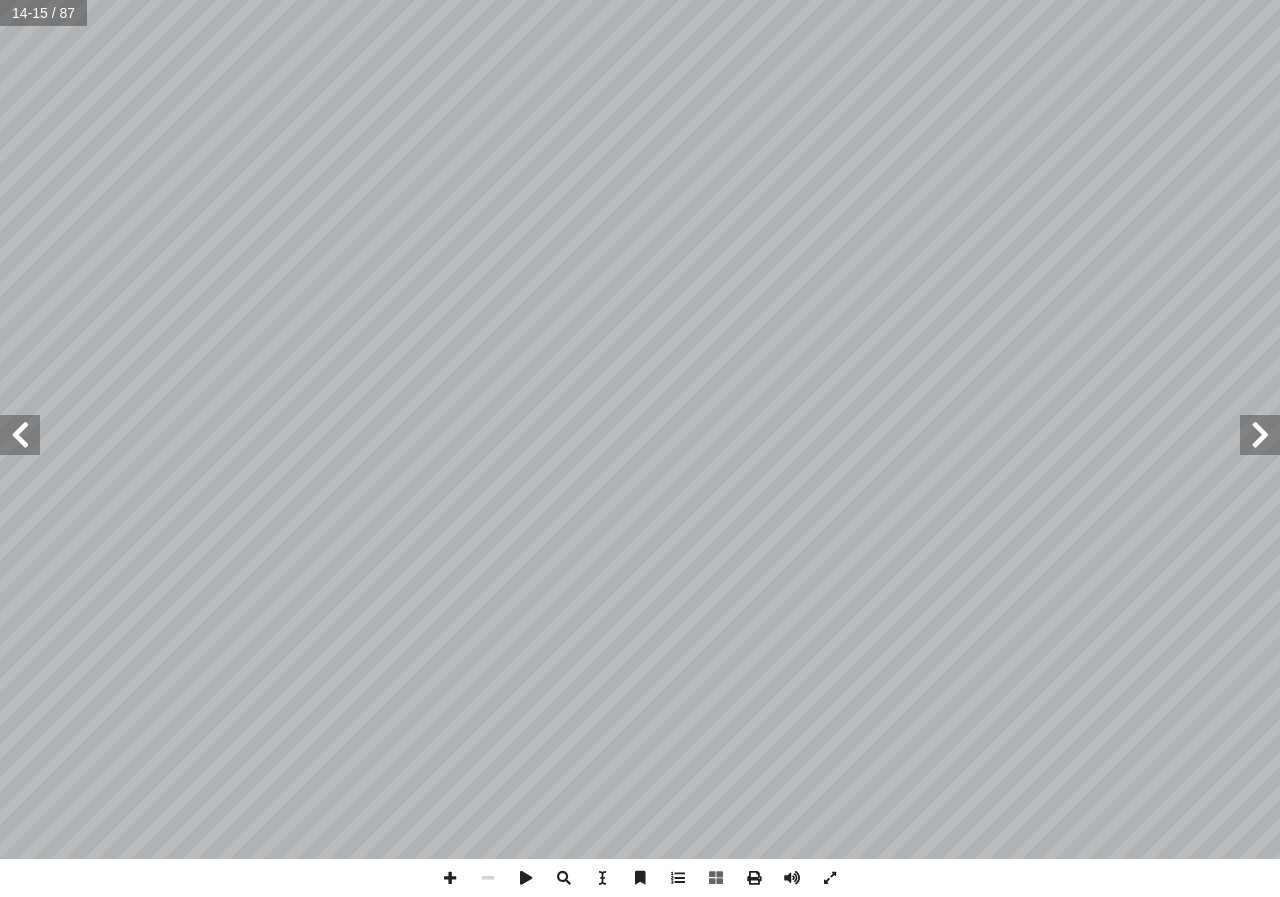 click at bounding box center (20, 435) 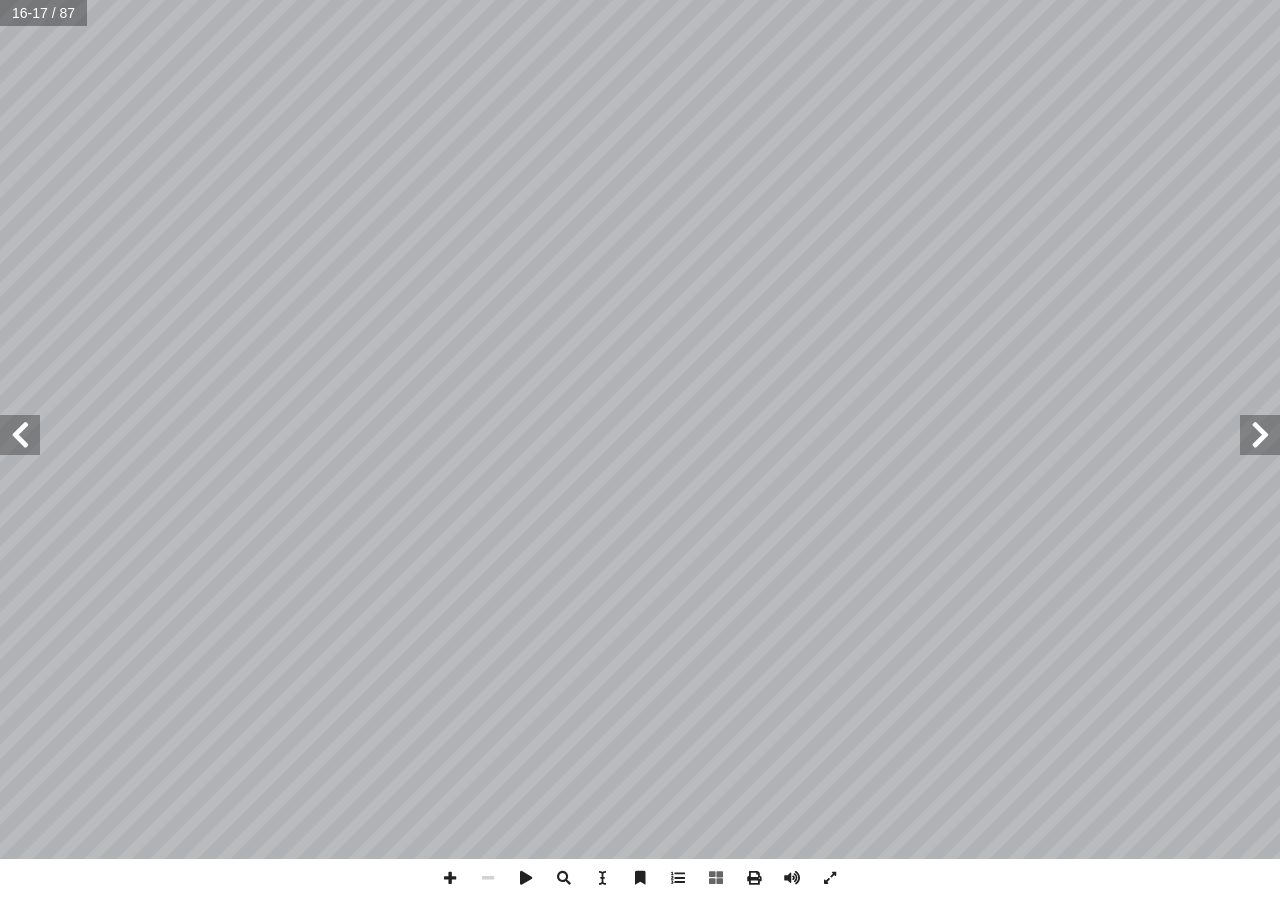 click at bounding box center [20, 435] 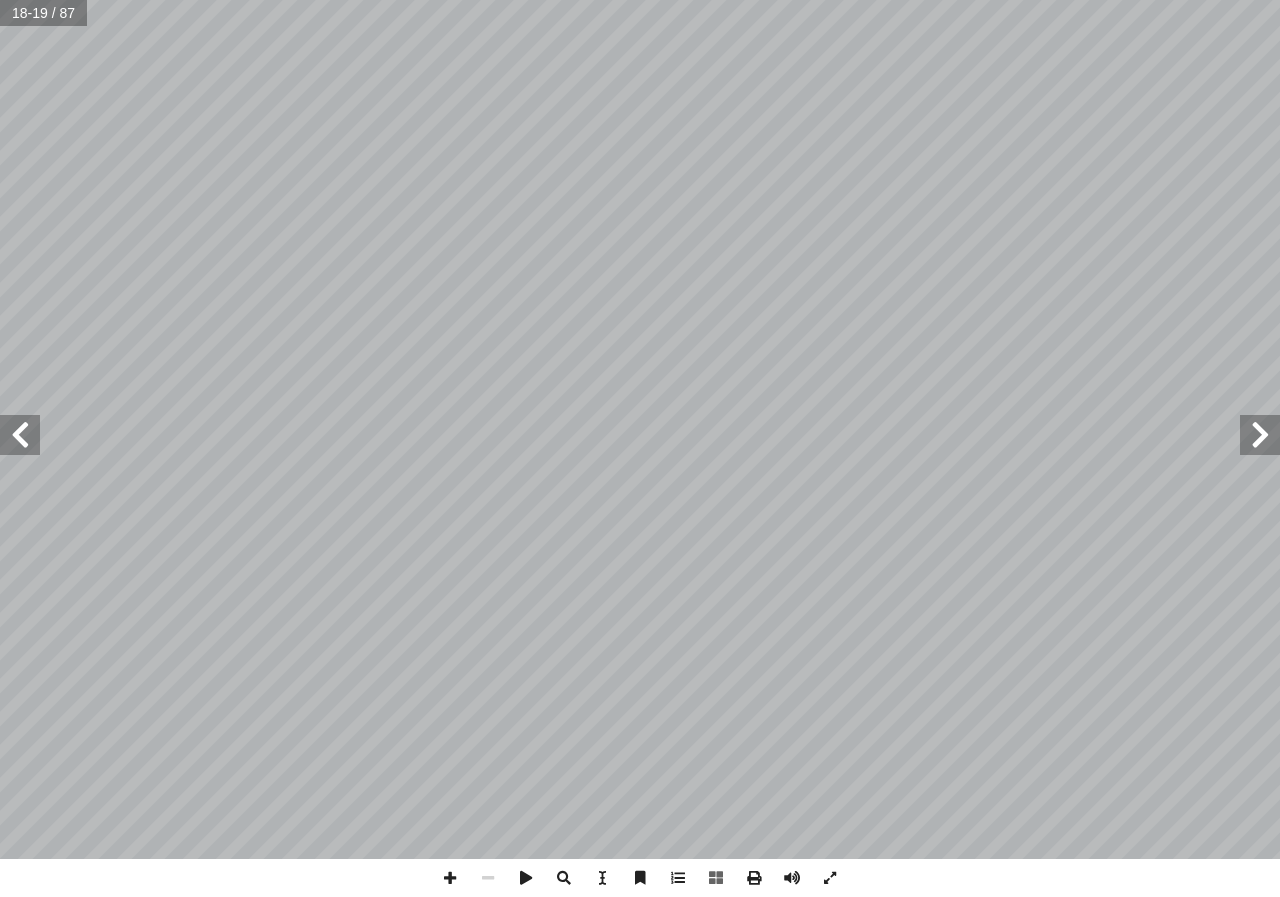 click at bounding box center (20, 435) 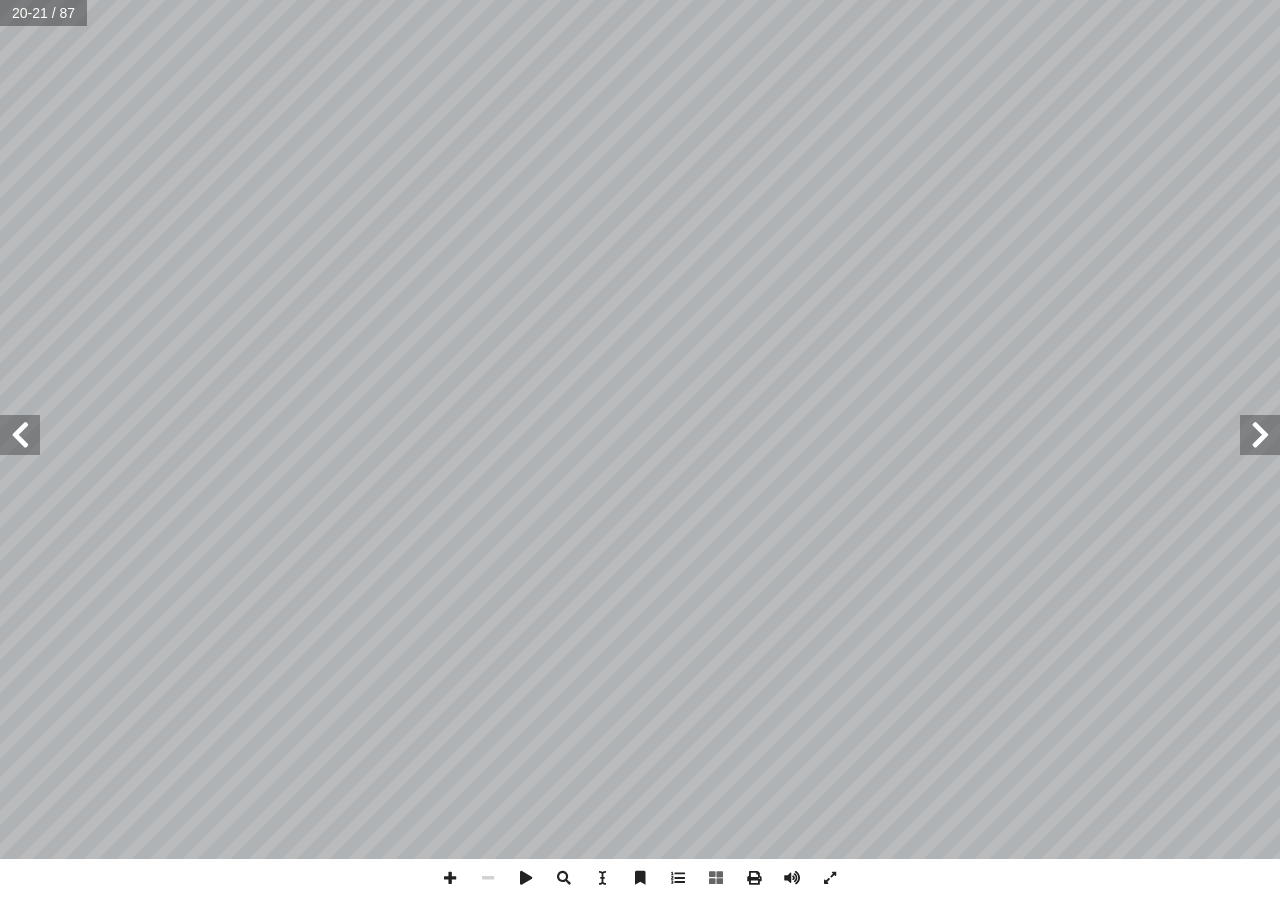 click at bounding box center [20, 435] 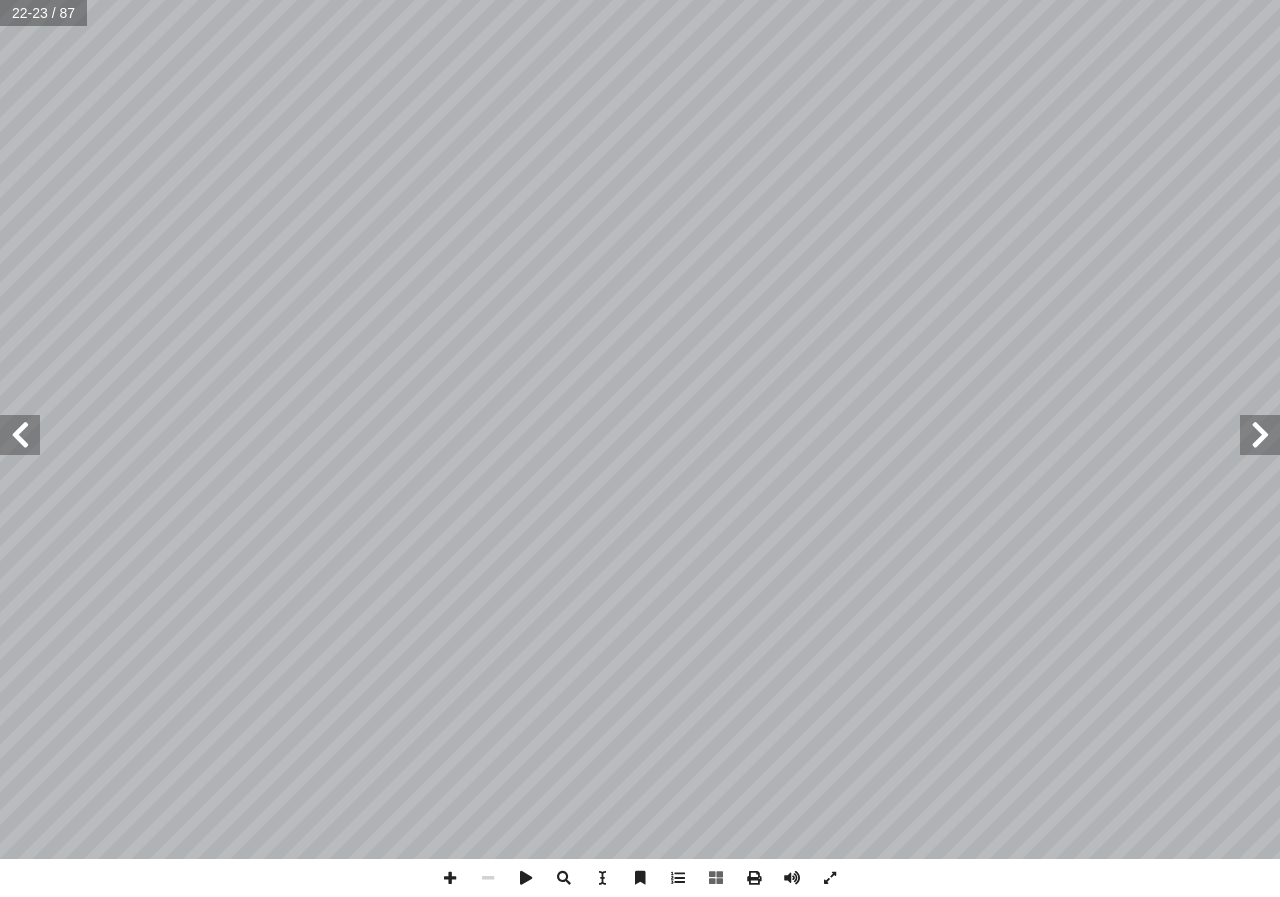 click at bounding box center [20, 435] 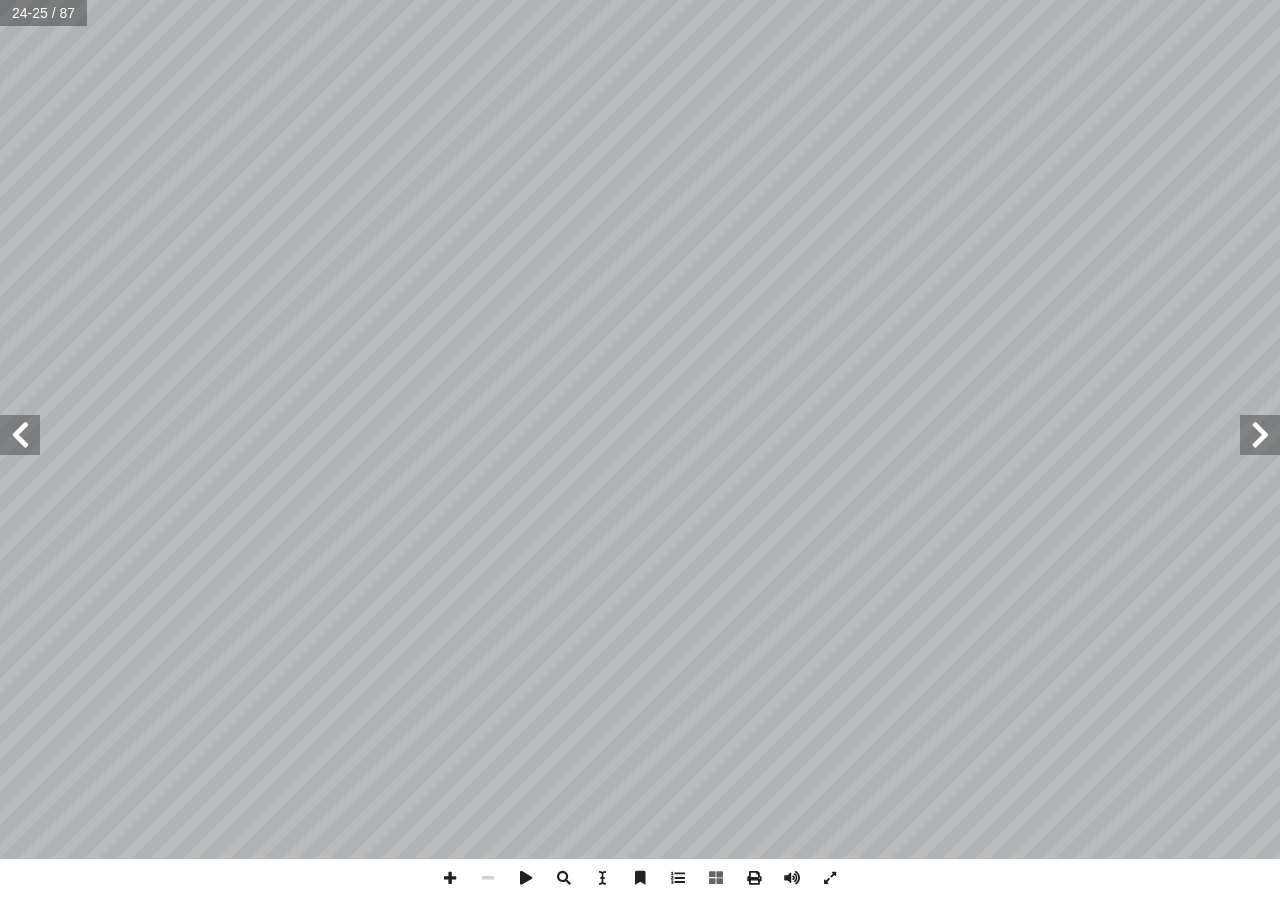 click at bounding box center [20, 435] 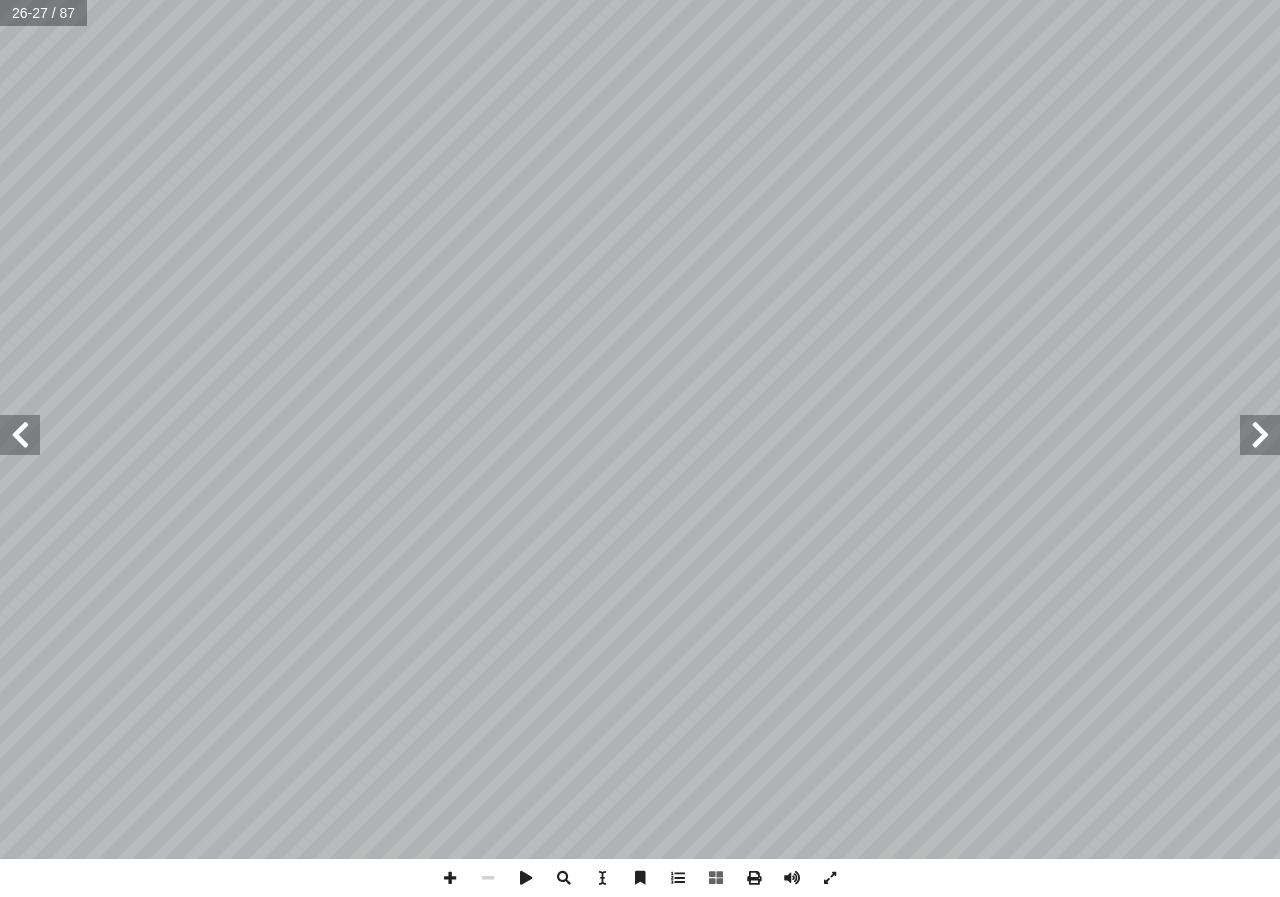 click at bounding box center (20, 435) 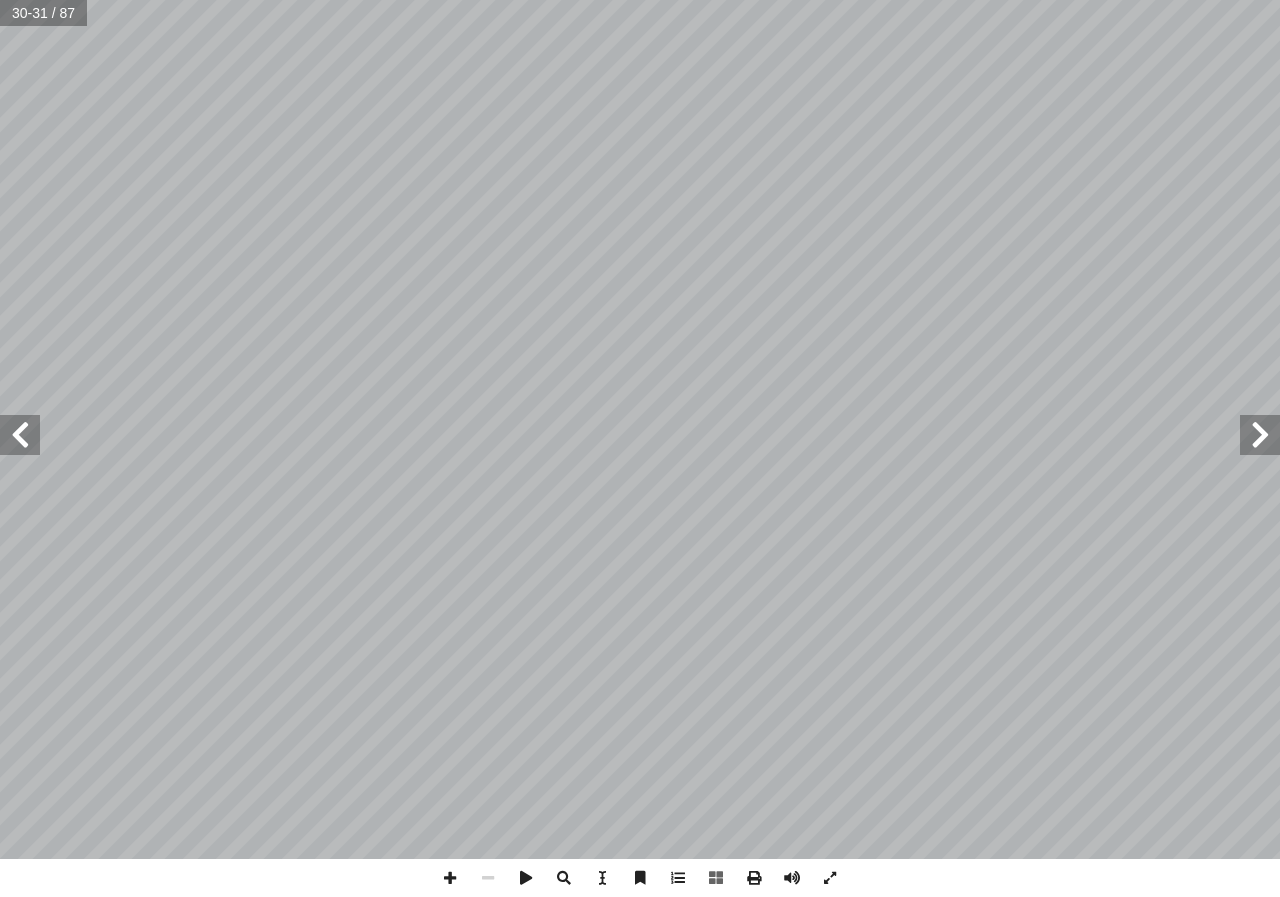 click at bounding box center (20, 435) 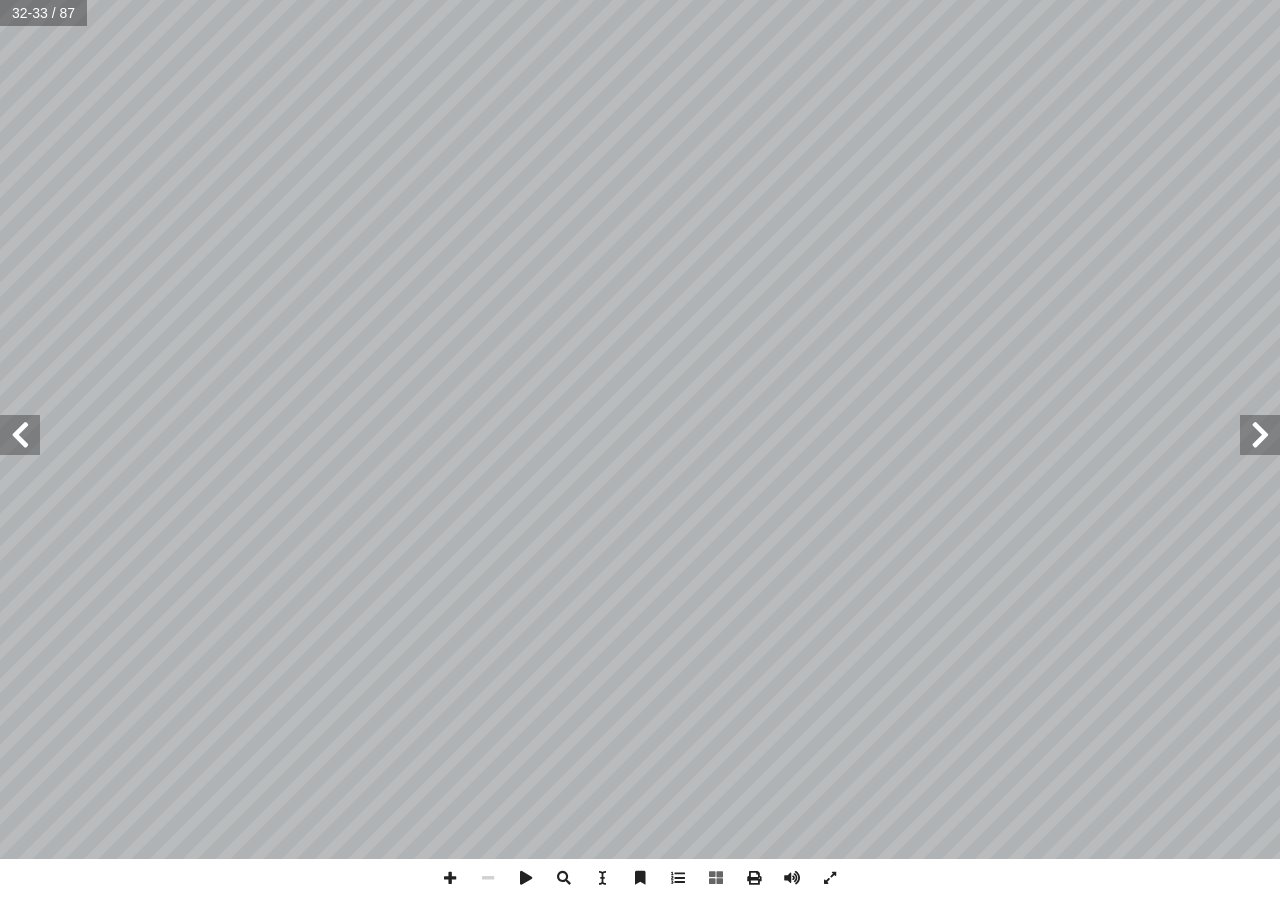 click at bounding box center (20, 435) 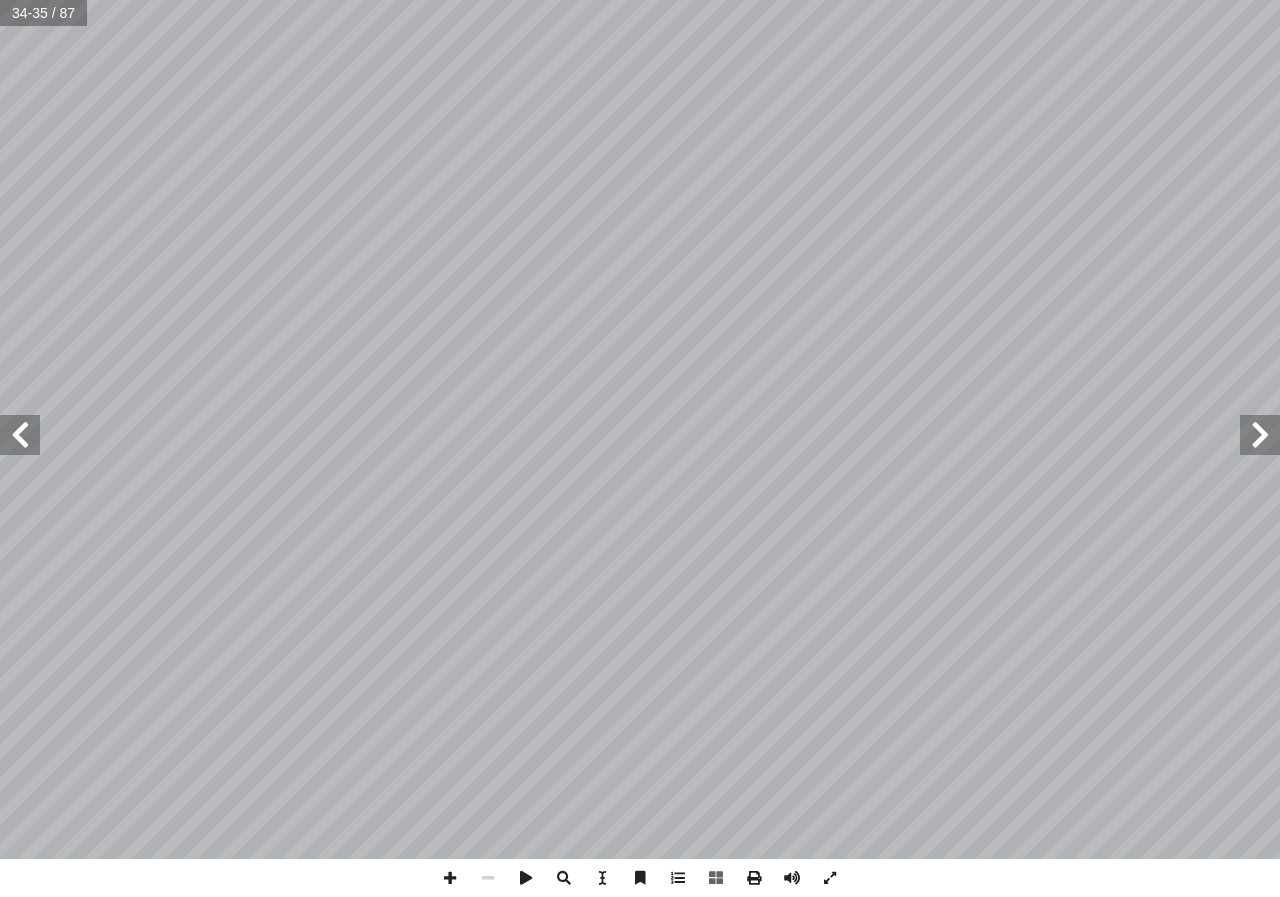 click at bounding box center [20, 435] 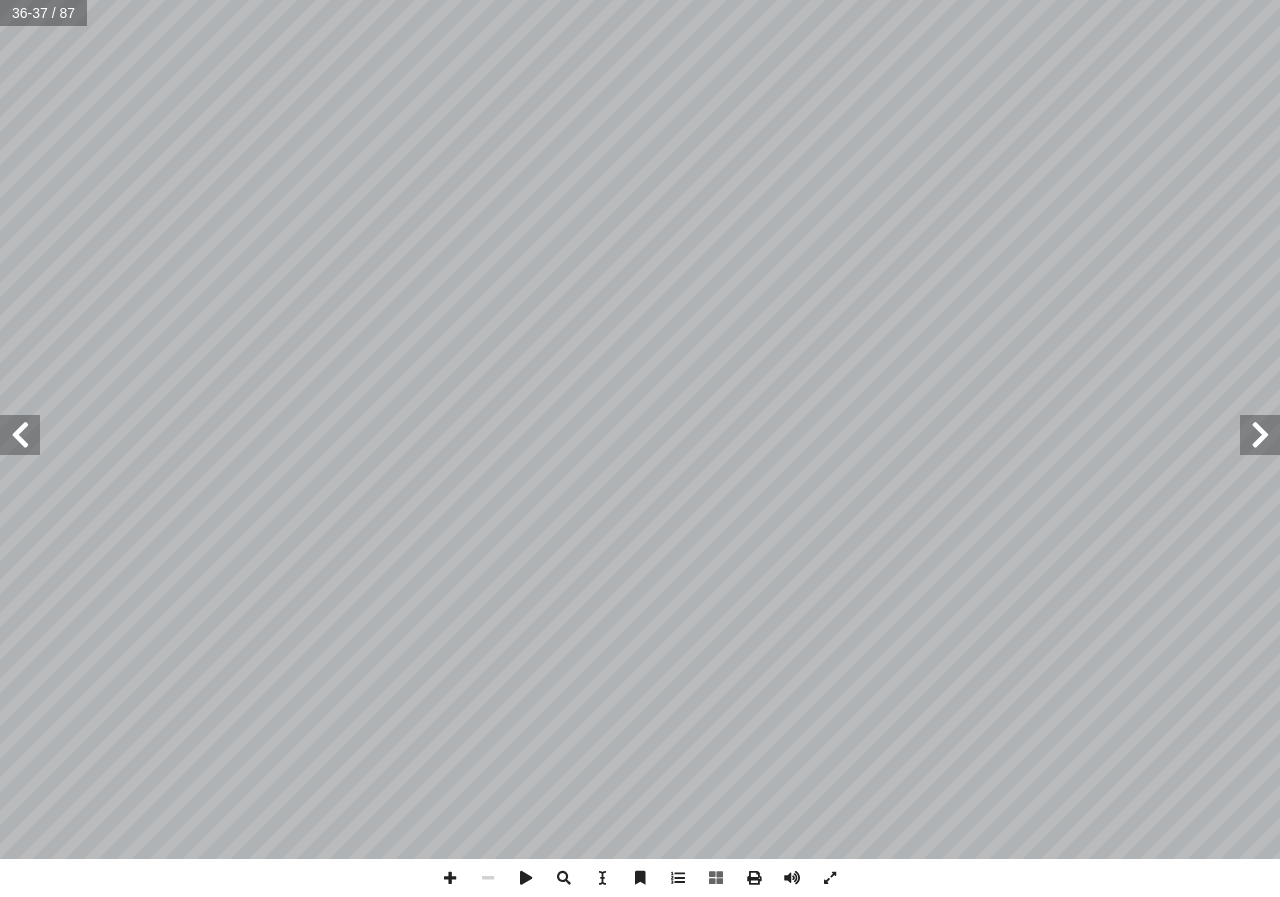 click at bounding box center [20, 435] 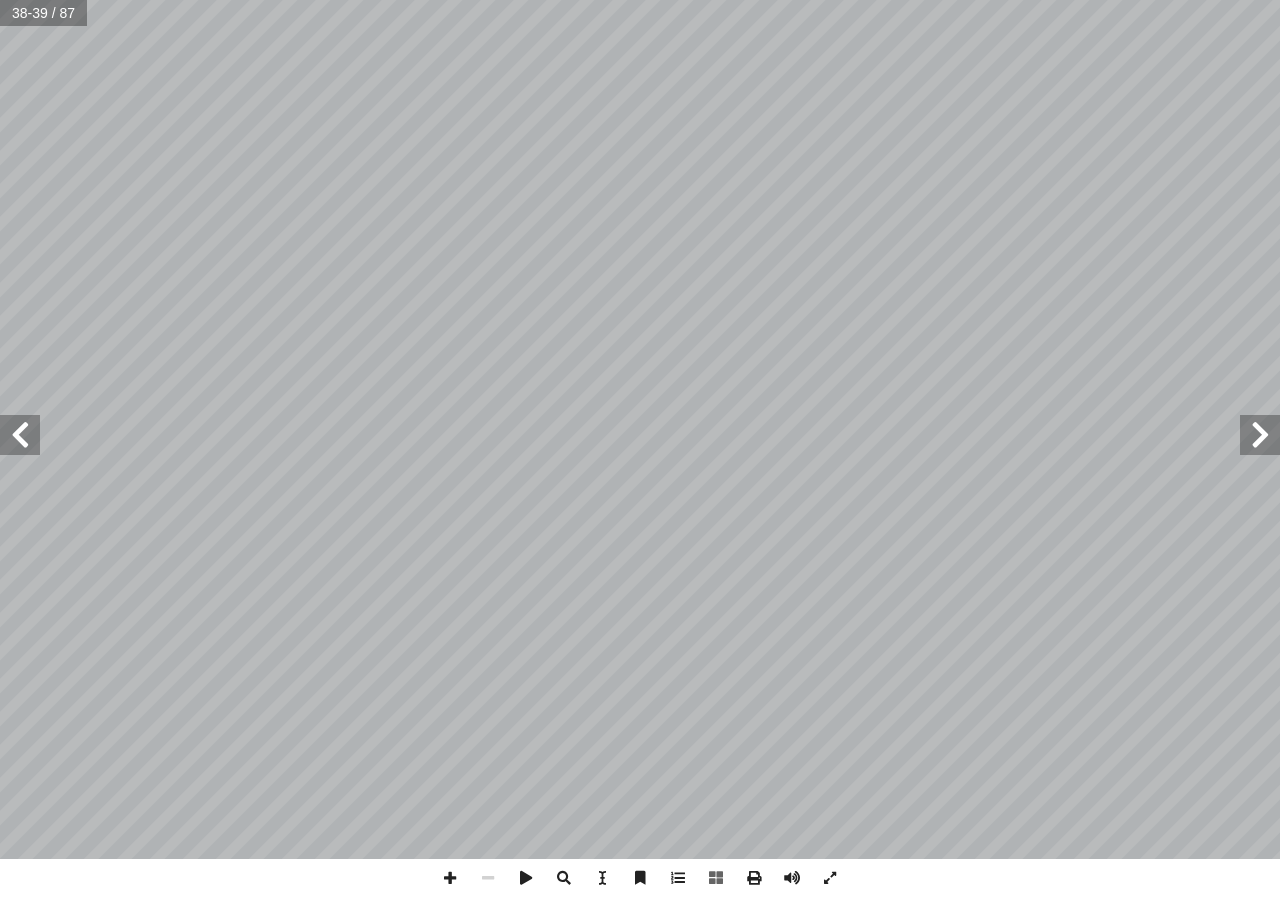 click at bounding box center (20, 435) 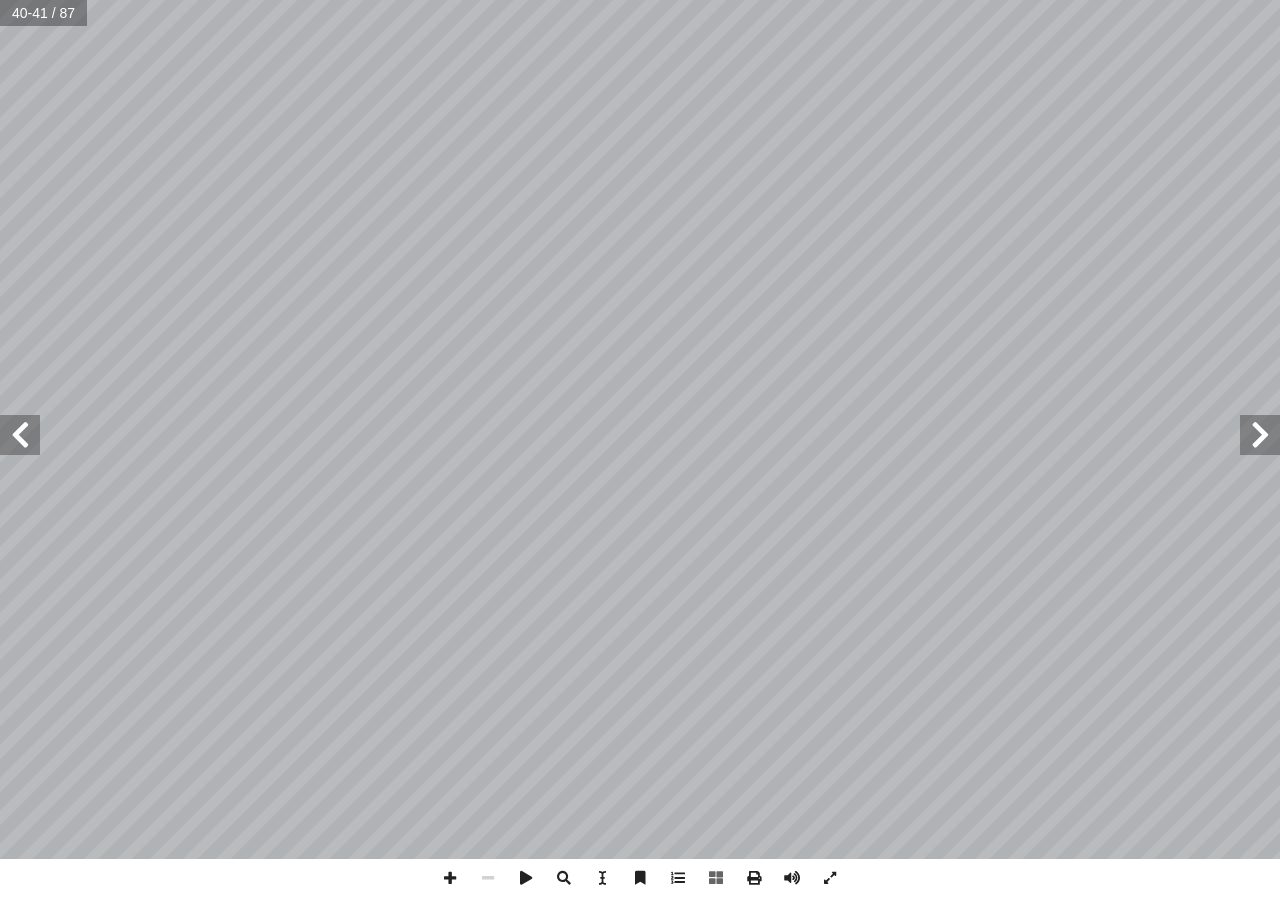 click at bounding box center (20, 435) 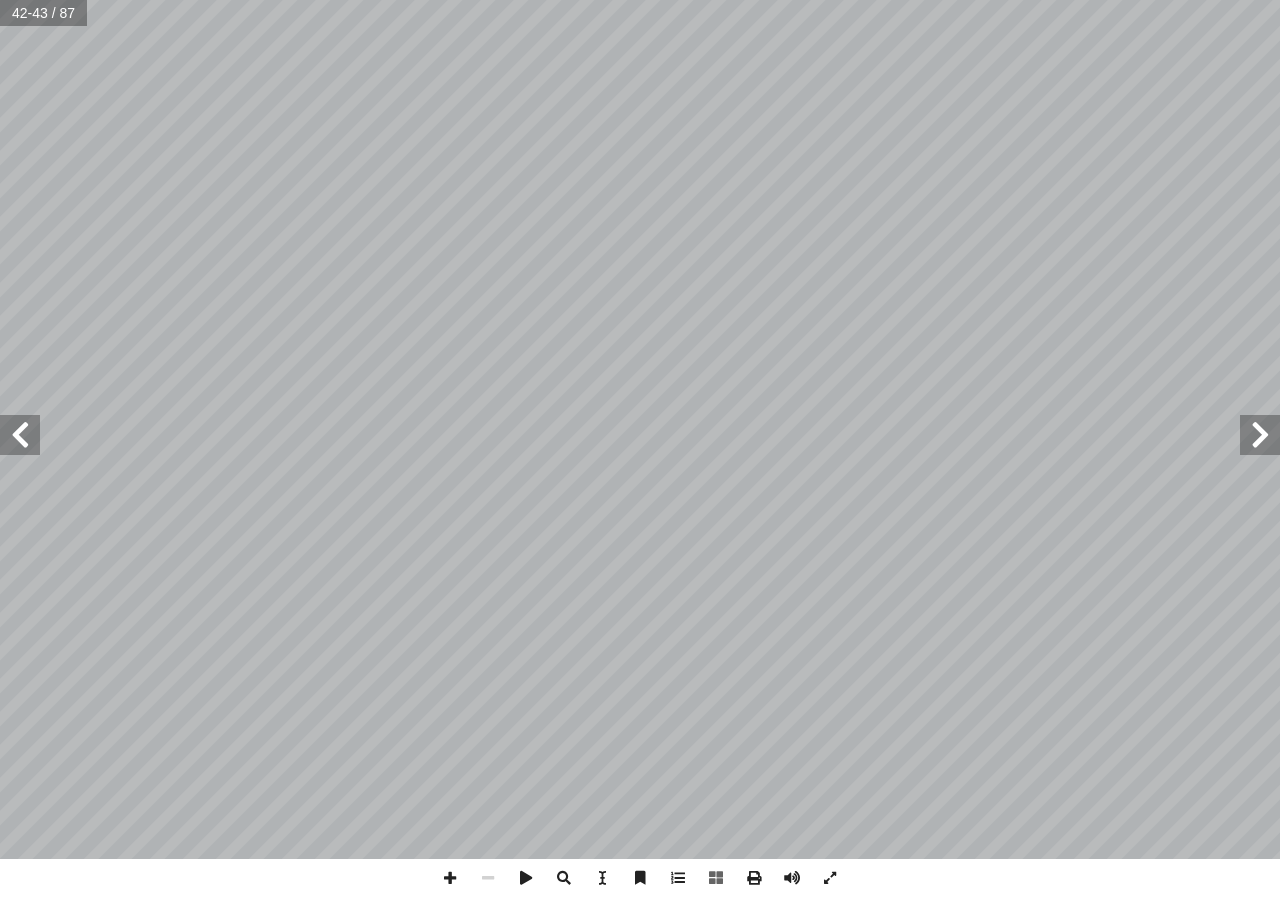 click at bounding box center [20, 435] 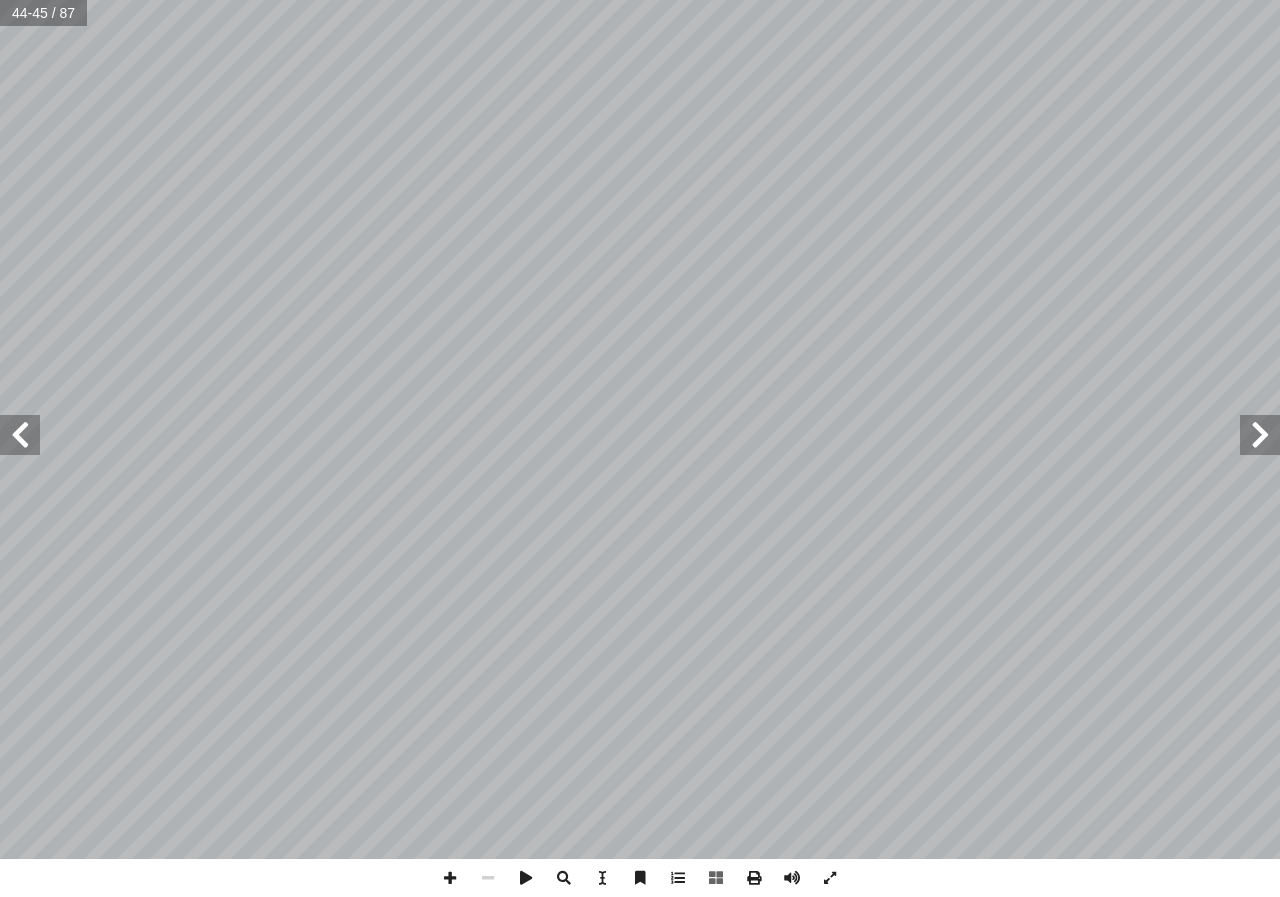 click at bounding box center [20, 435] 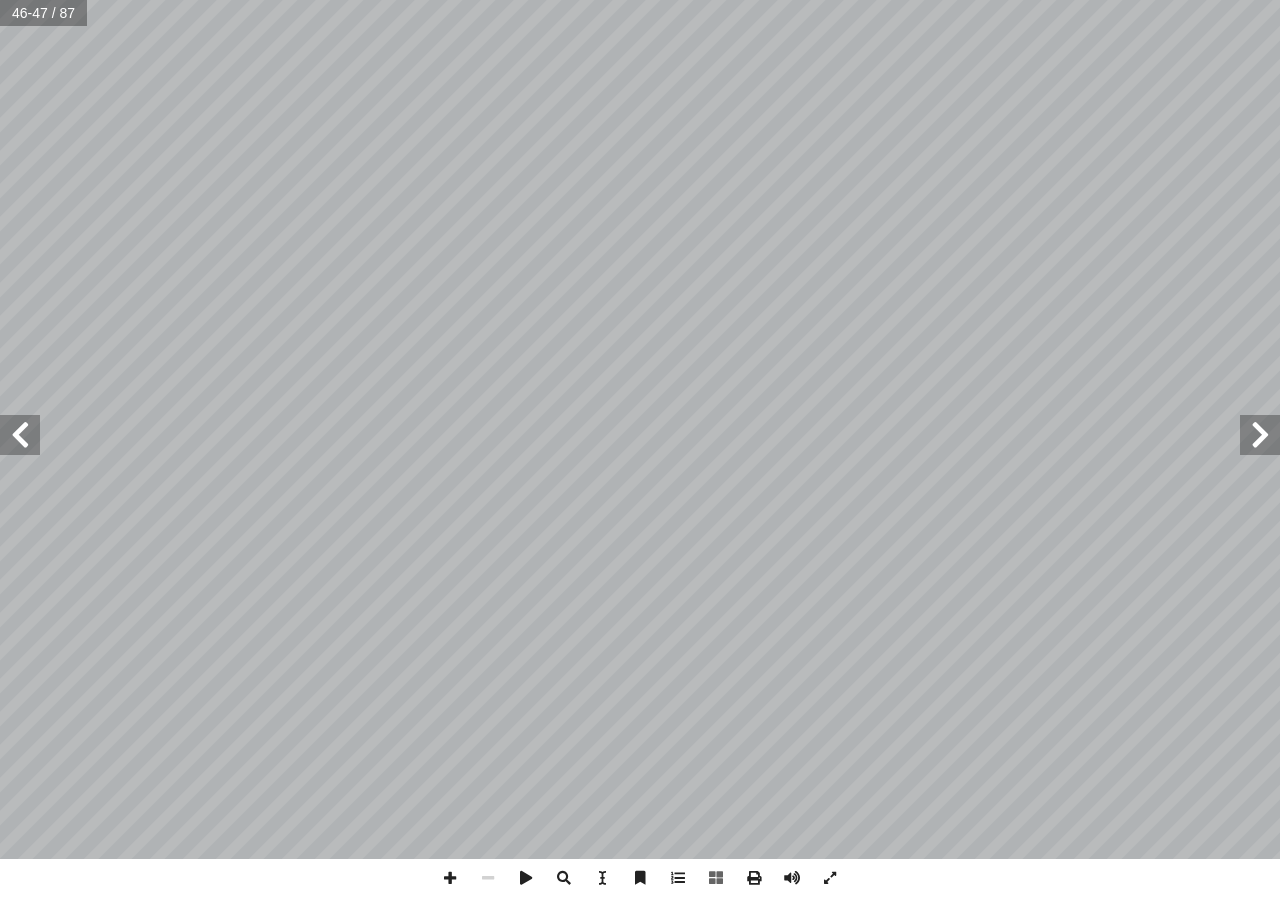 click at bounding box center [20, 435] 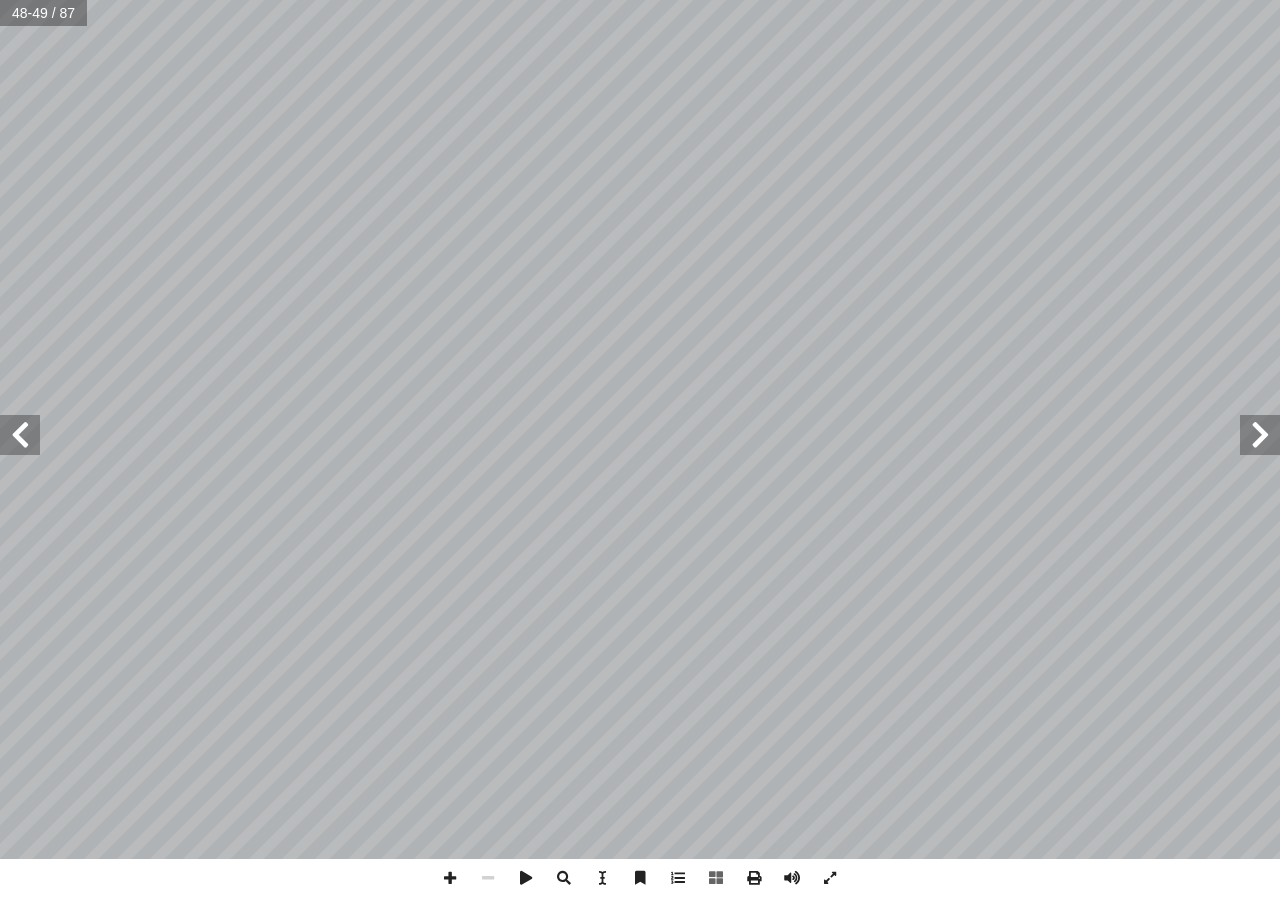 click at bounding box center [20, 435] 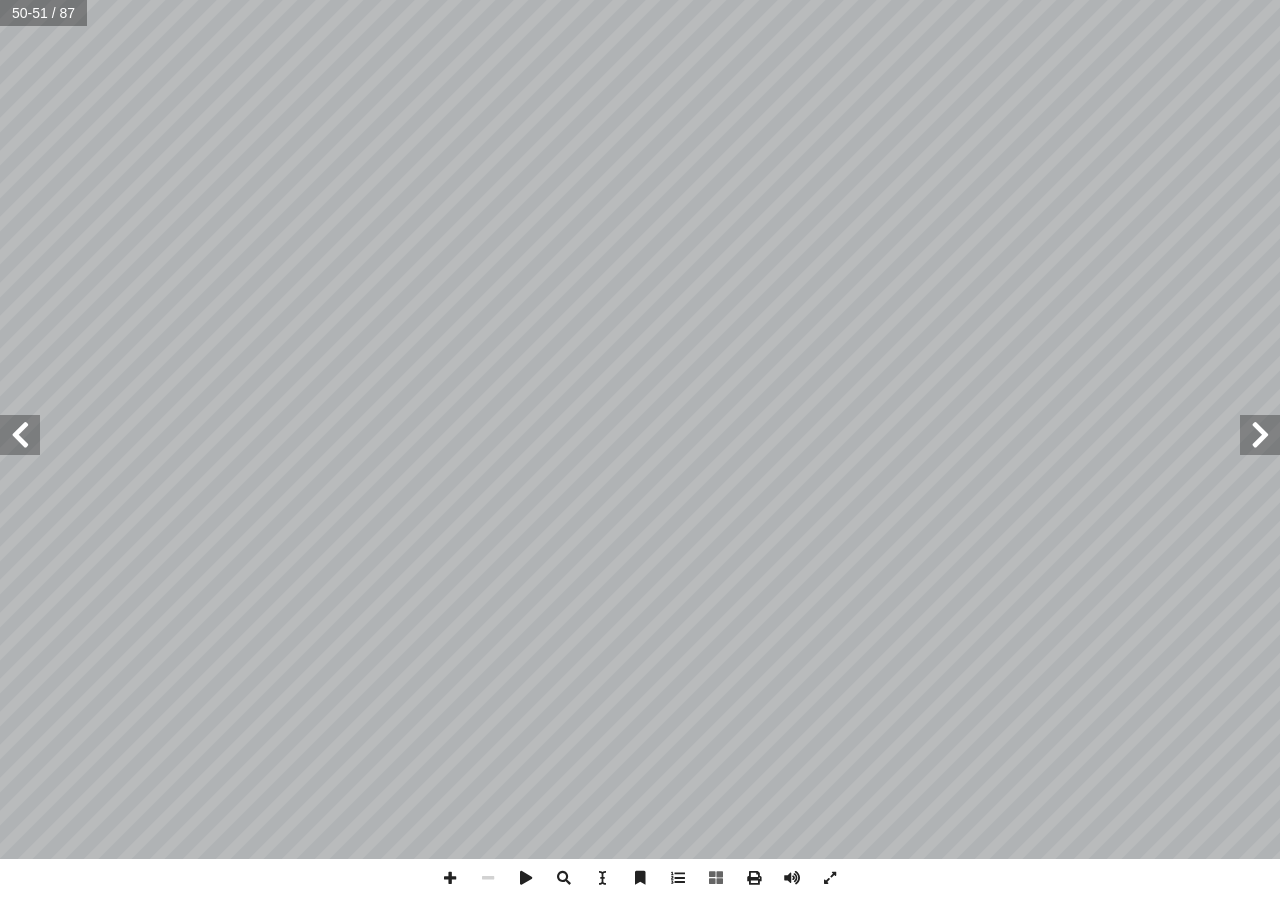 click at bounding box center [20, 435] 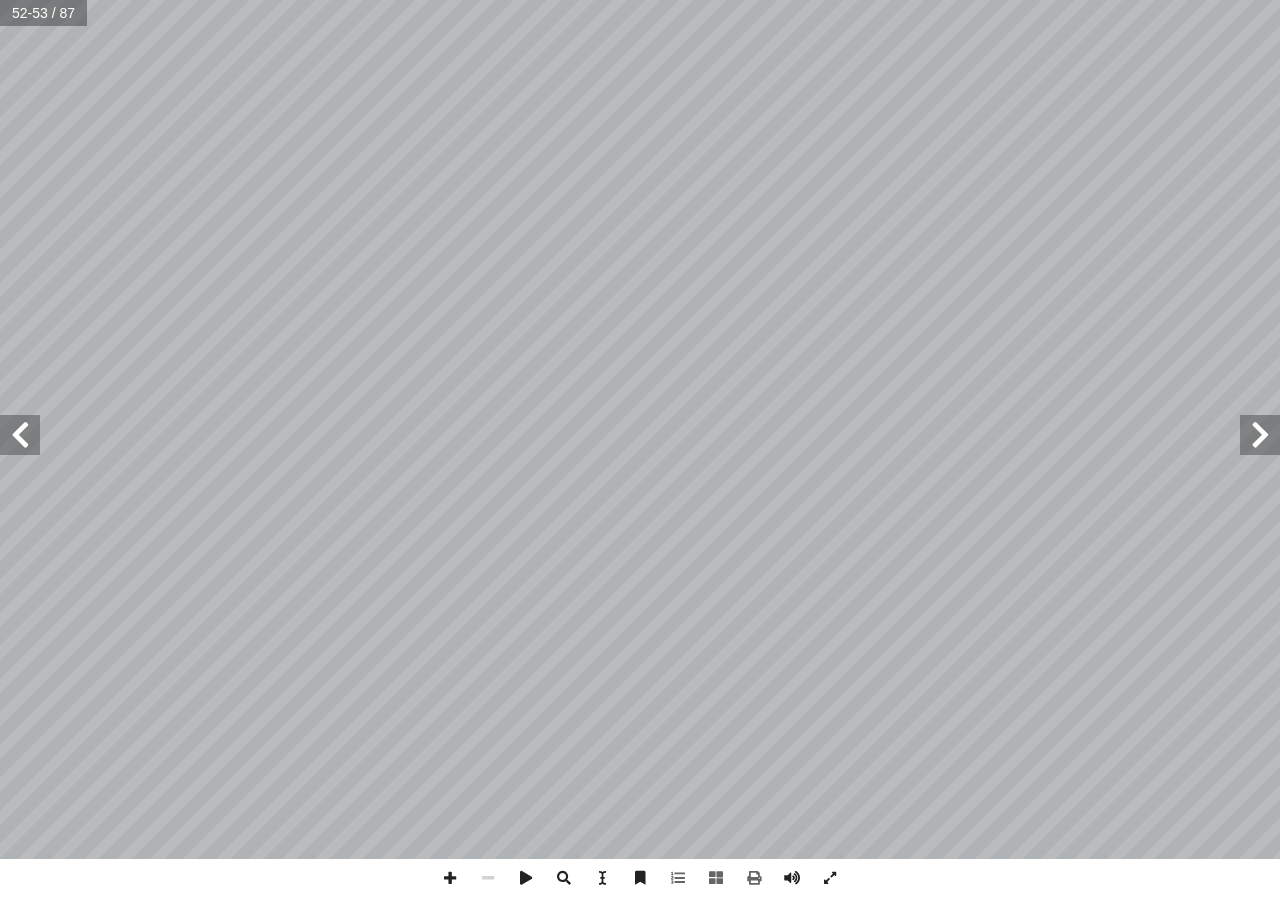 click at bounding box center [20, 435] 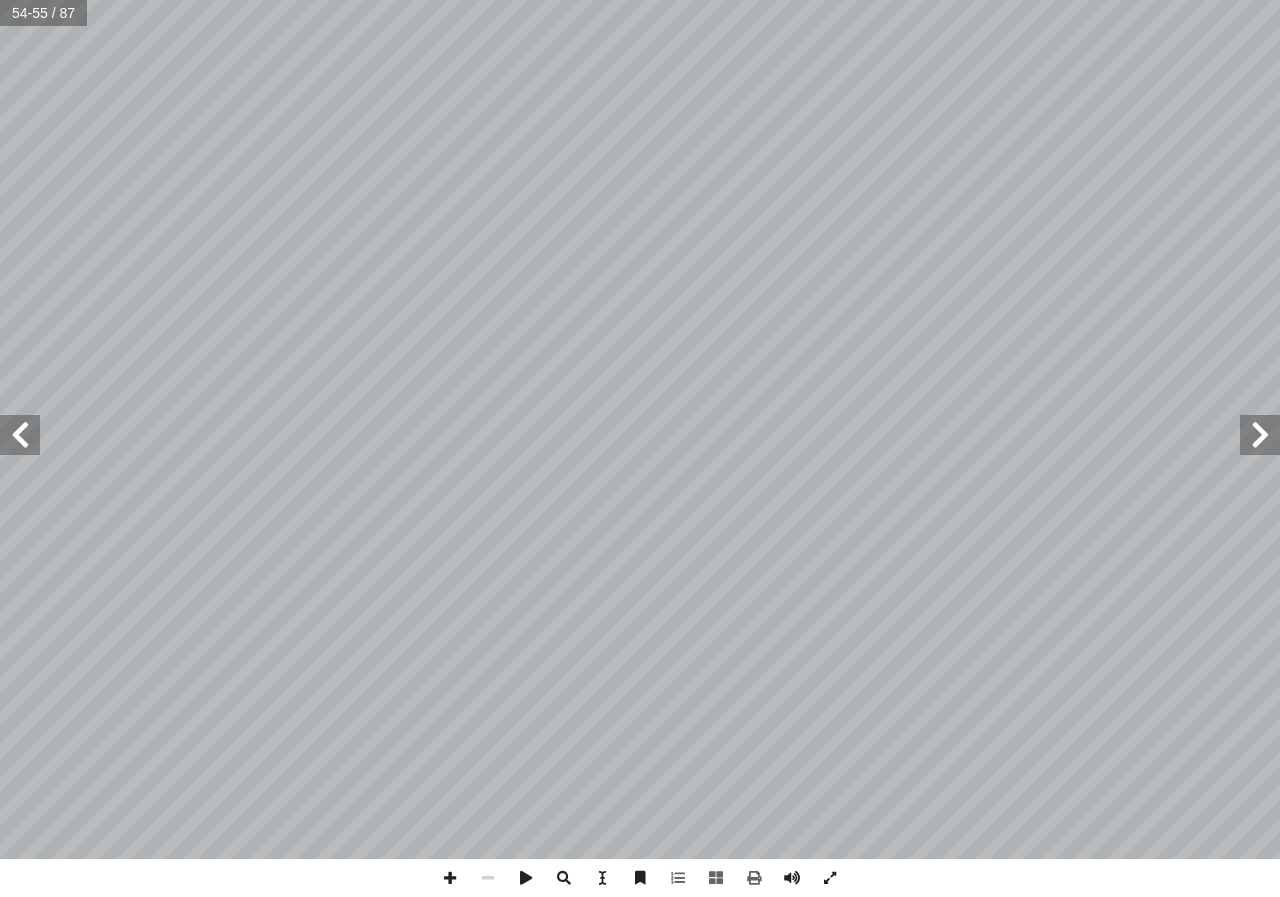 click at bounding box center [20, 435] 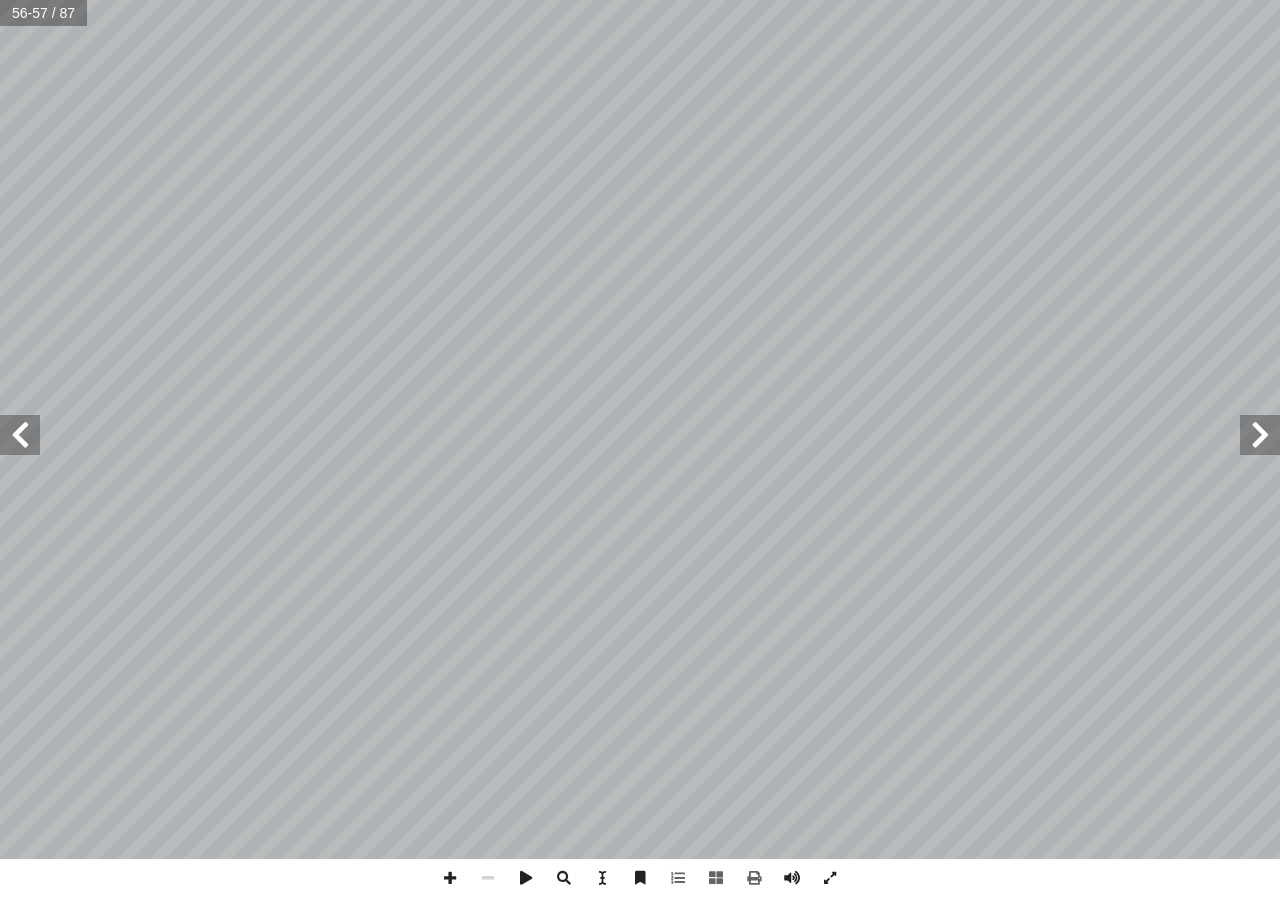 click at bounding box center (20, 435) 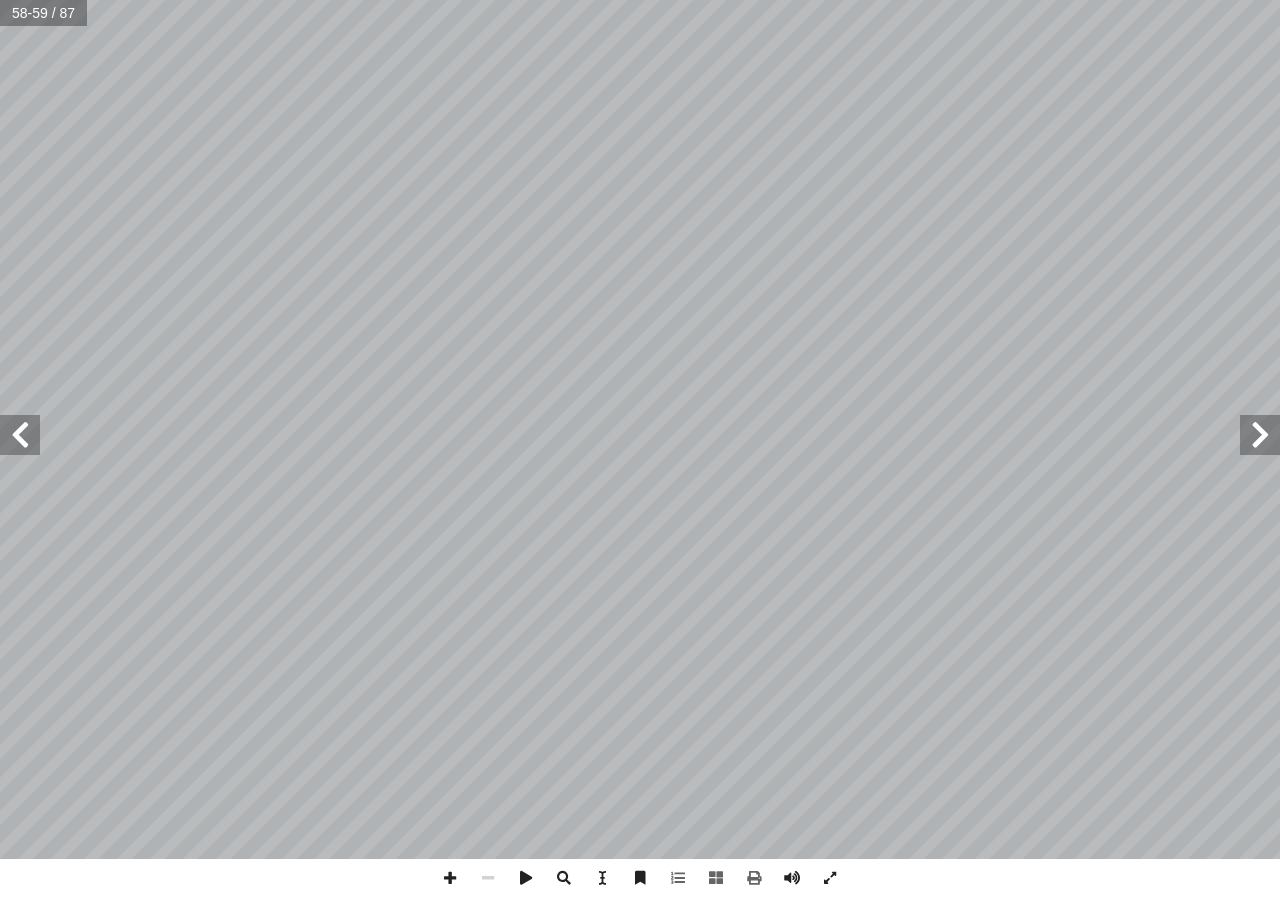 click at bounding box center [20, 435] 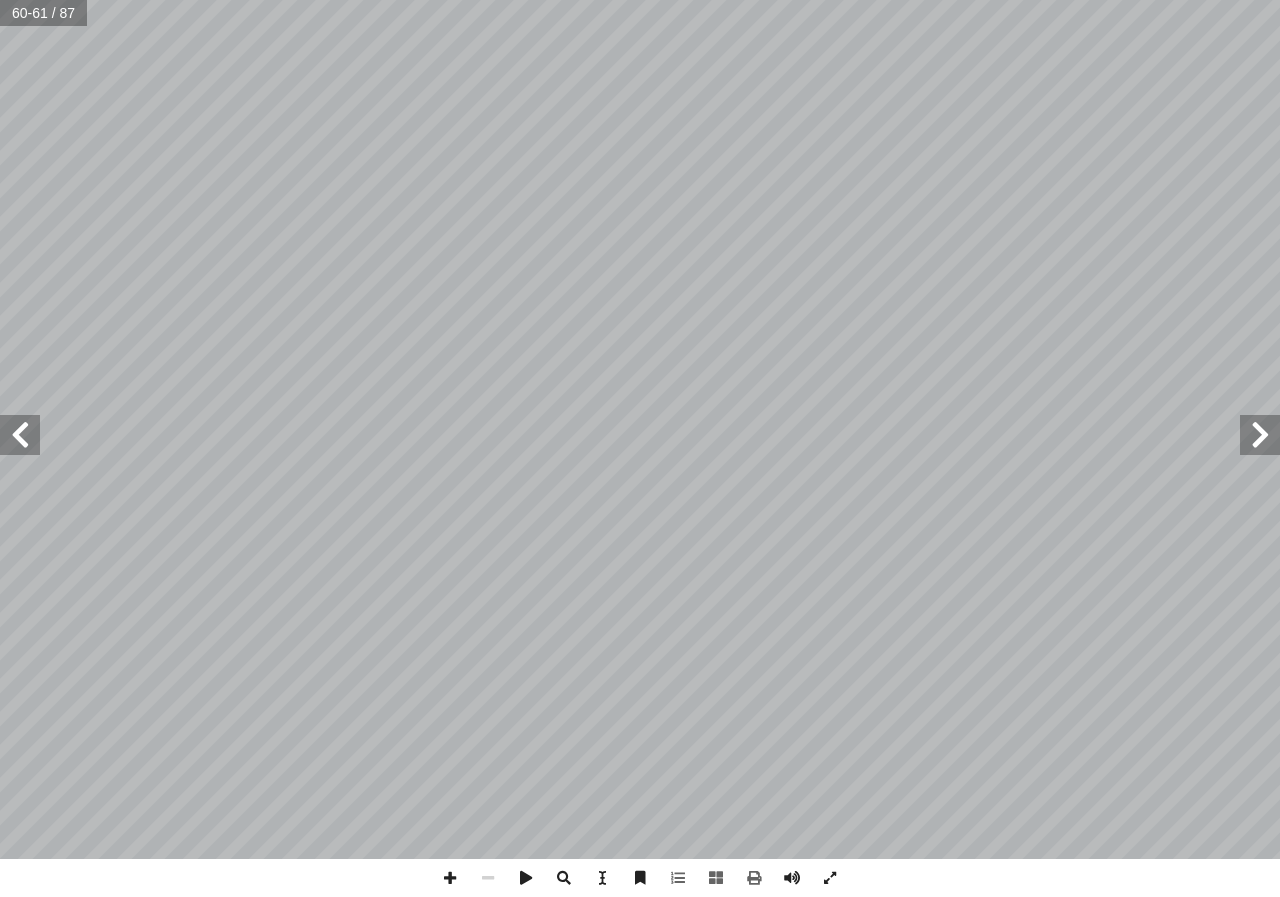 click at bounding box center [20, 435] 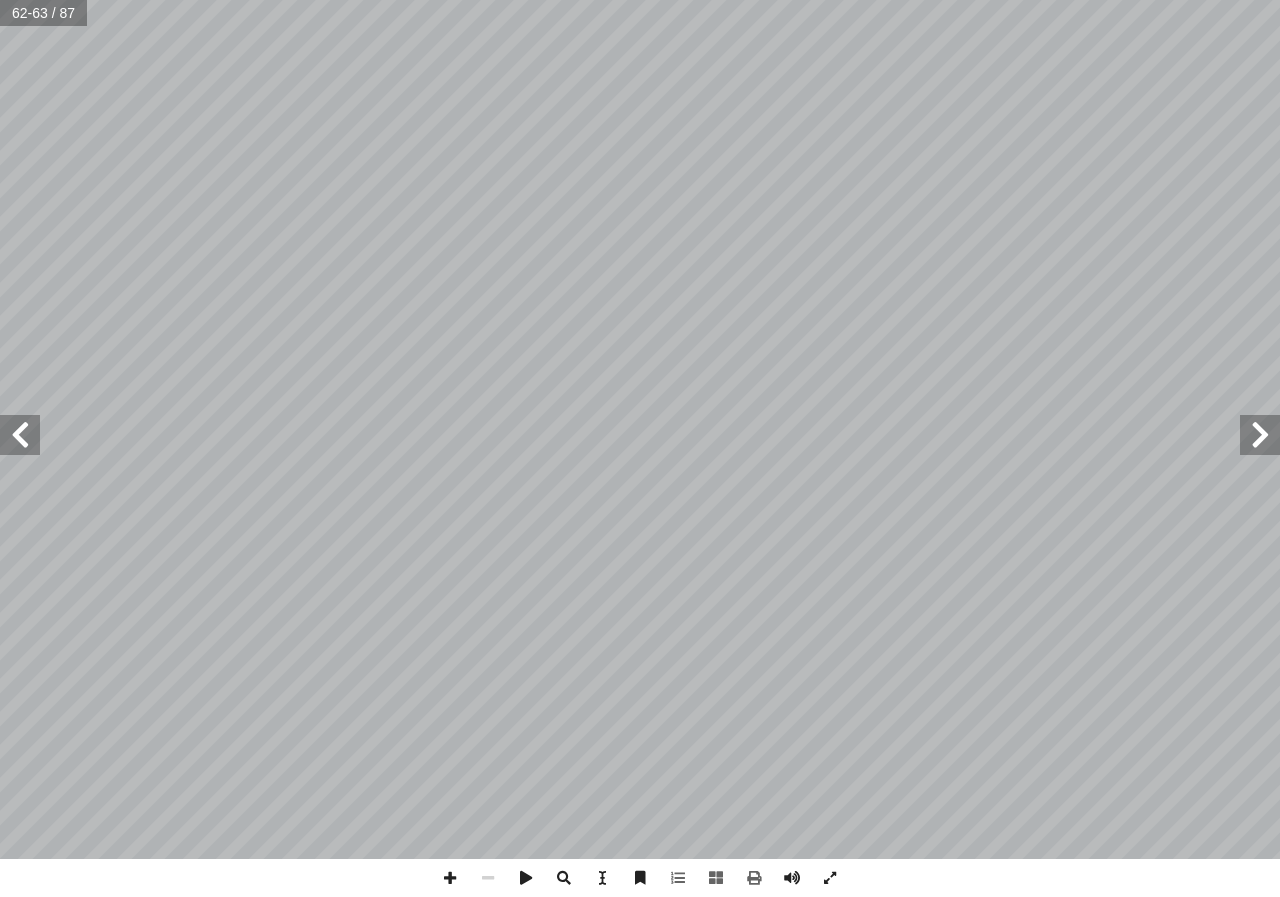 click at bounding box center (20, 435) 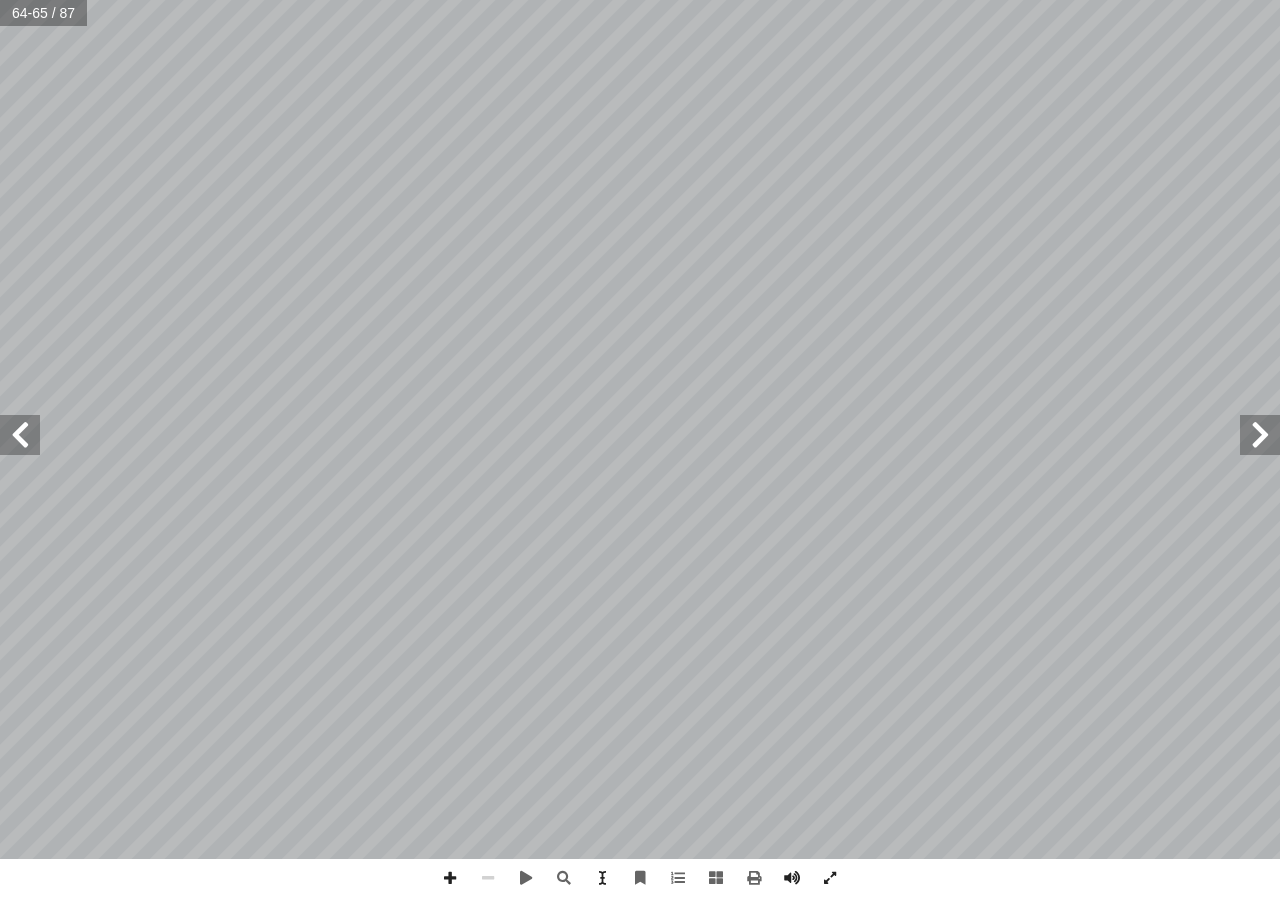 click at bounding box center (20, 435) 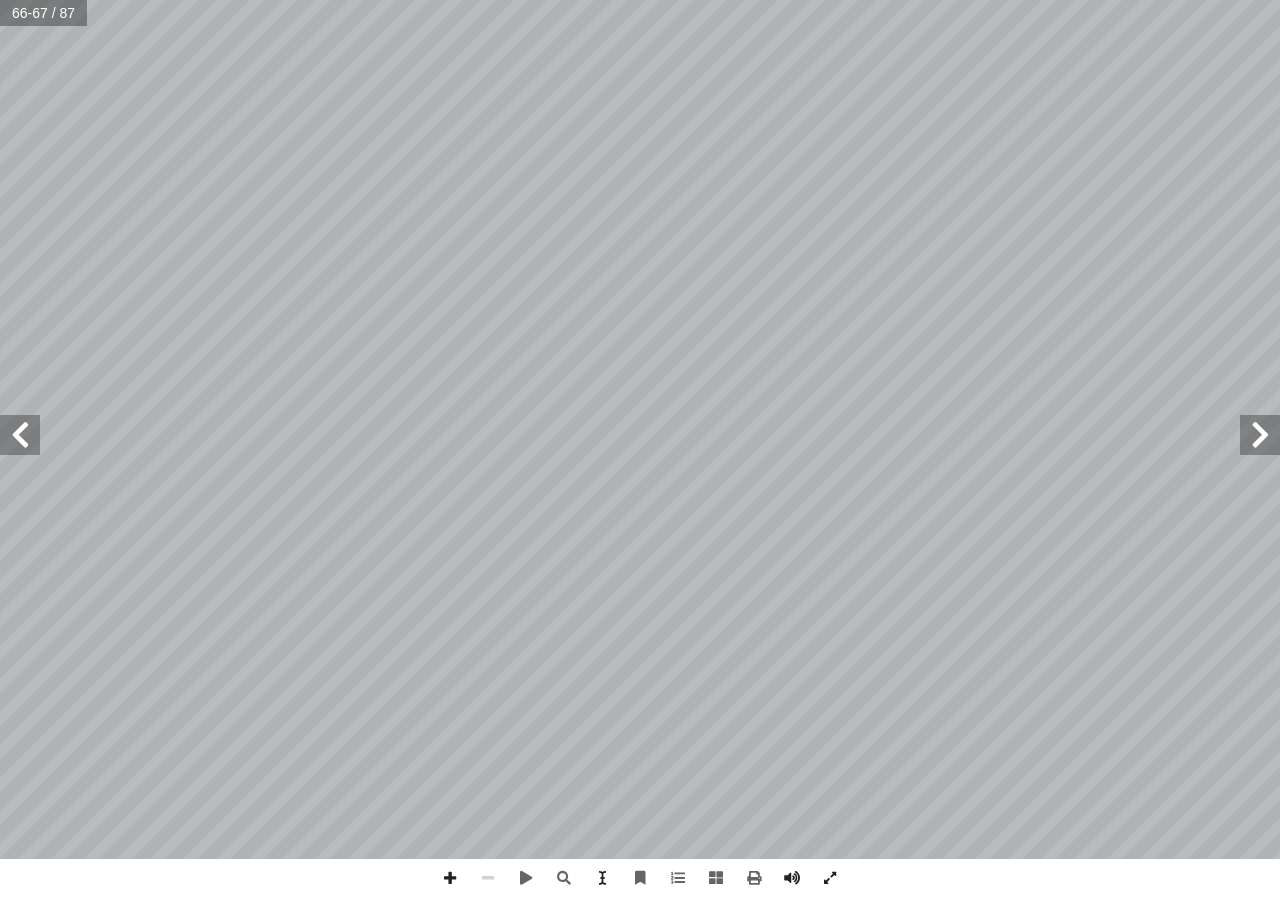 click at bounding box center (20, 435) 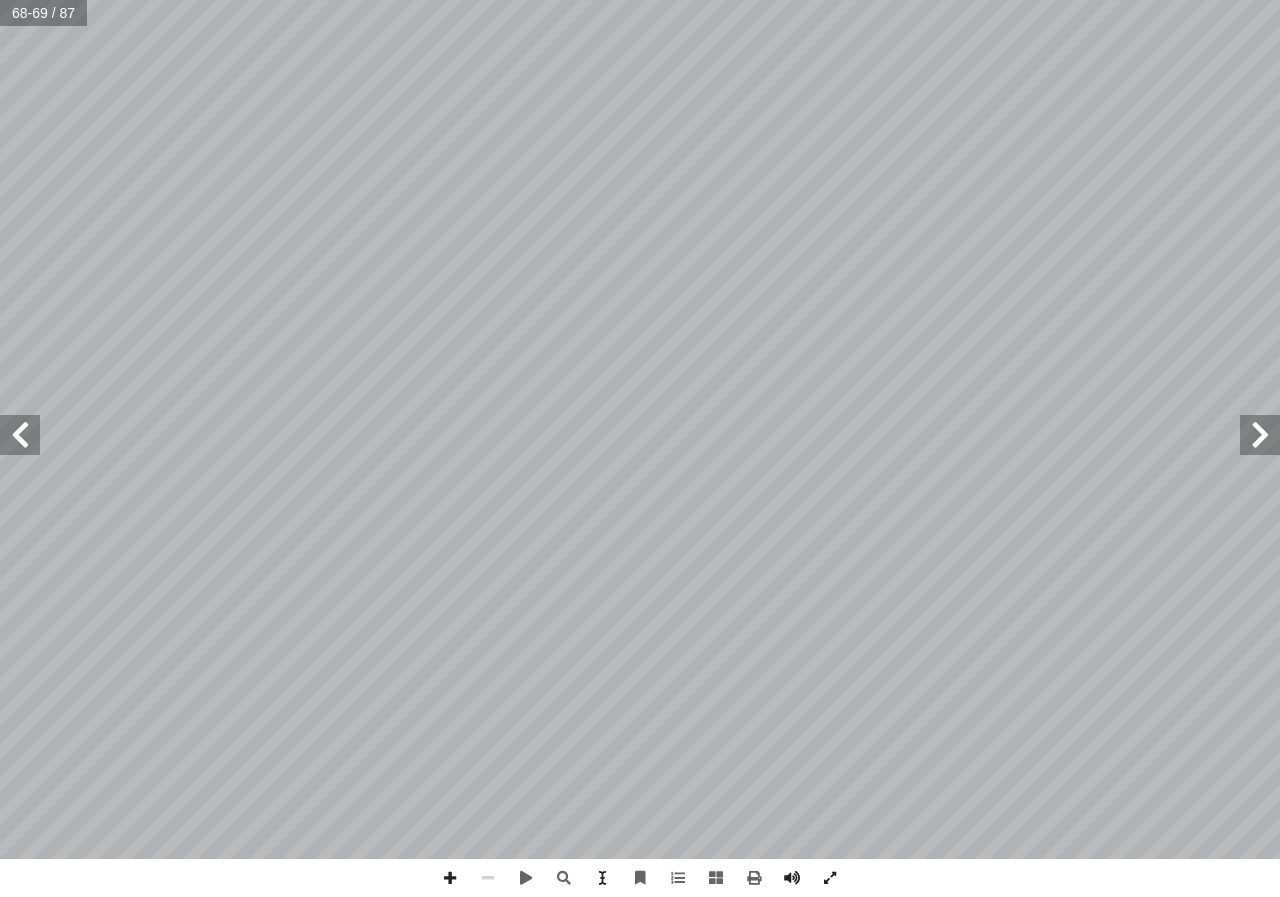 click at bounding box center (20, 435) 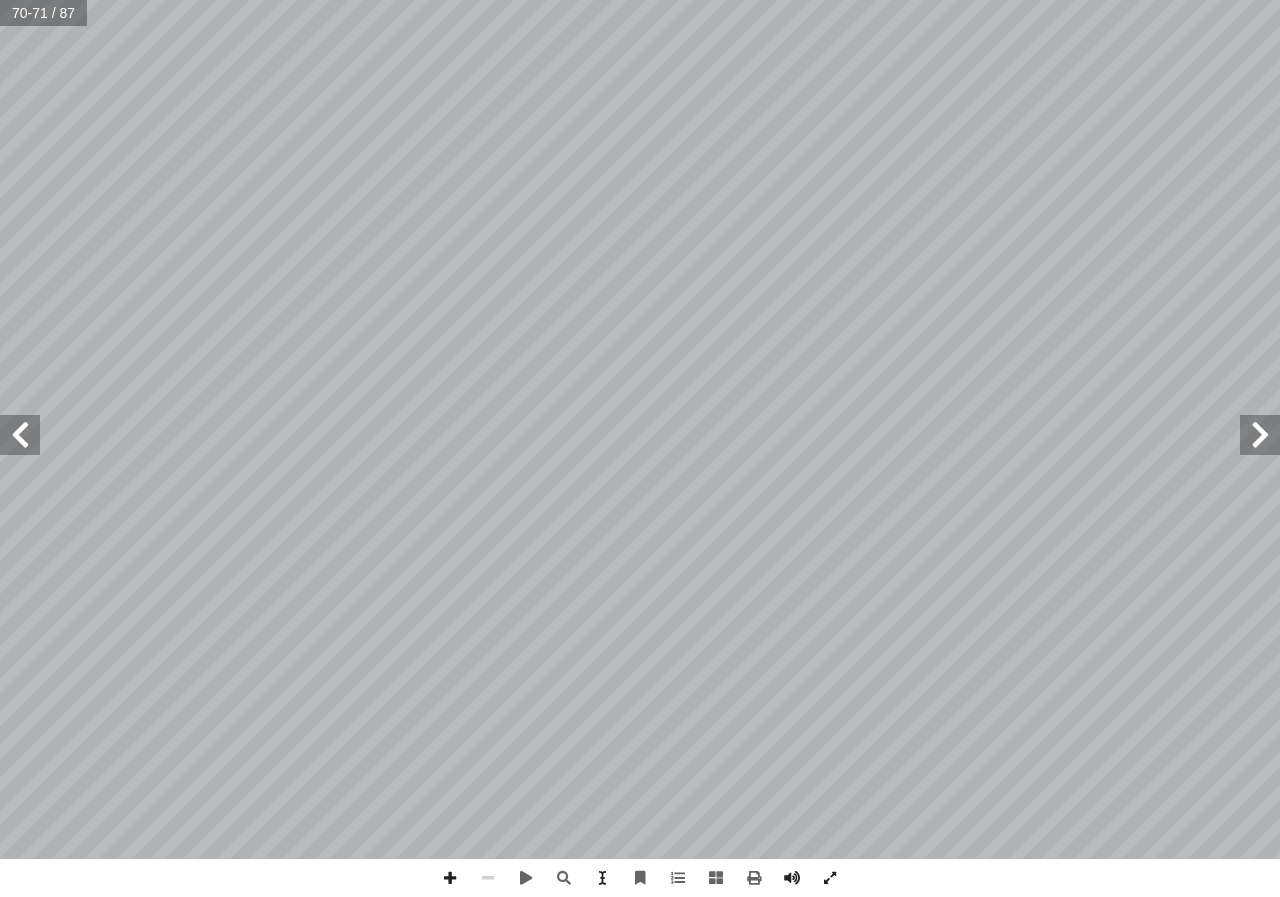 click at bounding box center [20, 435] 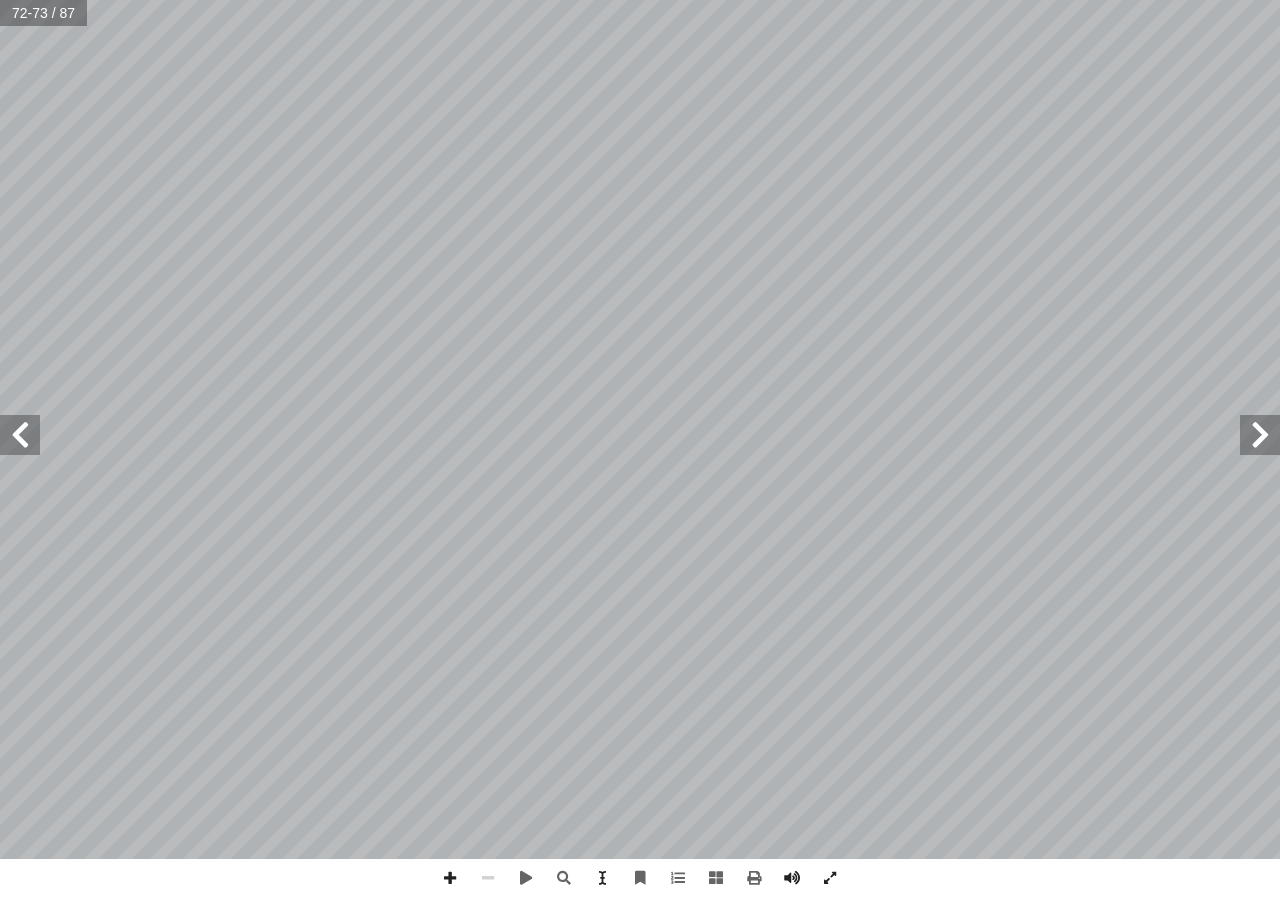 click at bounding box center (20, 435) 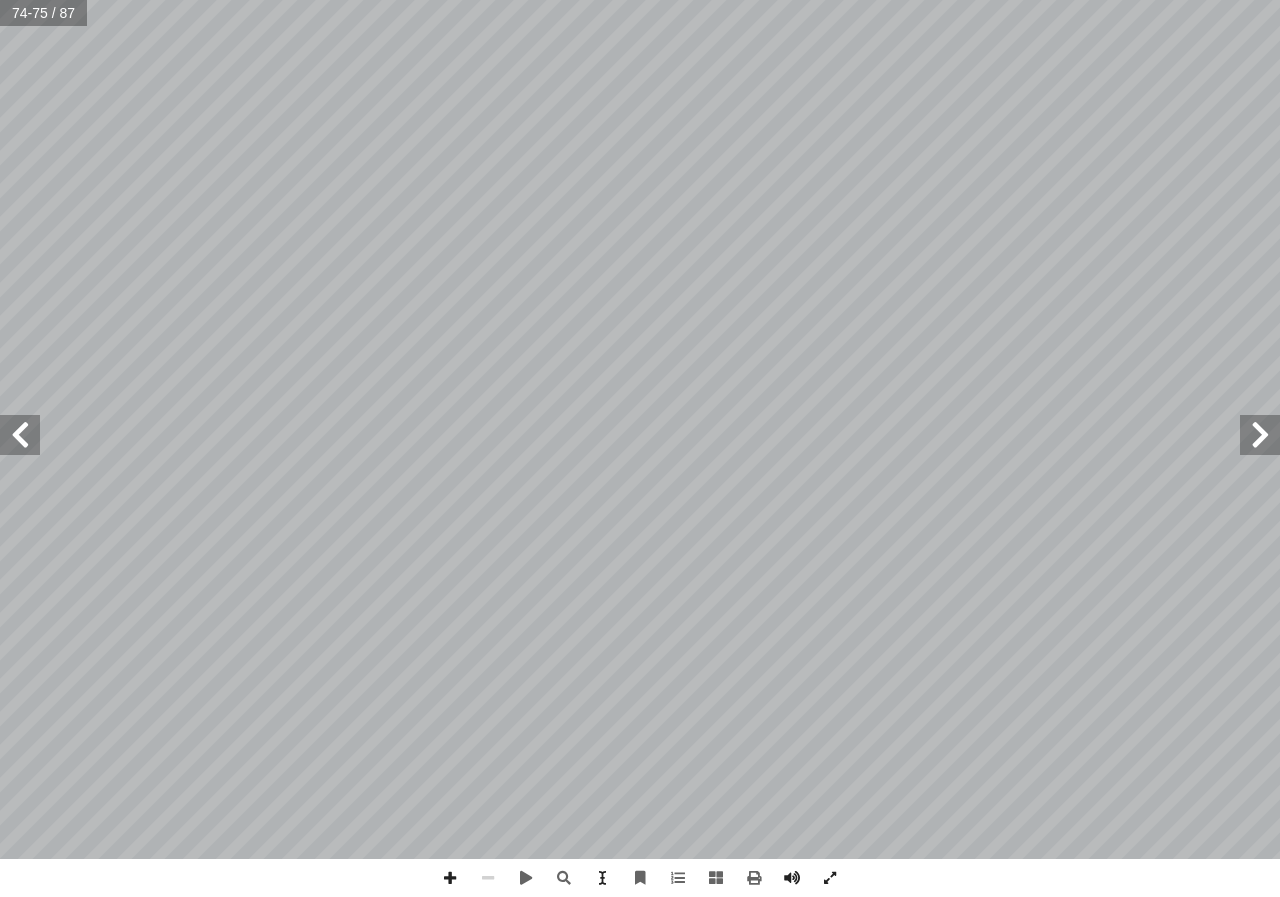 click at bounding box center [20, 435] 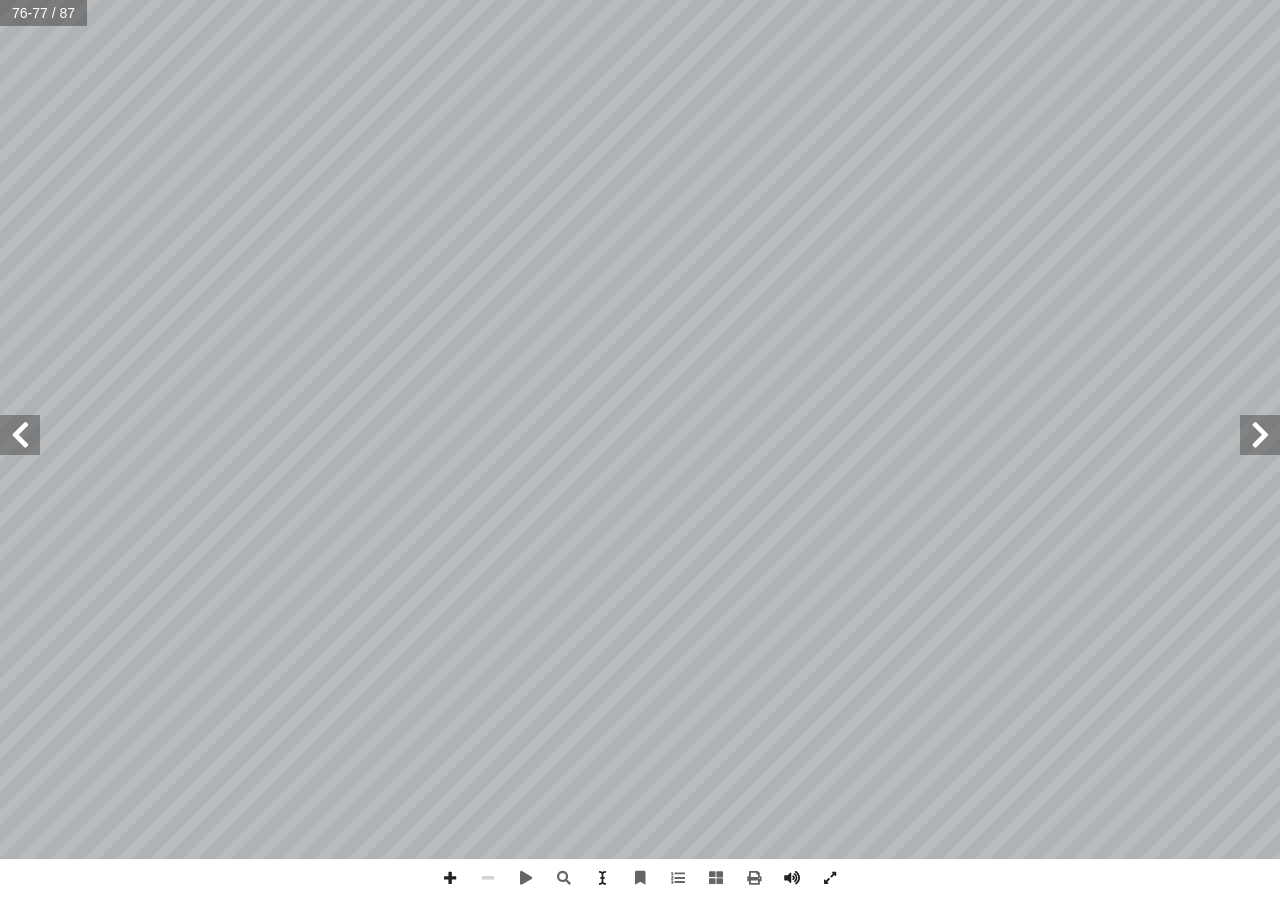 click at bounding box center (20, 435) 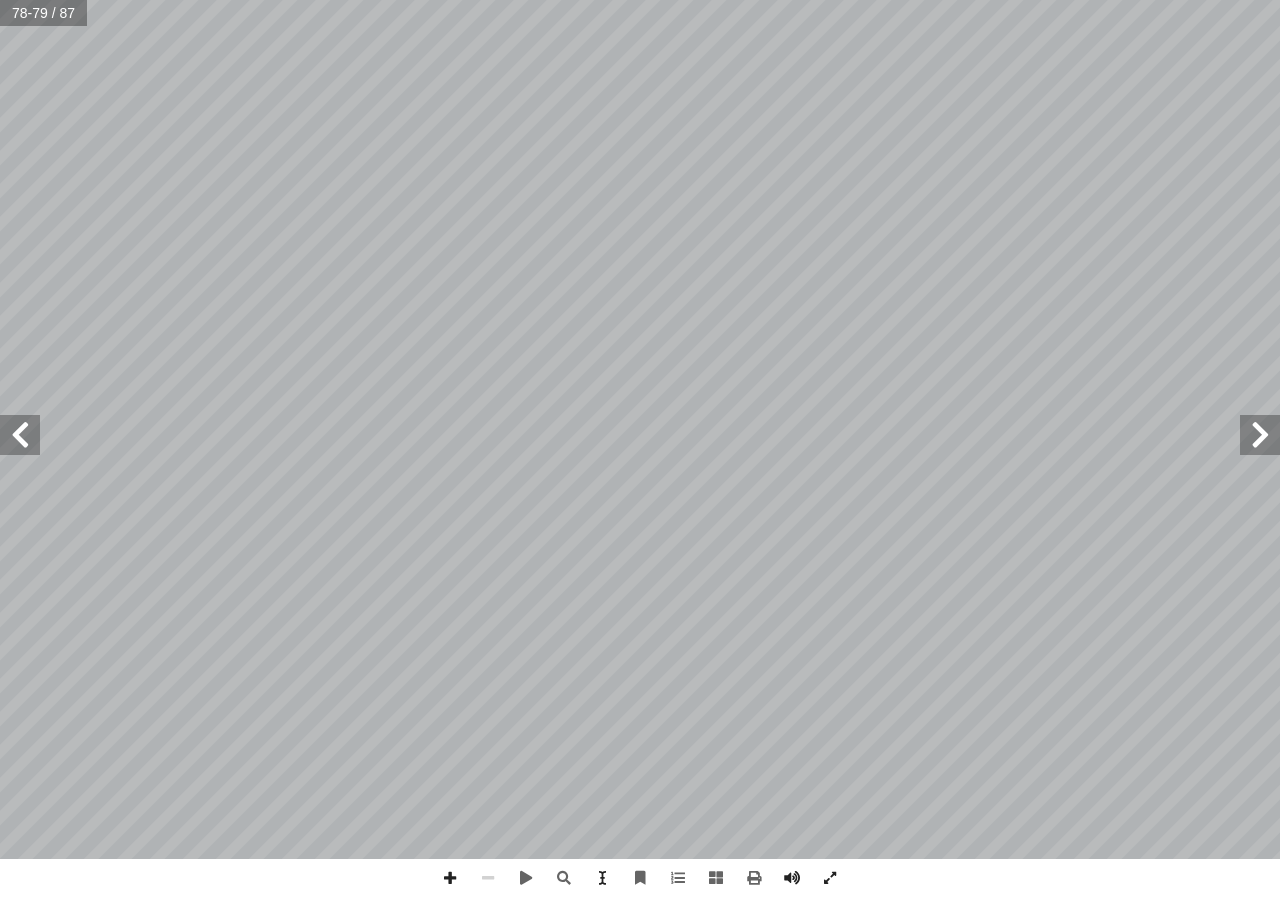 click at bounding box center [20, 435] 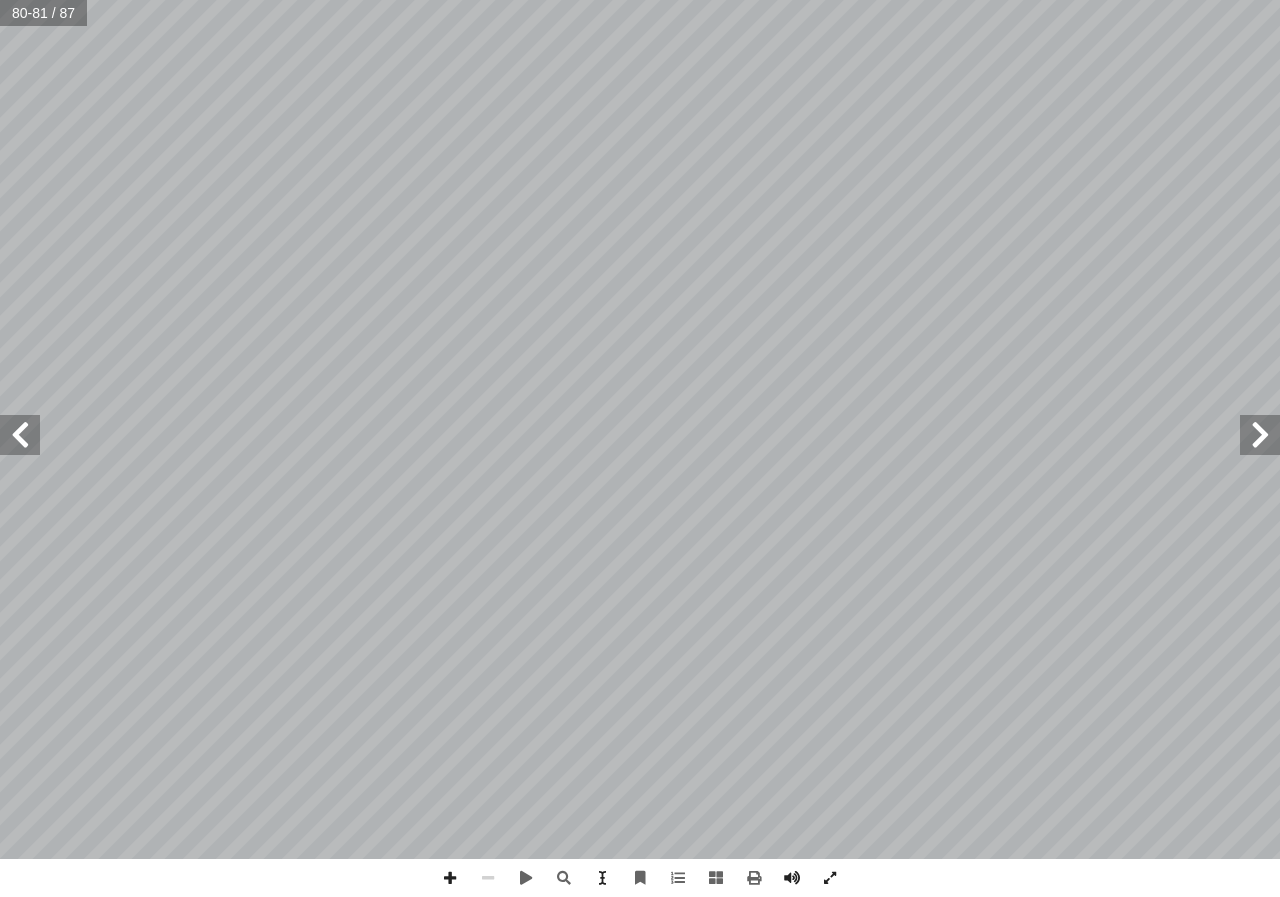 click at bounding box center (20, 435) 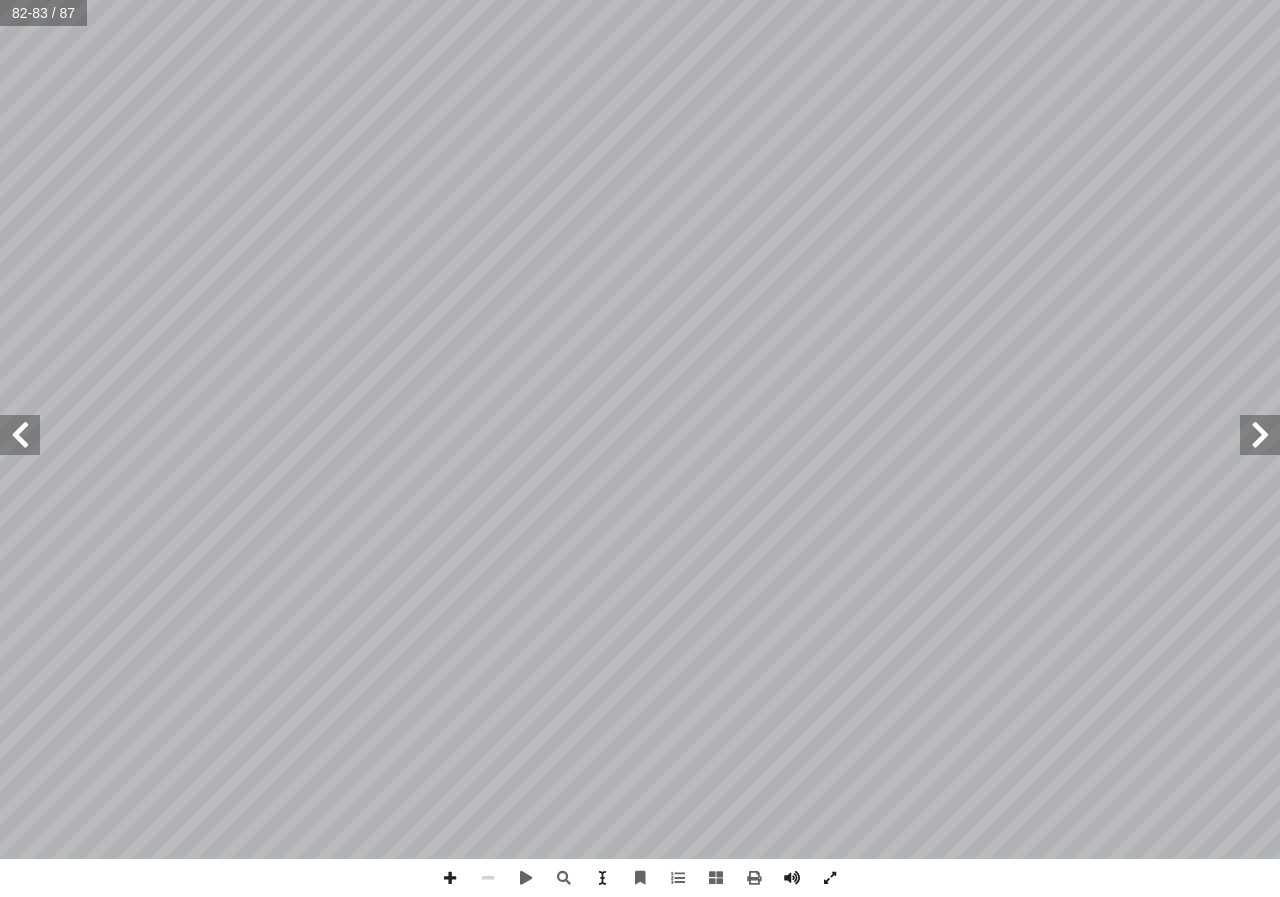 click at bounding box center (20, 435) 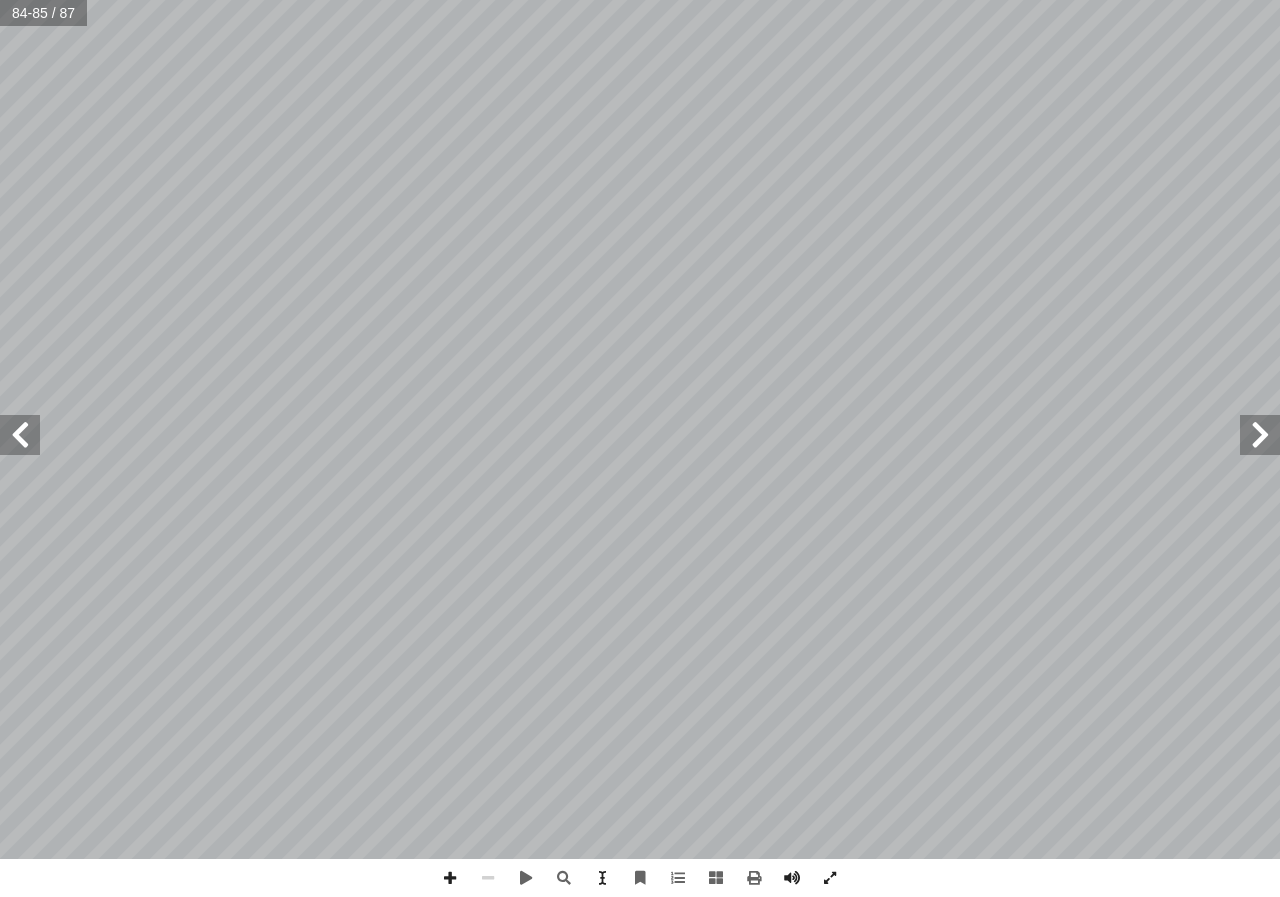 click at bounding box center [20, 435] 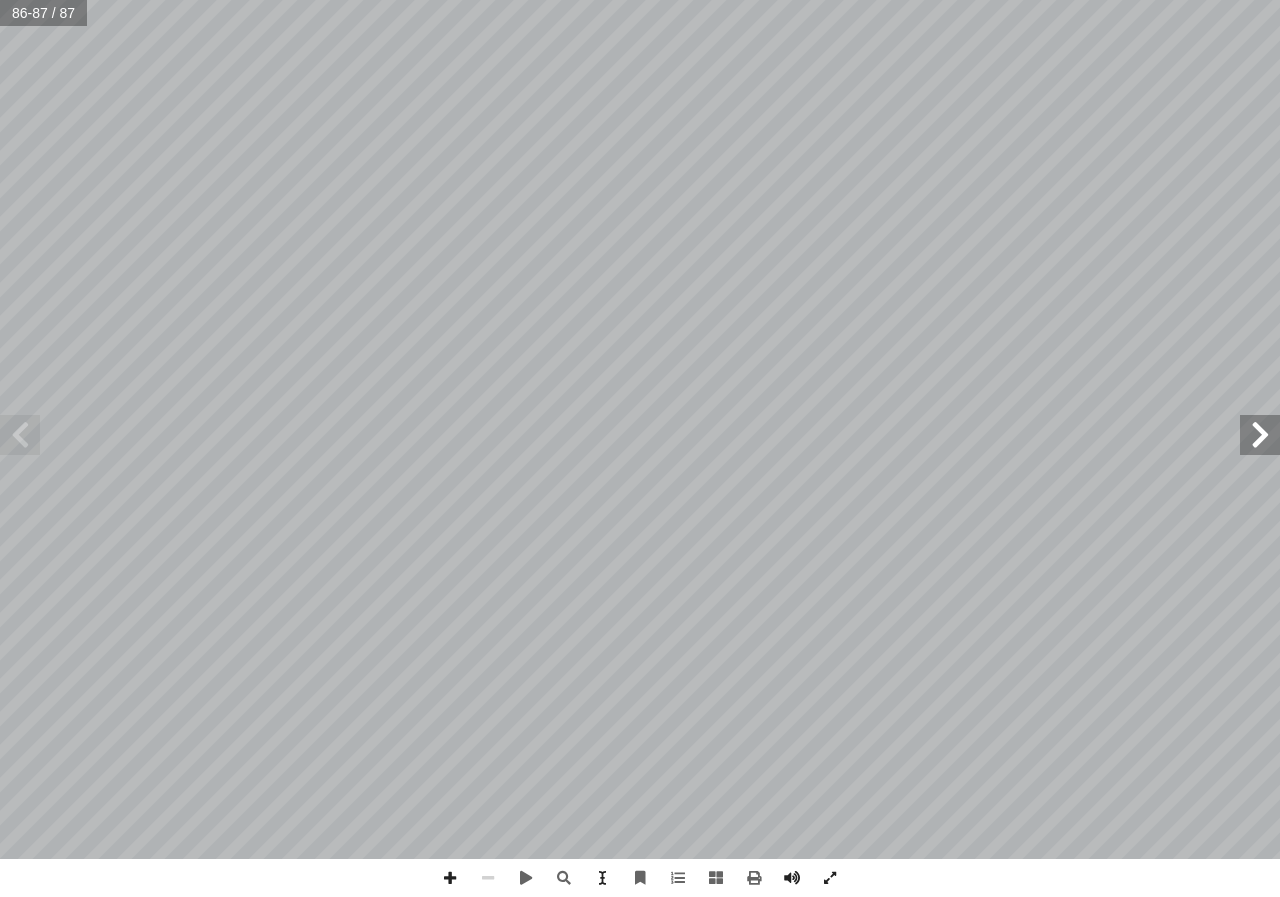 click at bounding box center [20, 435] 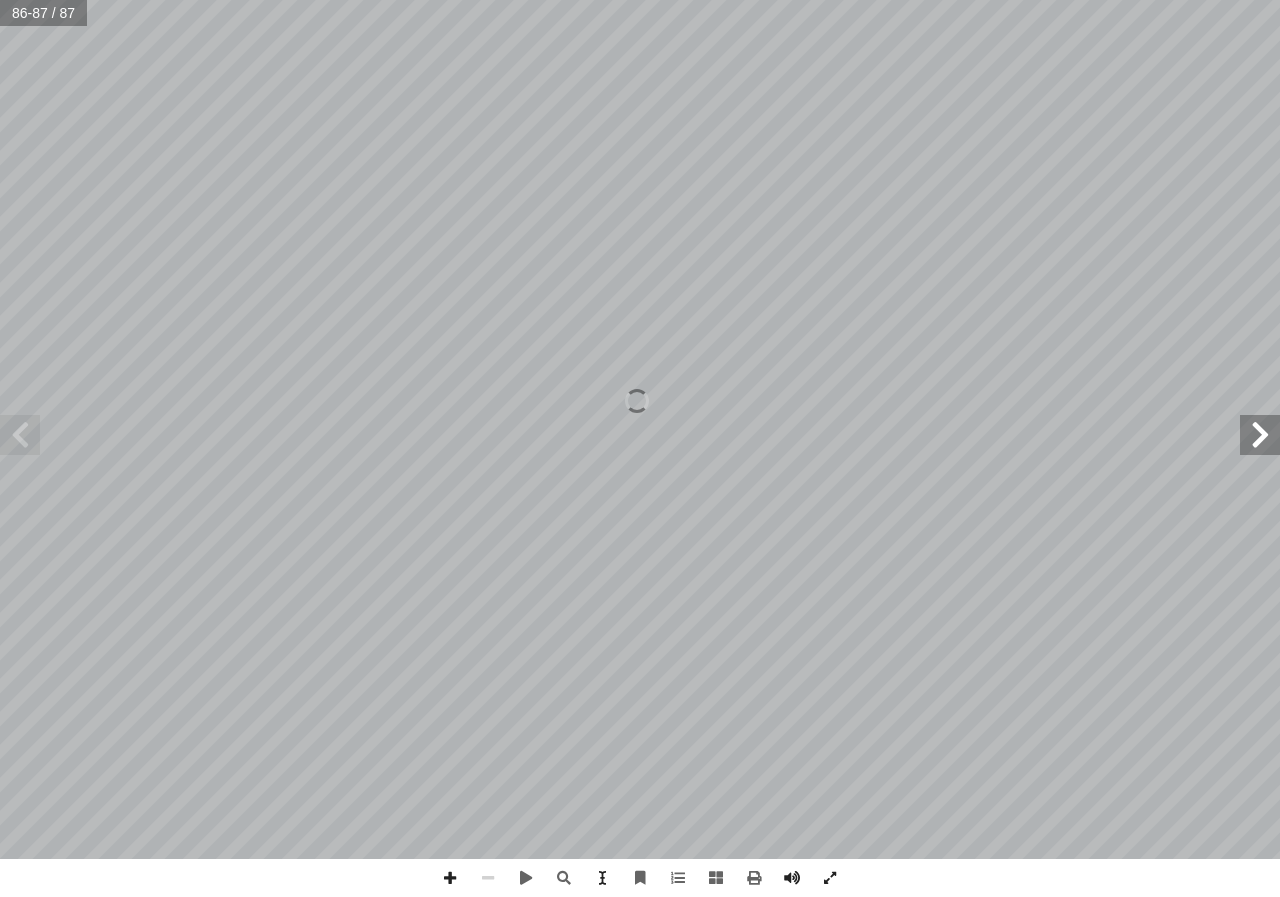click at bounding box center (1260, 435) 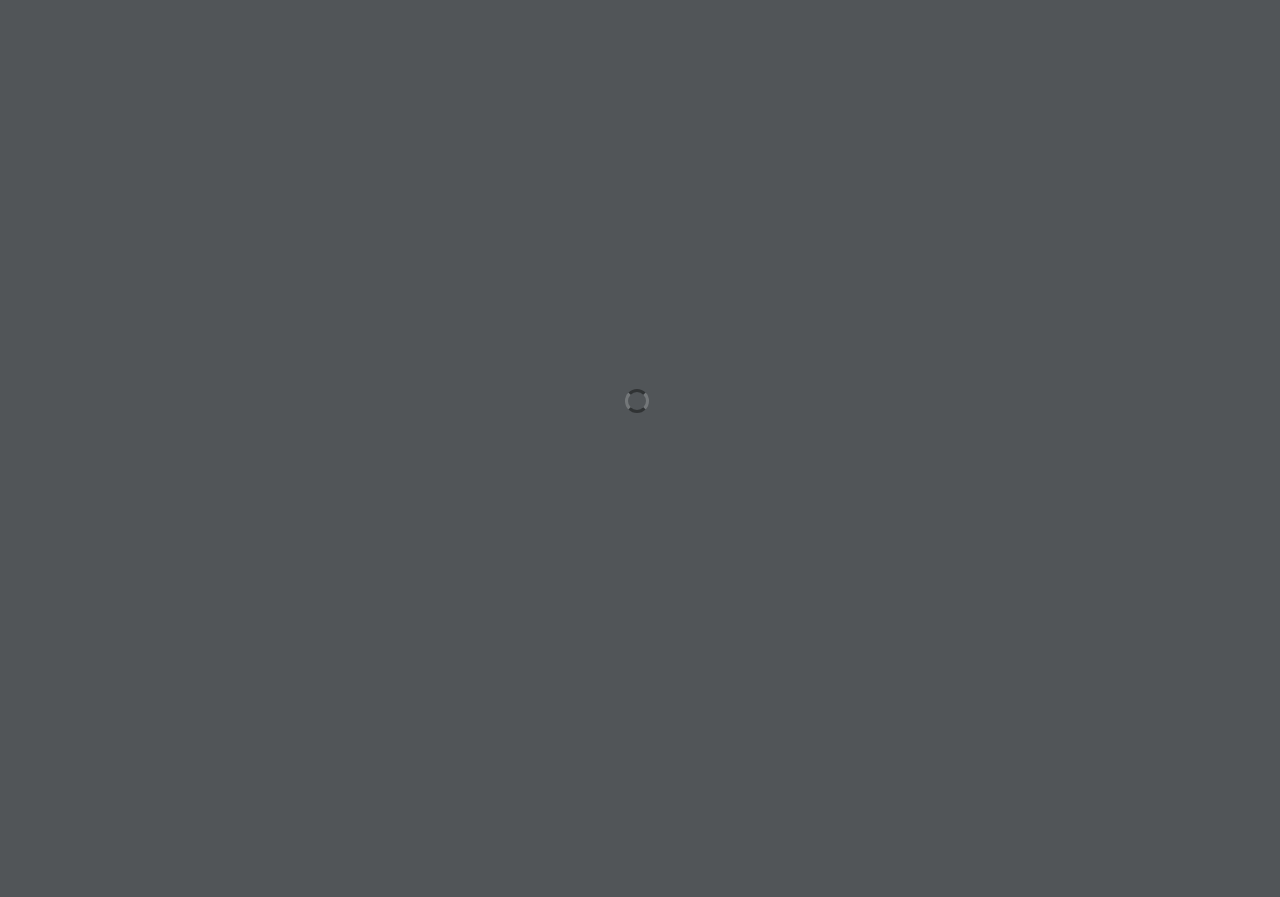 scroll, scrollTop: 0, scrollLeft: 0, axis: both 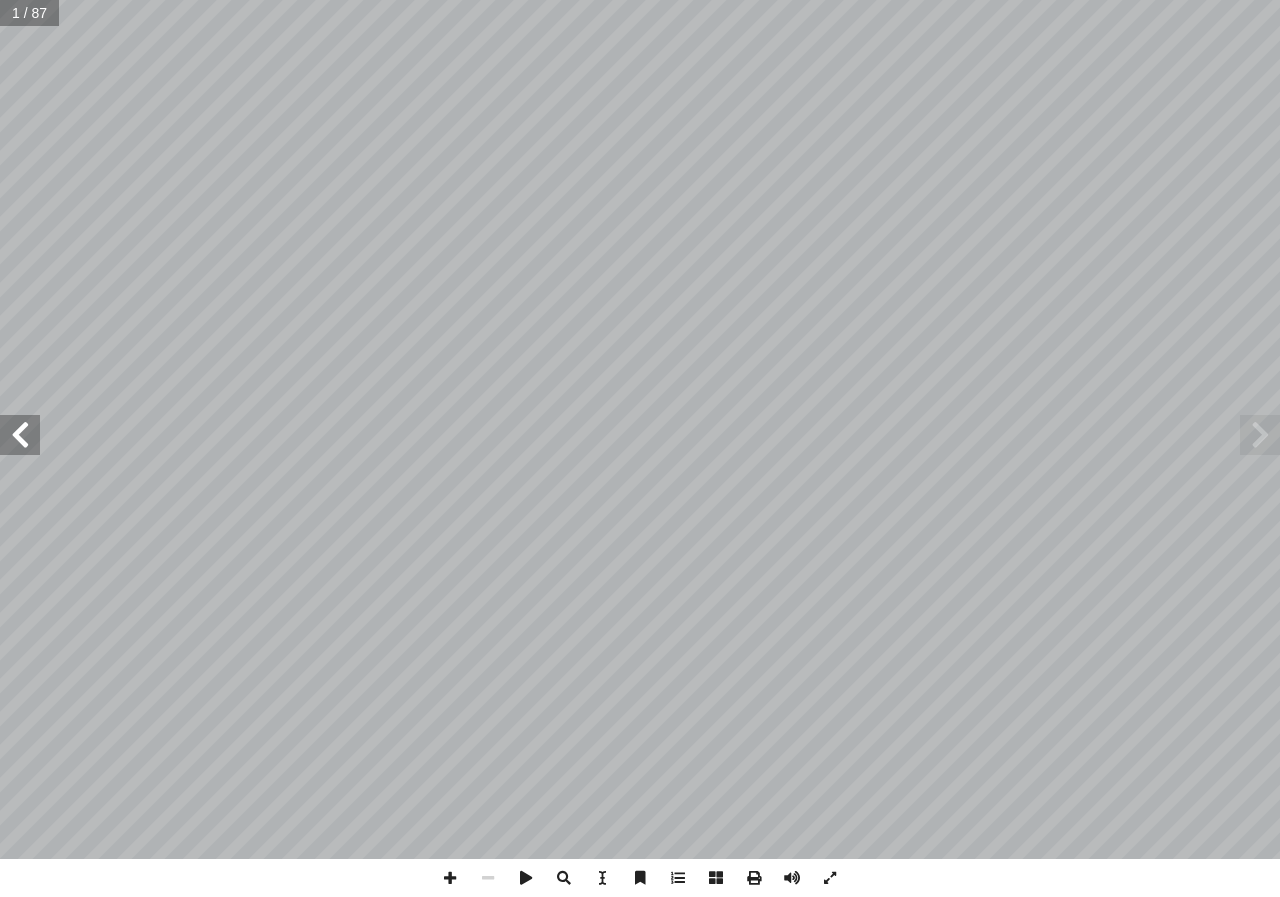 click at bounding box center [20, 435] 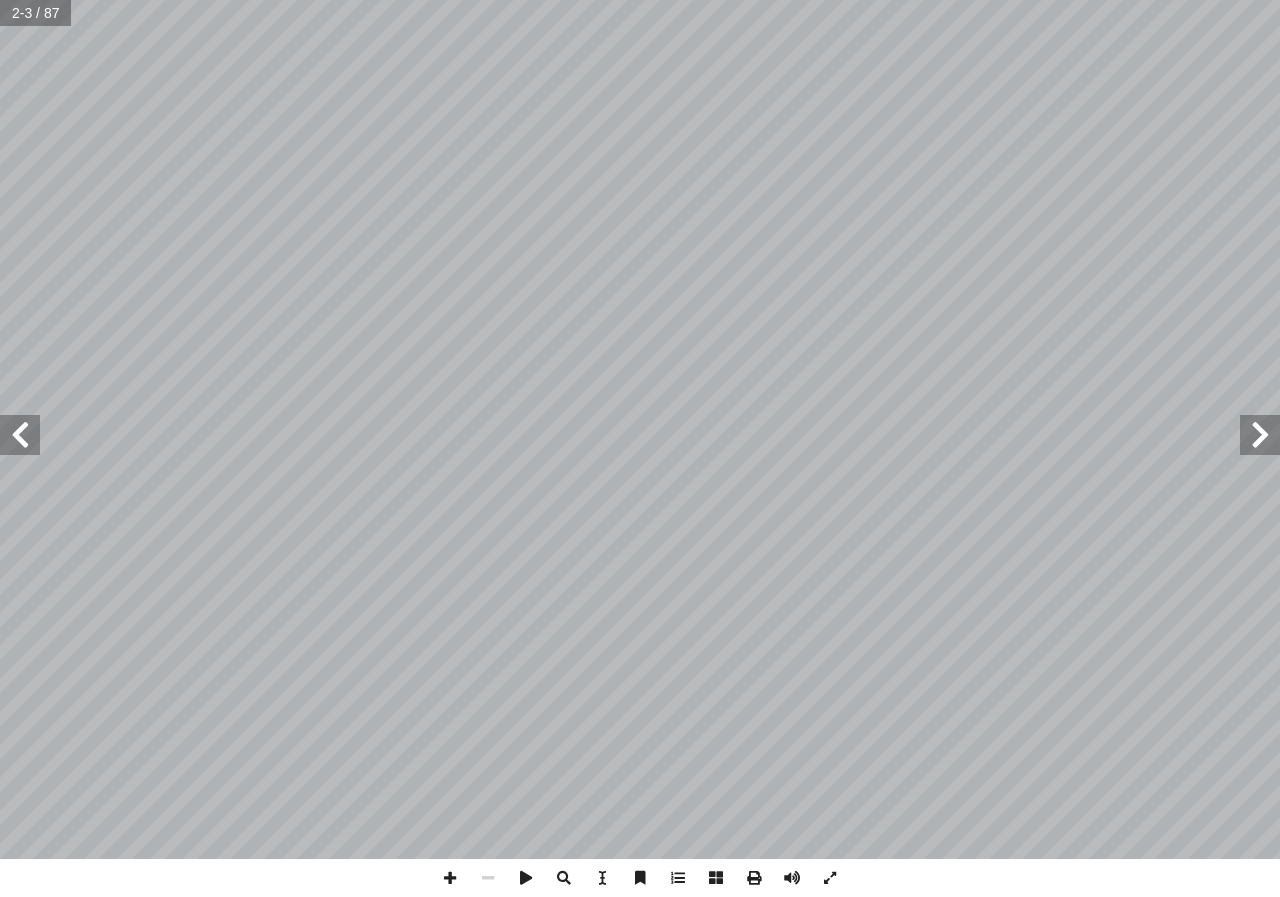 click at bounding box center (20, 435) 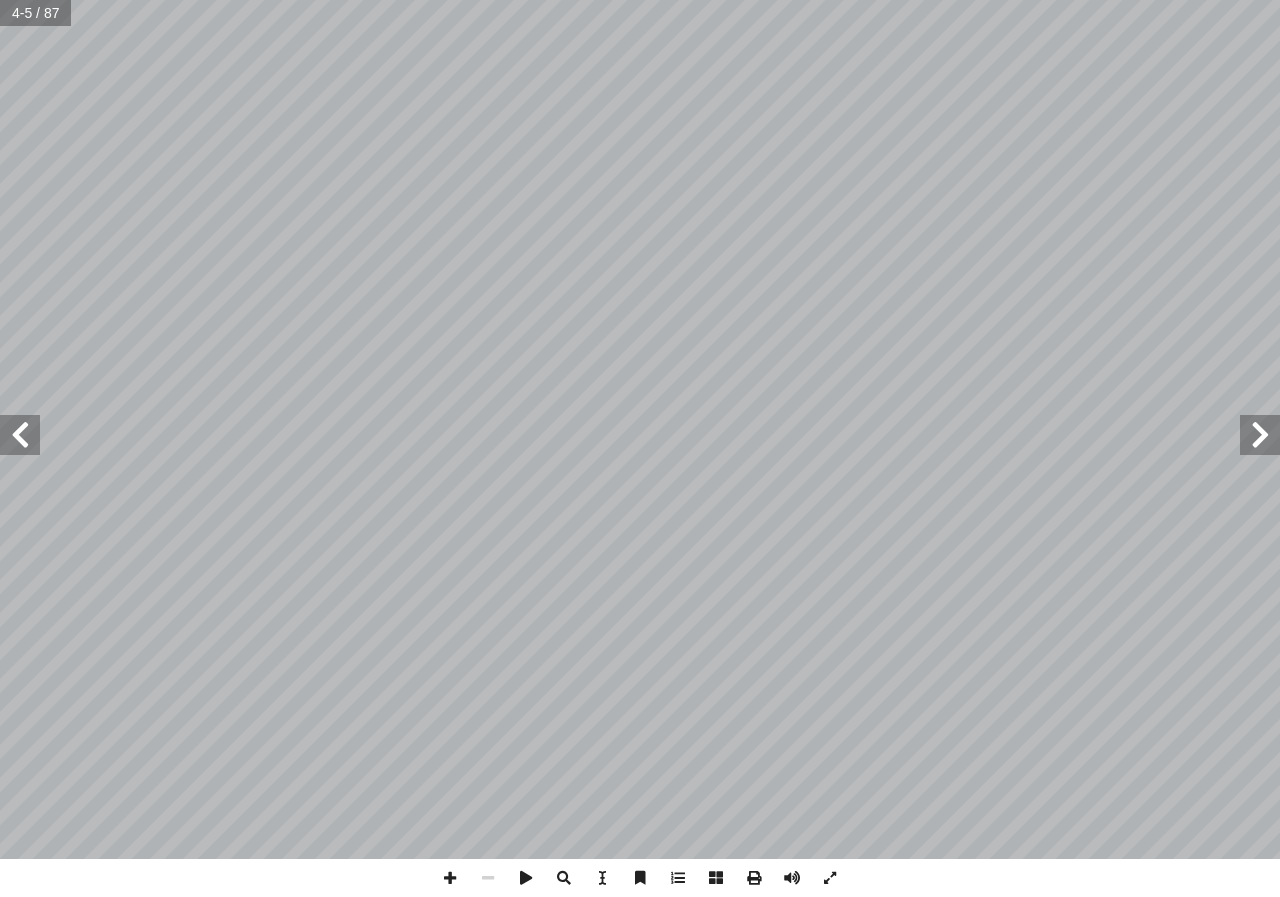 click at bounding box center (20, 435) 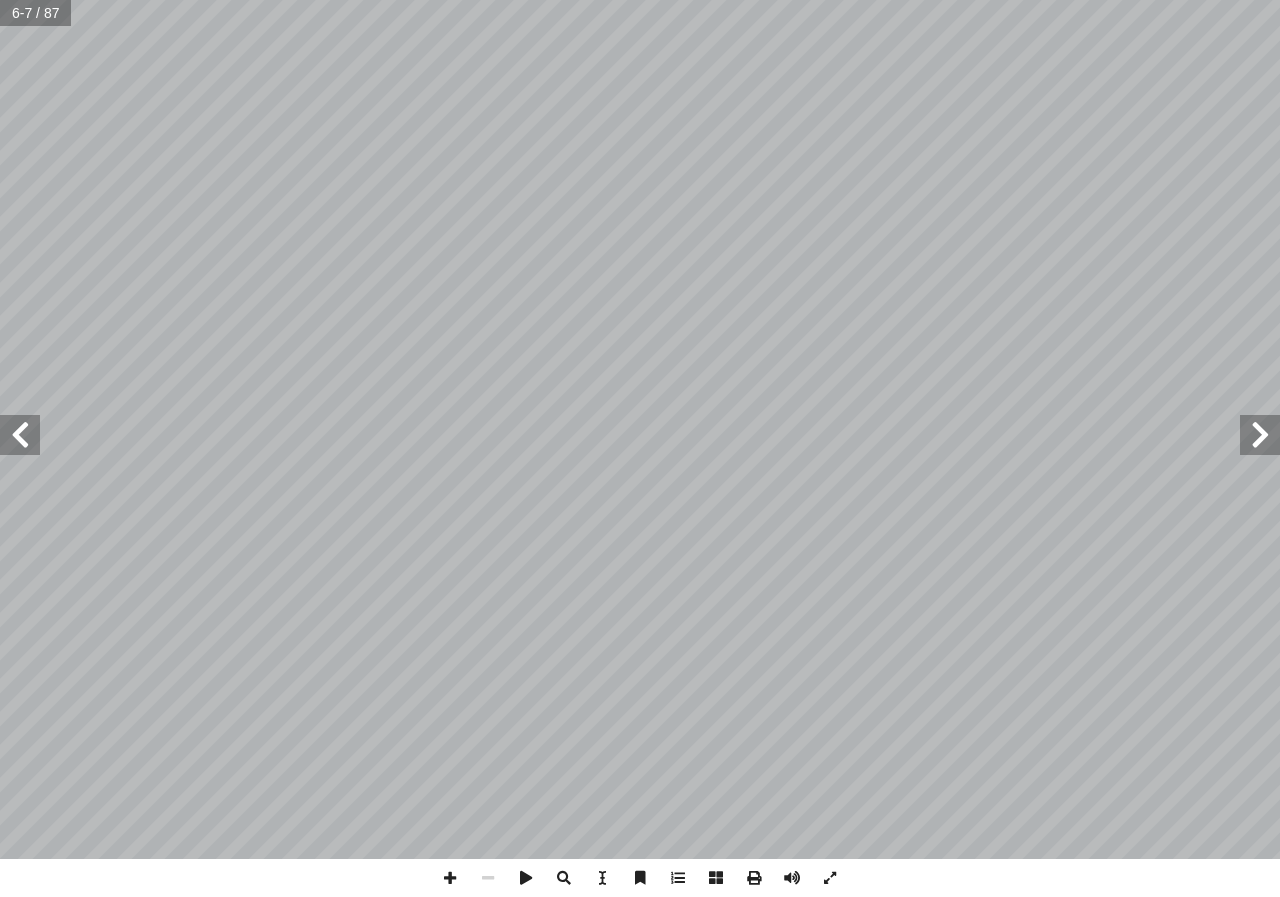 click at bounding box center (20, 435) 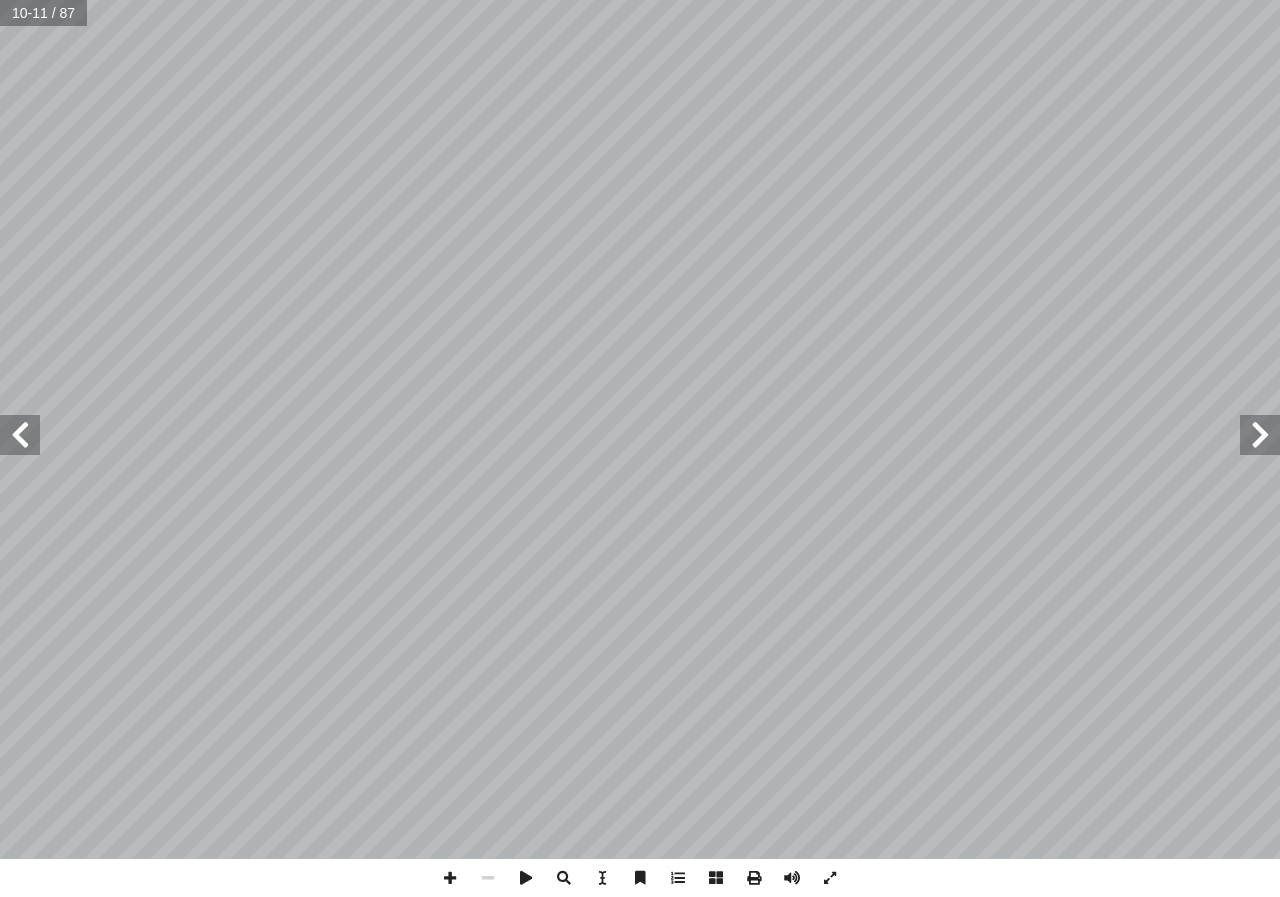 click at bounding box center [20, 435] 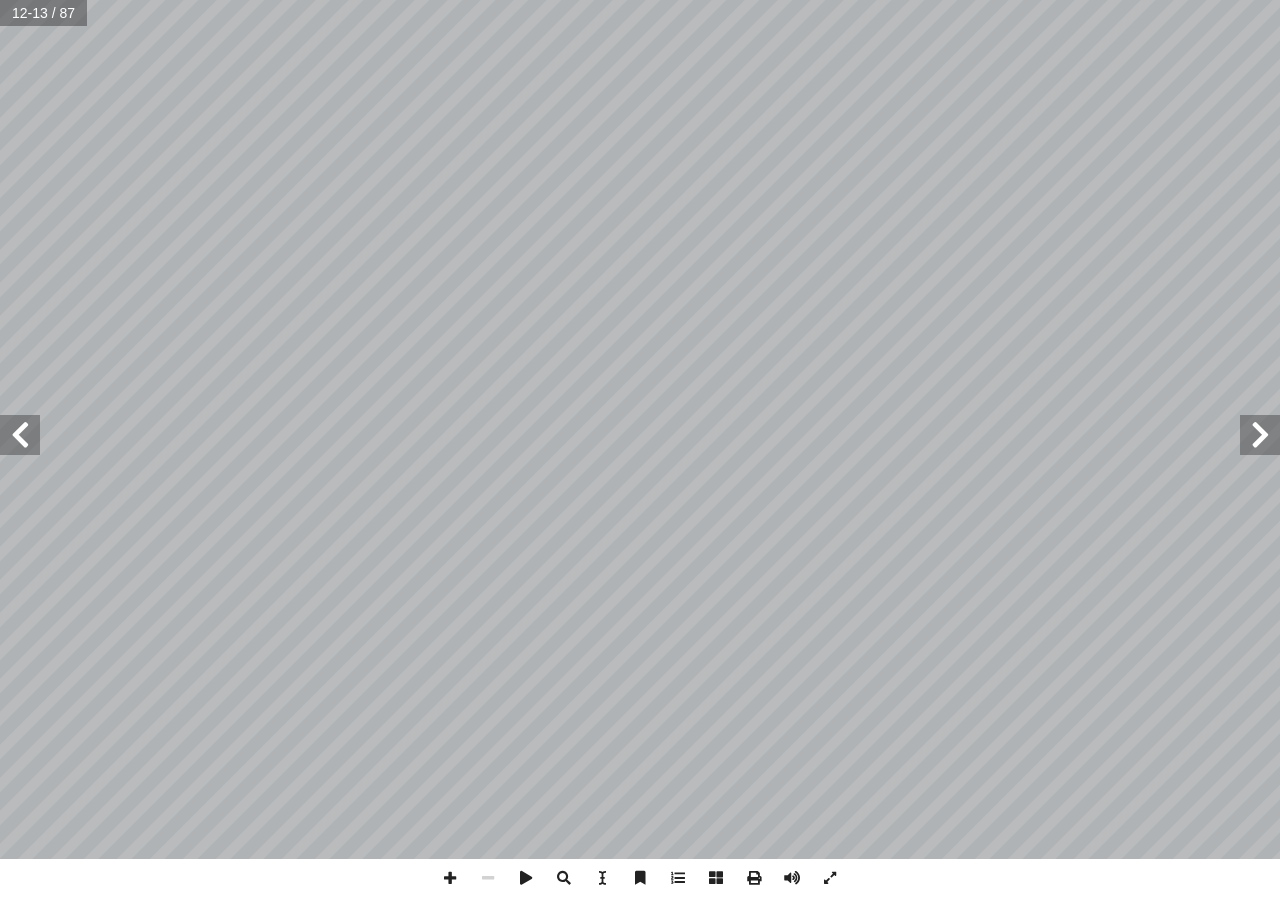 click at bounding box center [20, 435] 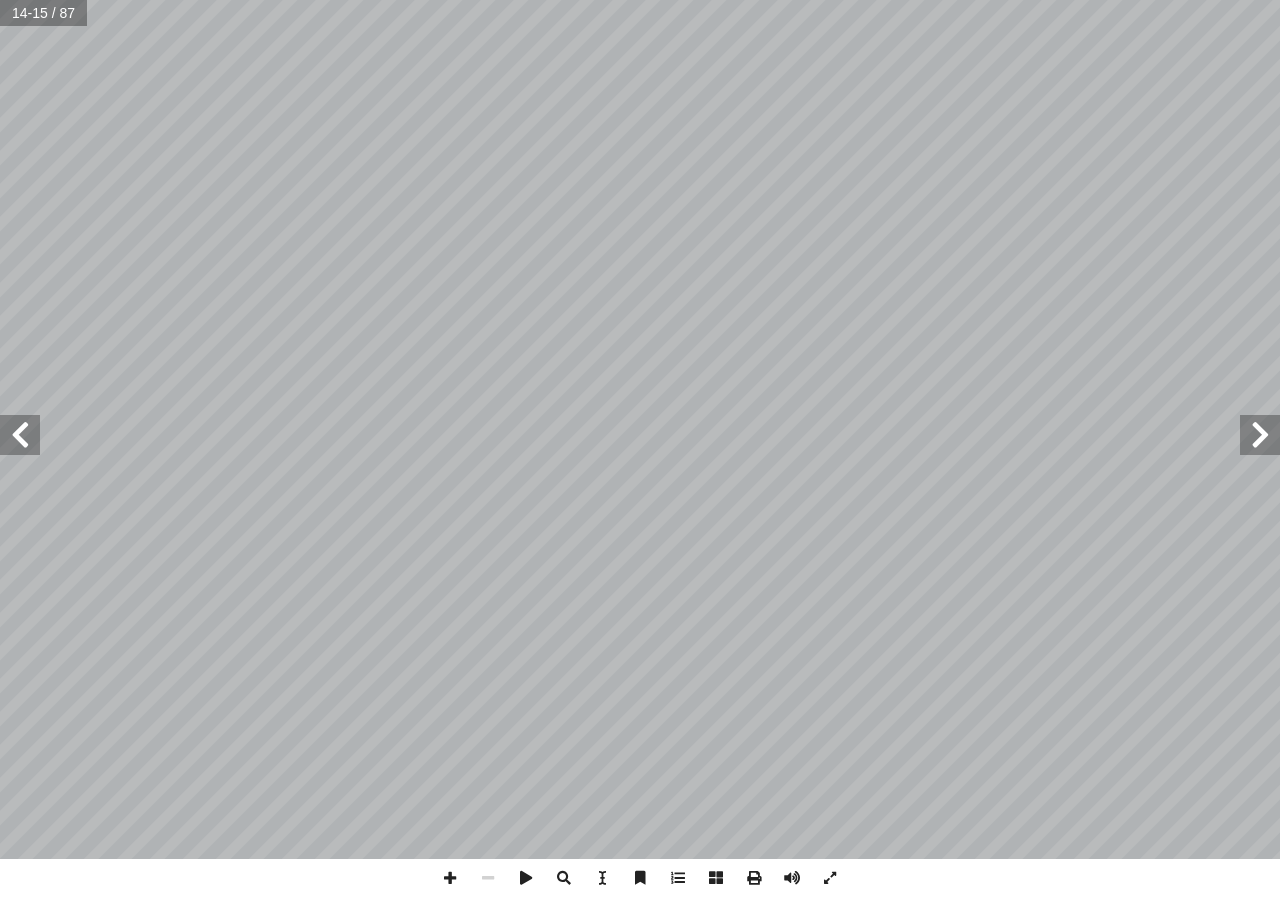 click at bounding box center [20, 435] 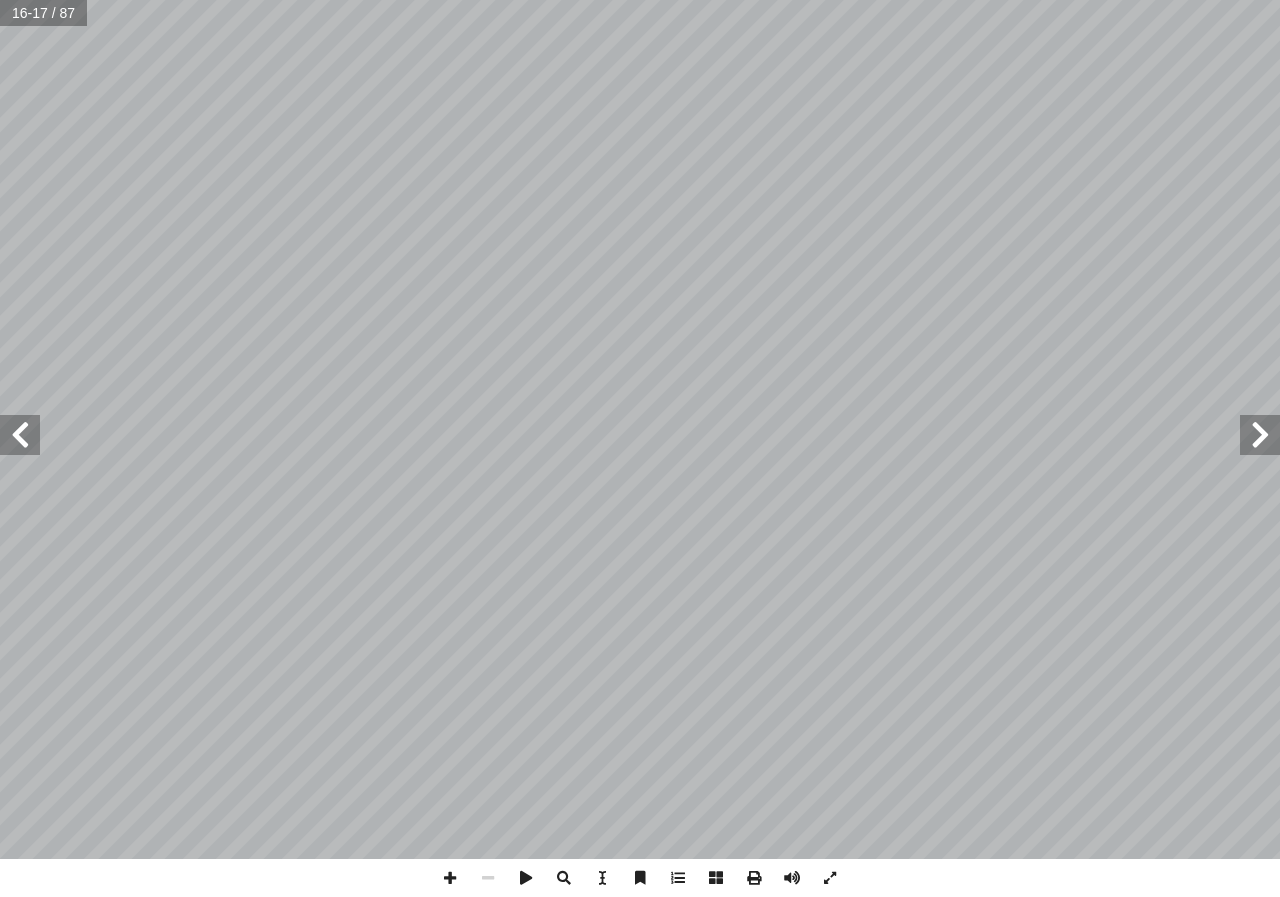 click at bounding box center [20, 435] 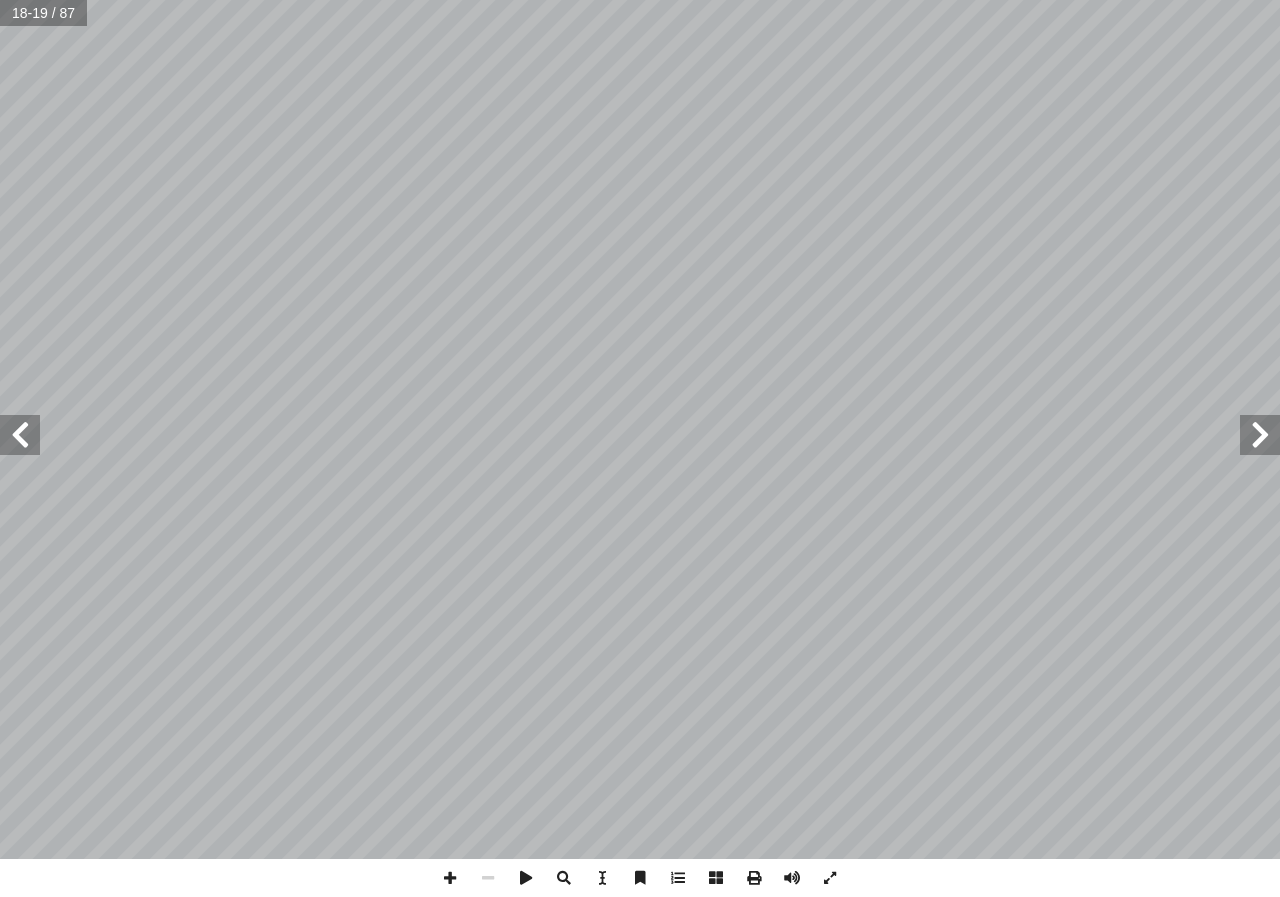 click at bounding box center (20, 435) 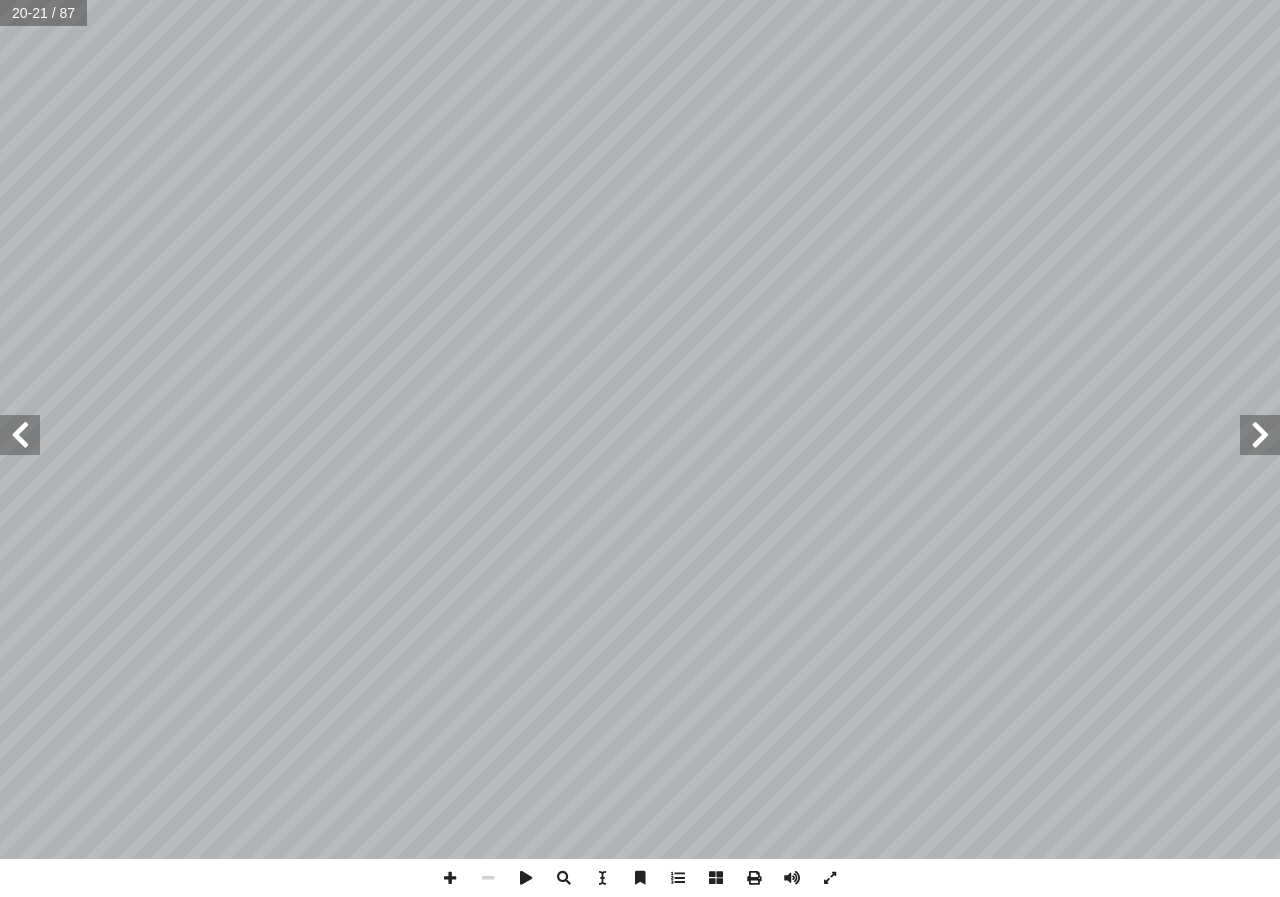click at bounding box center (20, 435) 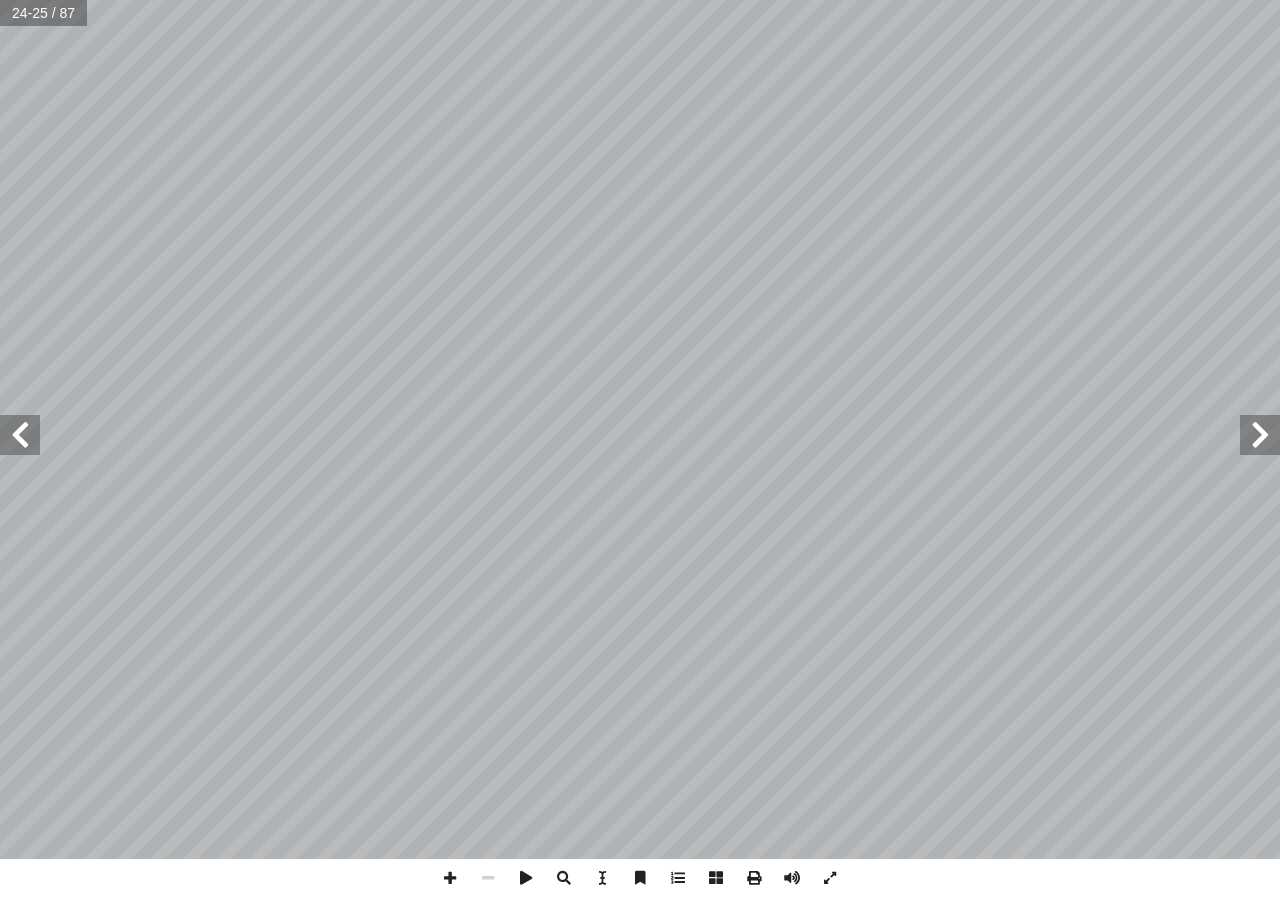 click at bounding box center (20, 435) 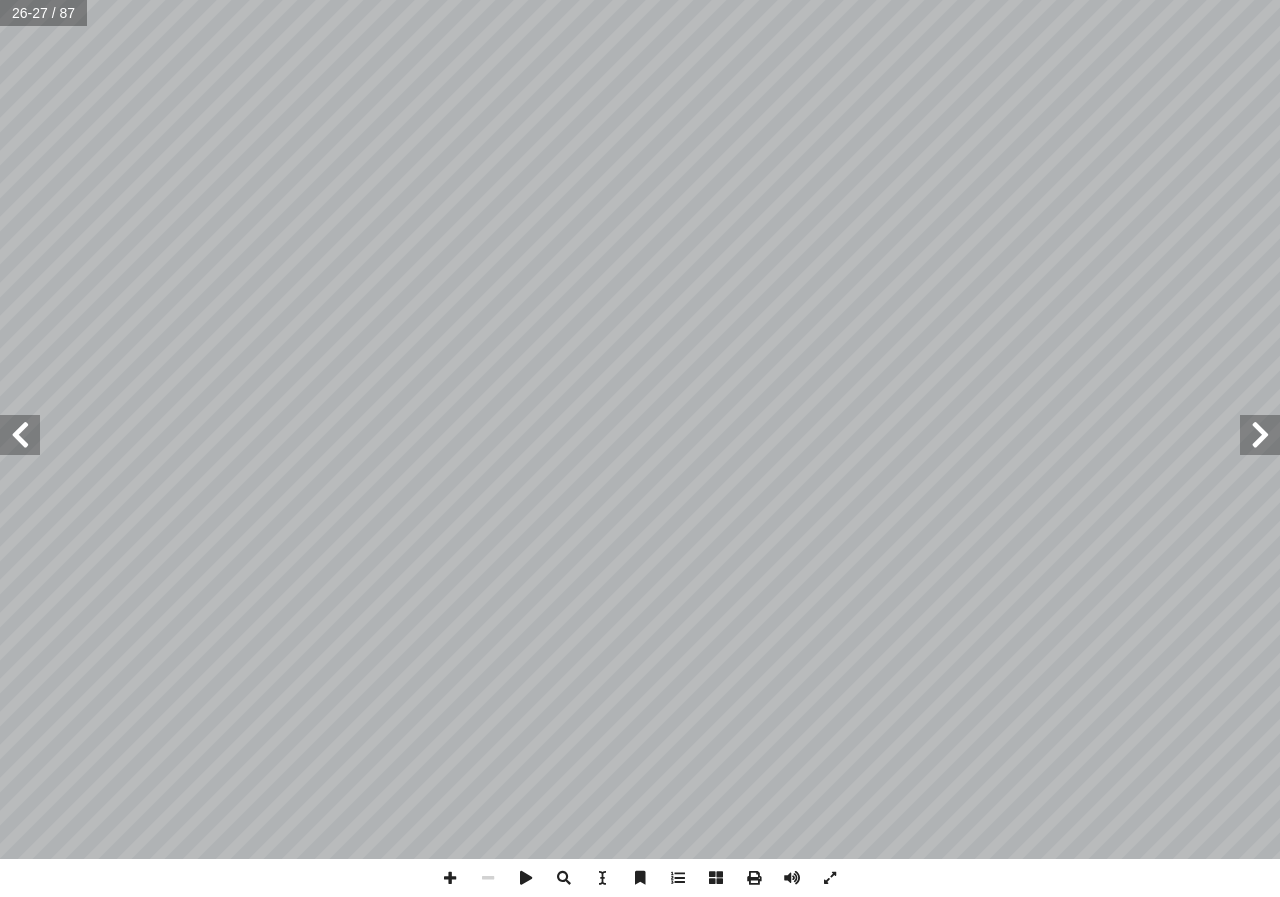 click at bounding box center [20, 435] 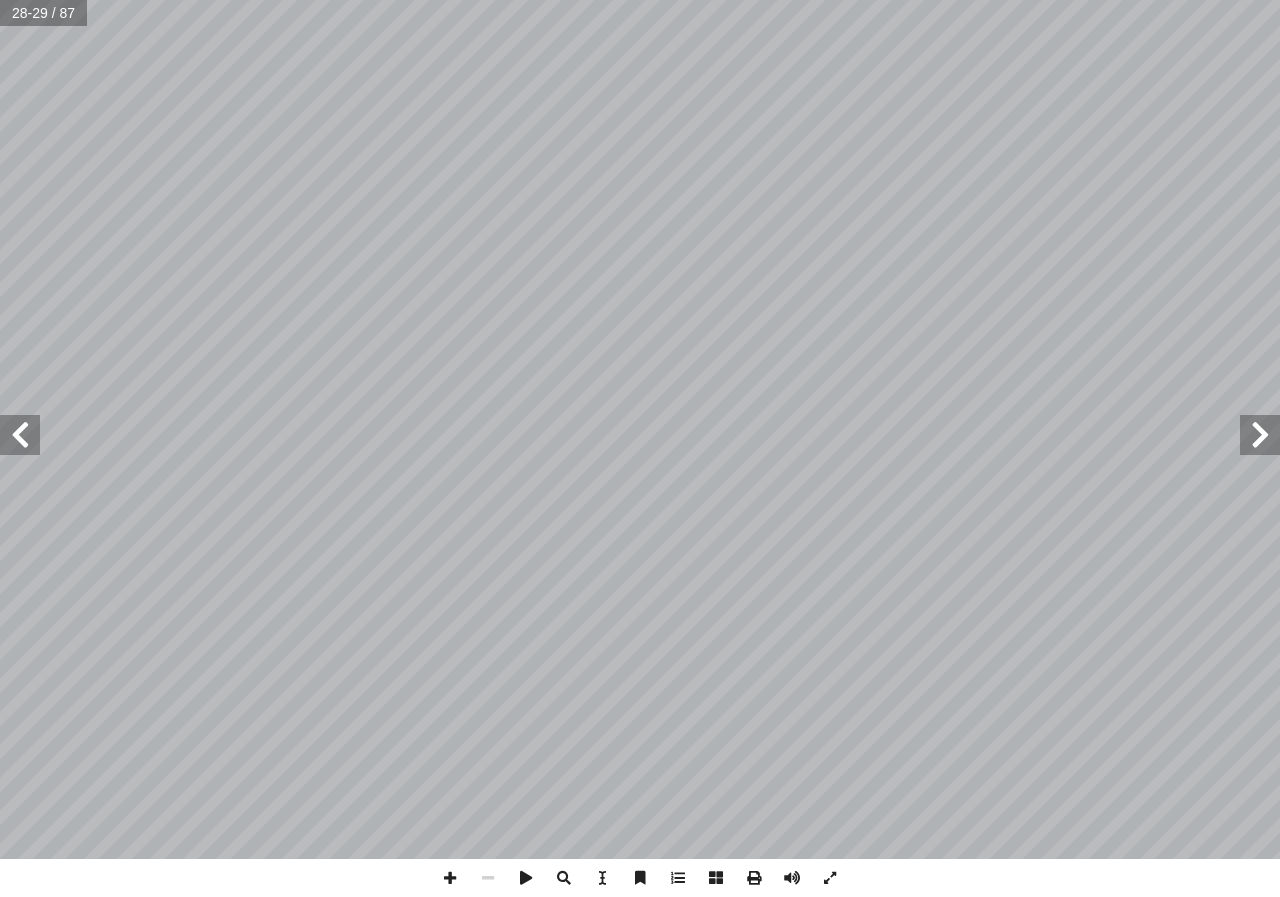 click at bounding box center [20, 435] 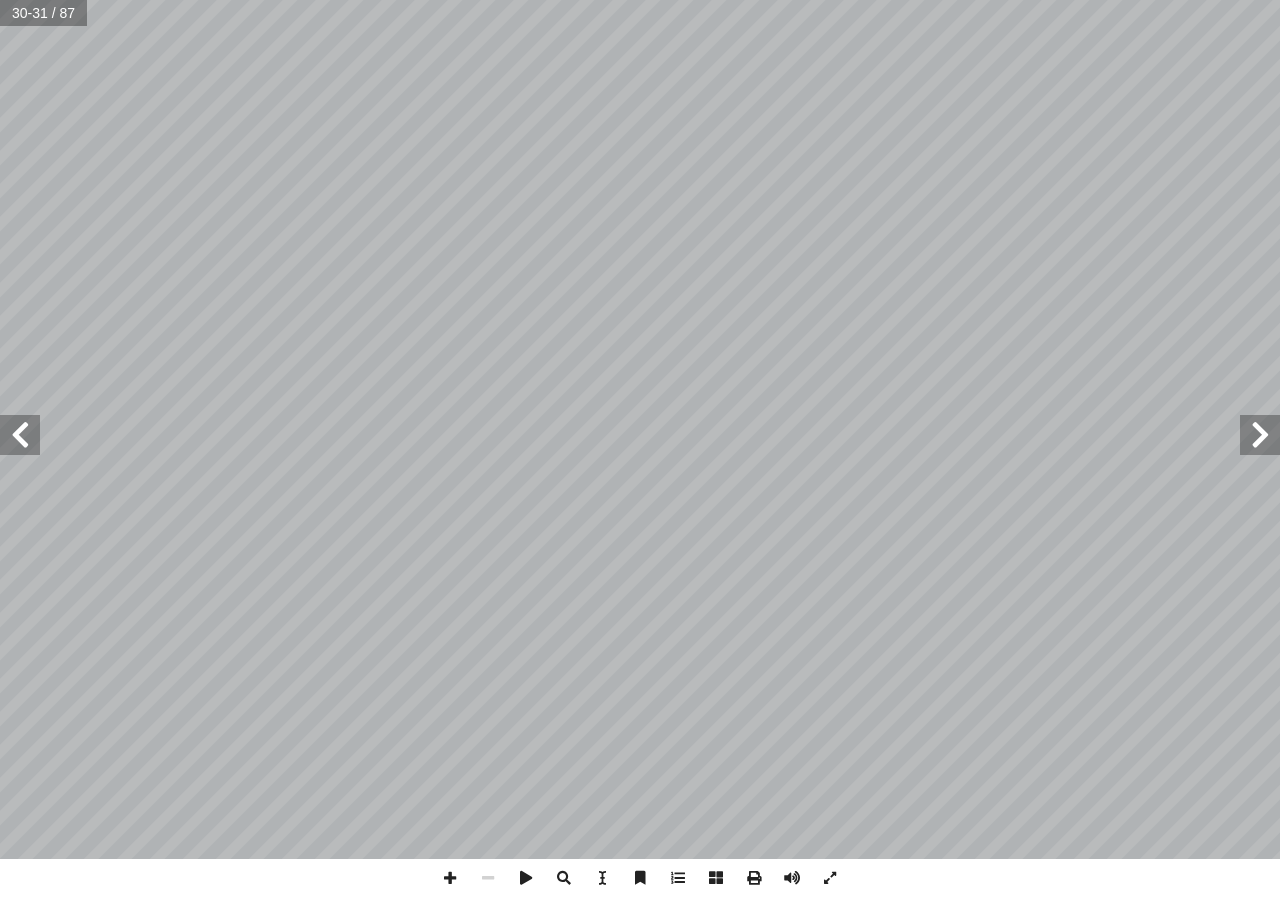 click at bounding box center (20, 435) 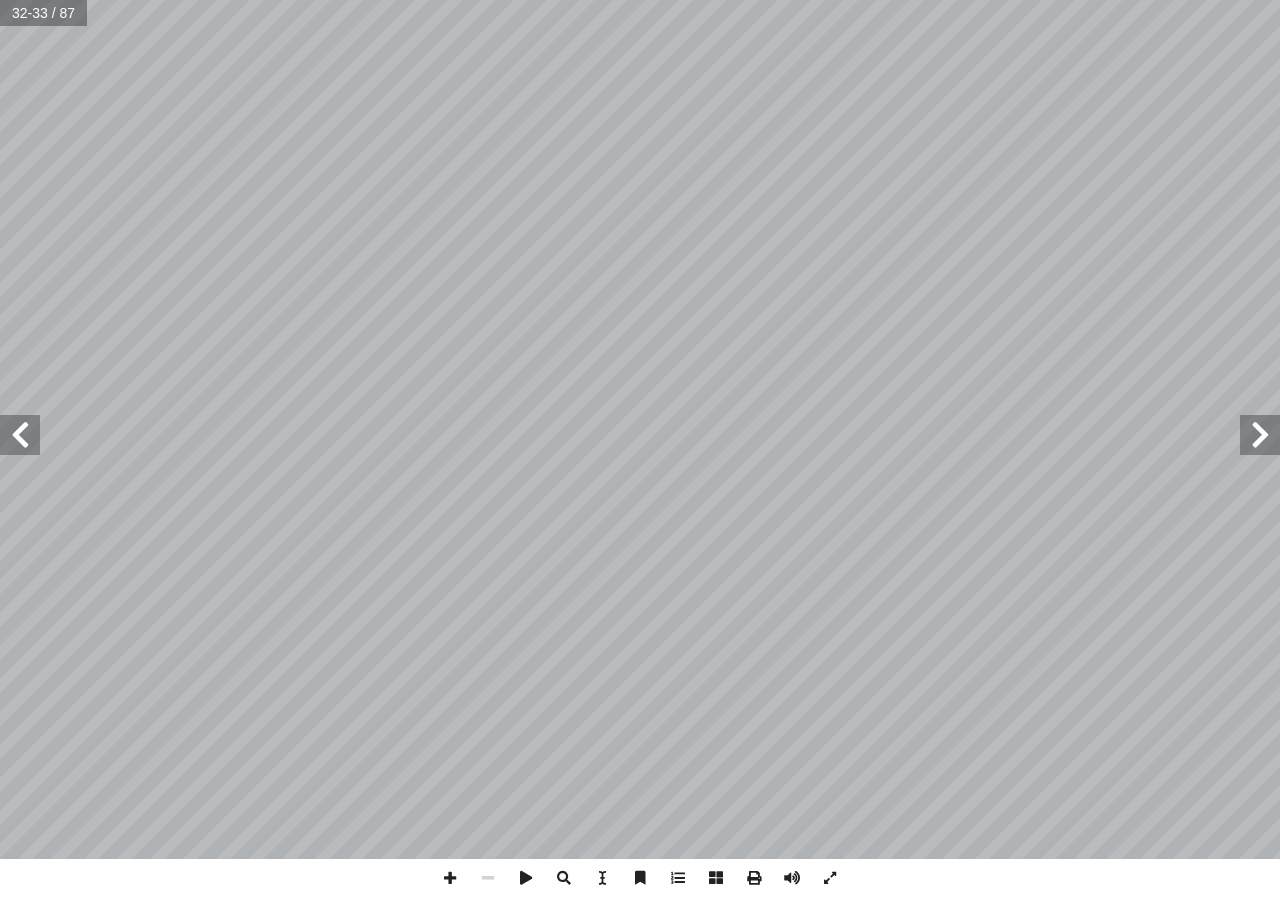click at bounding box center [20, 435] 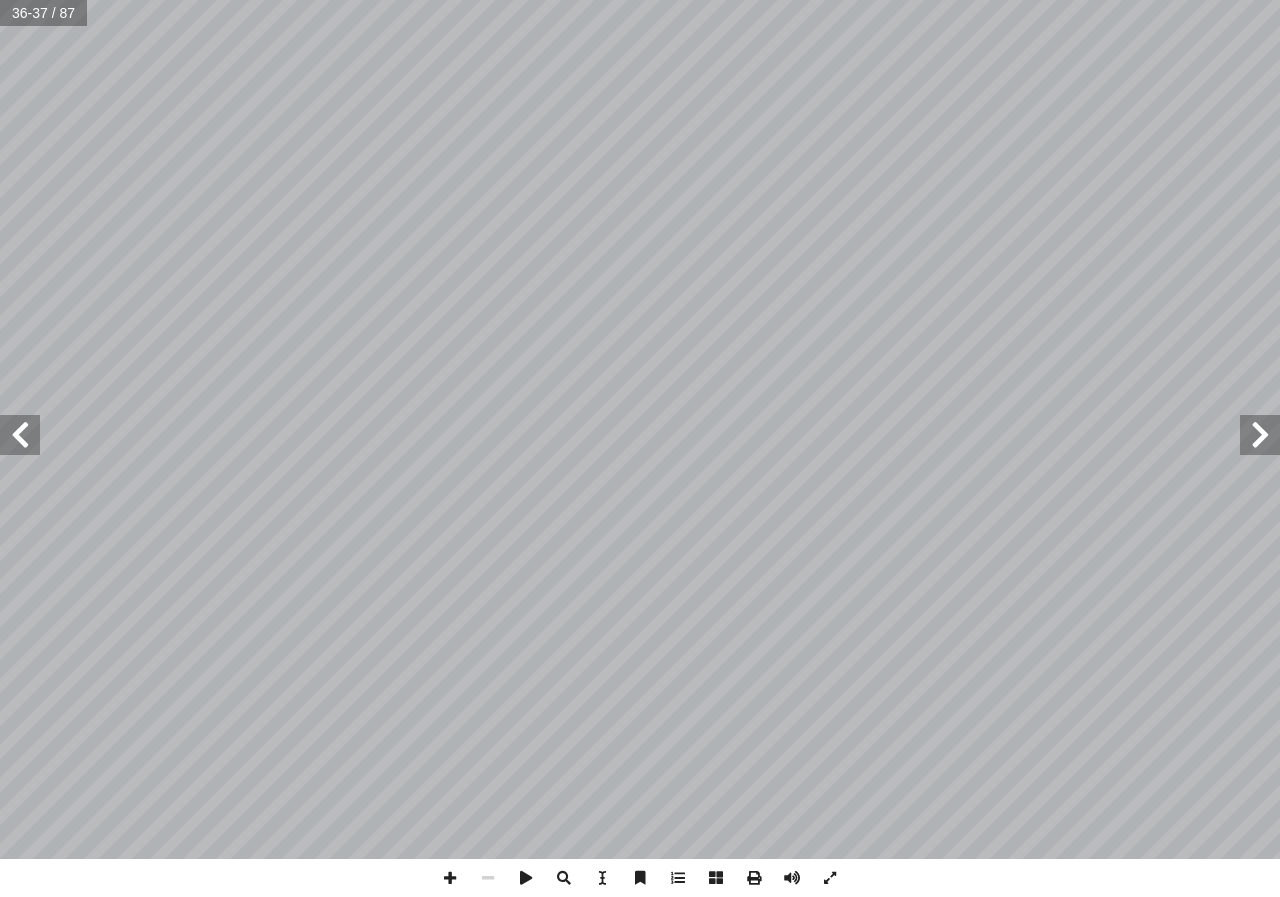click at bounding box center [20, 435] 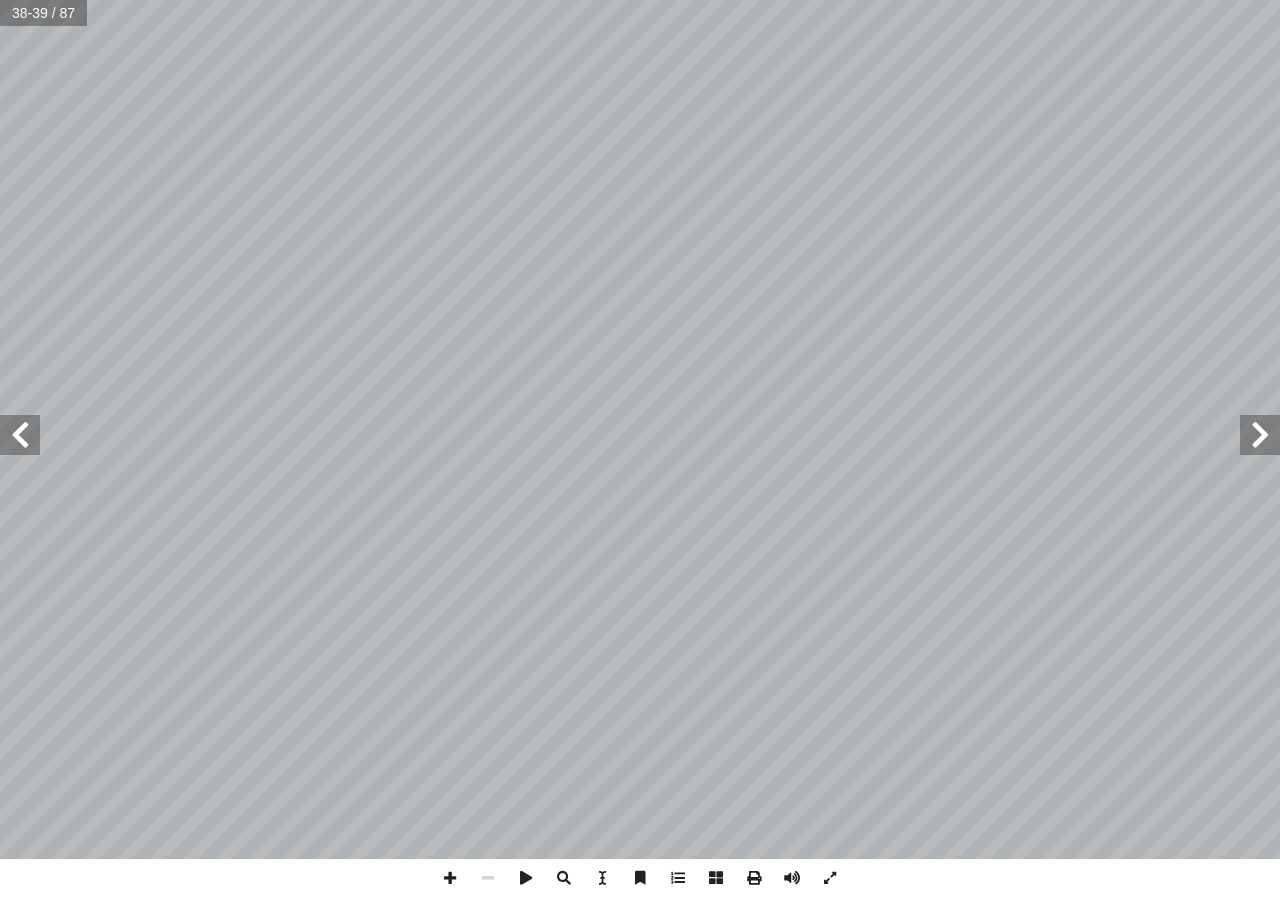 click at bounding box center [20, 435] 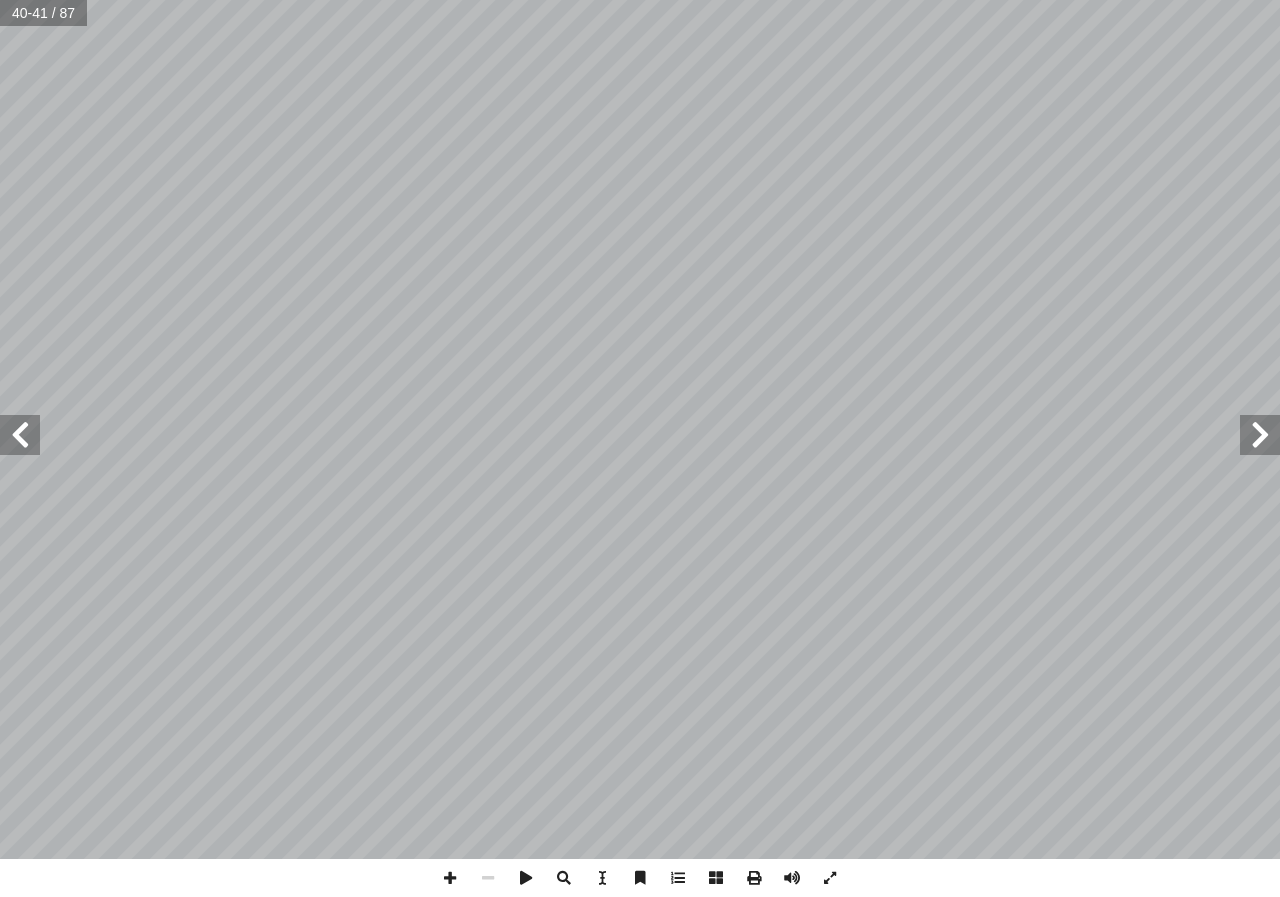 click at bounding box center [20, 435] 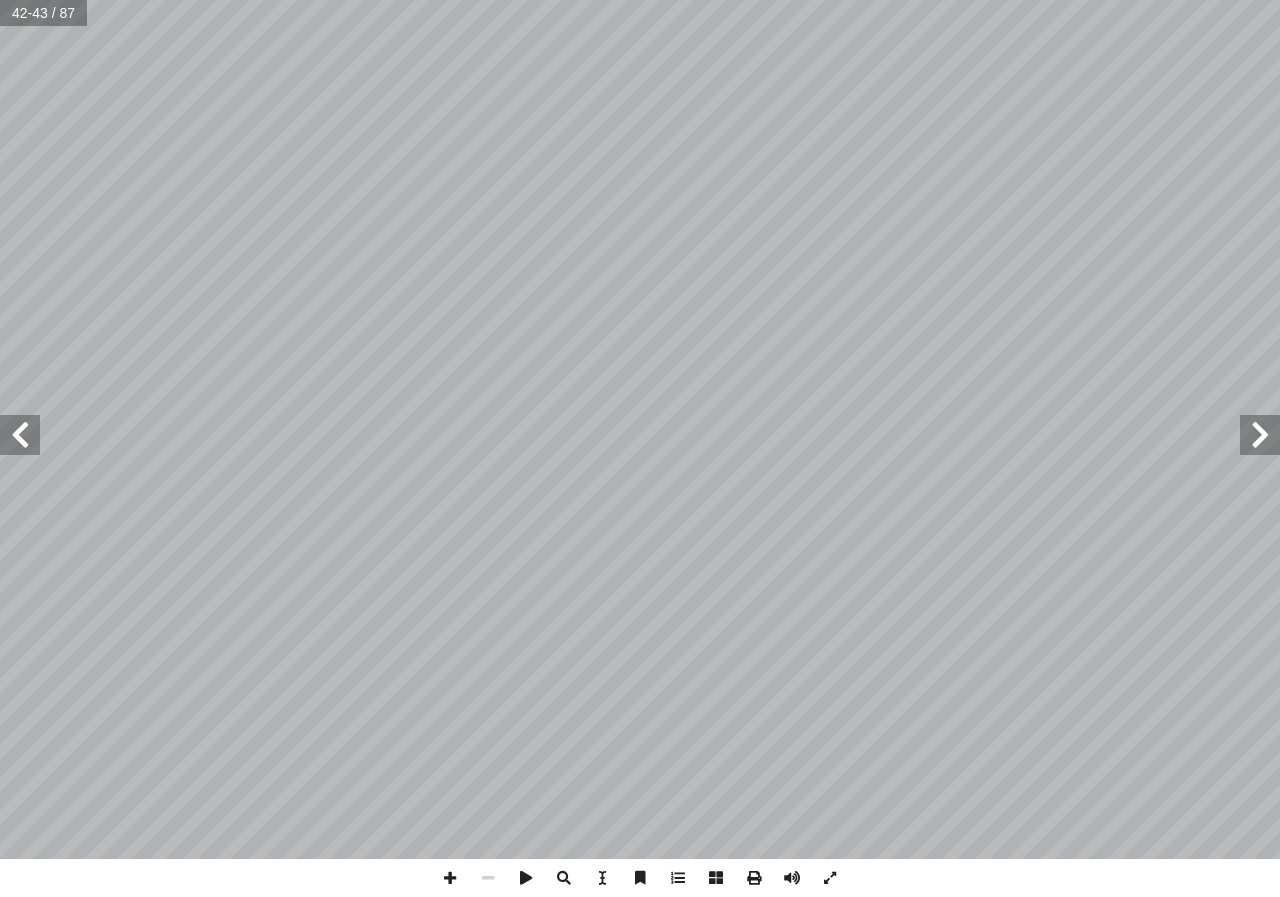 click at bounding box center [20, 435] 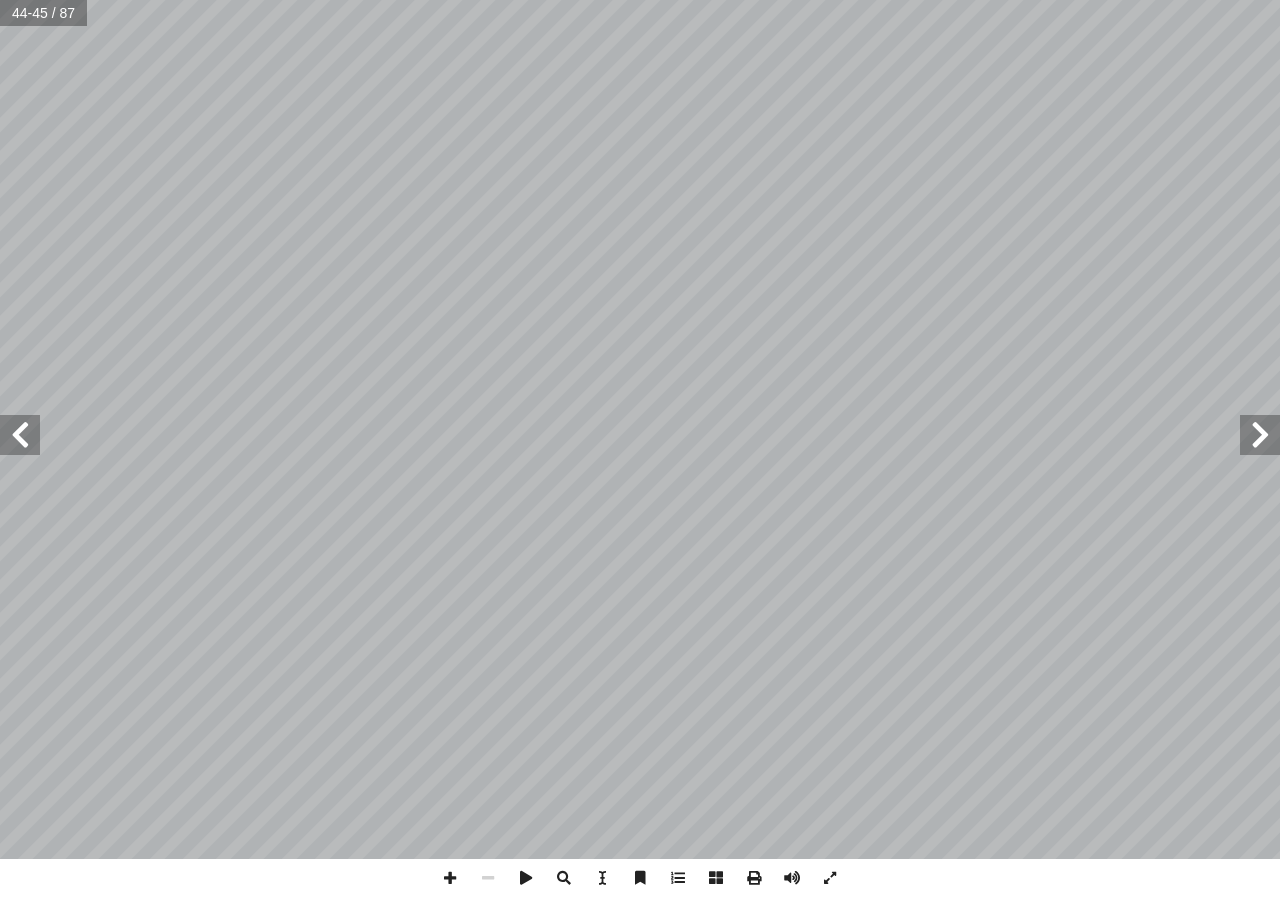 click at bounding box center (20, 435) 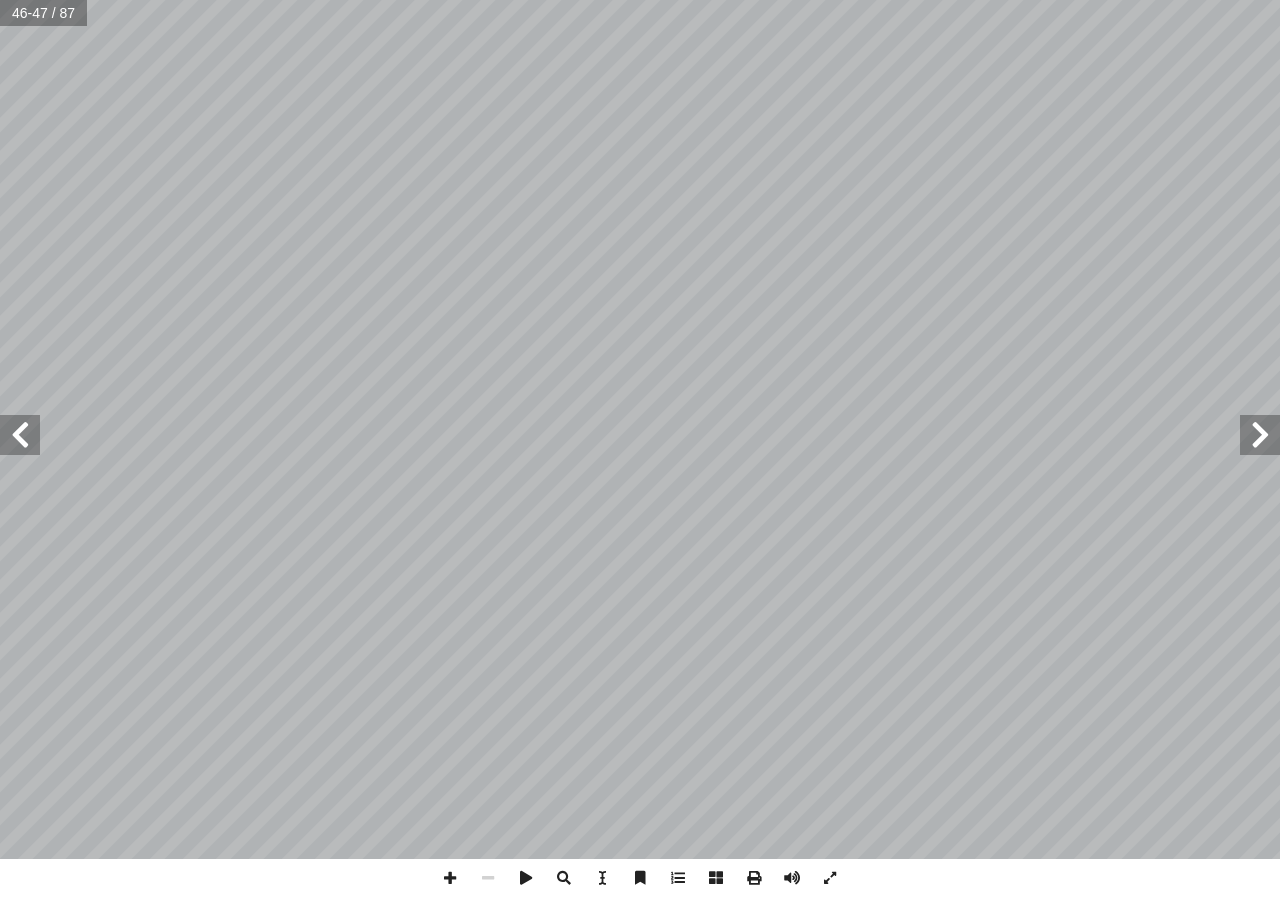 click at bounding box center [20, 435] 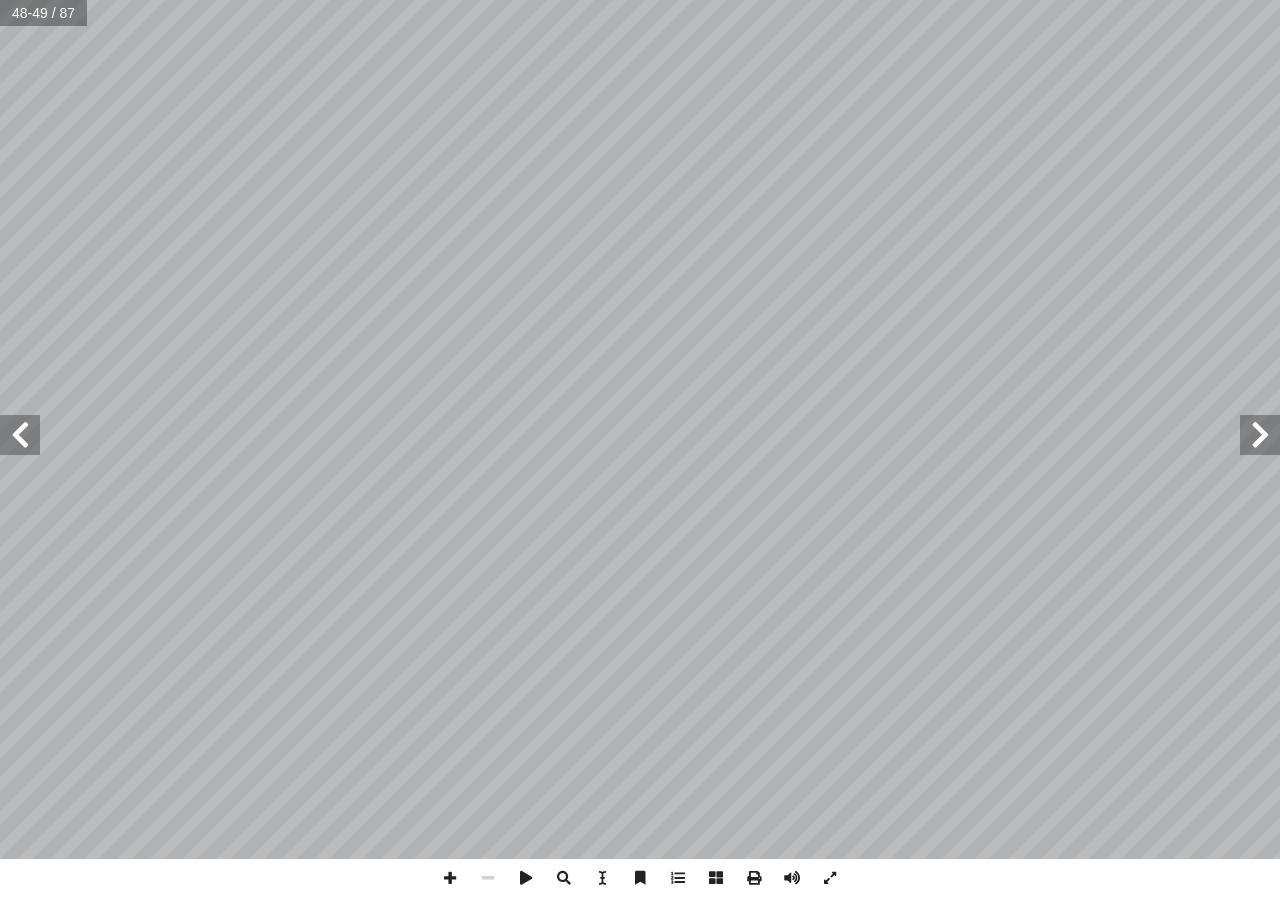 click at bounding box center (20, 435) 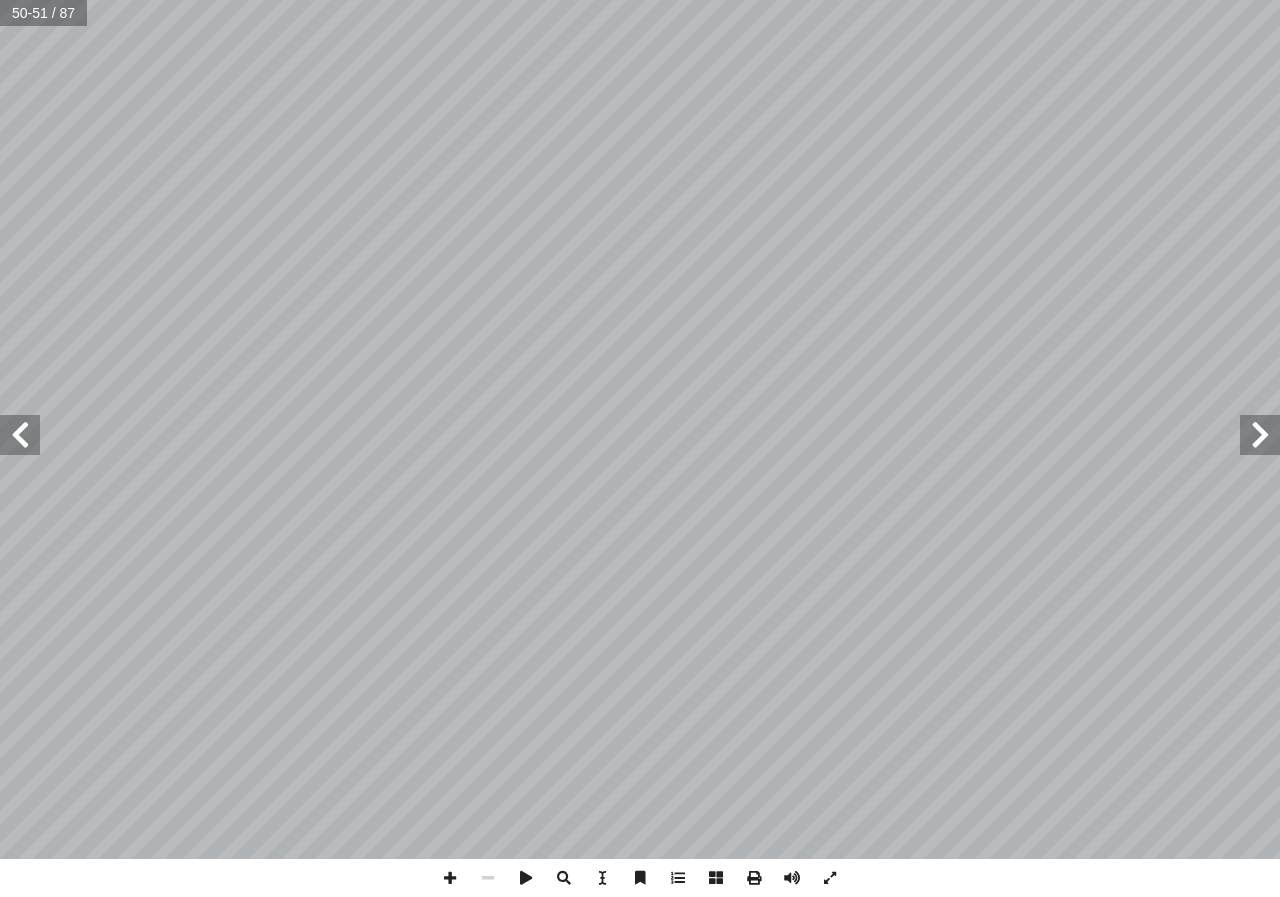 click at bounding box center (20, 435) 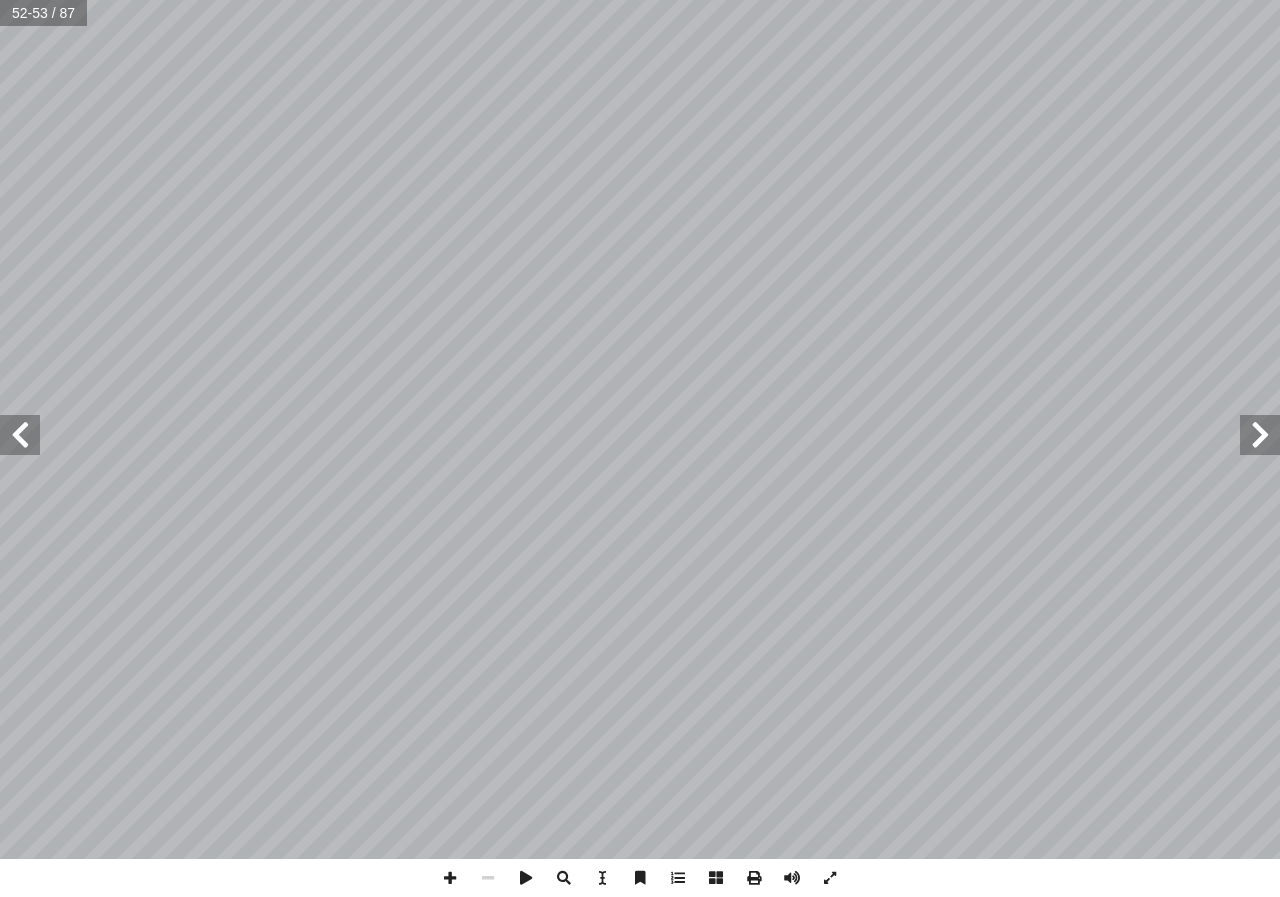 click at bounding box center [20, 435] 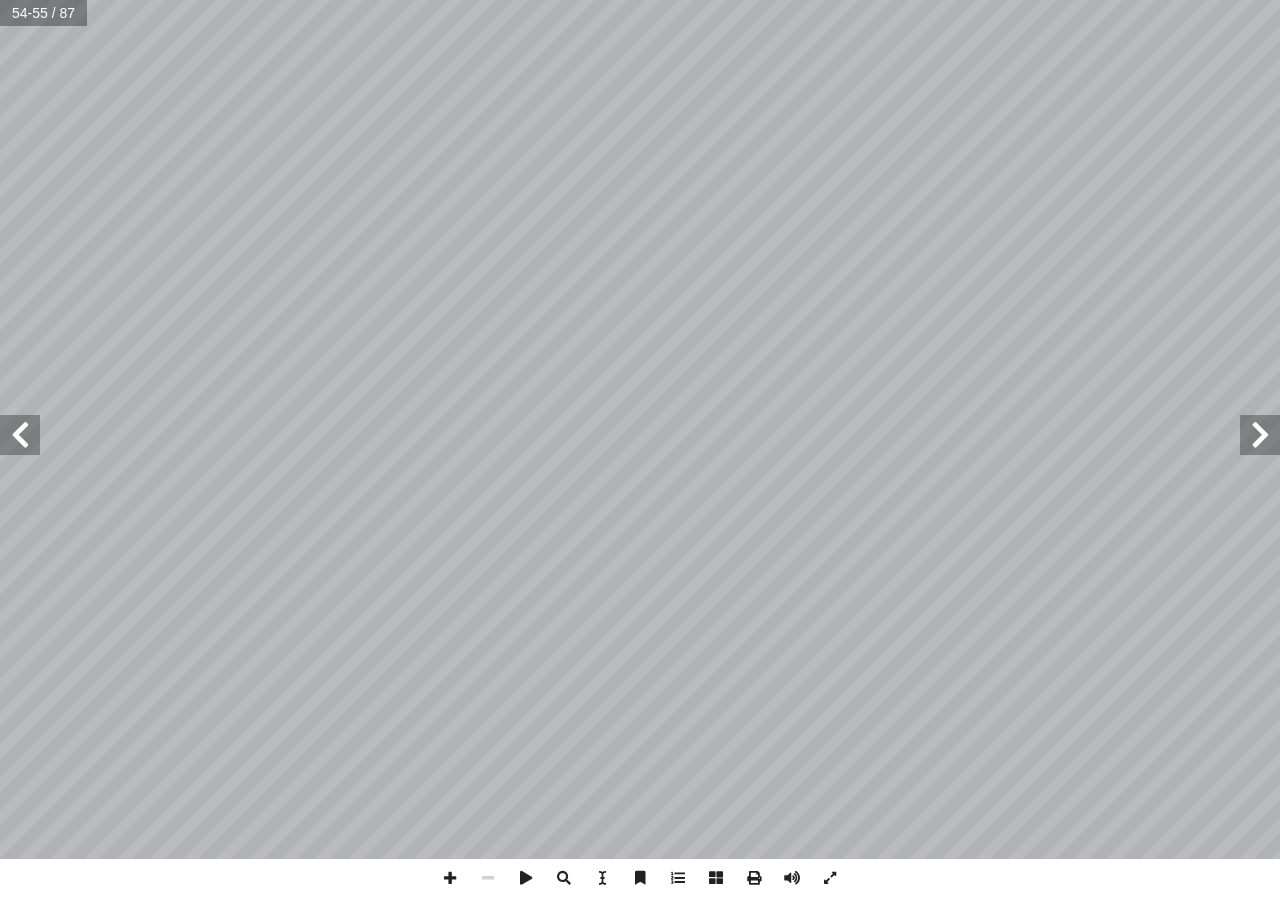 click at bounding box center [20, 435] 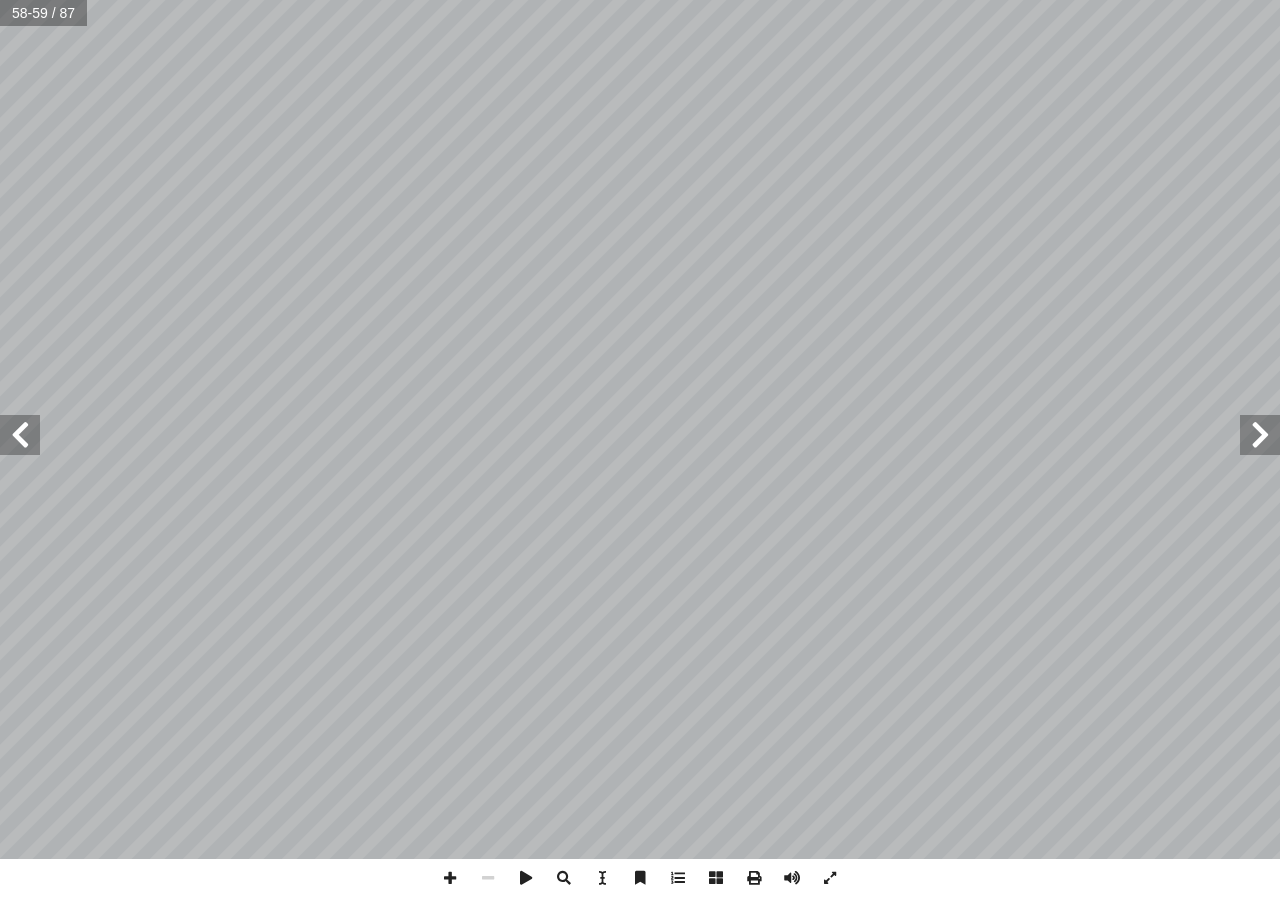 click at bounding box center [20, 435] 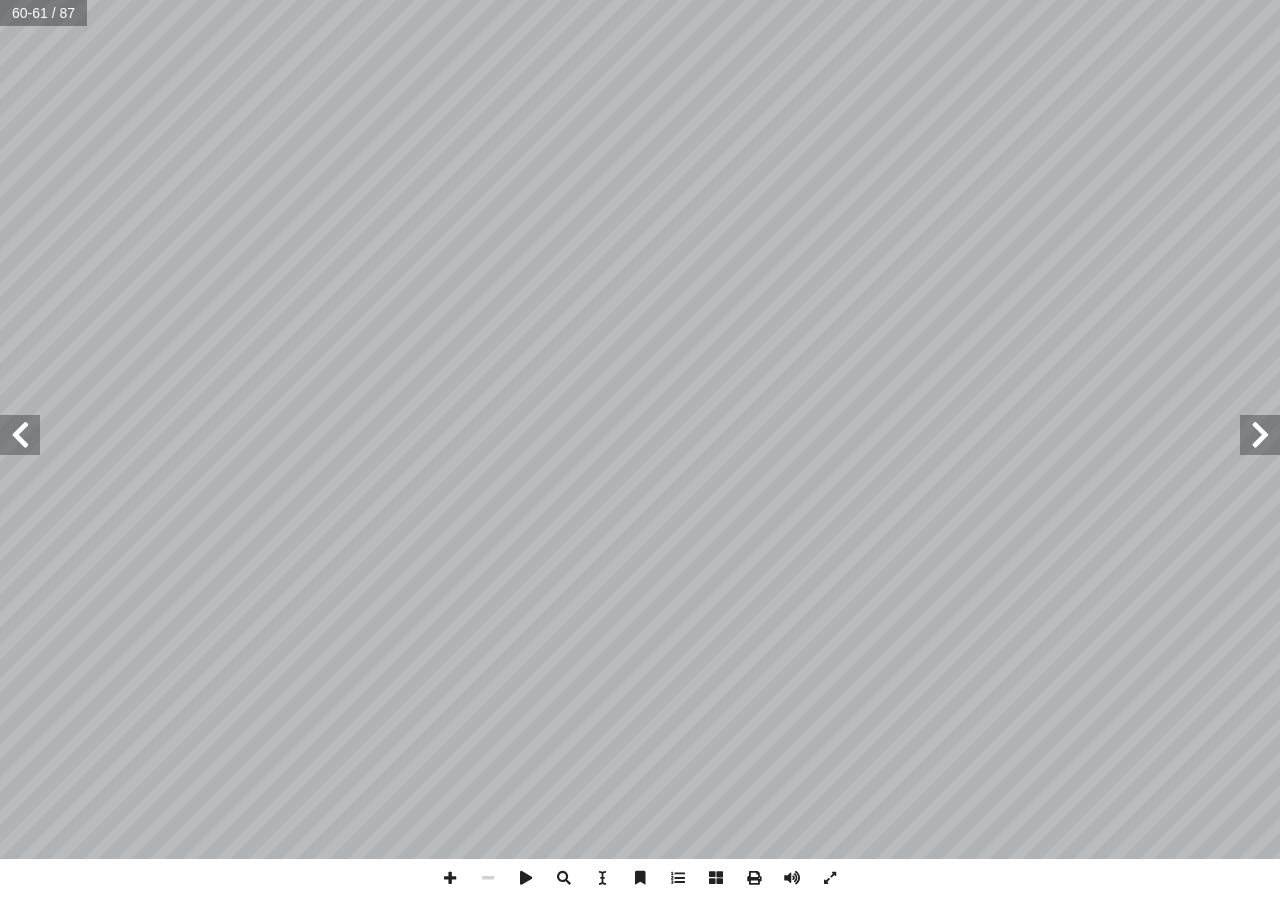 click at bounding box center (20, 435) 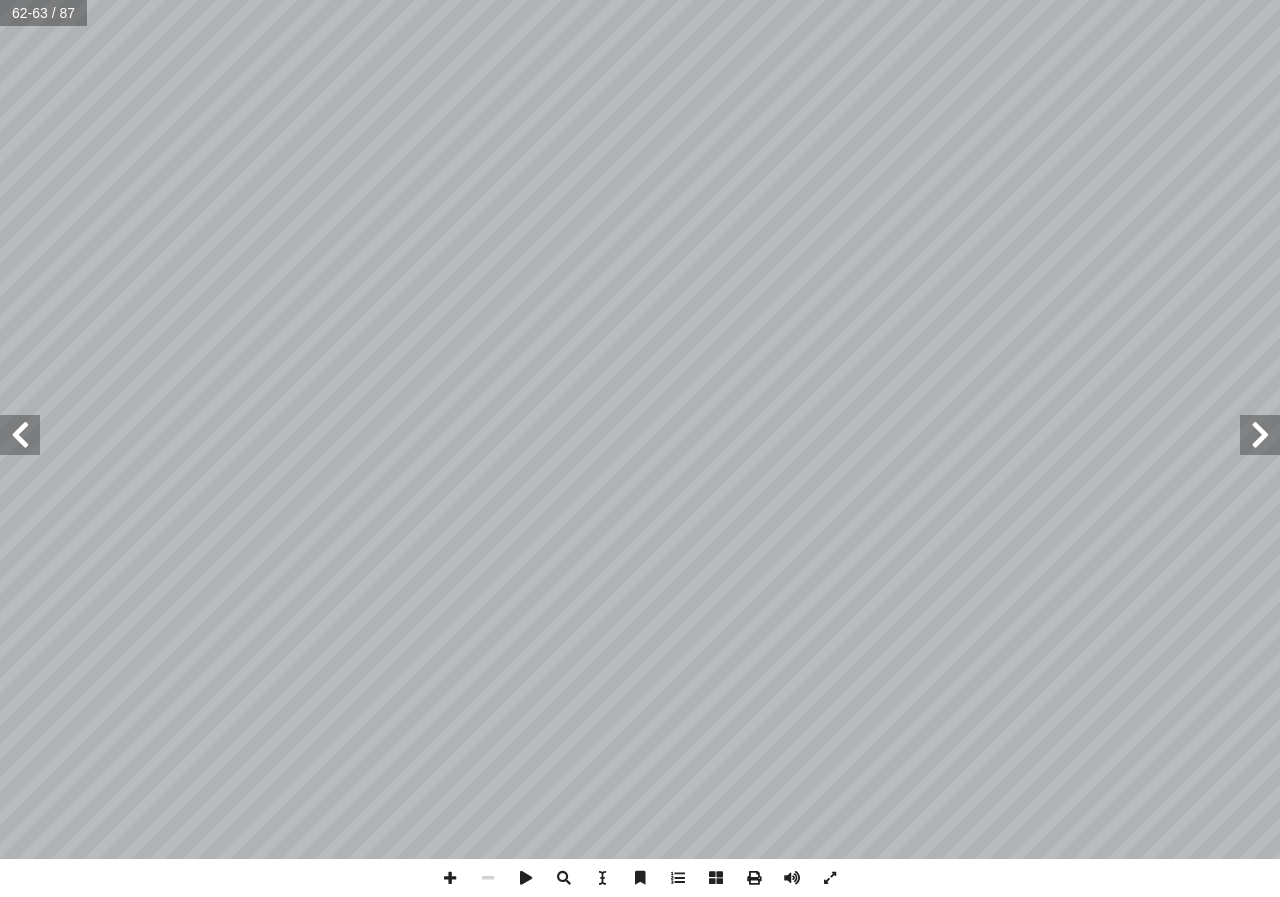 click at bounding box center [20, 435] 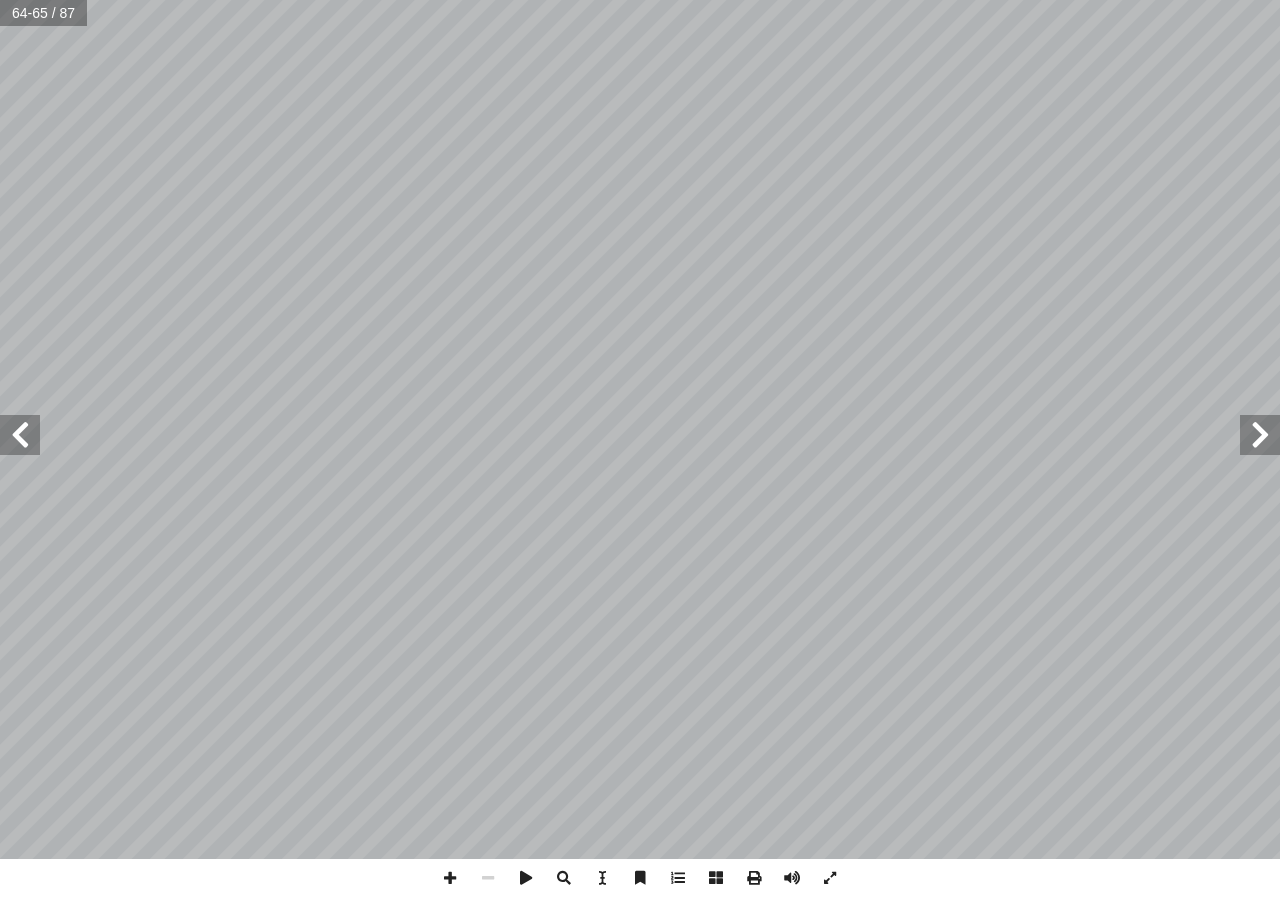 click at bounding box center [20, 435] 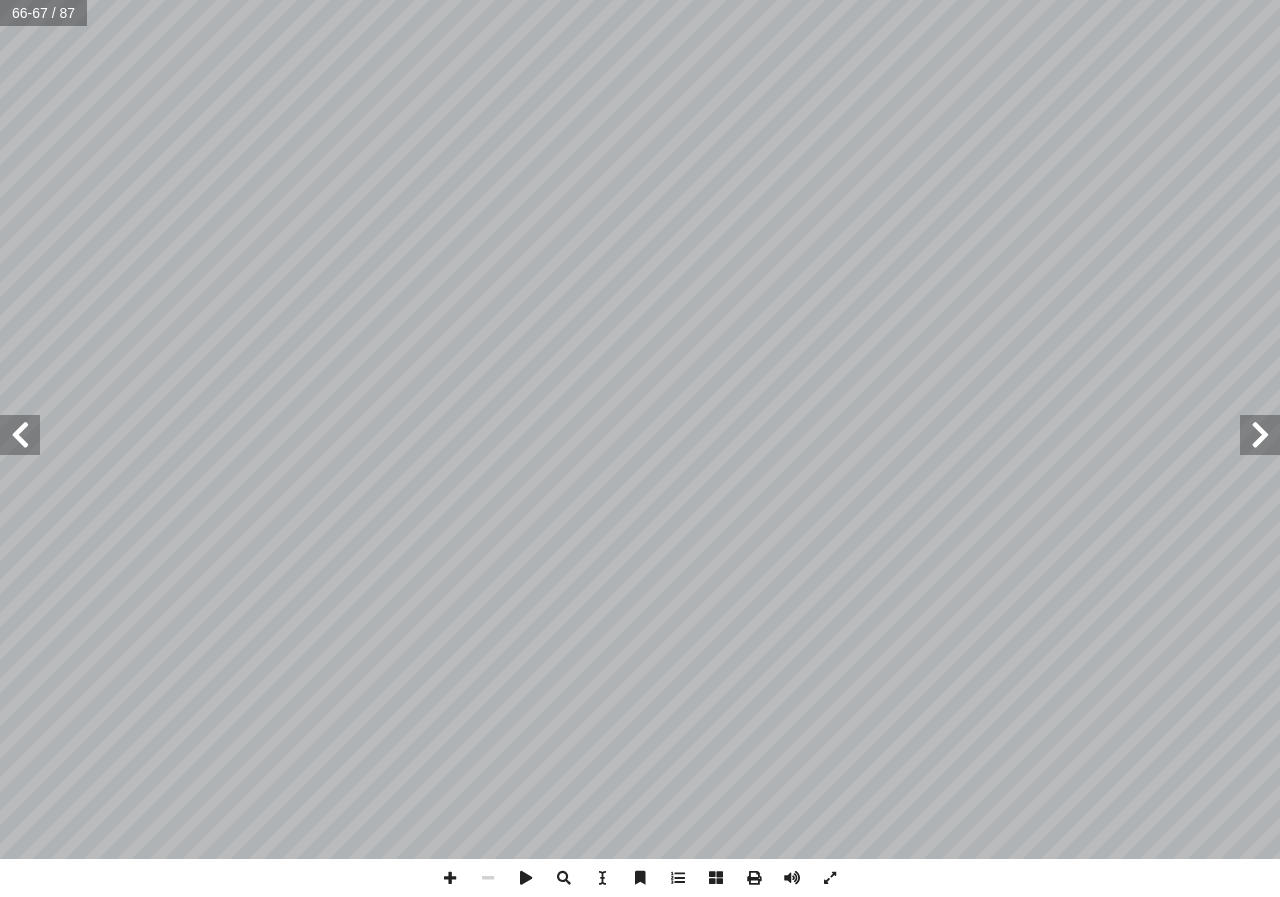 click at bounding box center (20, 435) 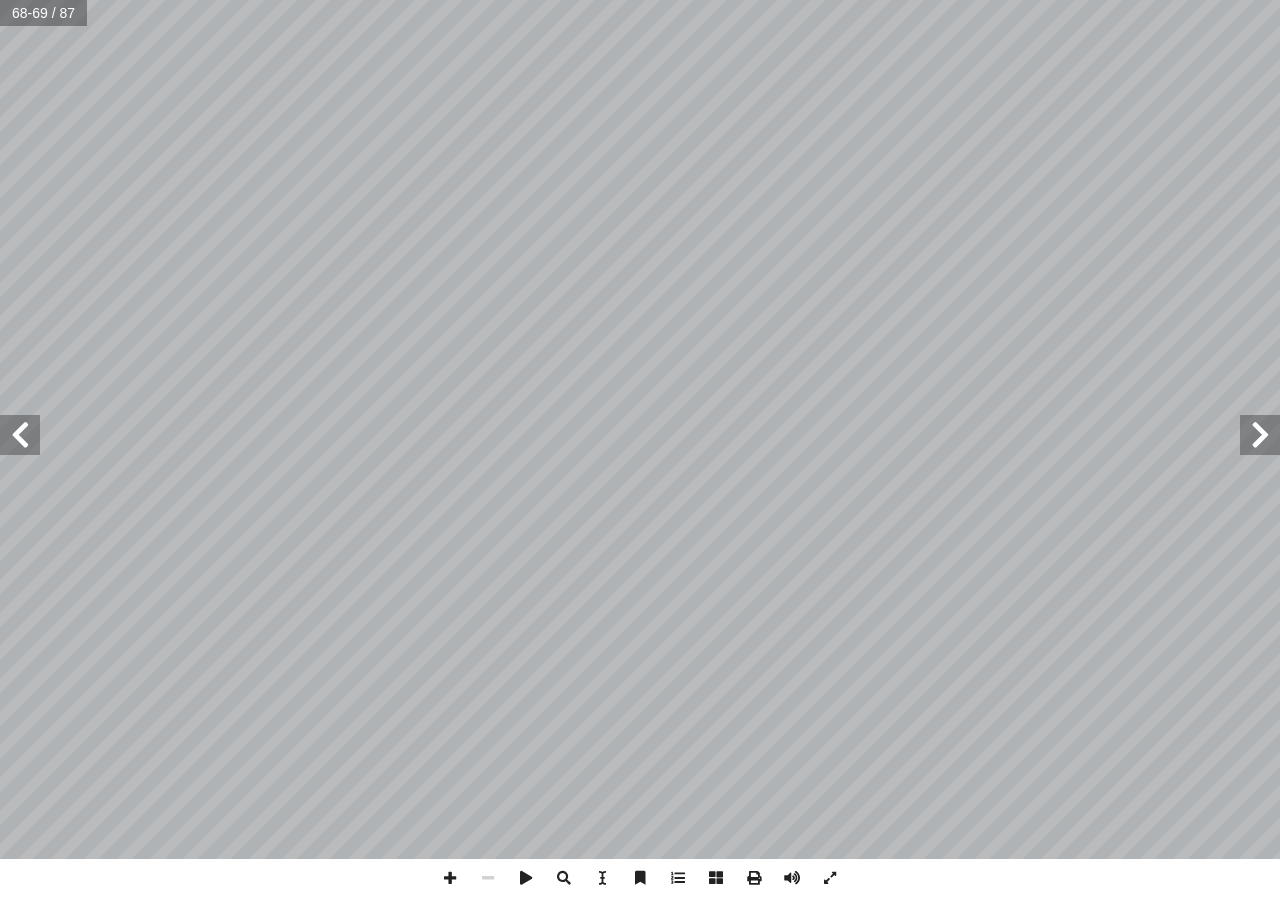 click at bounding box center (20, 435) 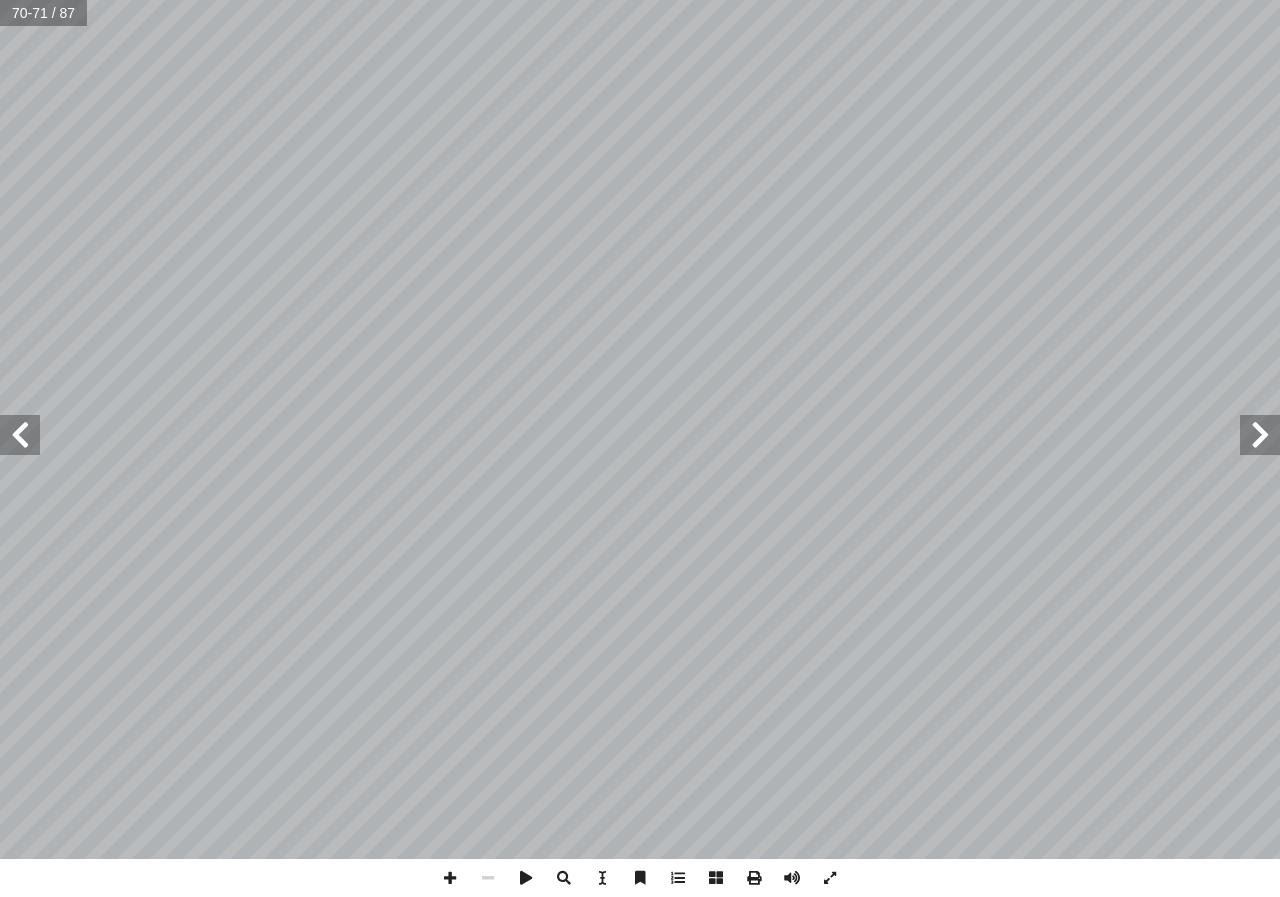 click at bounding box center (20, 435) 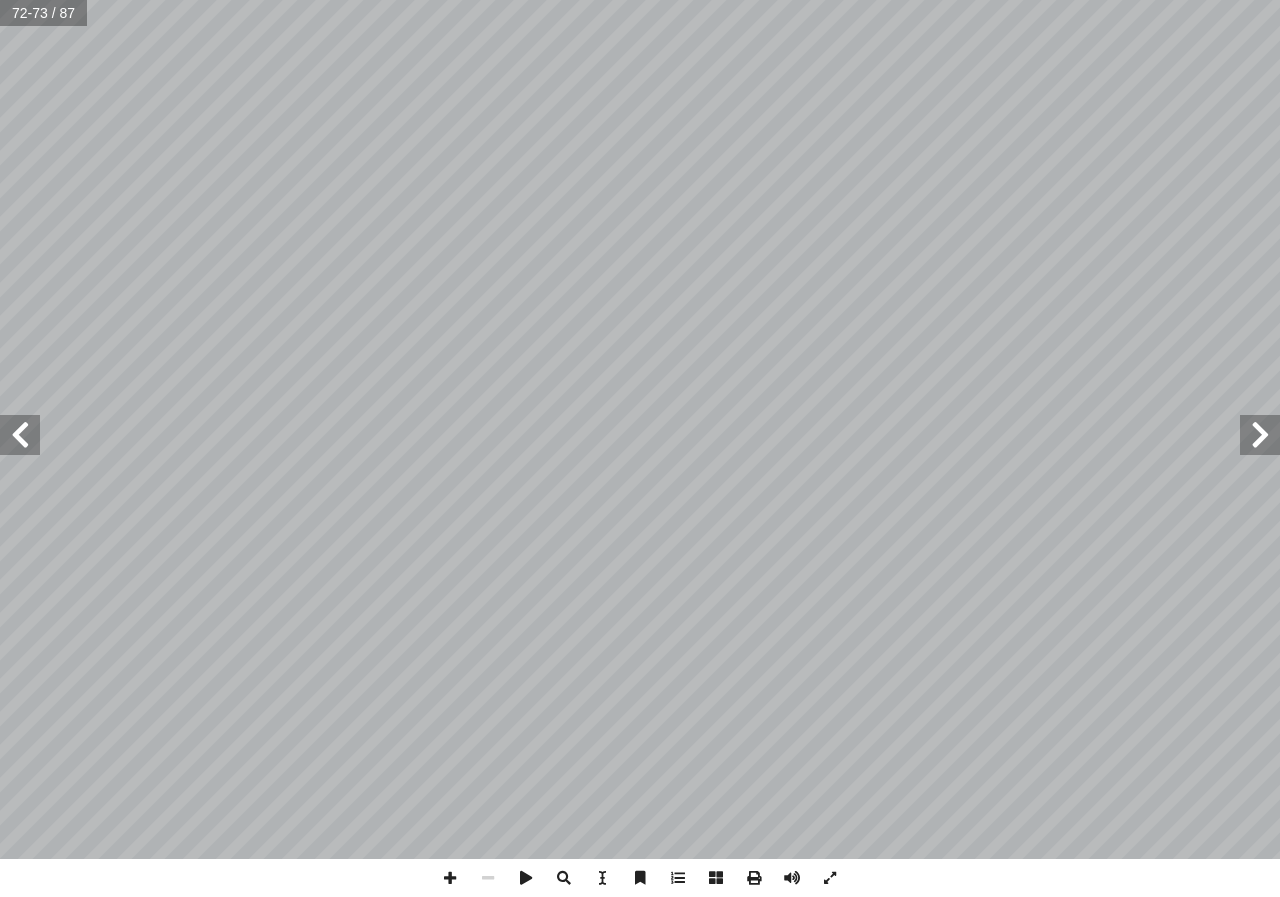 click at bounding box center (20, 435) 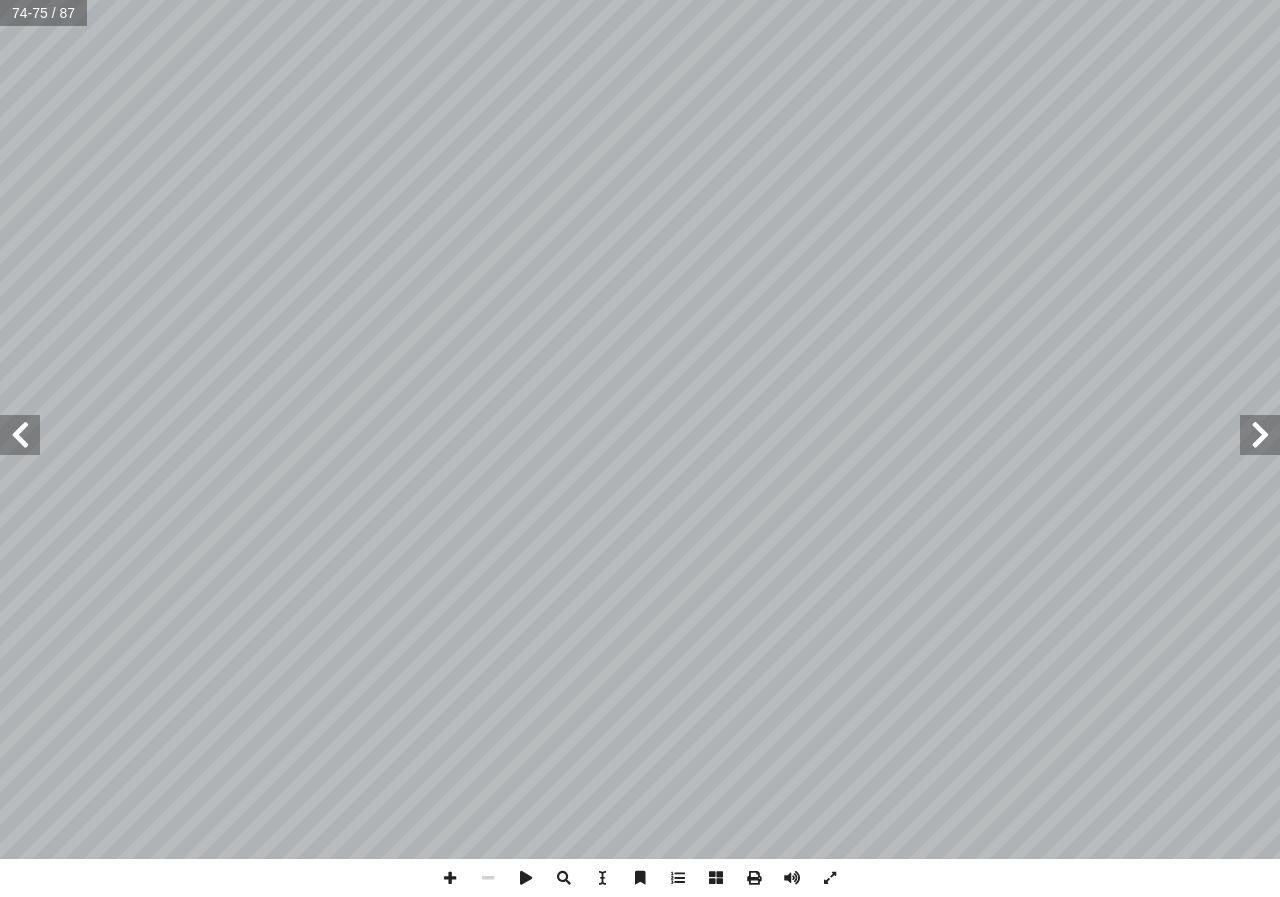 click at bounding box center (20, 435) 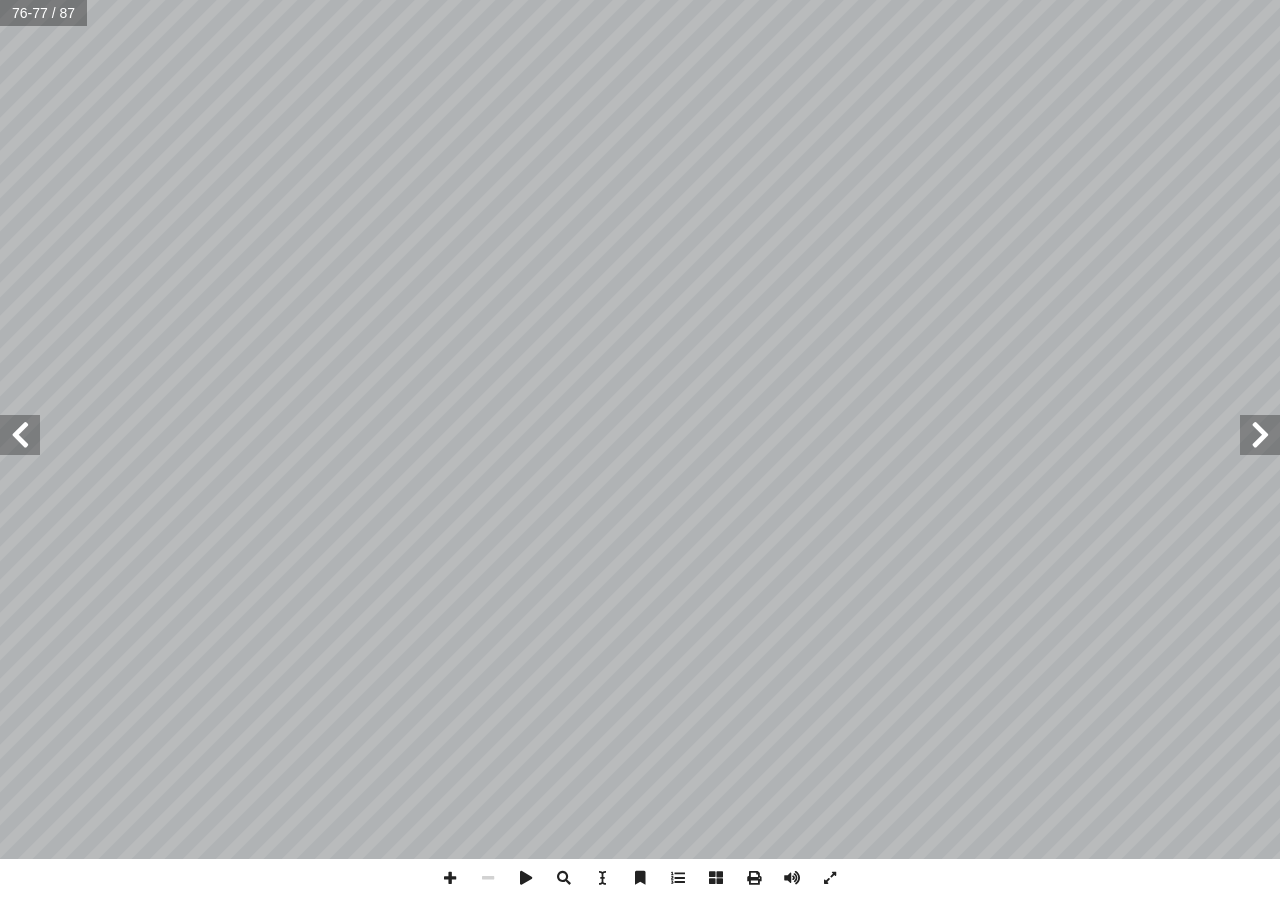 click at bounding box center [20, 435] 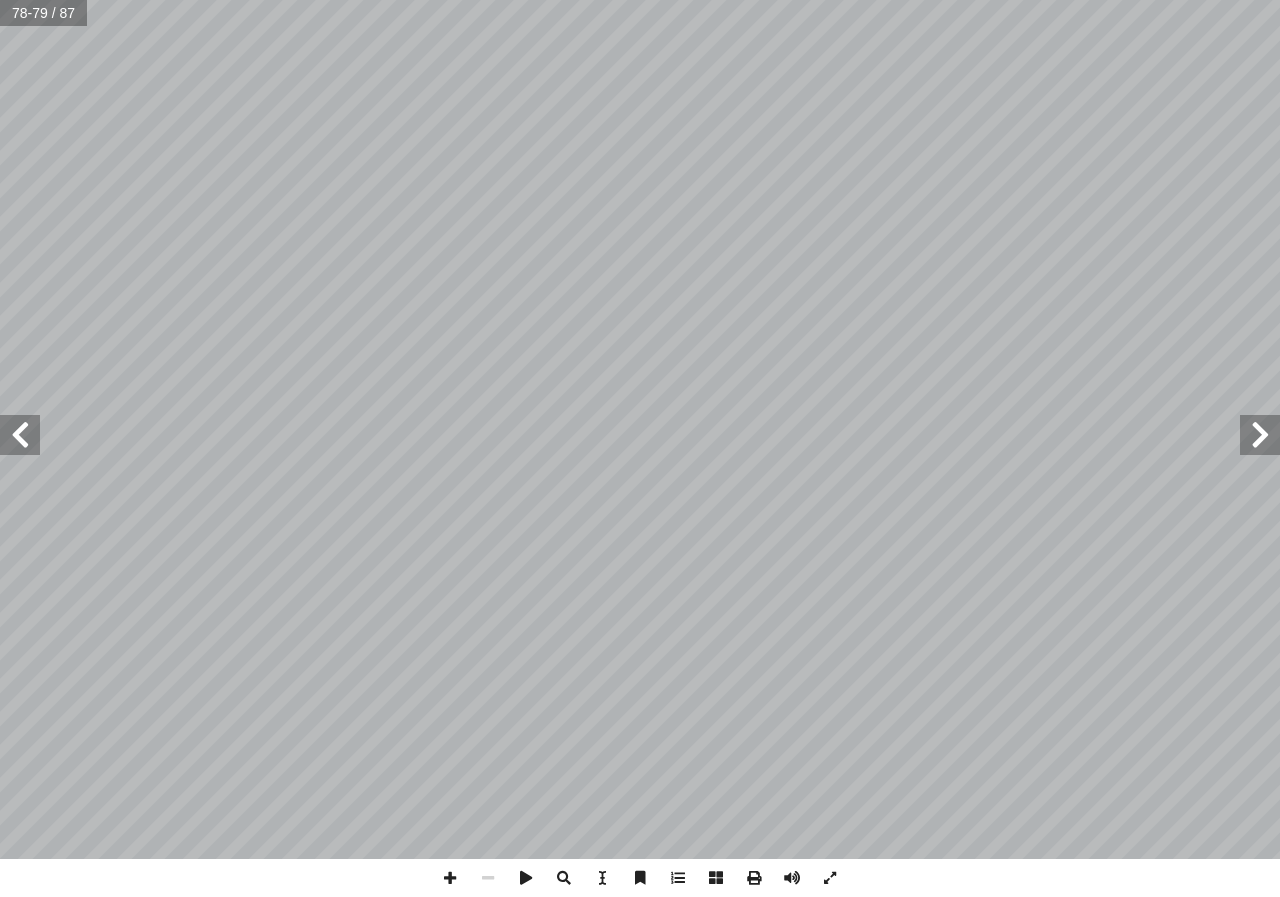 click at bounding box center (1260, 435) 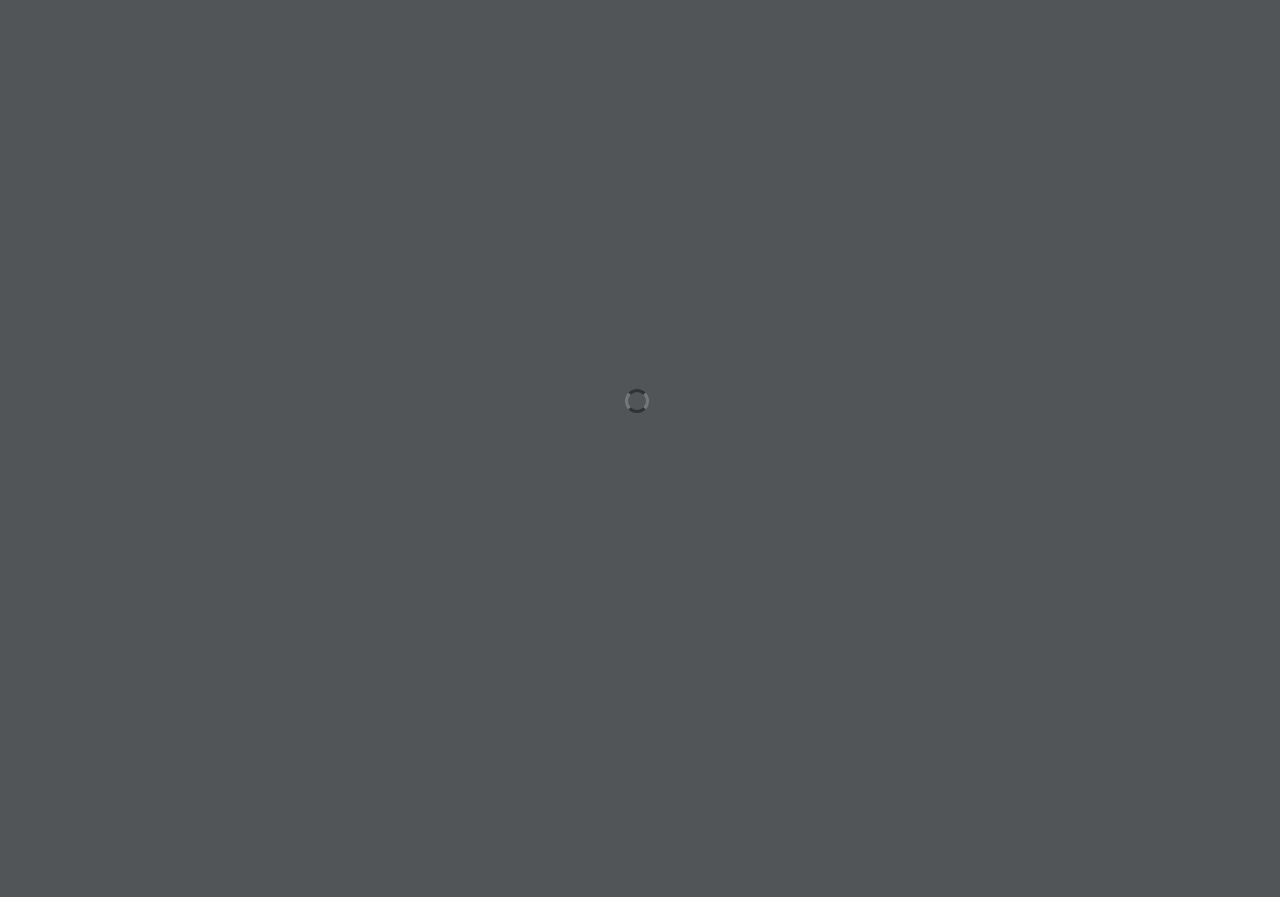 scroll, scrollTop: 0, scrollLeft: 0, axis: both 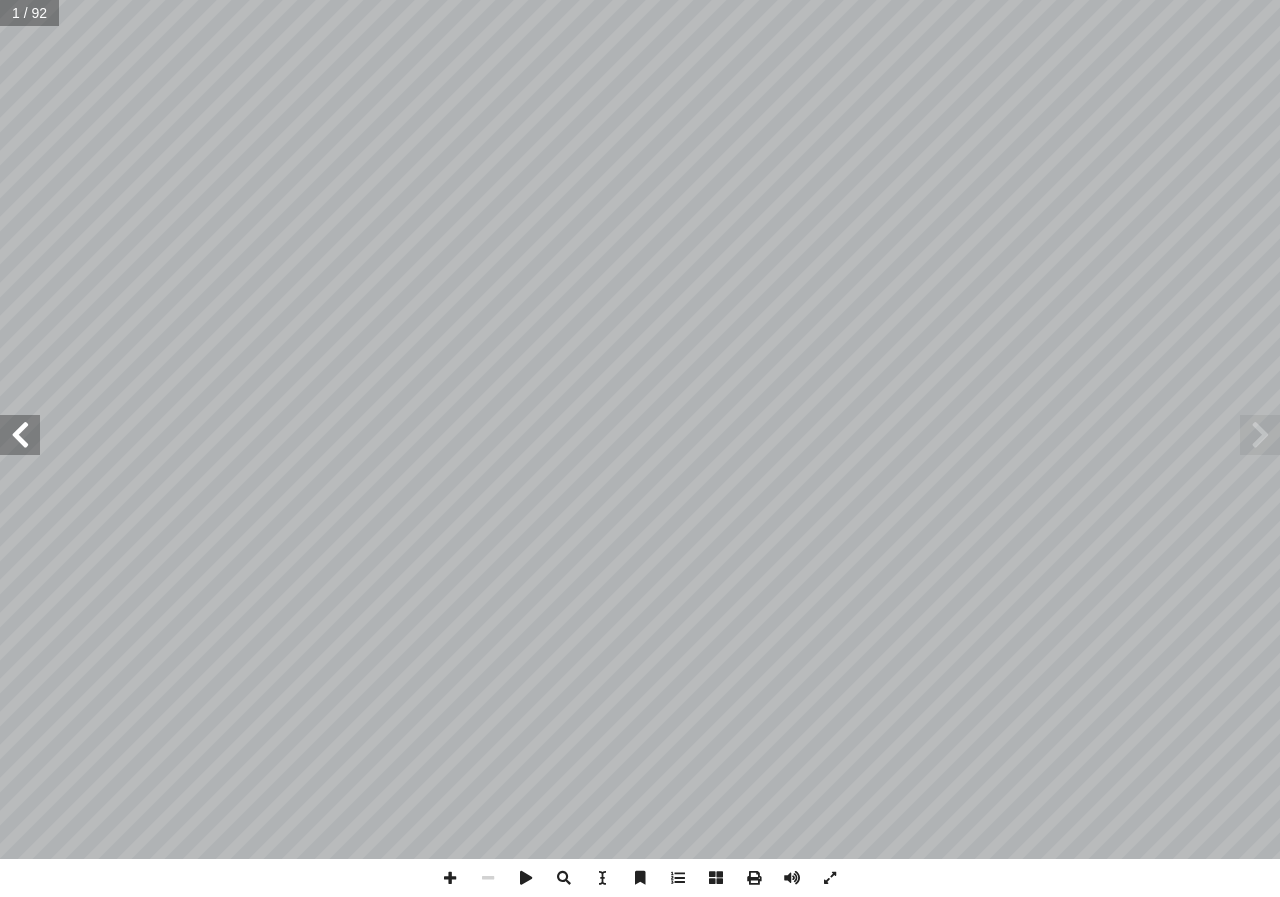 click at bounding box center (20, 435) 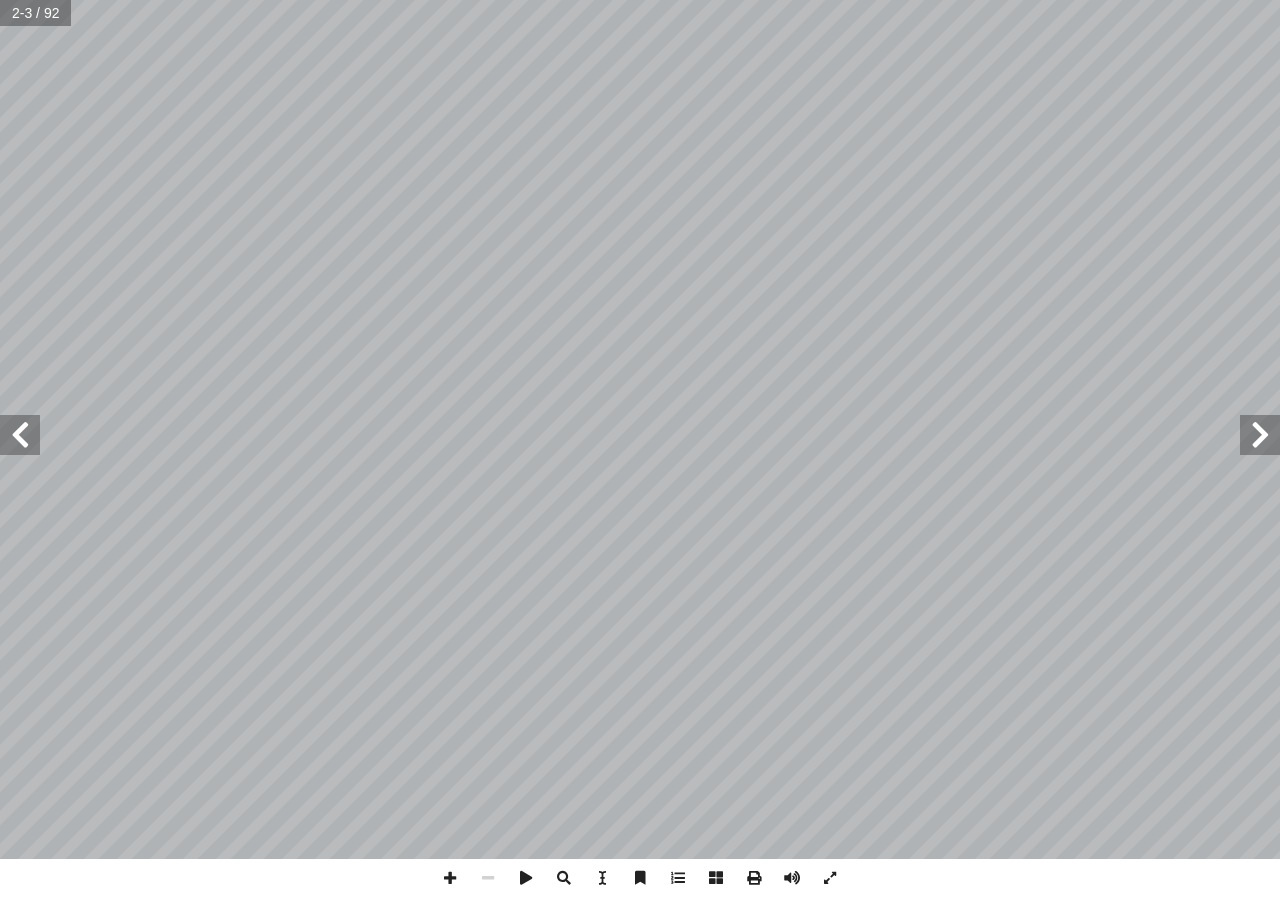 click at bounding box center [20, 435] 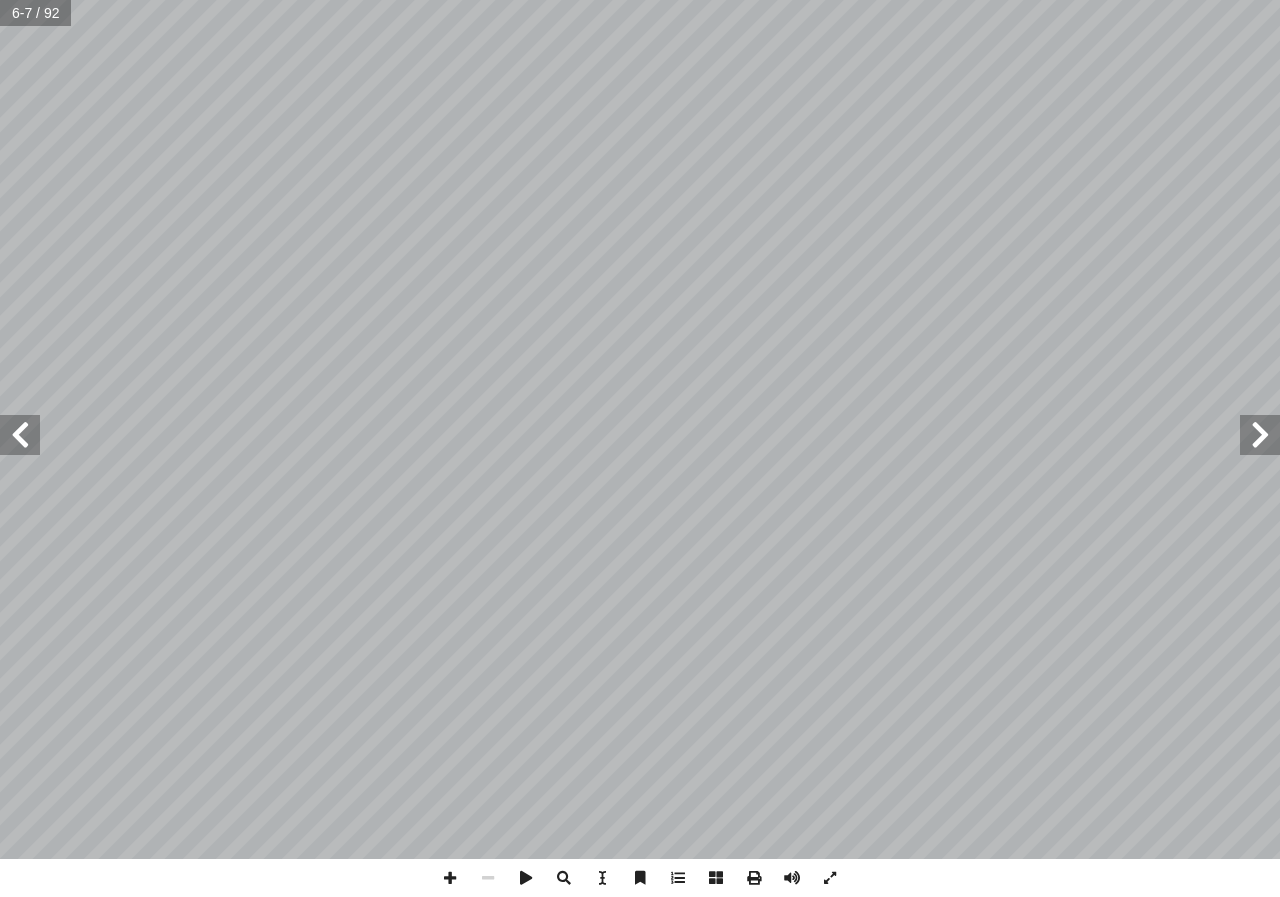 click at bounding box center (20, 435) 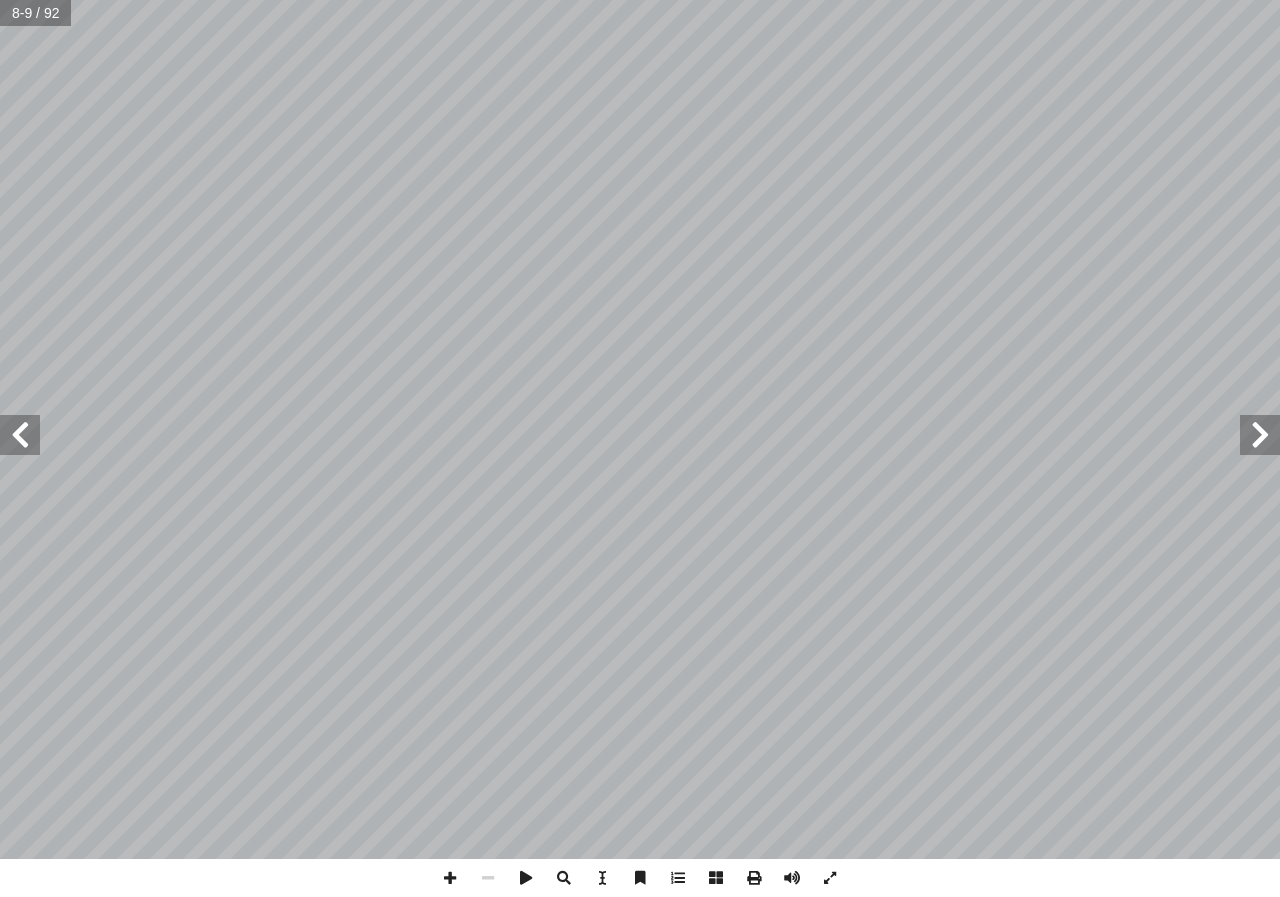 click at bounding box center (20, 435) 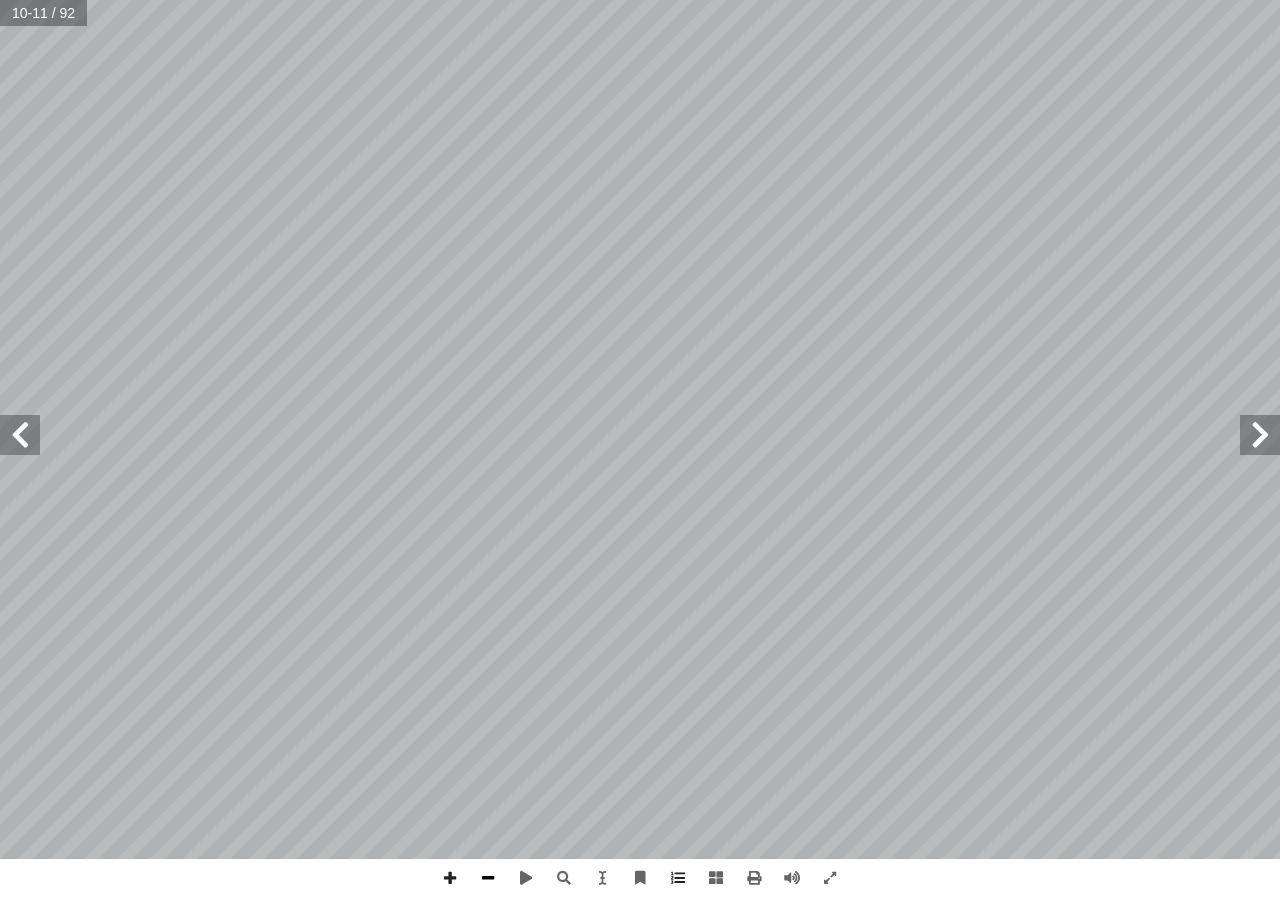 click at bounding box center [488, 878] 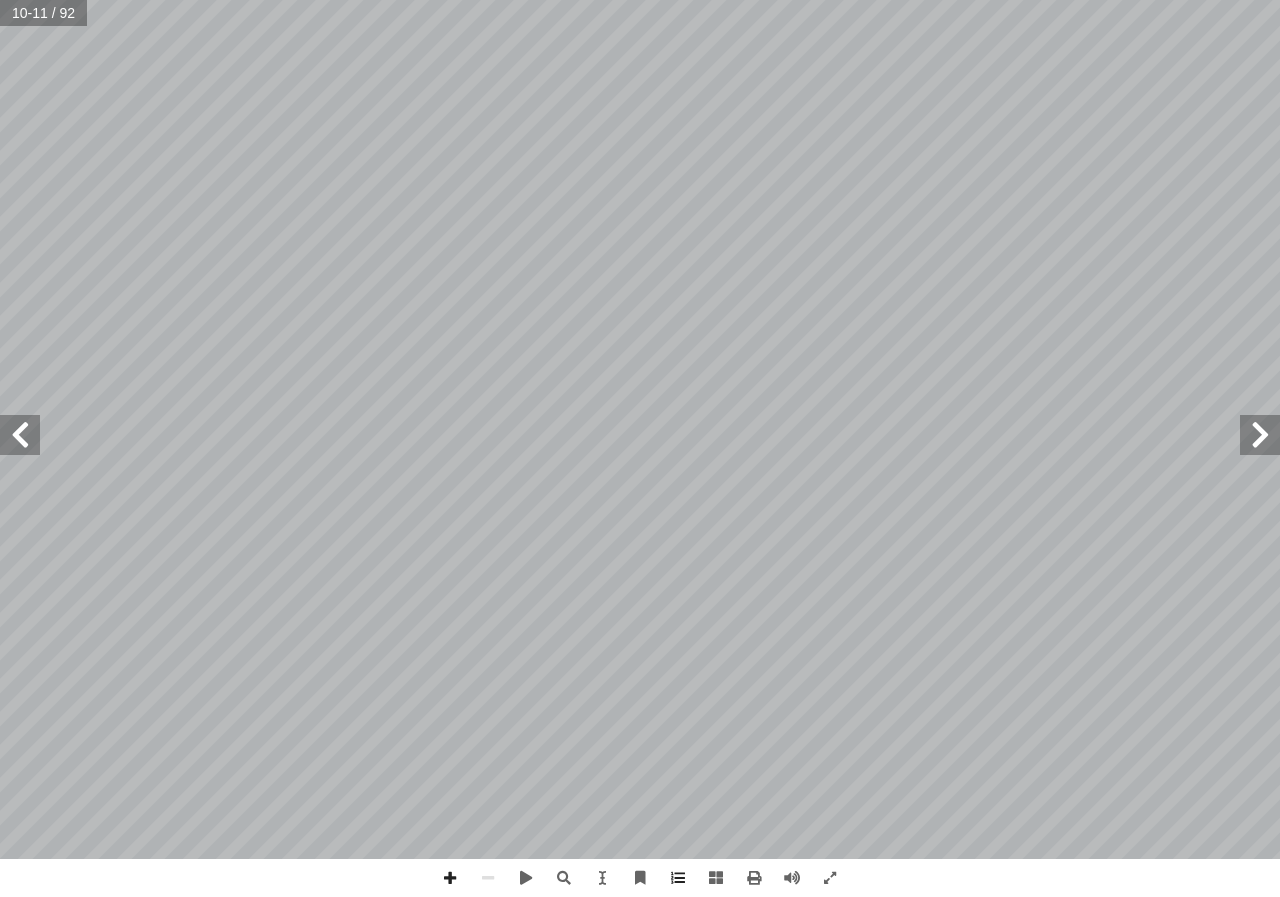 click at bounding box center (20, 435) 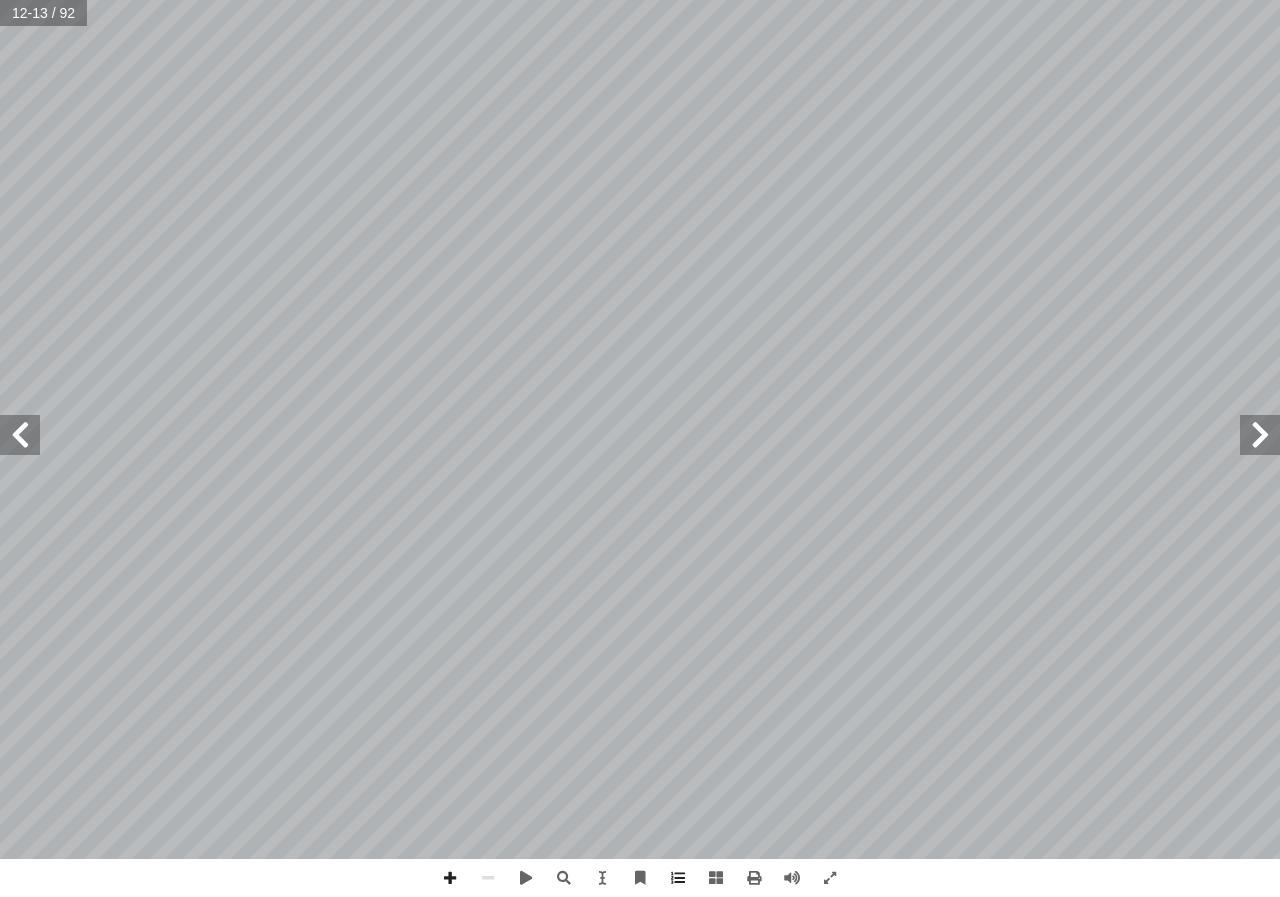 click at bounding box center (20, 435) 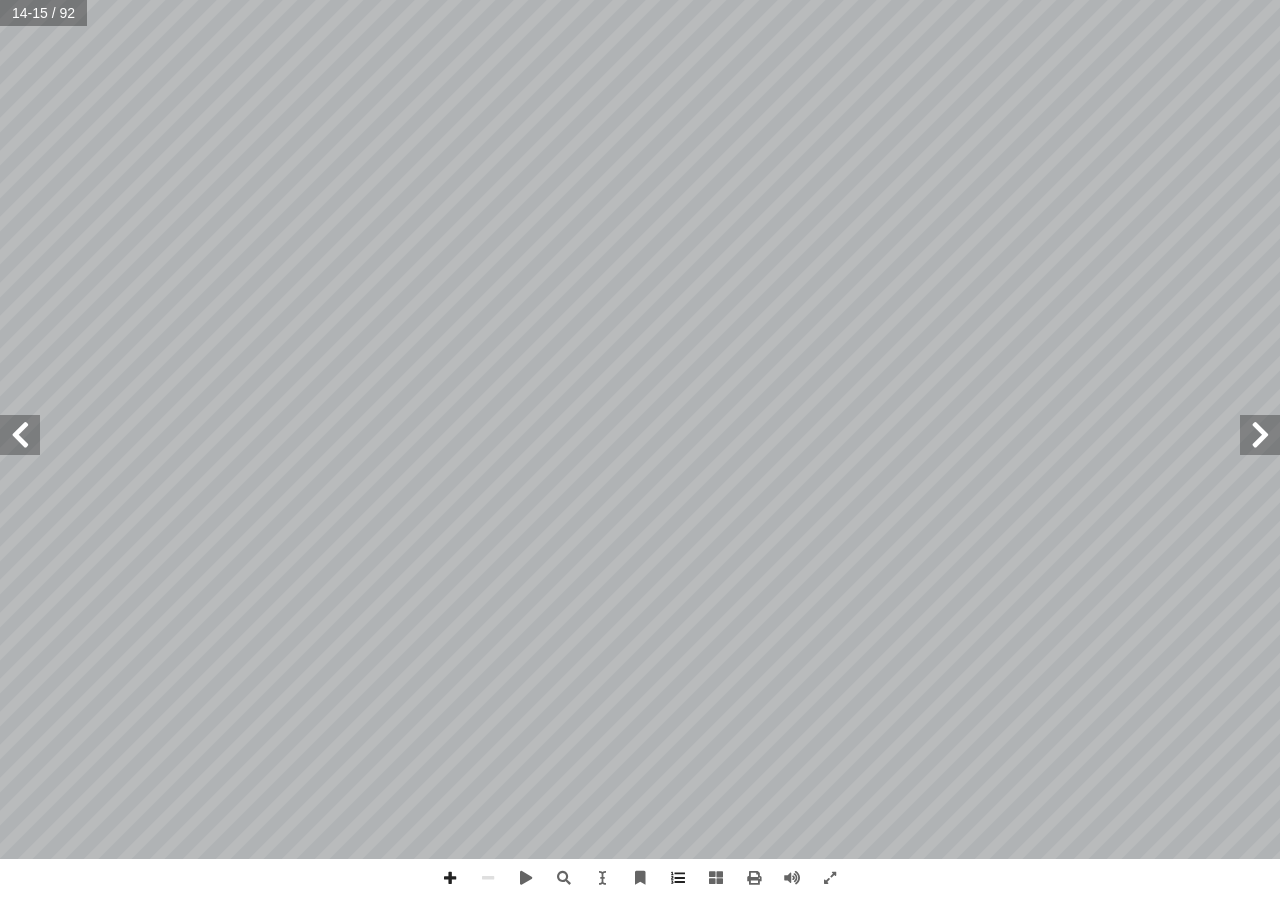 click at bounding box center [1260, 435] 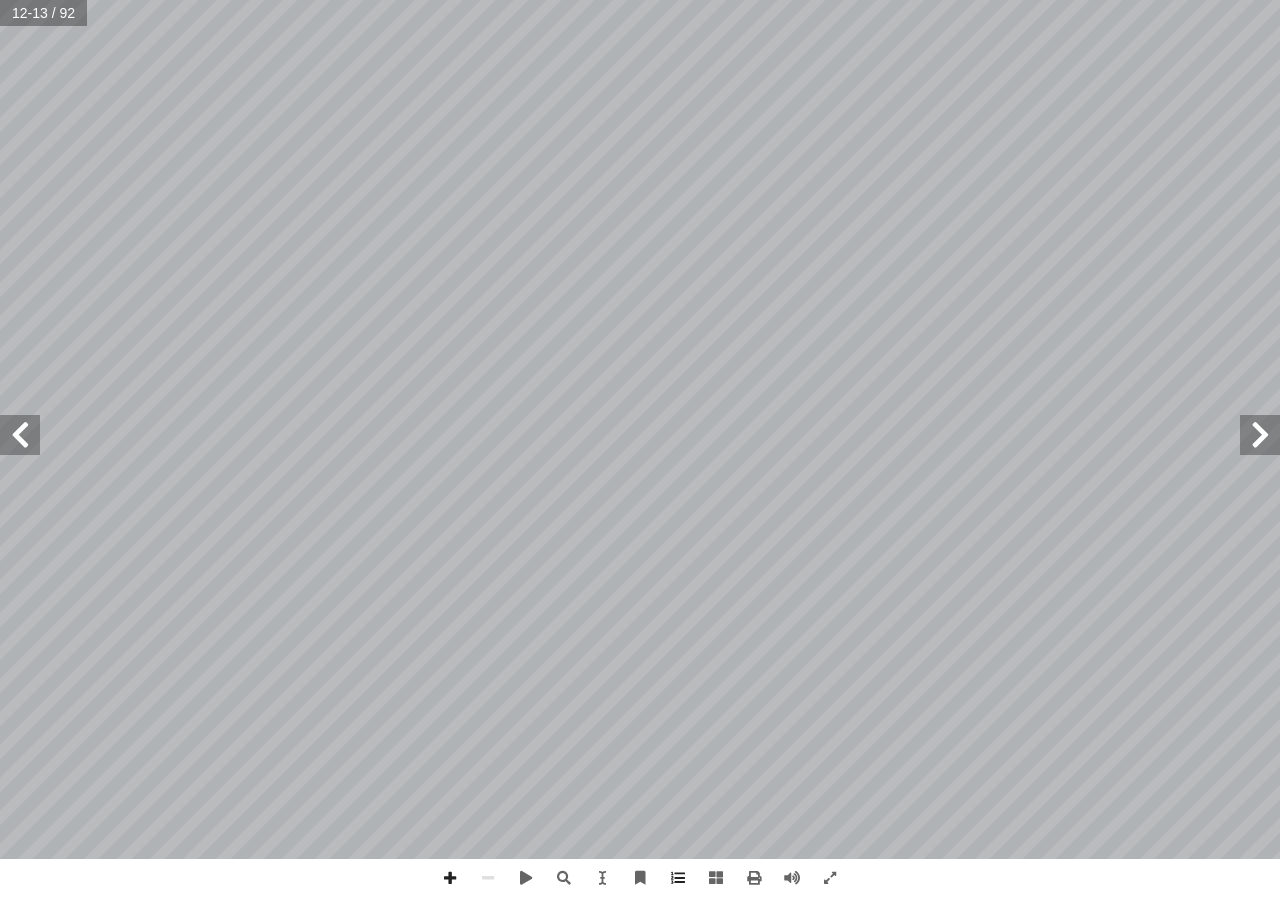 click at bounding box center (20, 435) 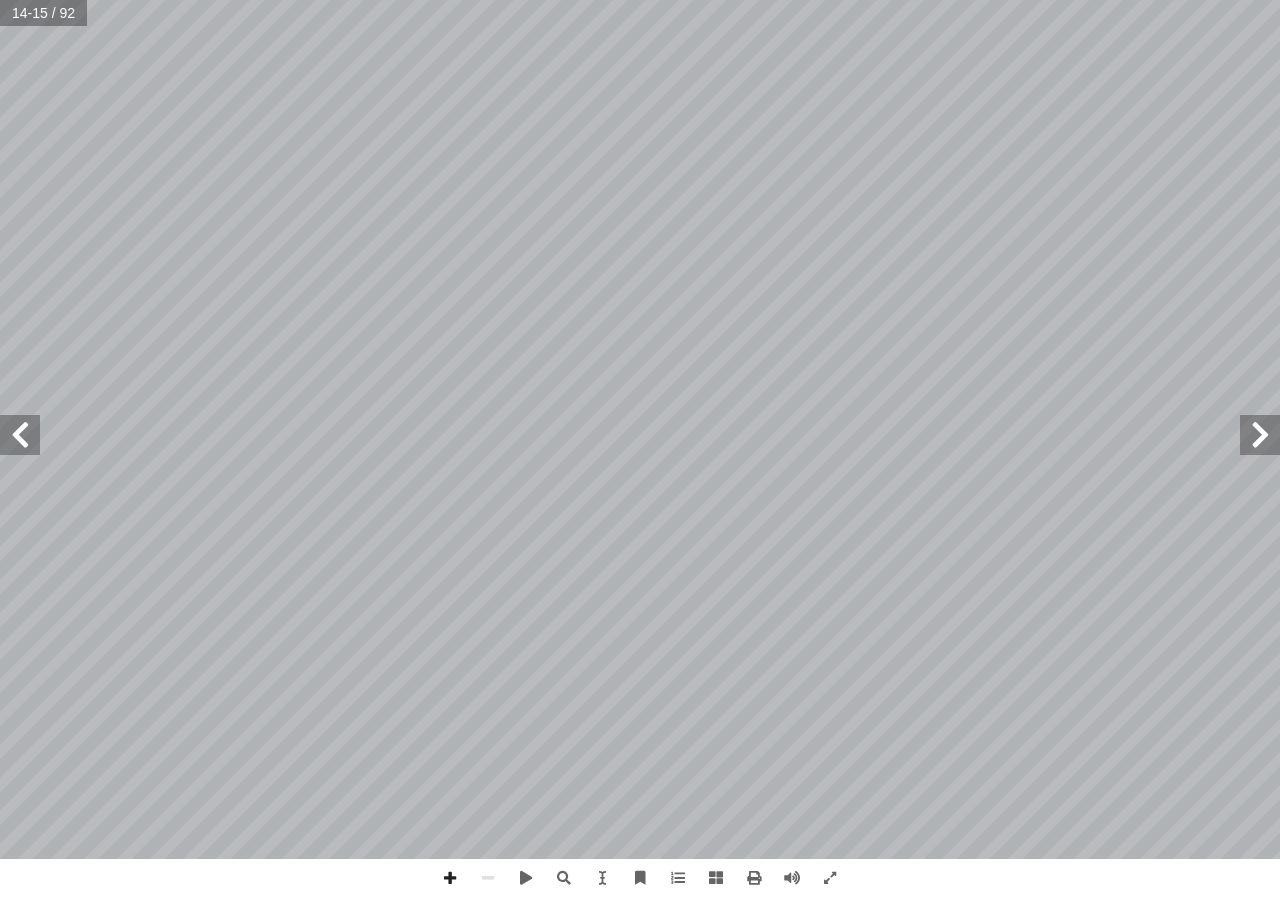 click at bounding box center [20, 435] 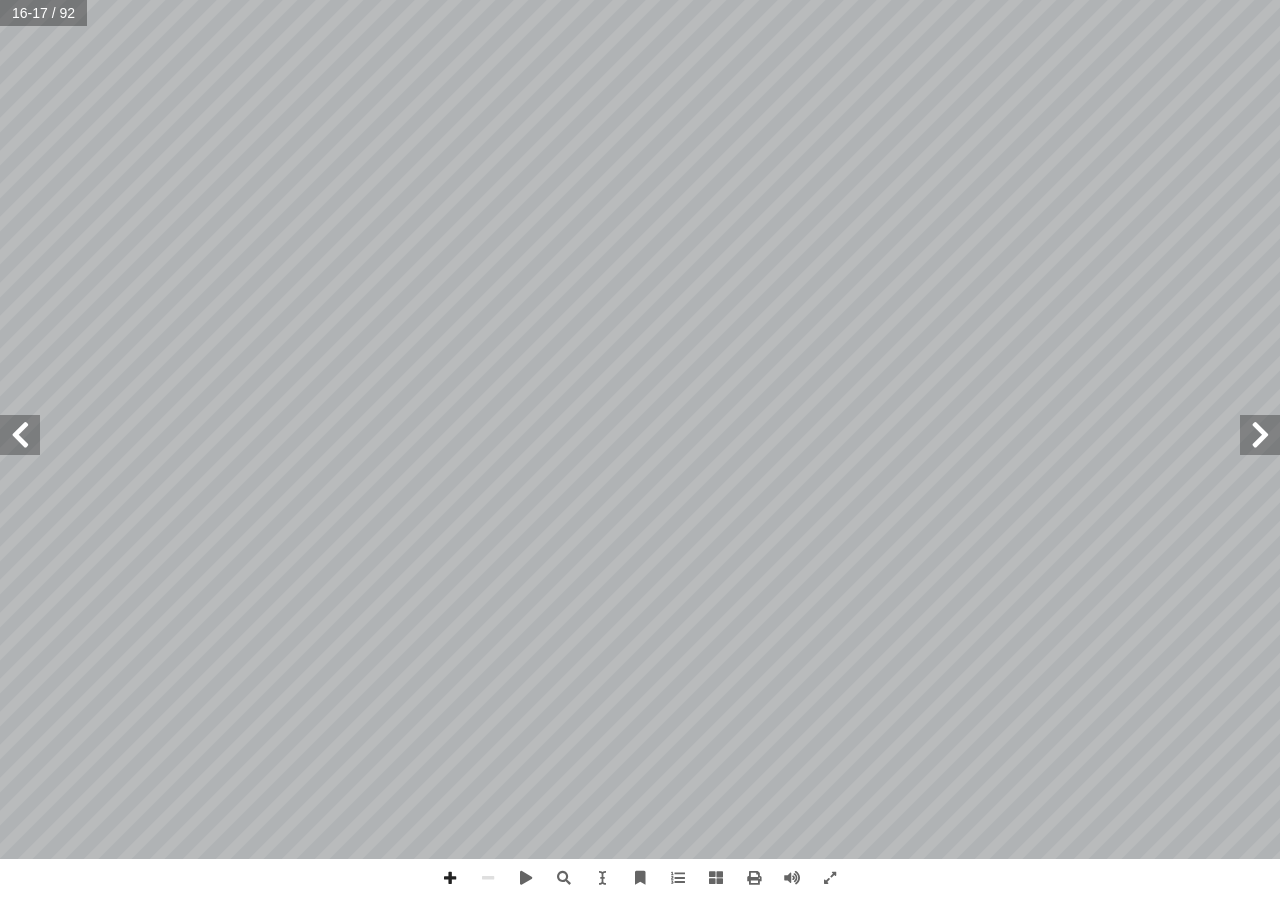 click at bounding box center (20, 435) 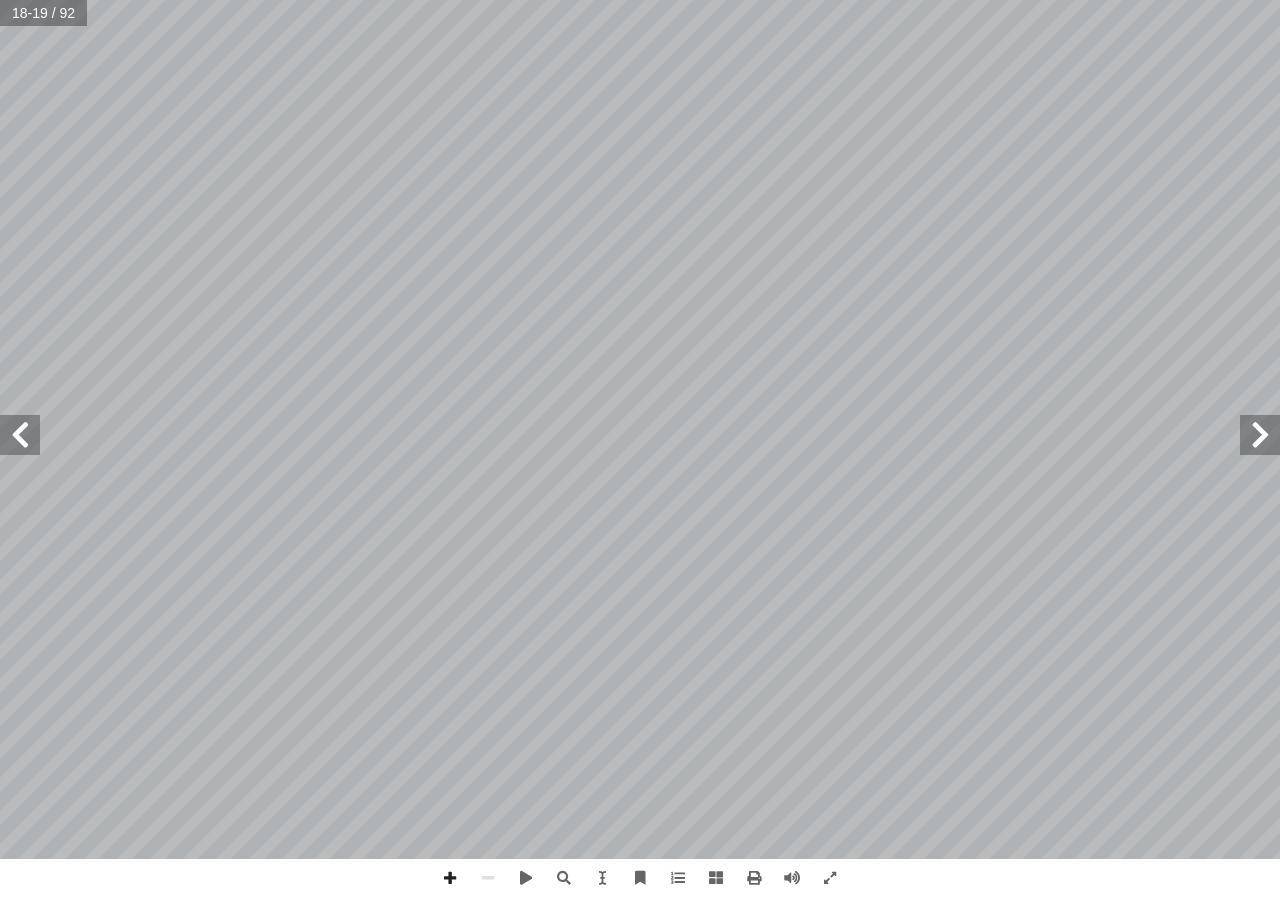 click at bounding box center [20, 435] 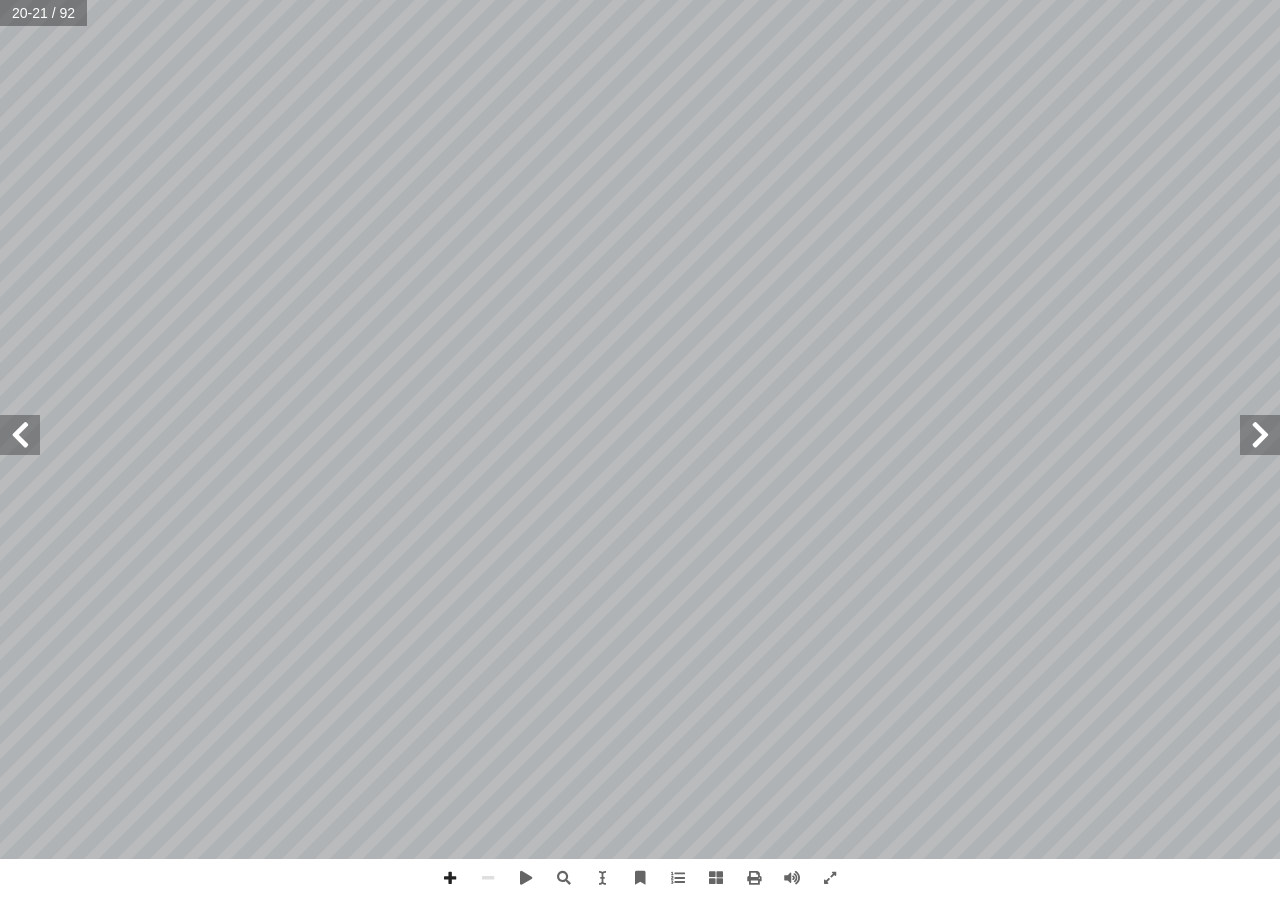 click at bounding box center [20, 435] 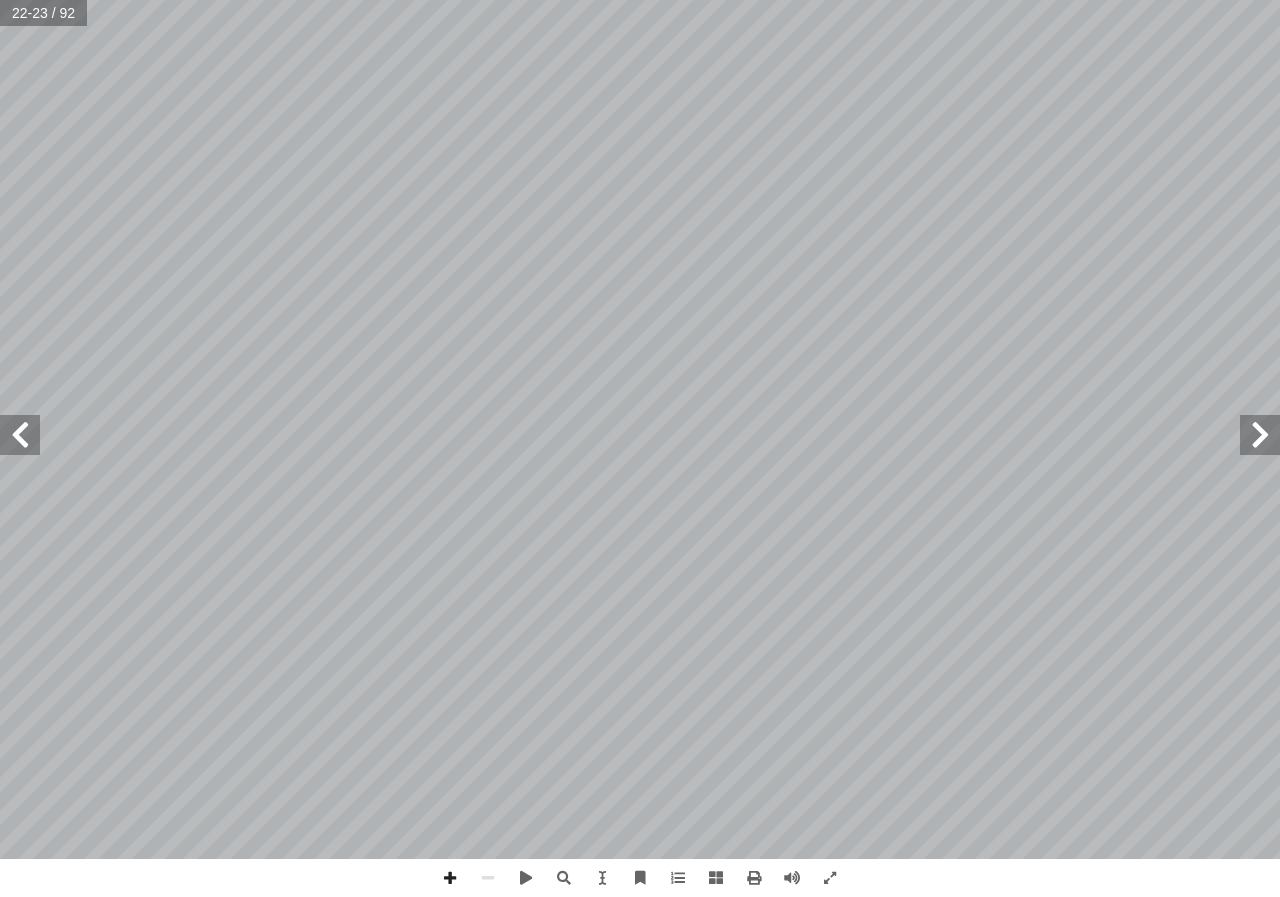 click at bounding box center (20, 435) 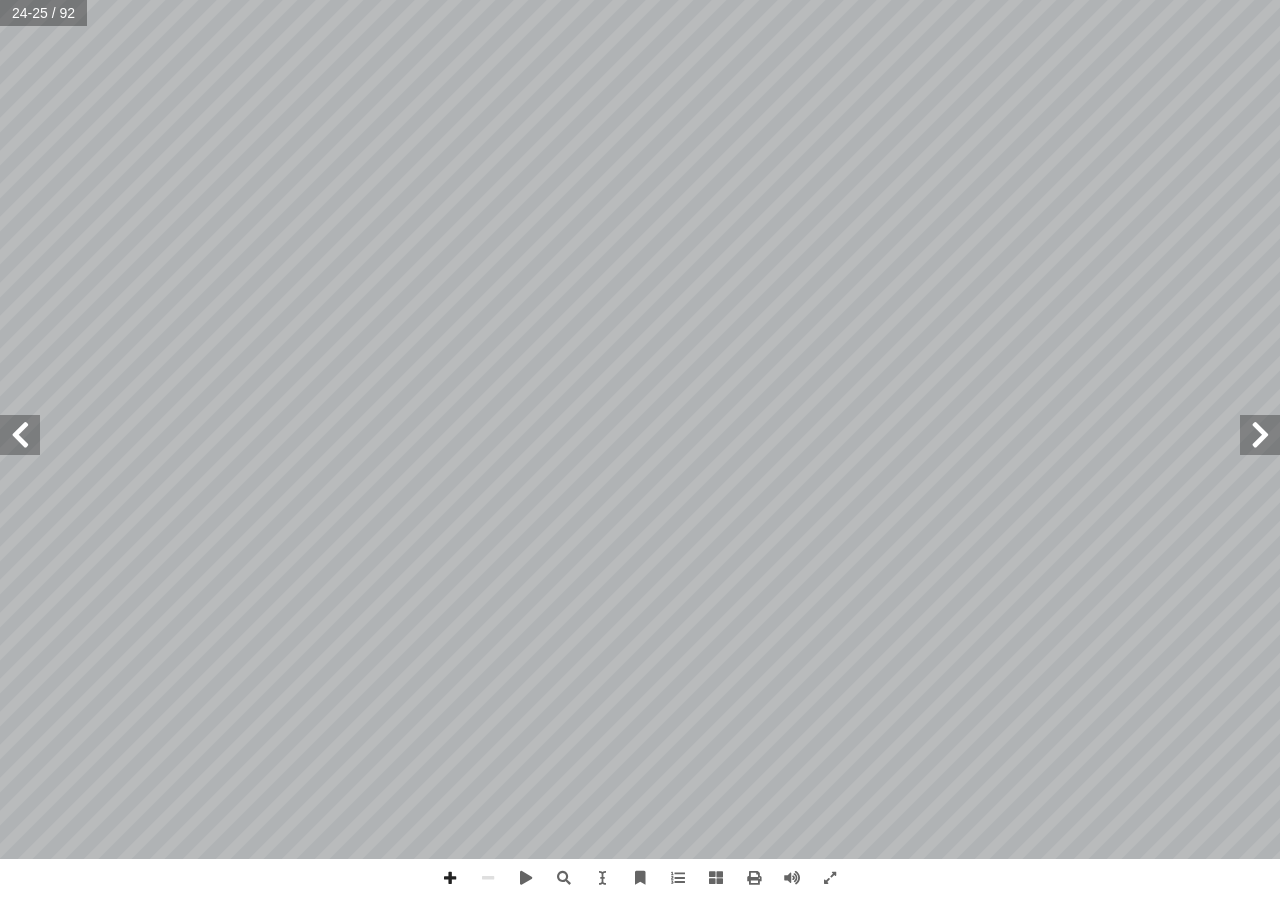 click at bounding box center (20, 435) 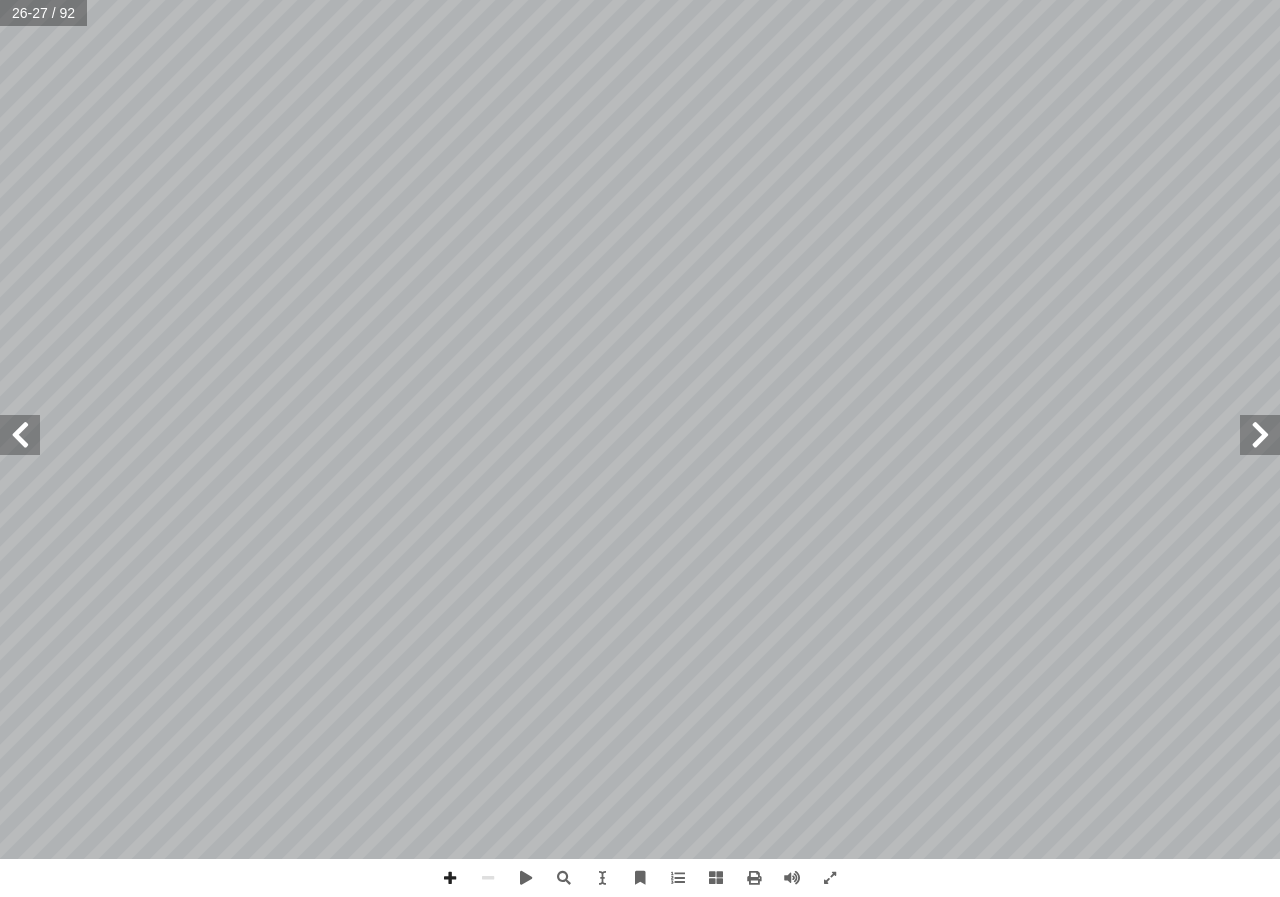 click at bounding box center [20, 435] 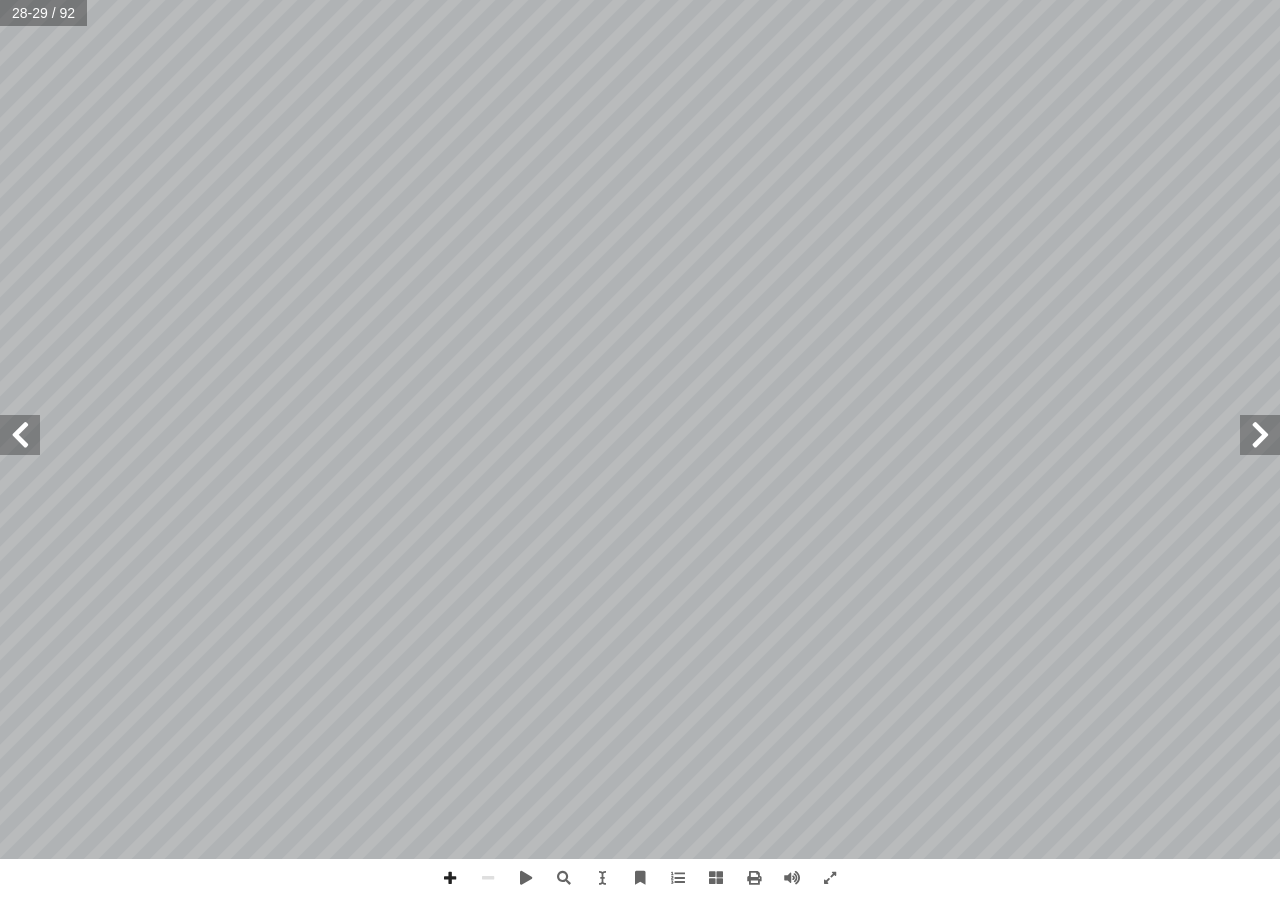 click at bounding box center (20, 435) 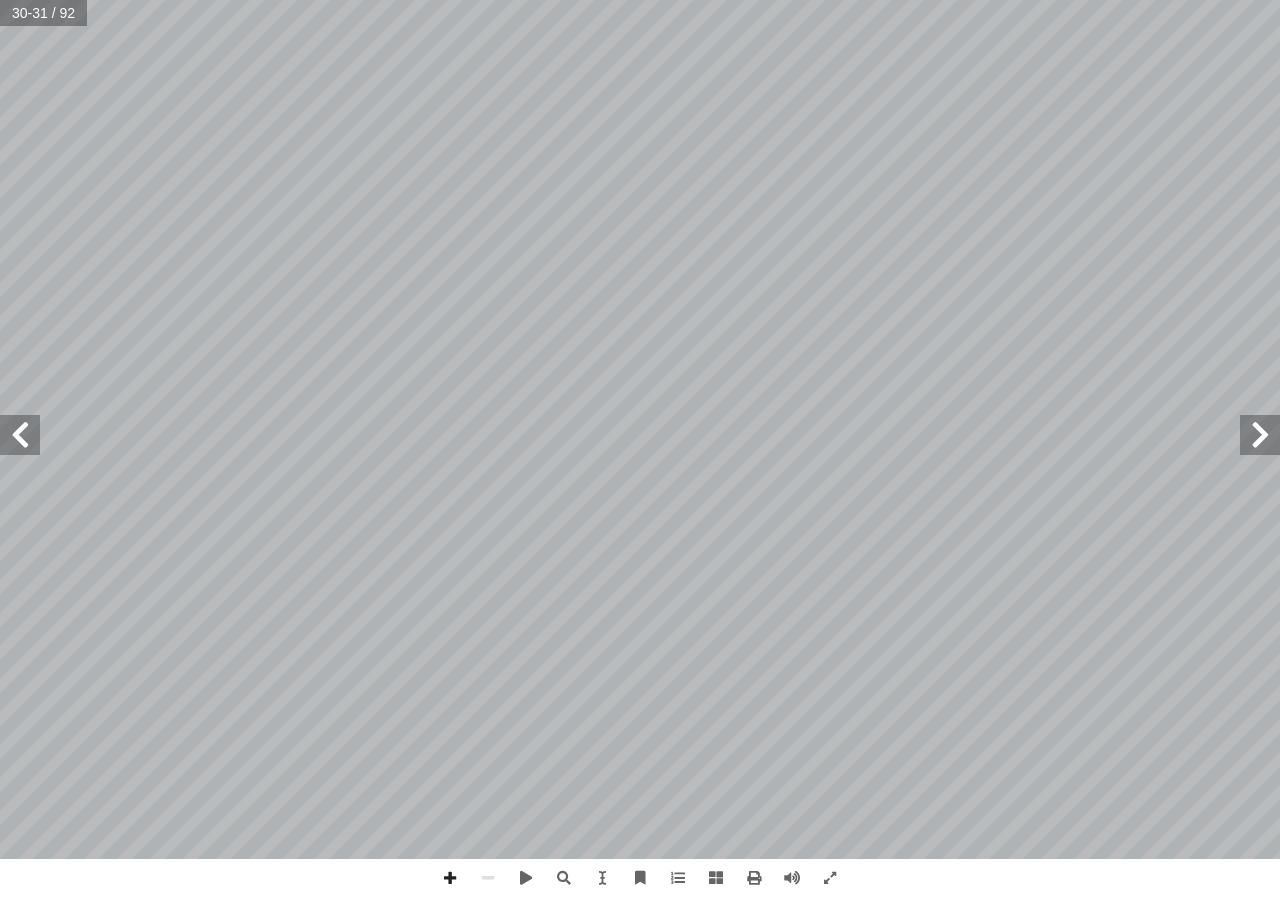 click at bounding box center (20, 435) 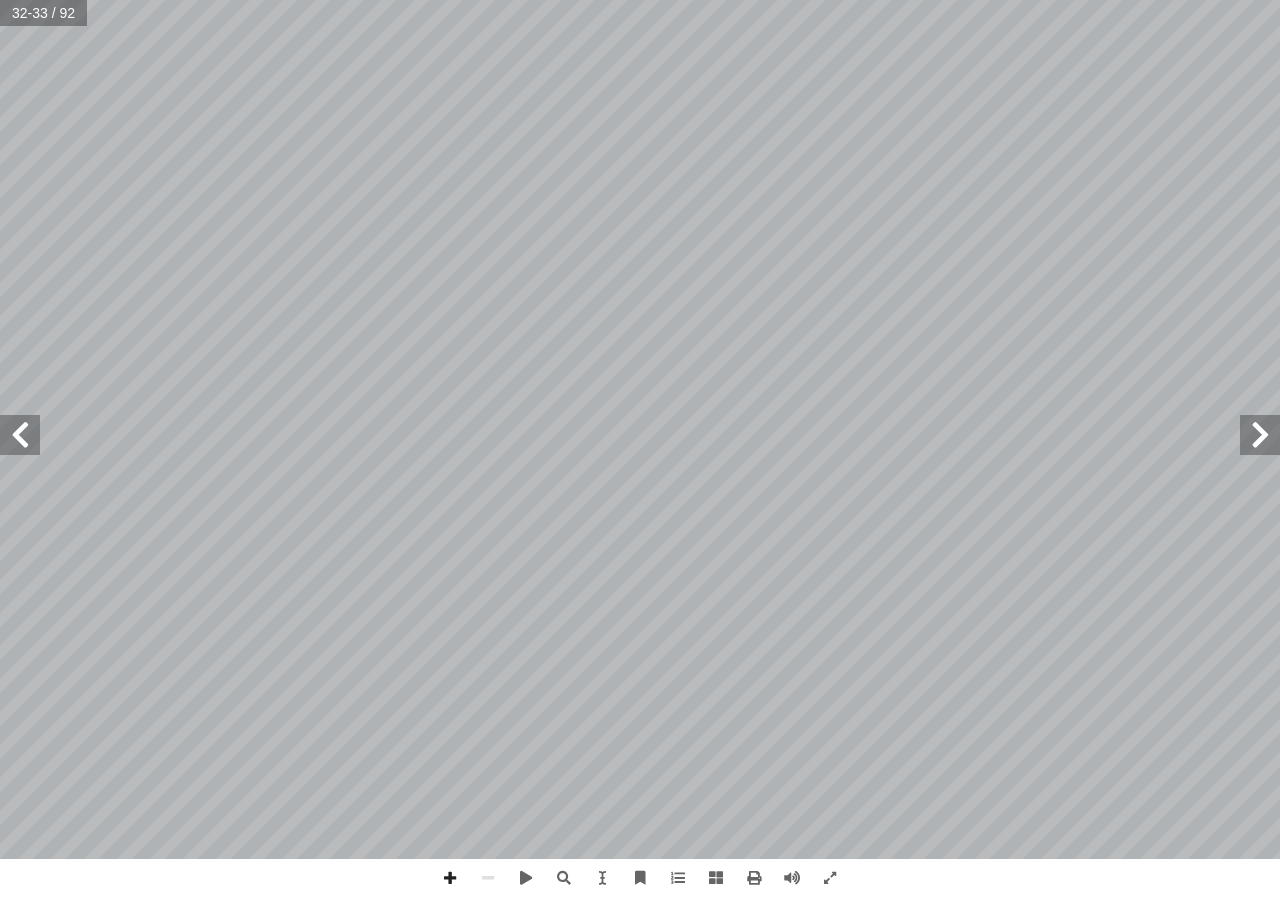 click at bounding box center (20, 435) 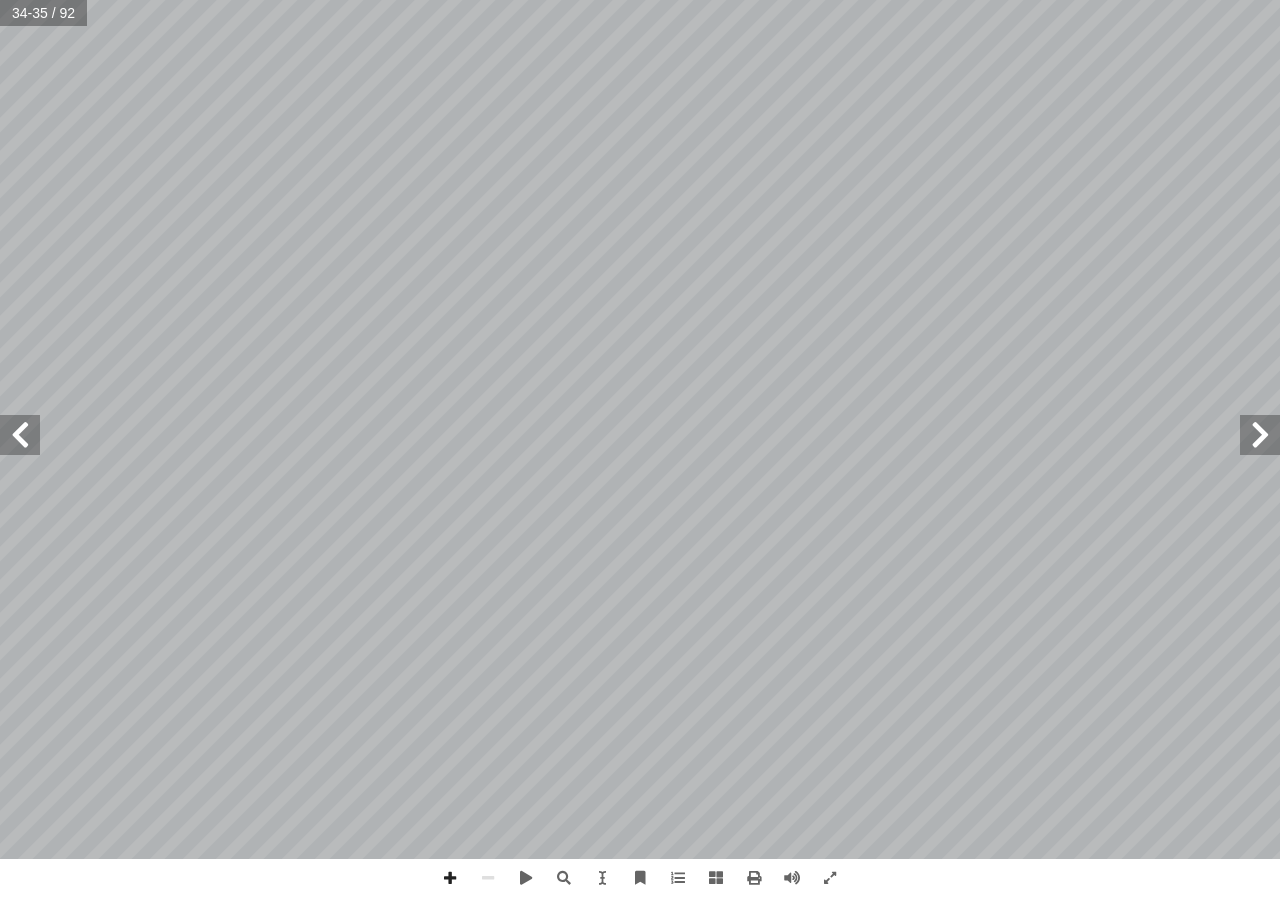 click at bounding box center [20, 435] 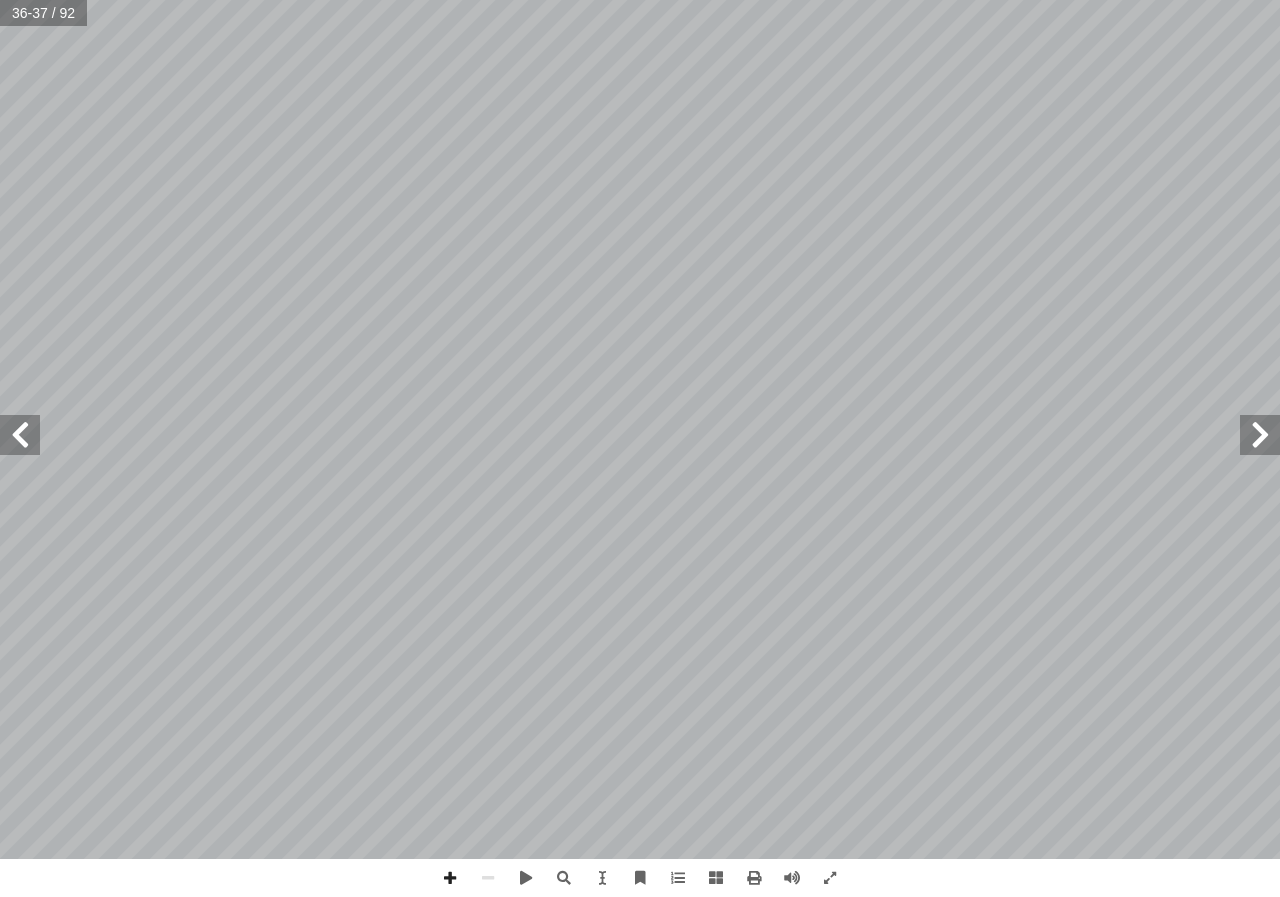 click at bounding box center (20, 435) 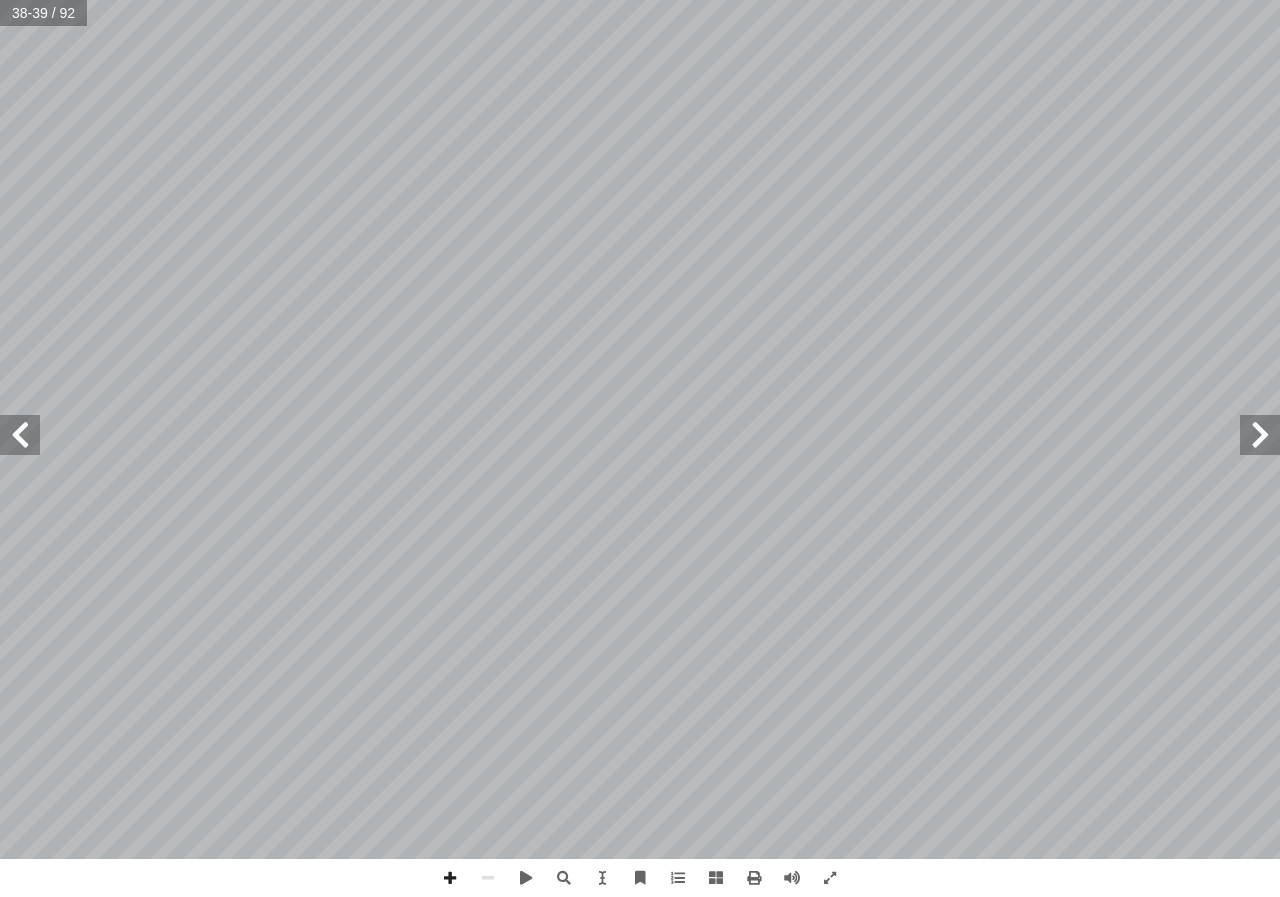 click at bounding box center (20, 435) 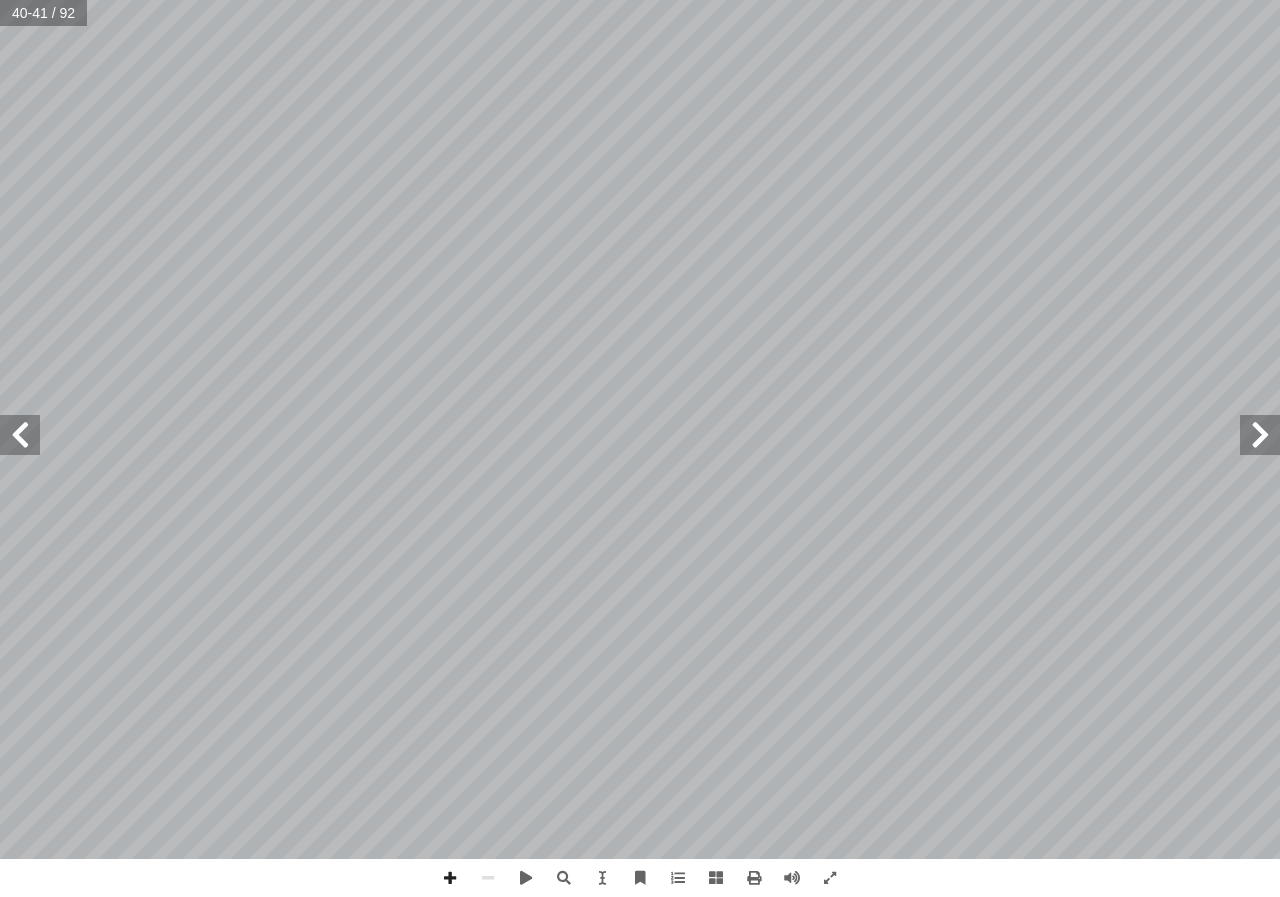 click at bounding box center (20, 435) 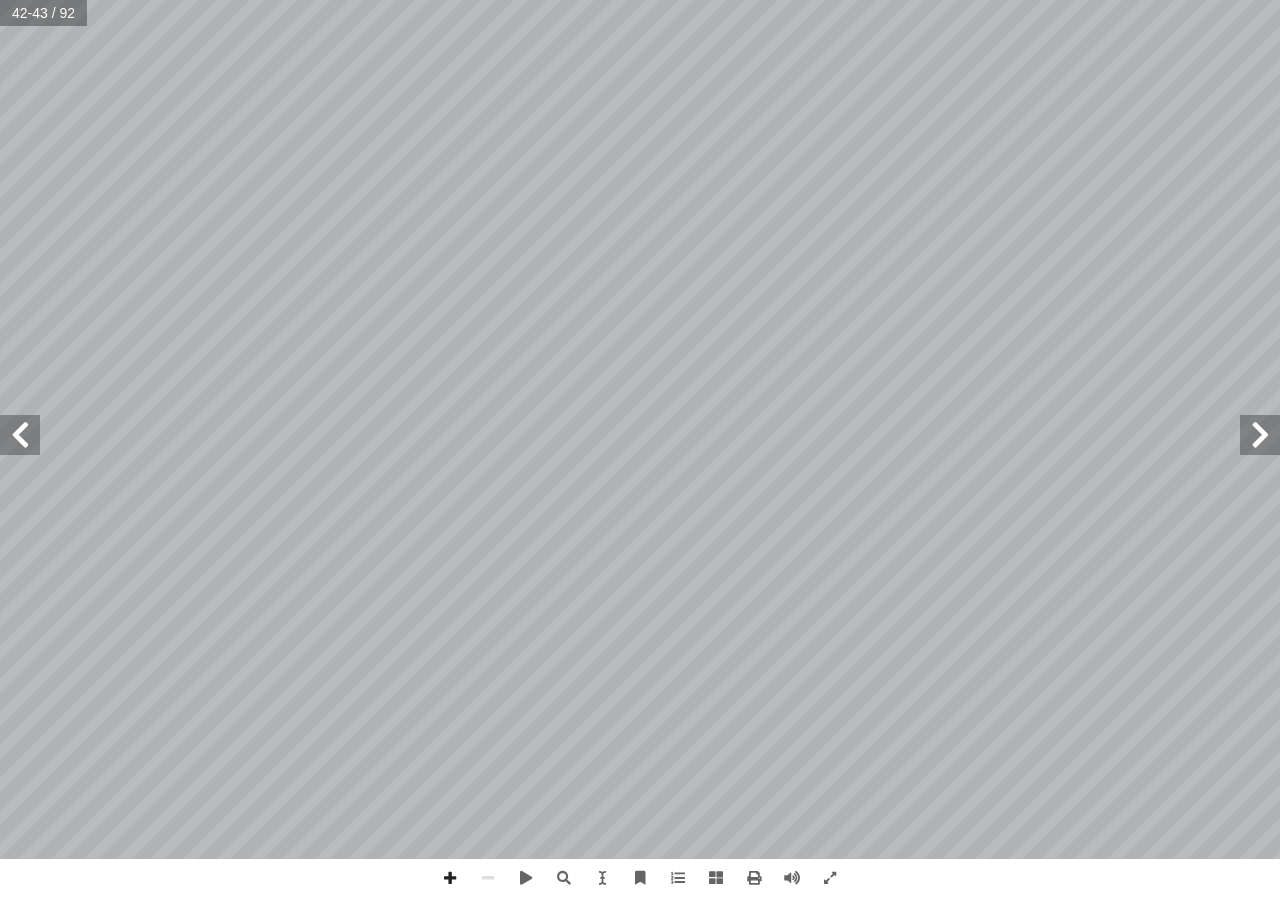 click at bounding box center (20, 435) 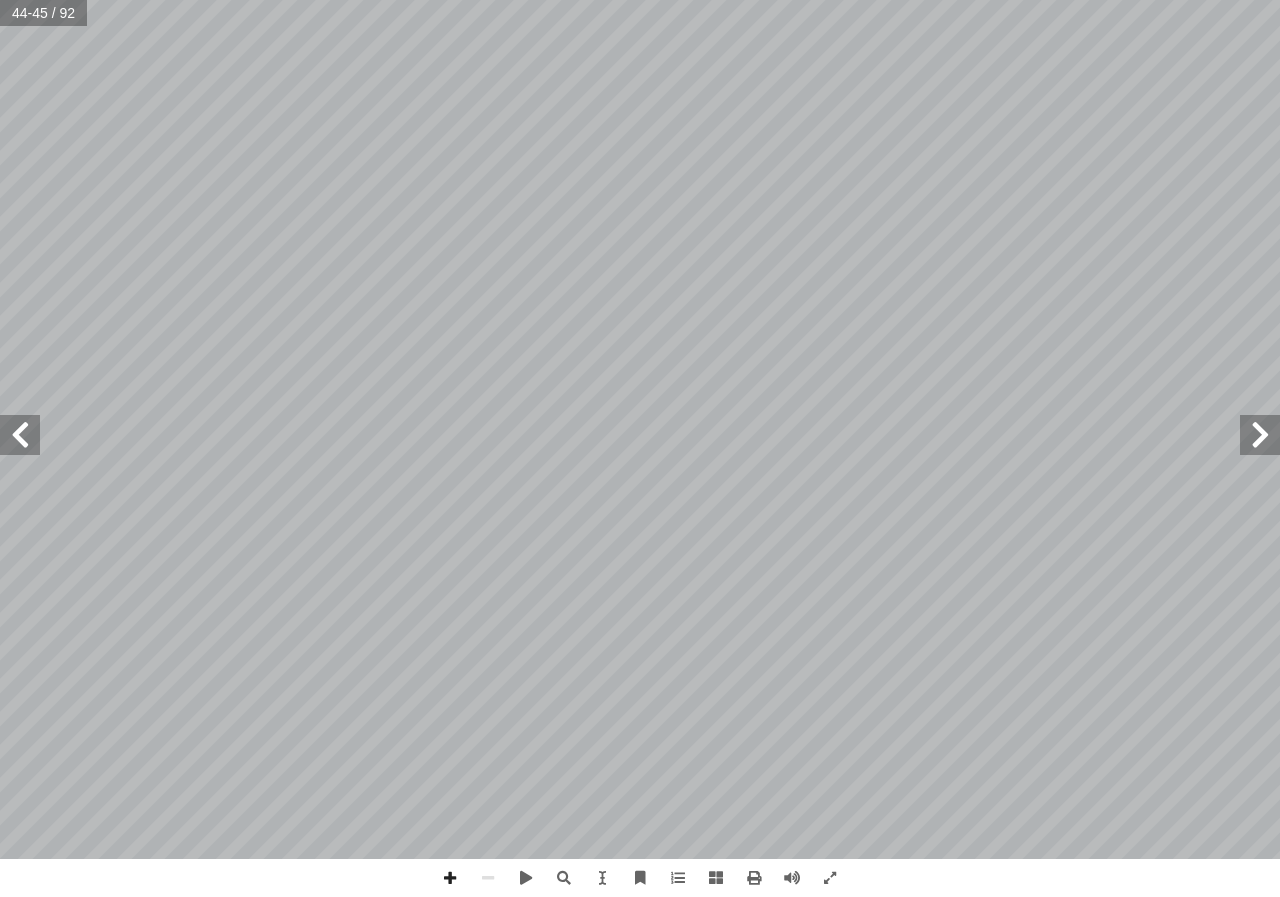 click at bounding box center (20, 435) 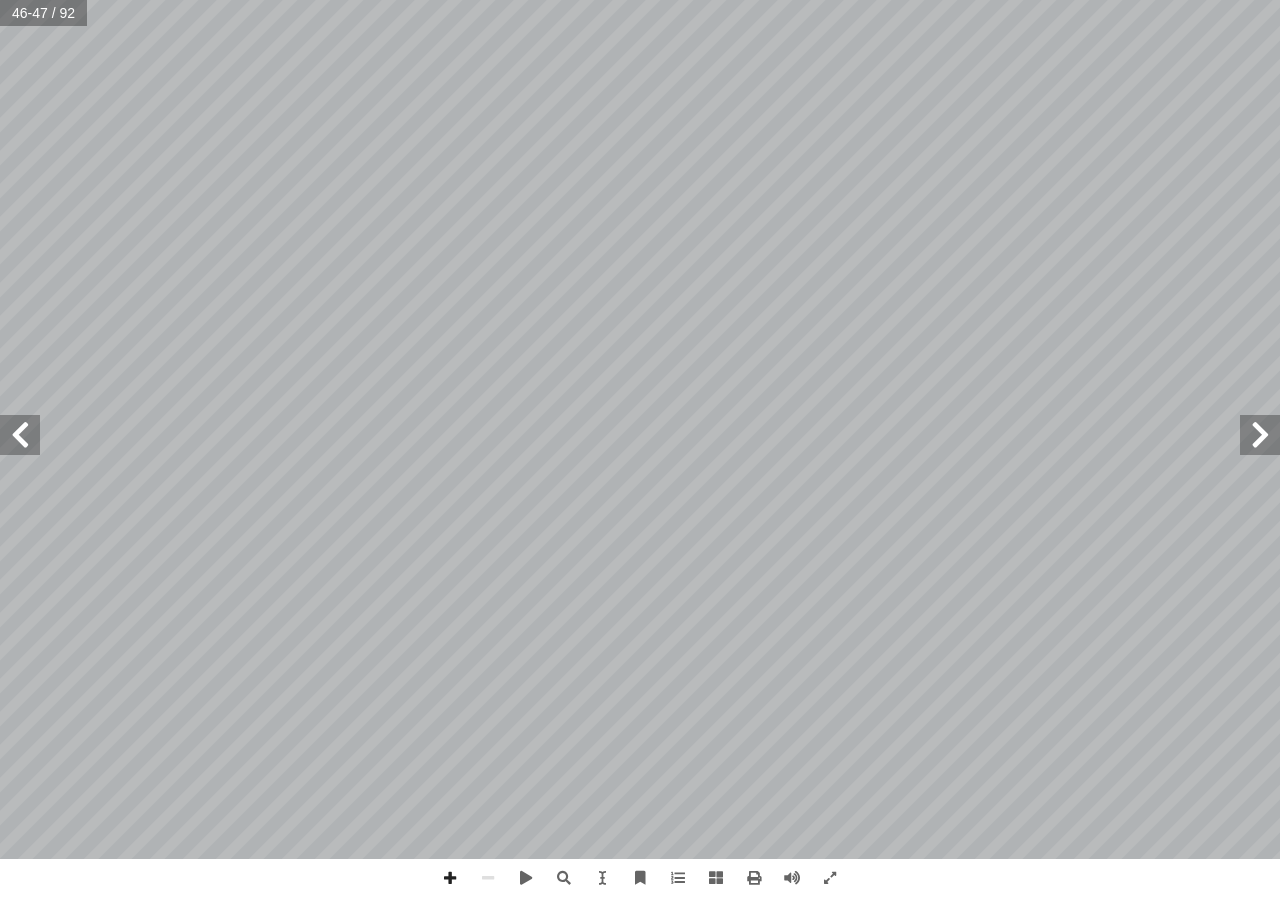 click at bounding box center [20, 435] 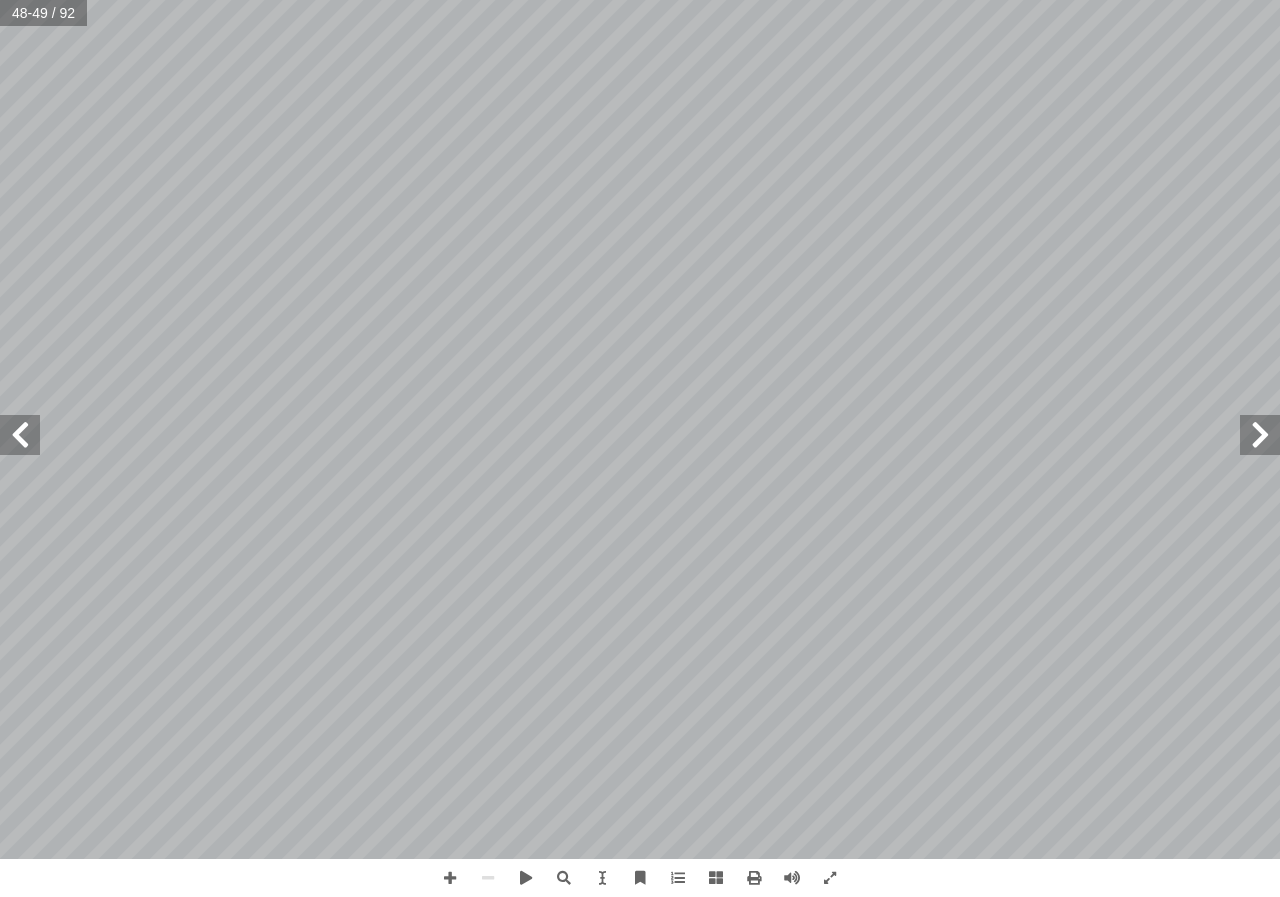 click at bounding box center (20, 435) 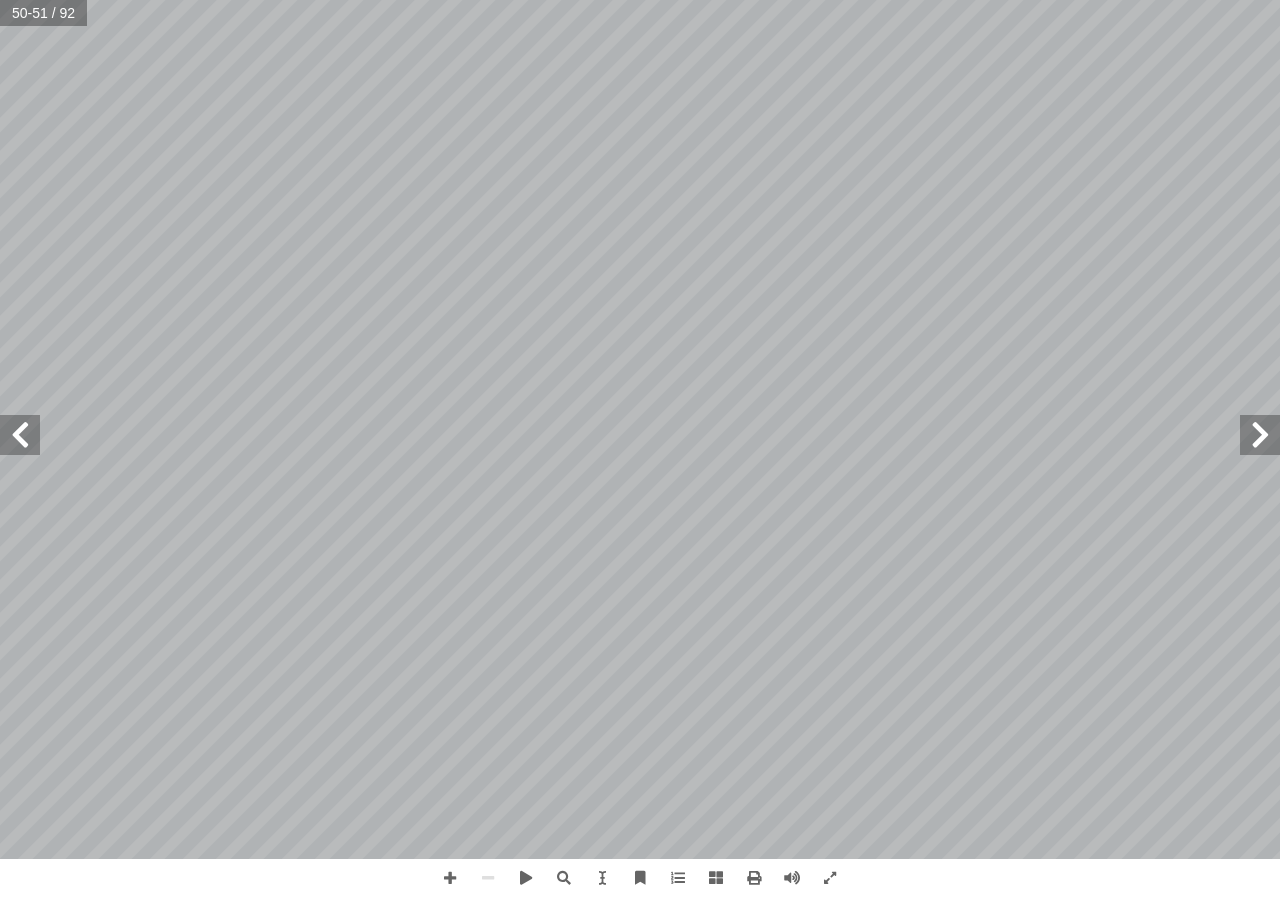click at bounding box center [20, 435] 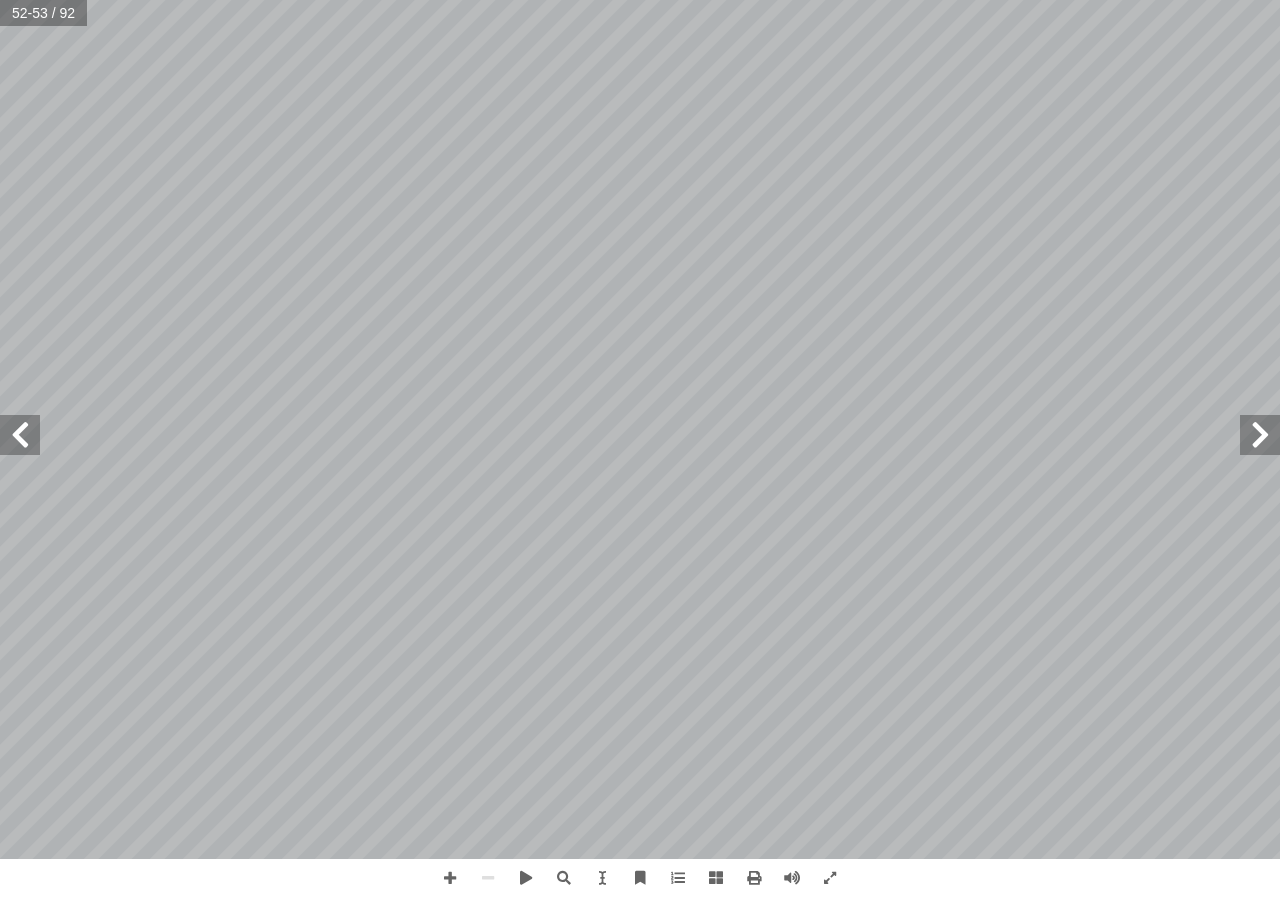 click at bounding box center (20, 435) 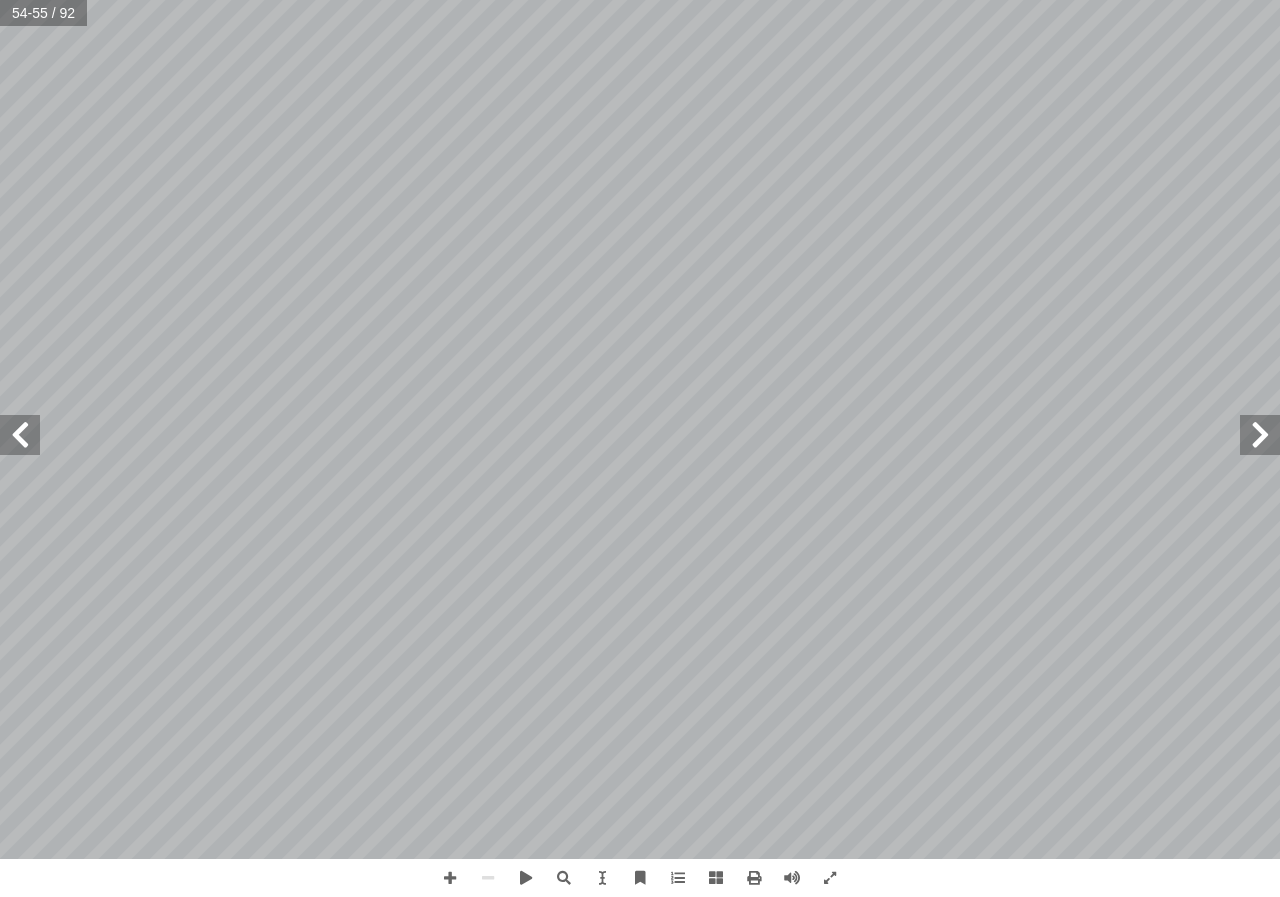 click at bounding box center (20, 435) 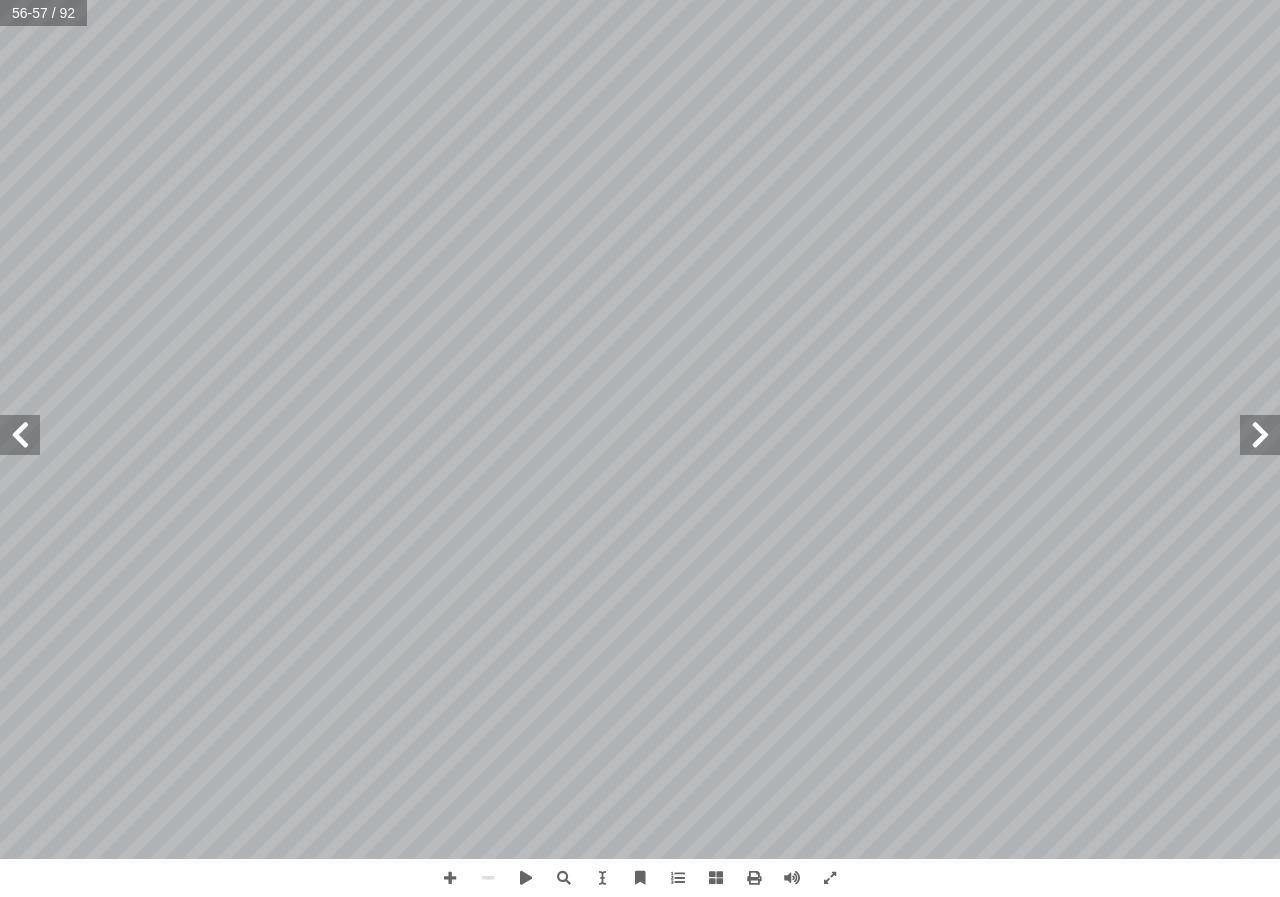 click at bounding box center (1260, 435) 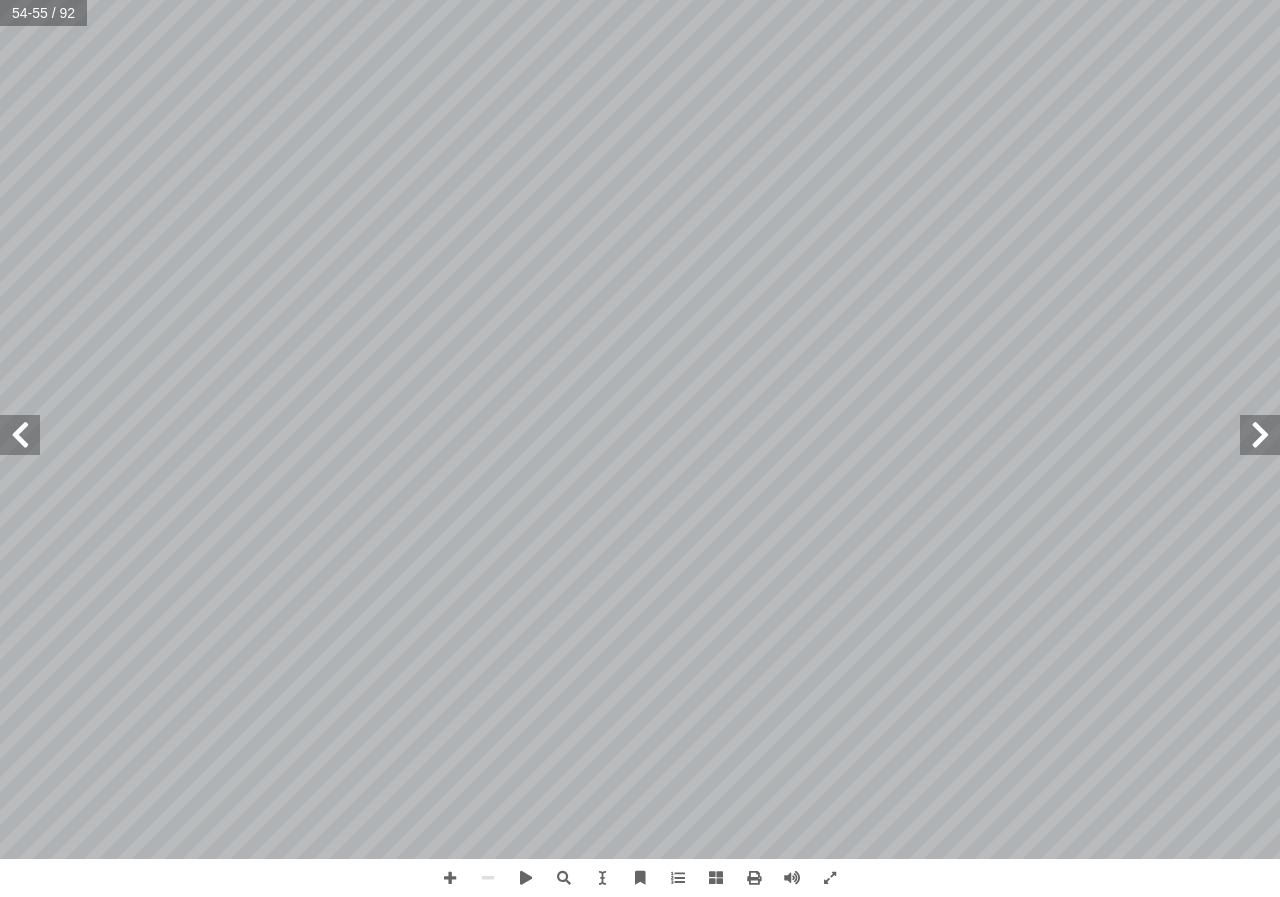 click at bounding box center (1260, 435) 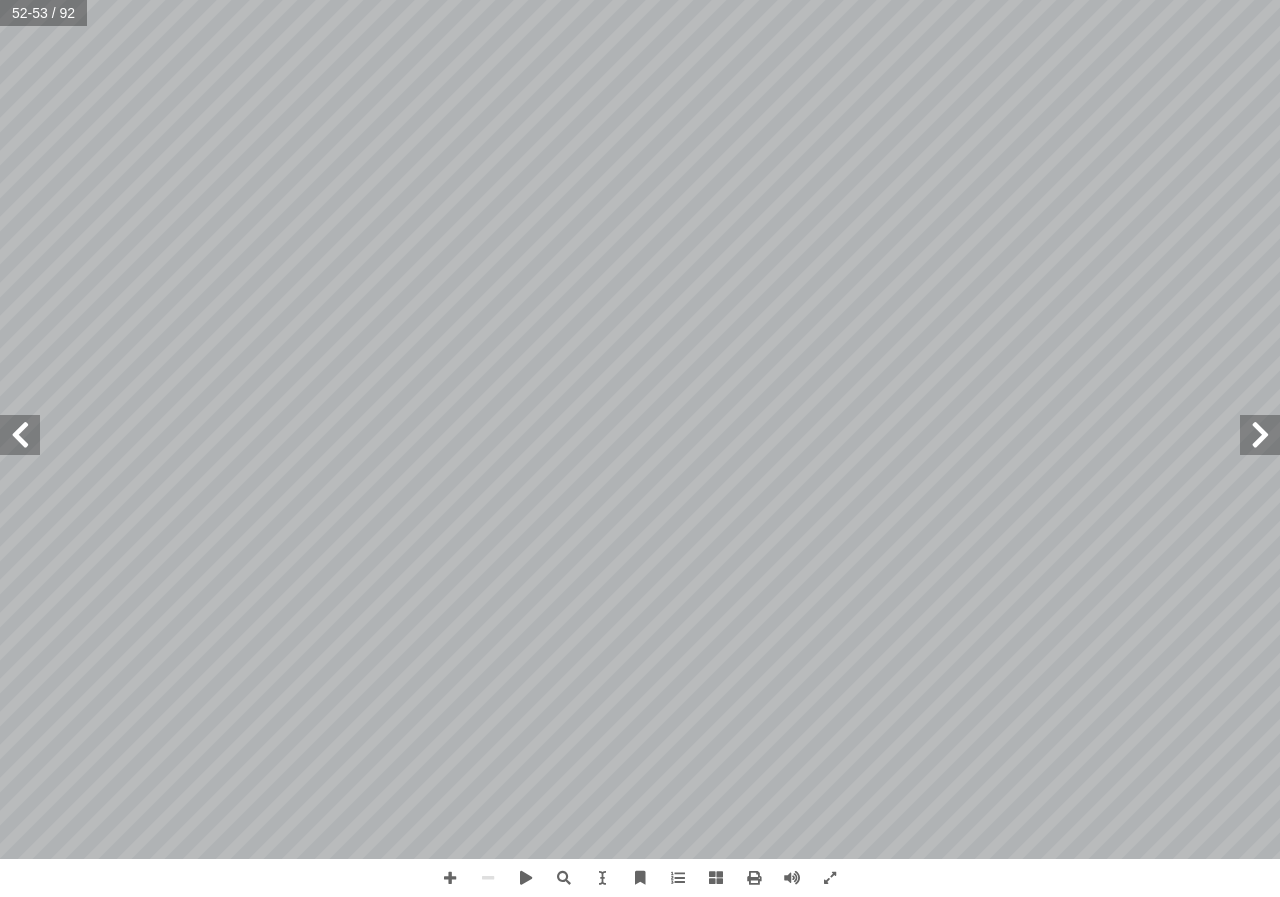 click at bounding box center (1260, 435) 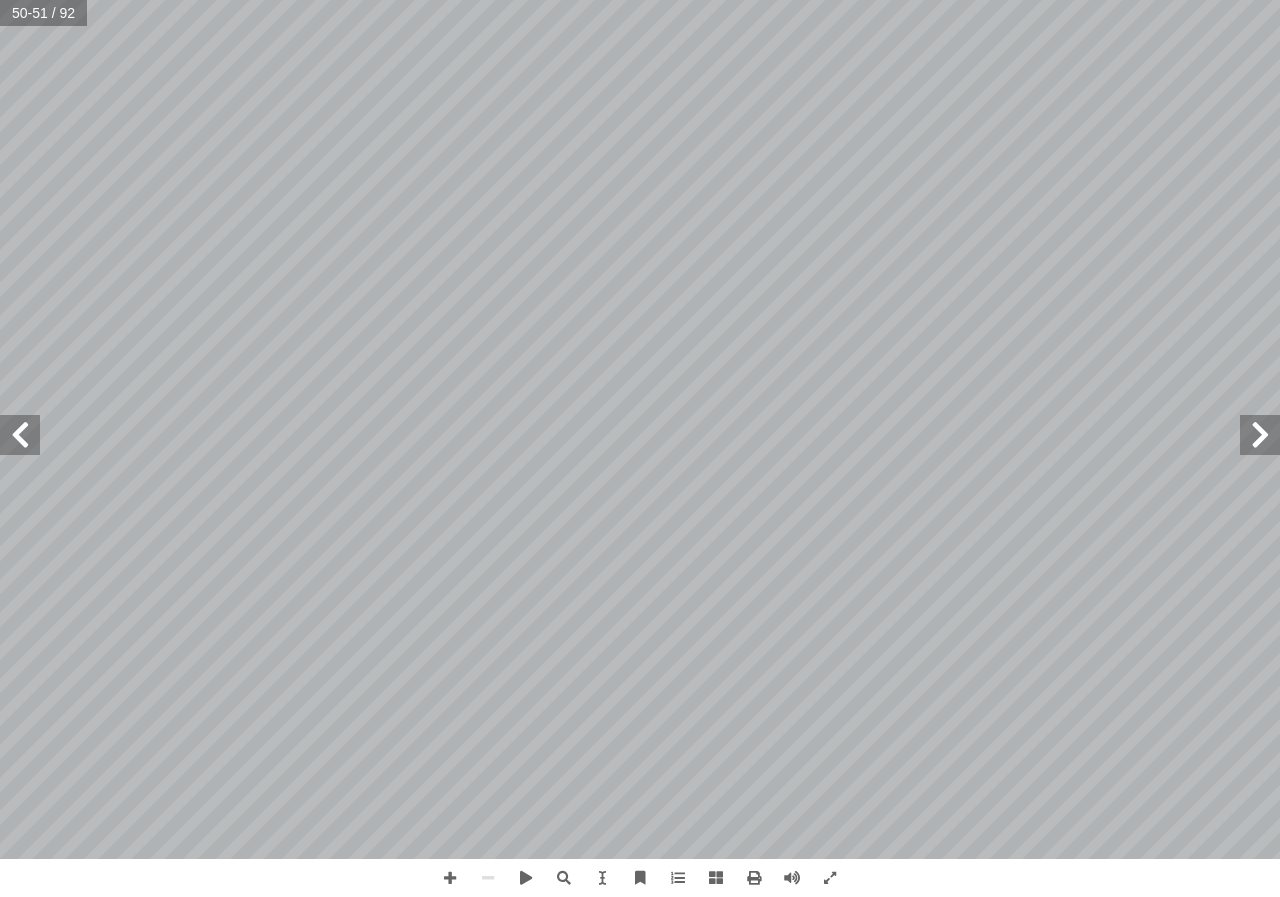 click at bounding box center [20, 435] 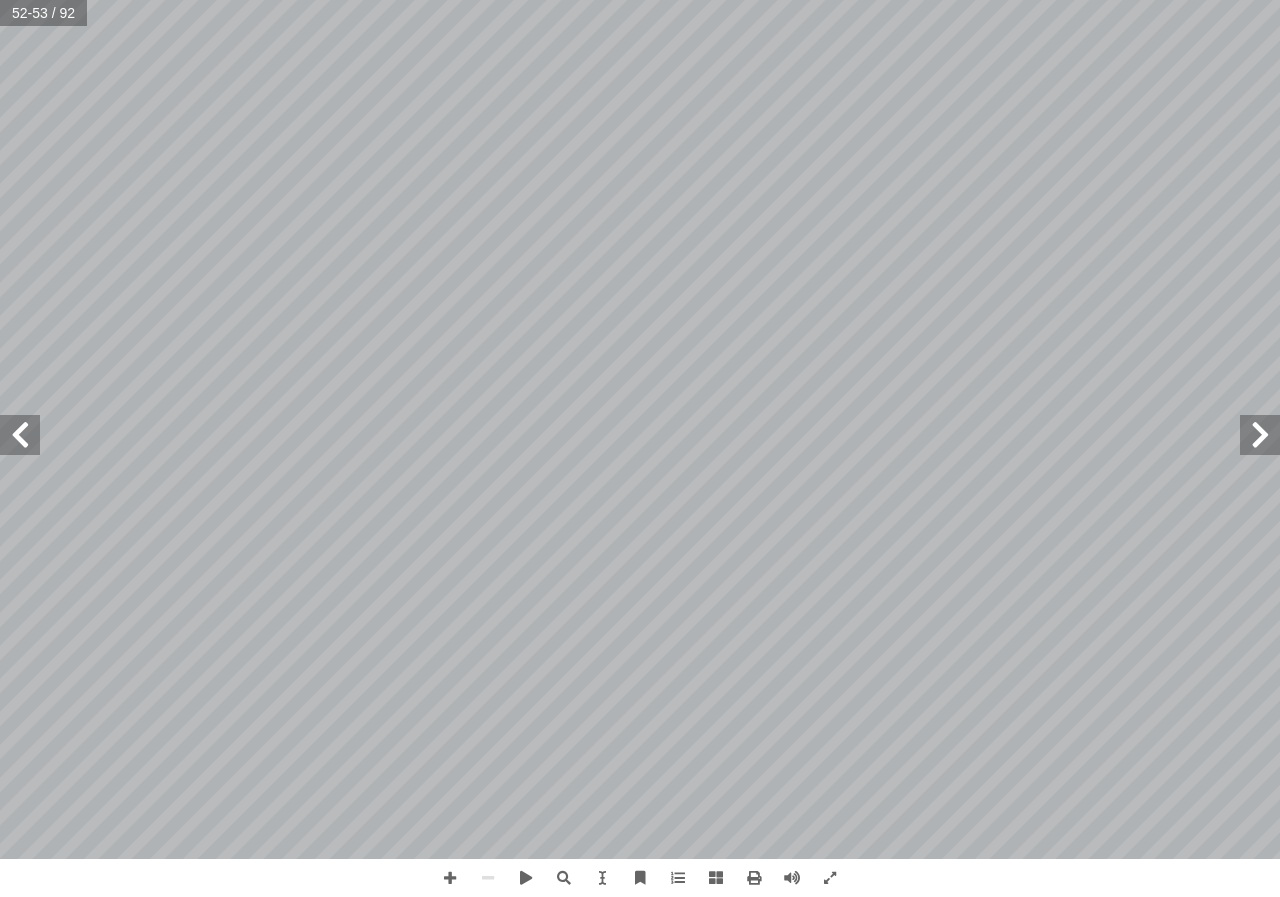 click at bounding box center (20, 435) 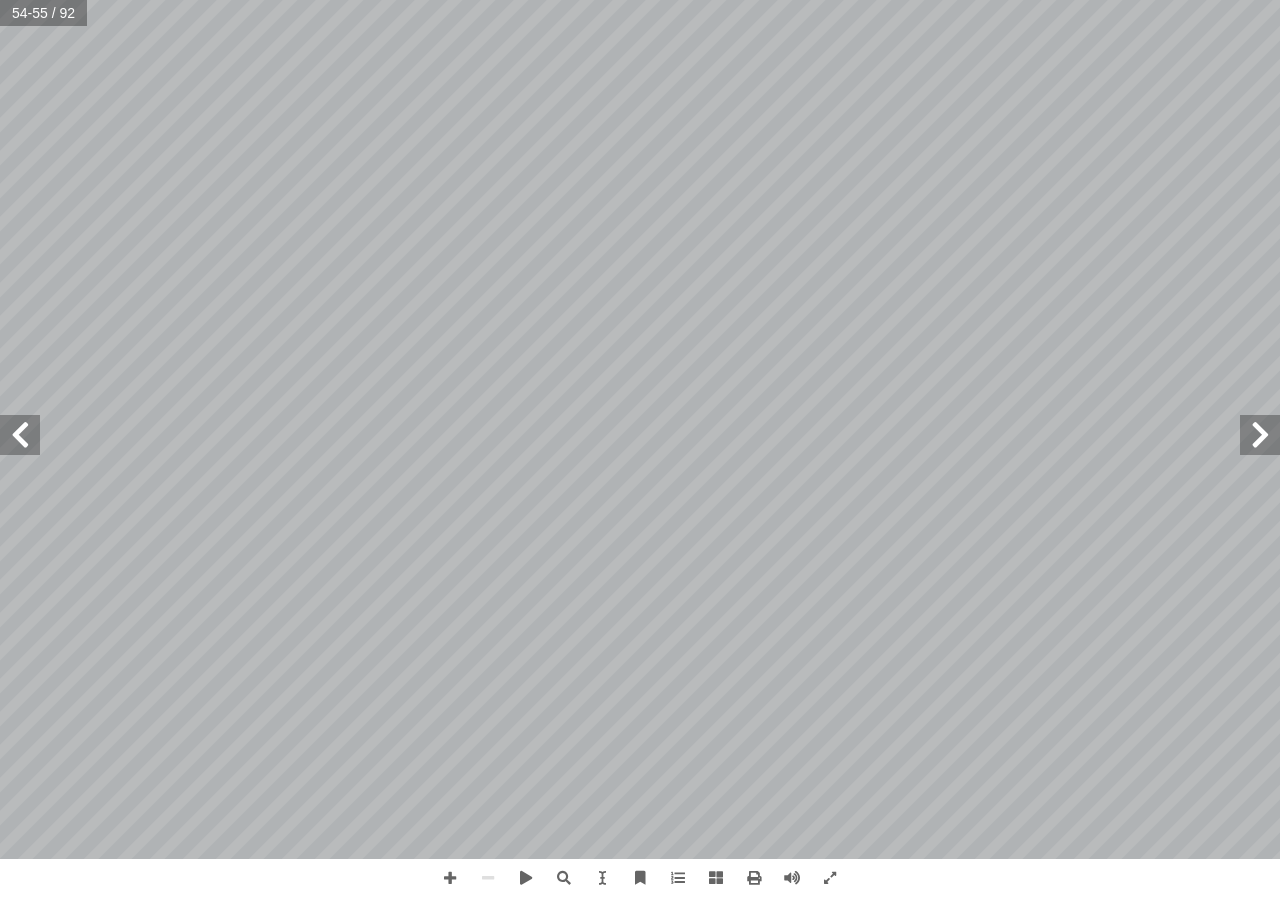 click at bounding box center (1260, 435) 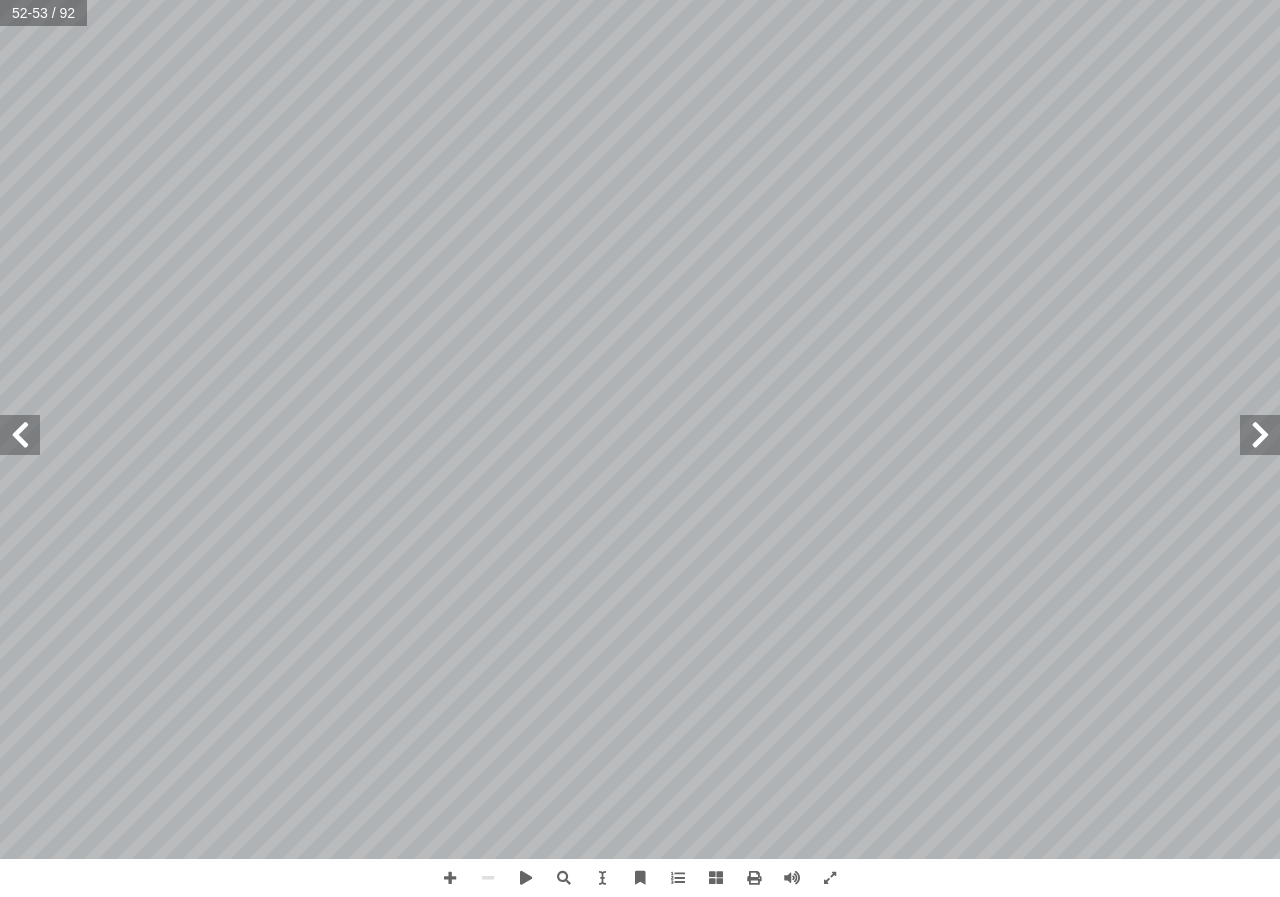 click at bounding box center (20, 435) 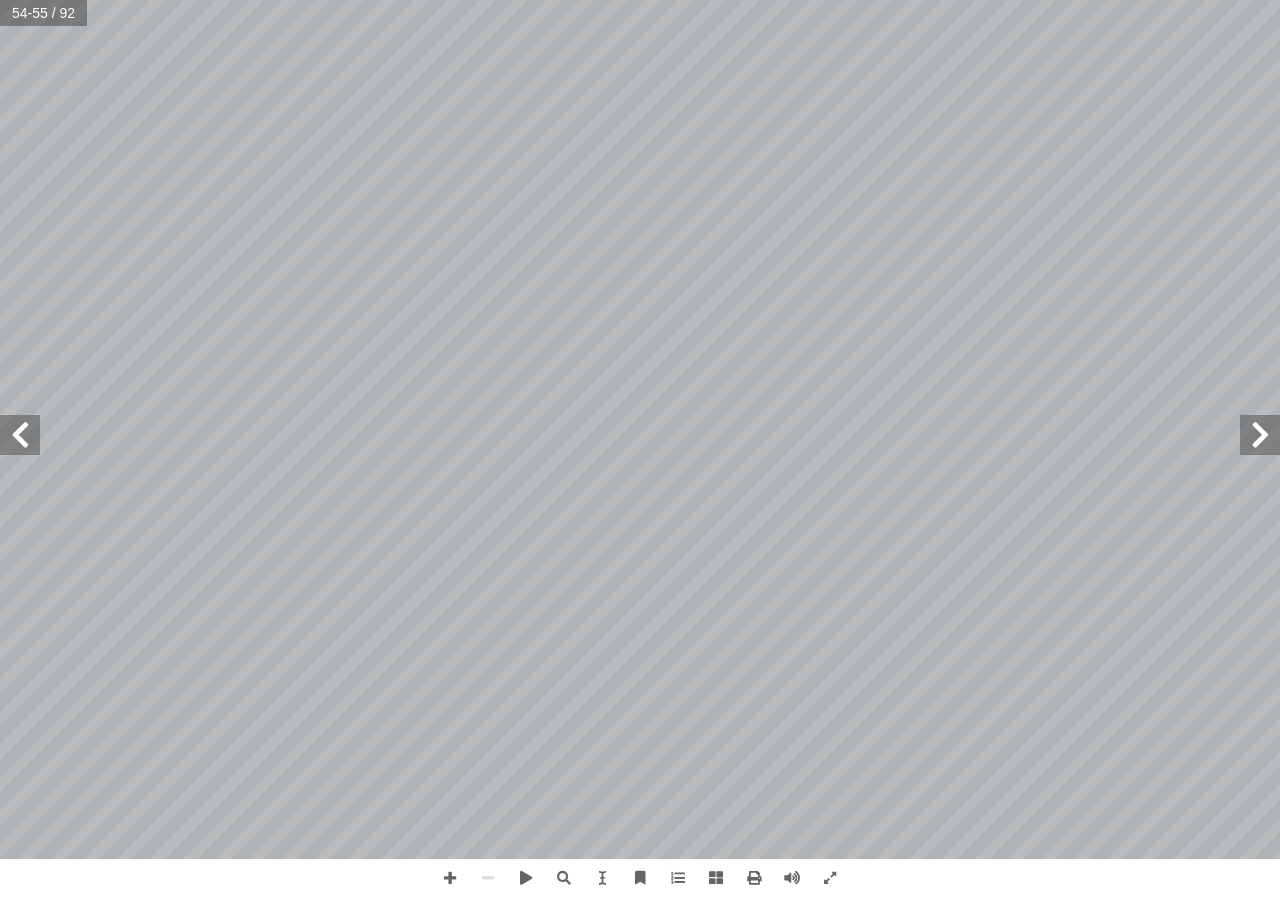 click at bounding box center (1260, 435) 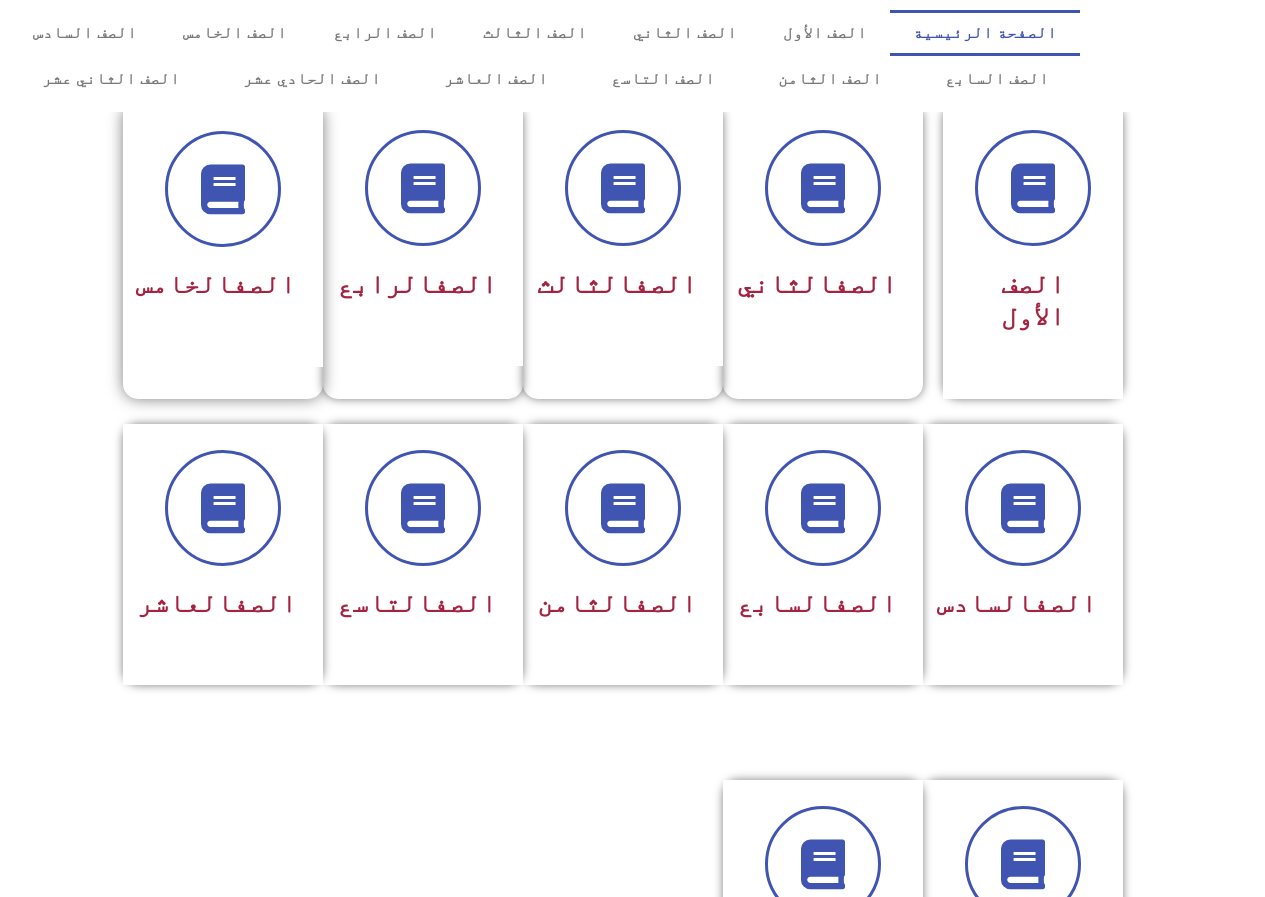 scroll, scrollTop: 300, scrollLeft: 0, axis: vertical 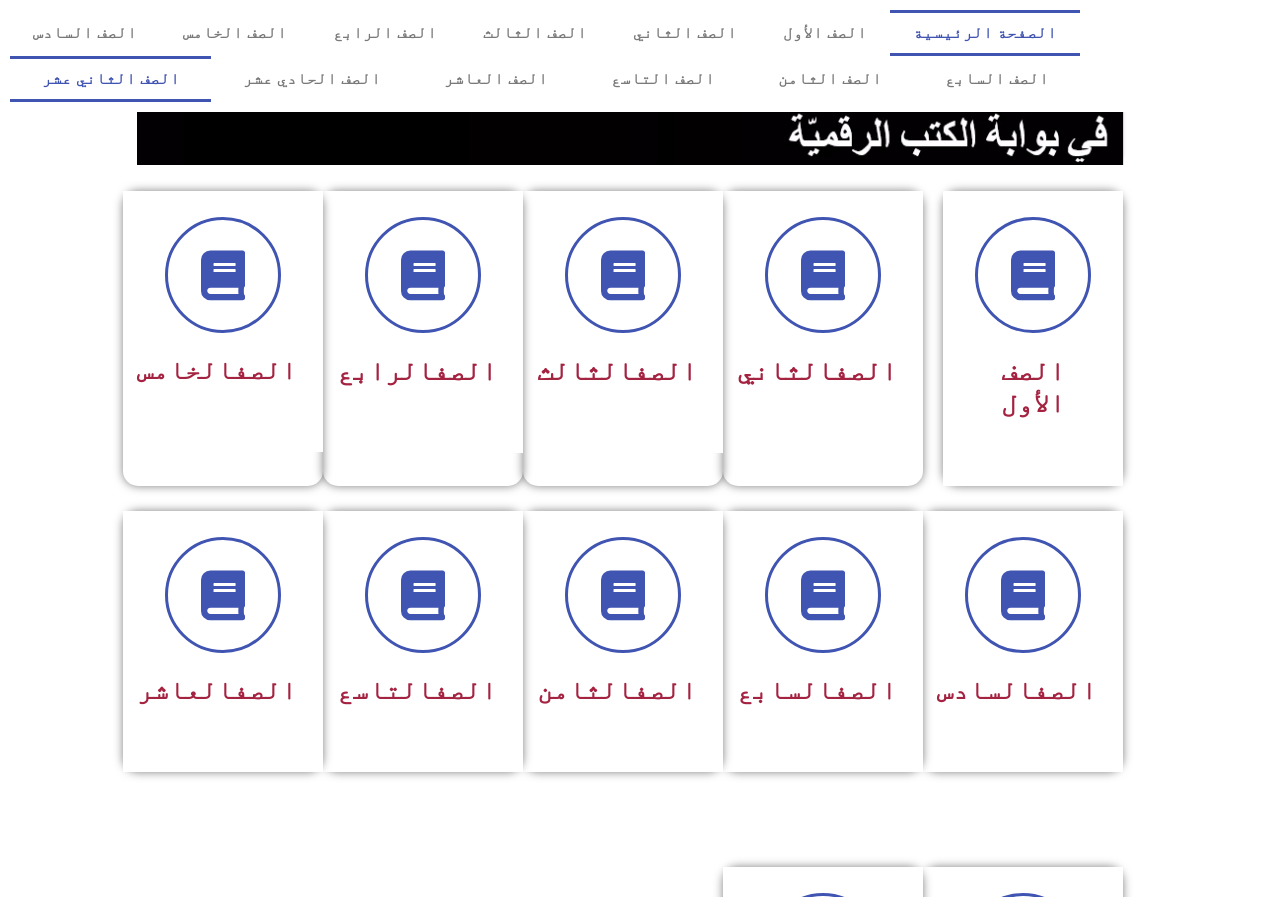 click on "الصف الثاني عشر" 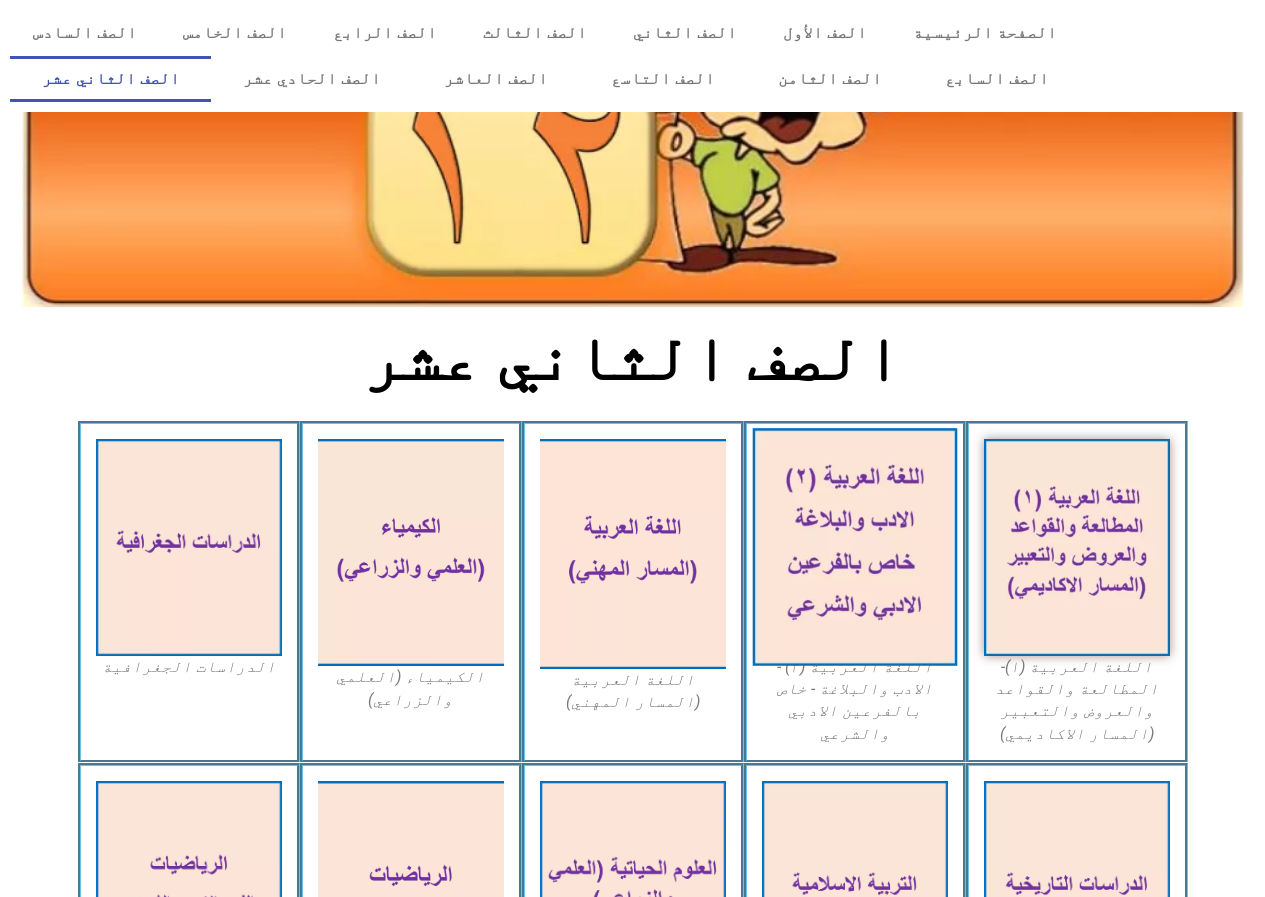 scroll, scrollTop: 300, scrollLeft: 0, axis: vertical 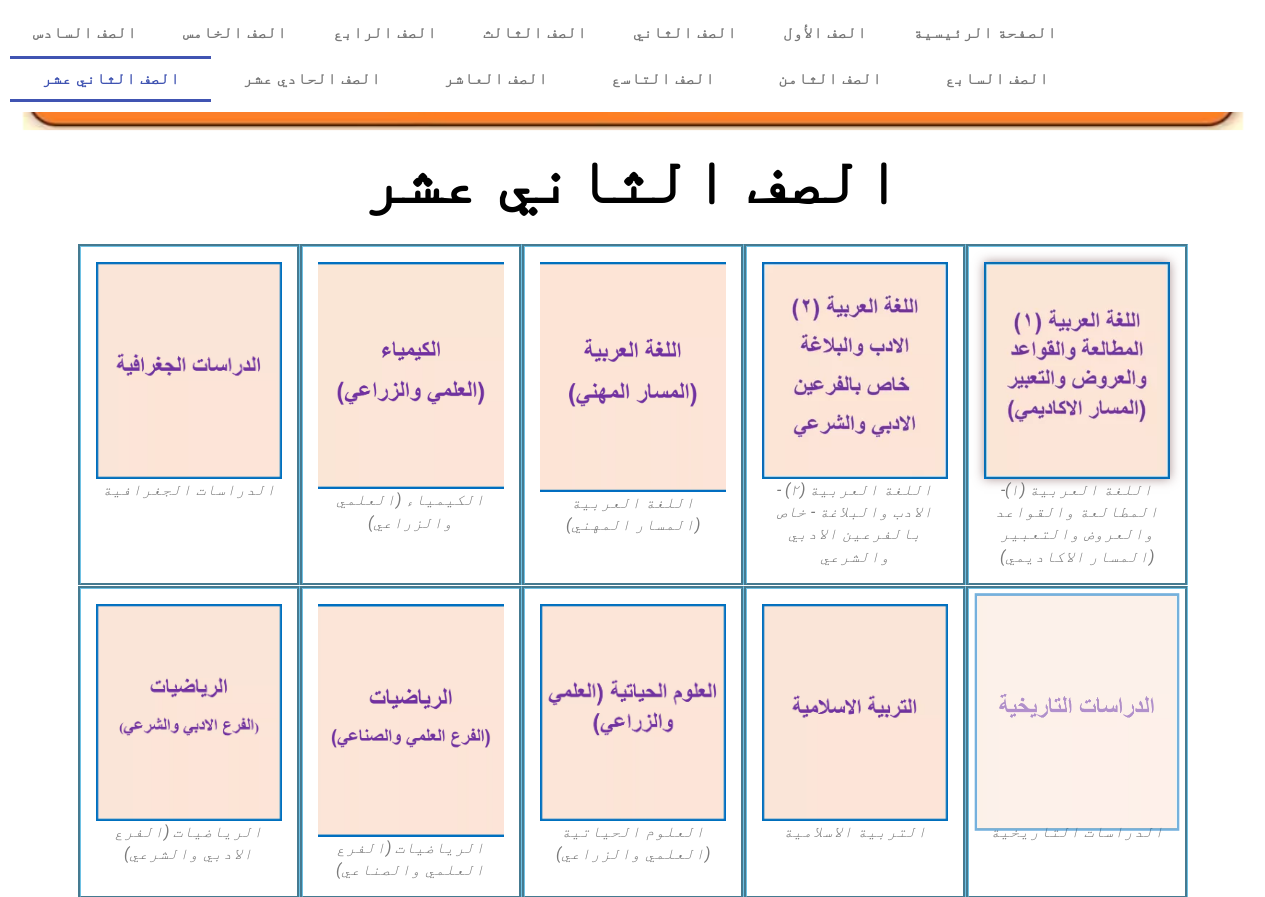 click at bounding box center (1076, 712) 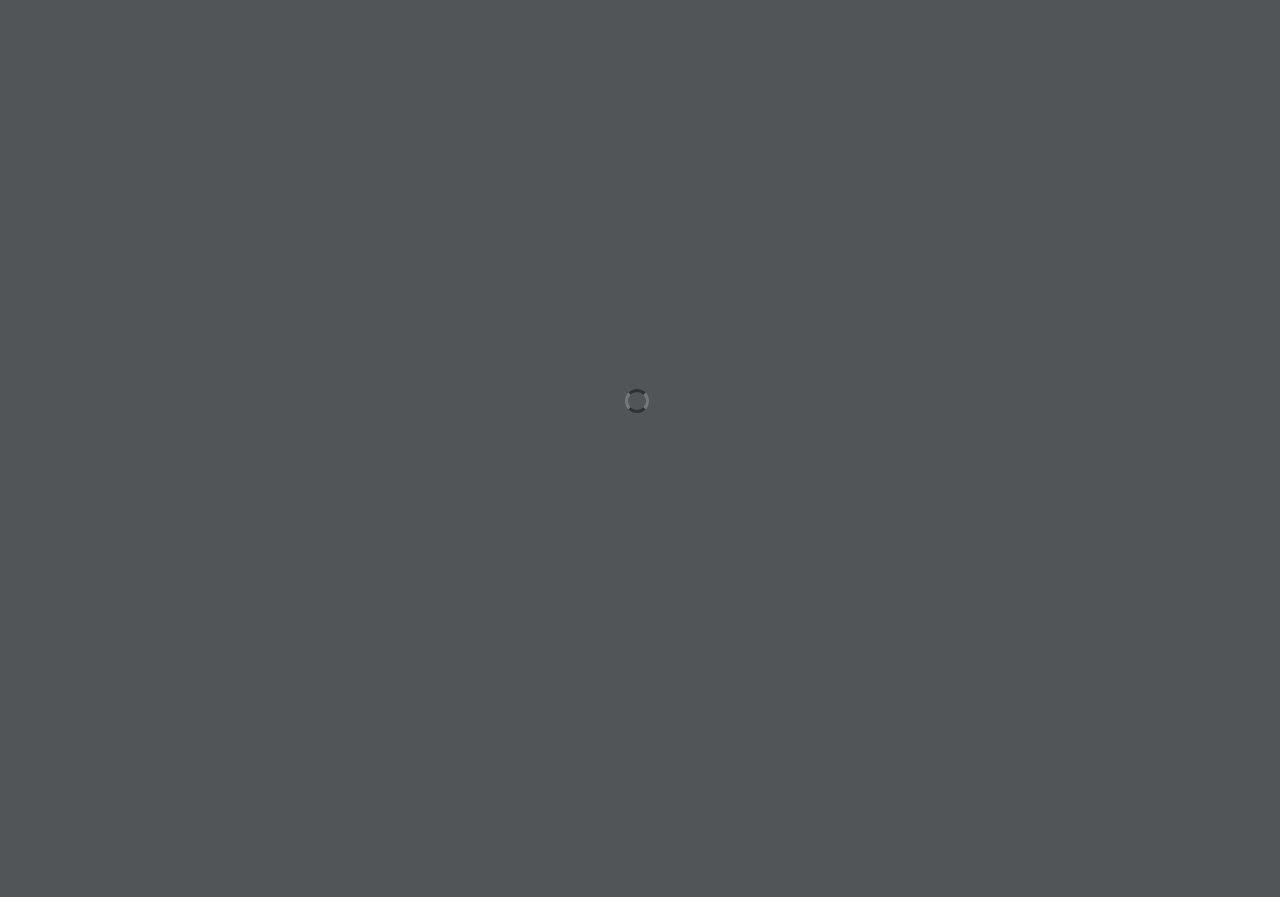 scroll, scrollTop: 0, scrollLeft: 0, axis: both 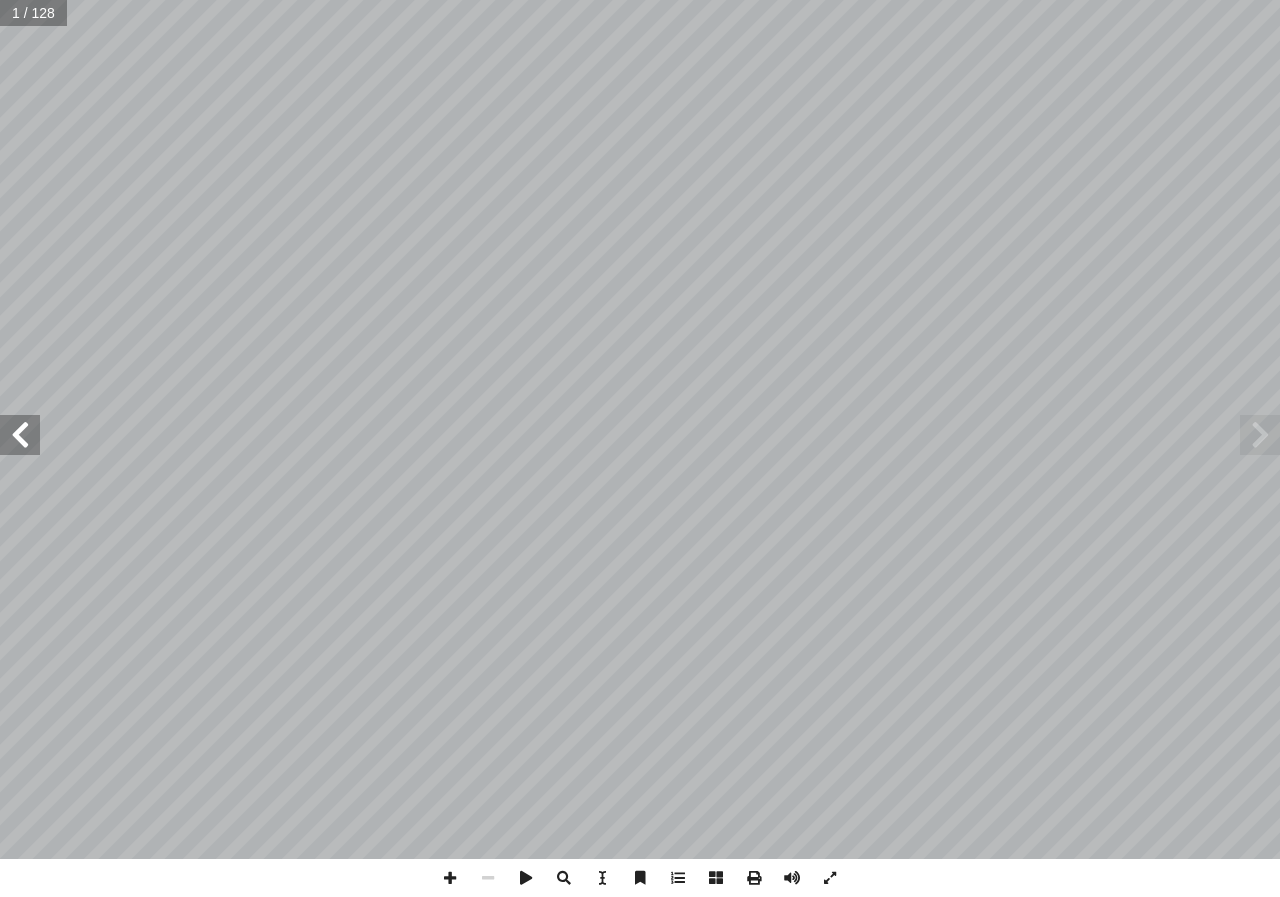 click at bounding box center [20, 435] 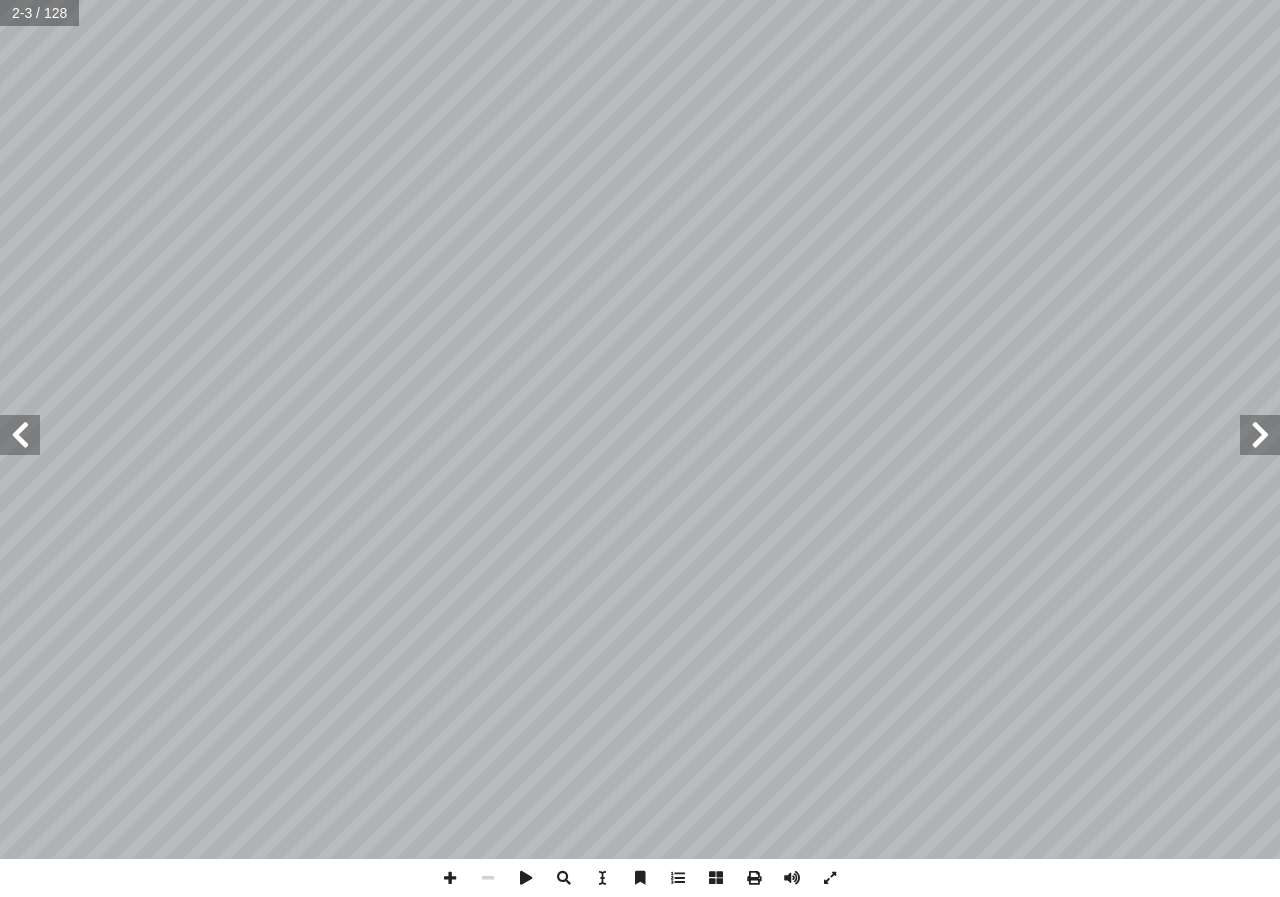 click at bounding box center [20, 435] 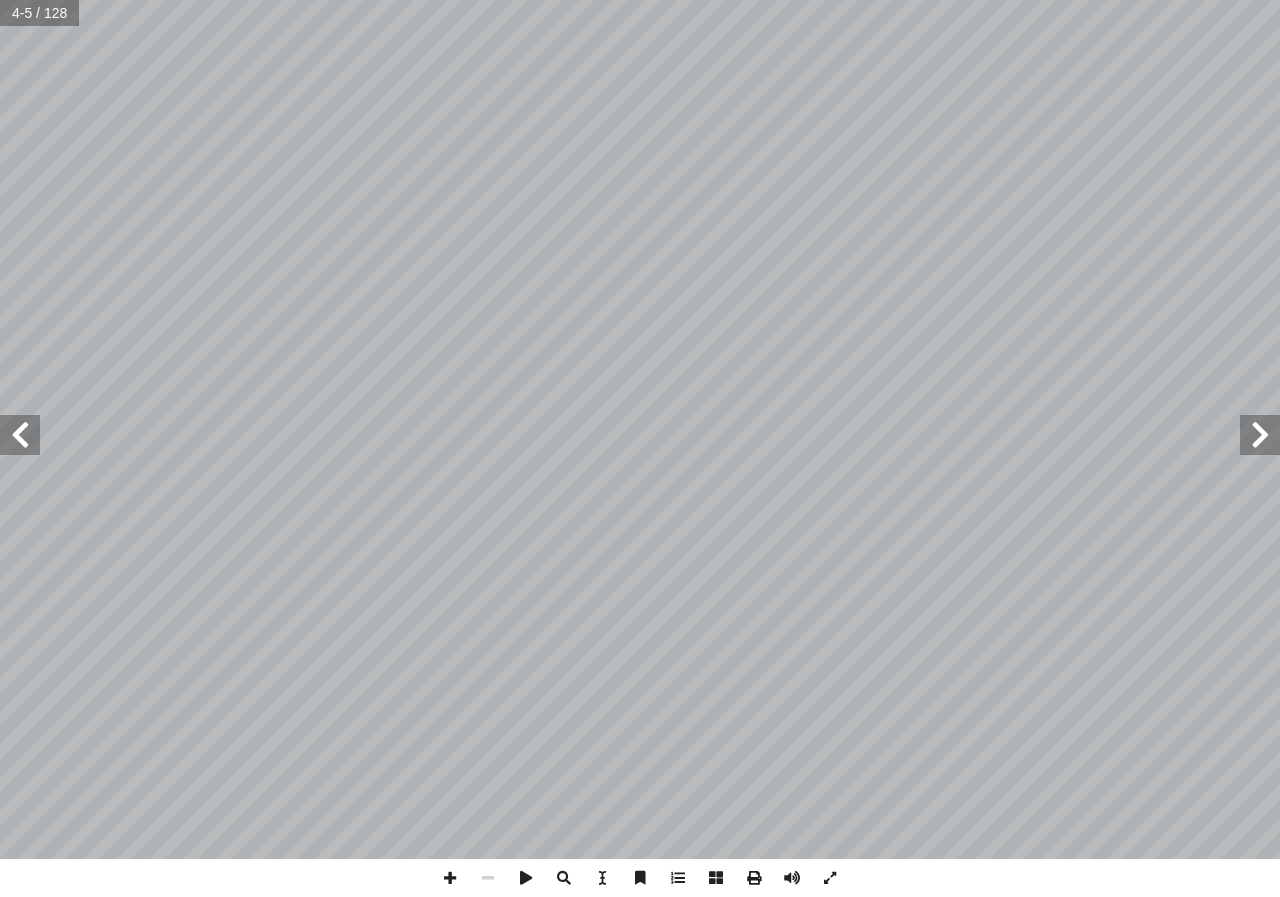 click at bounding box center (20, 435) 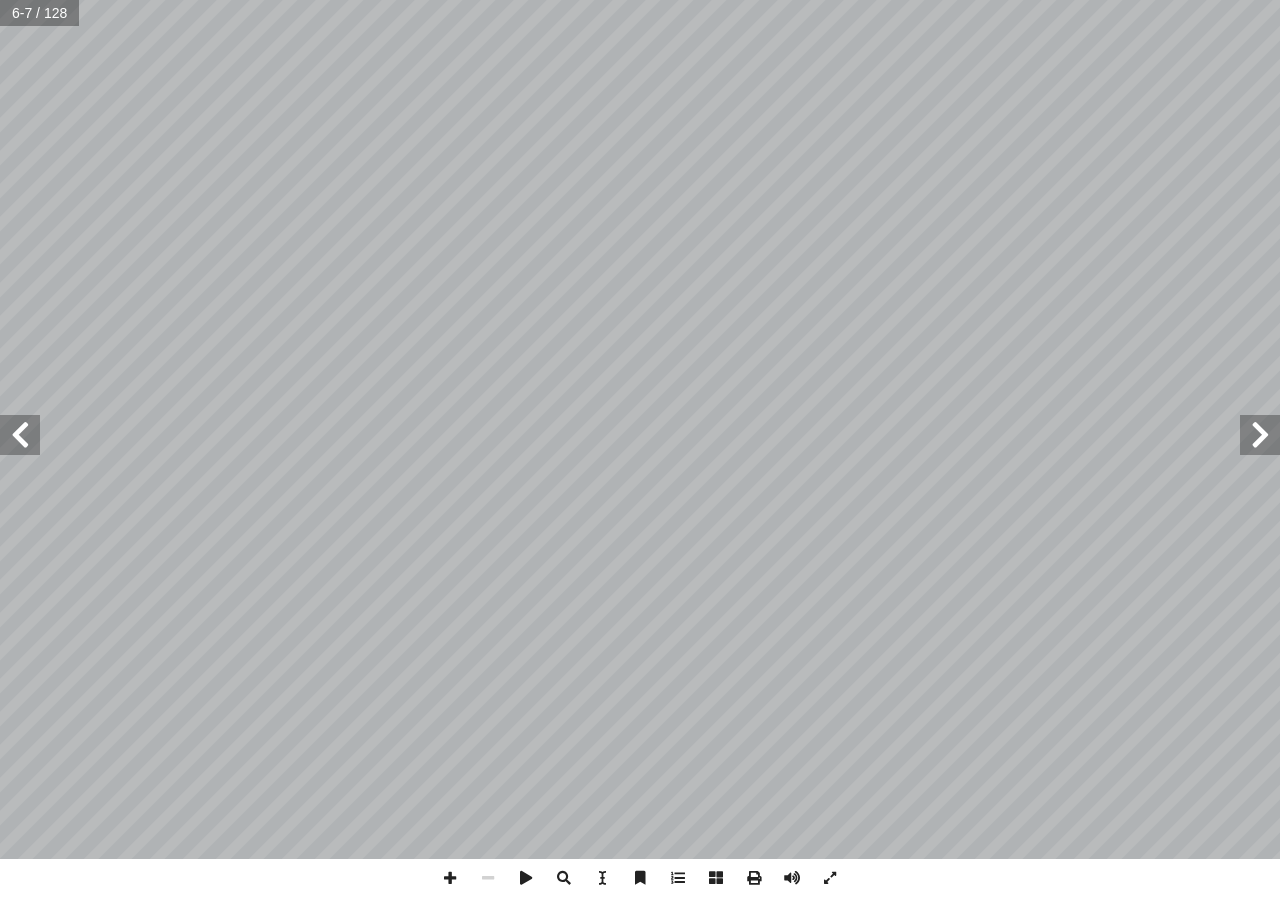 click at bounding box center (20, 435) 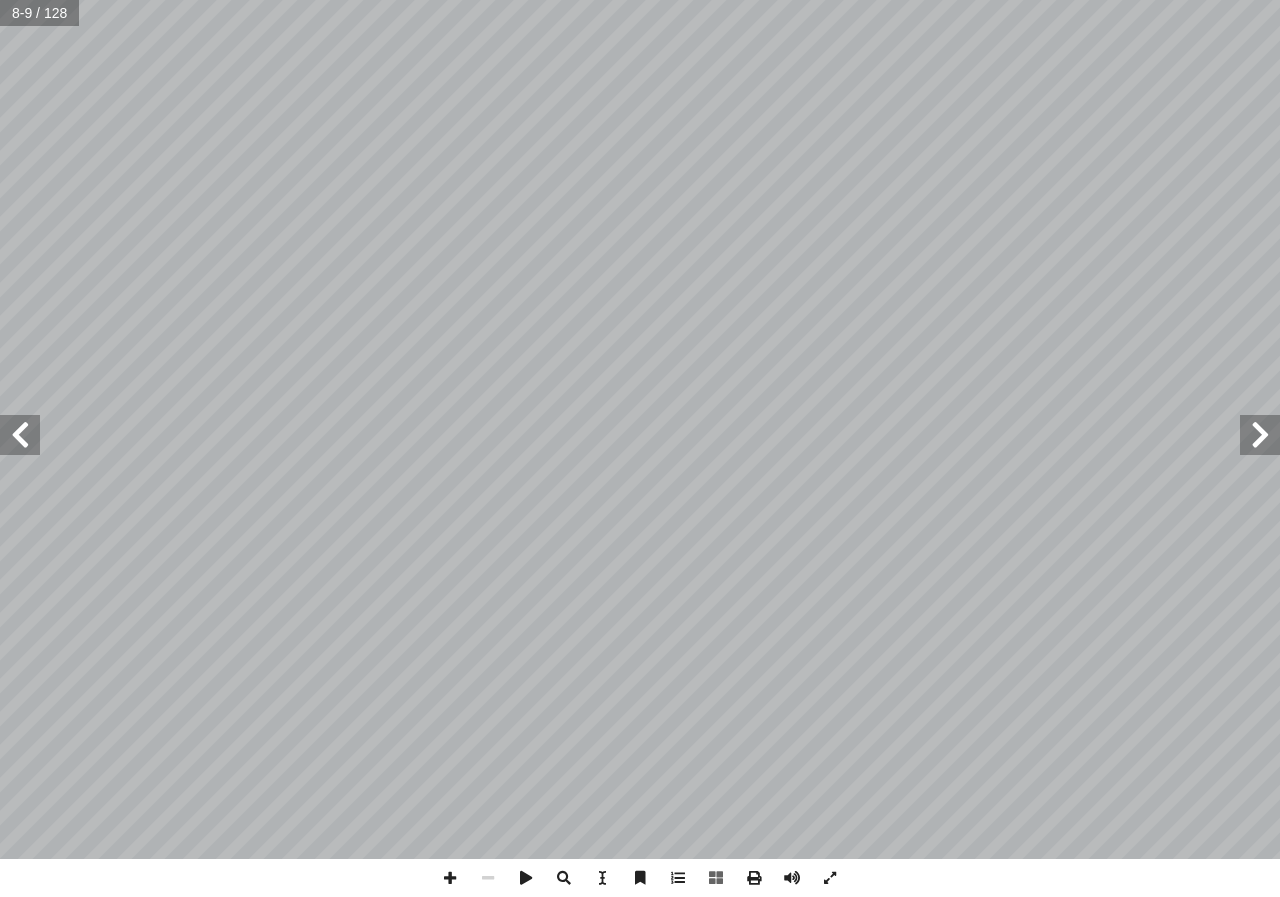 click at bounding box center [20, 435] 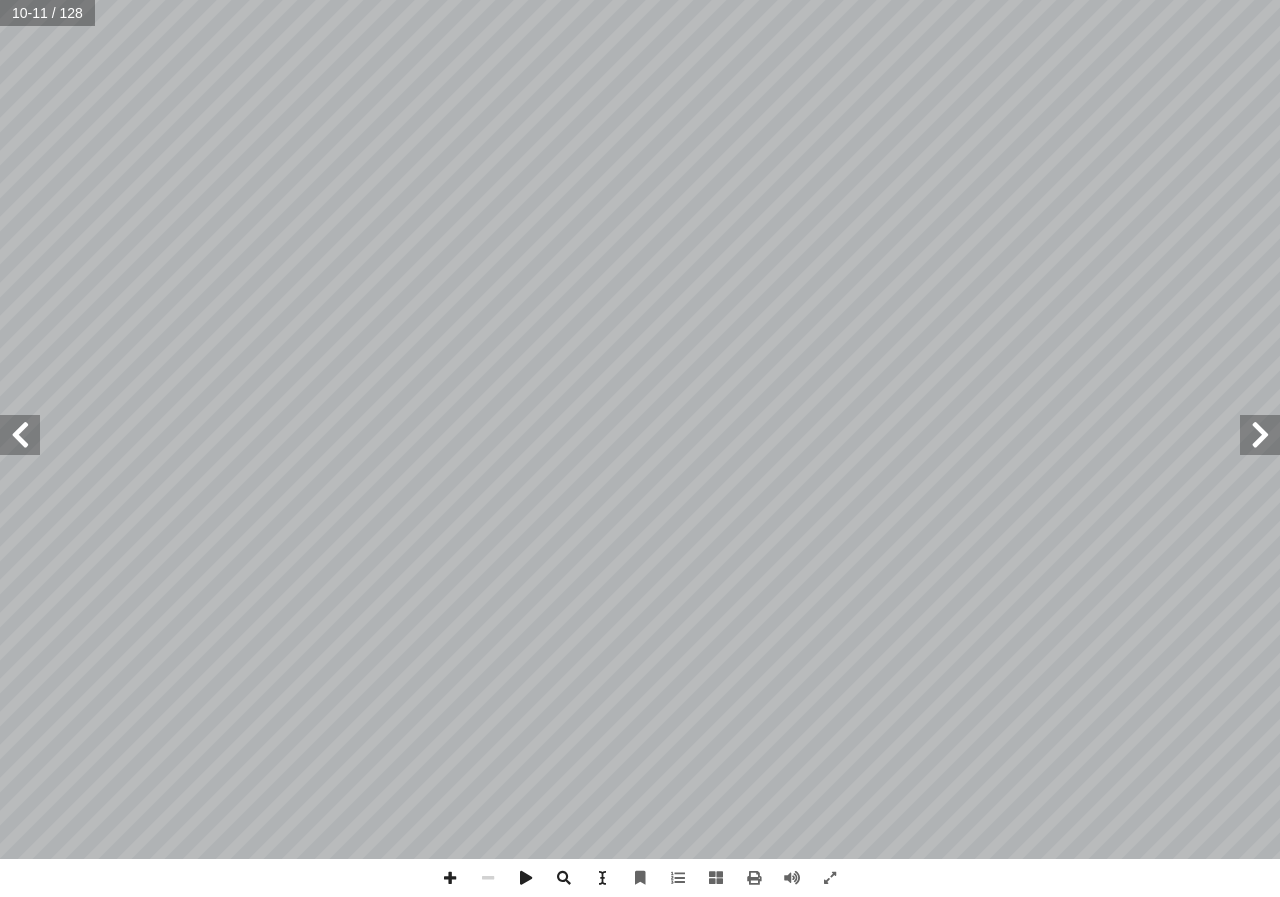 click at bounding box center (20, 435) 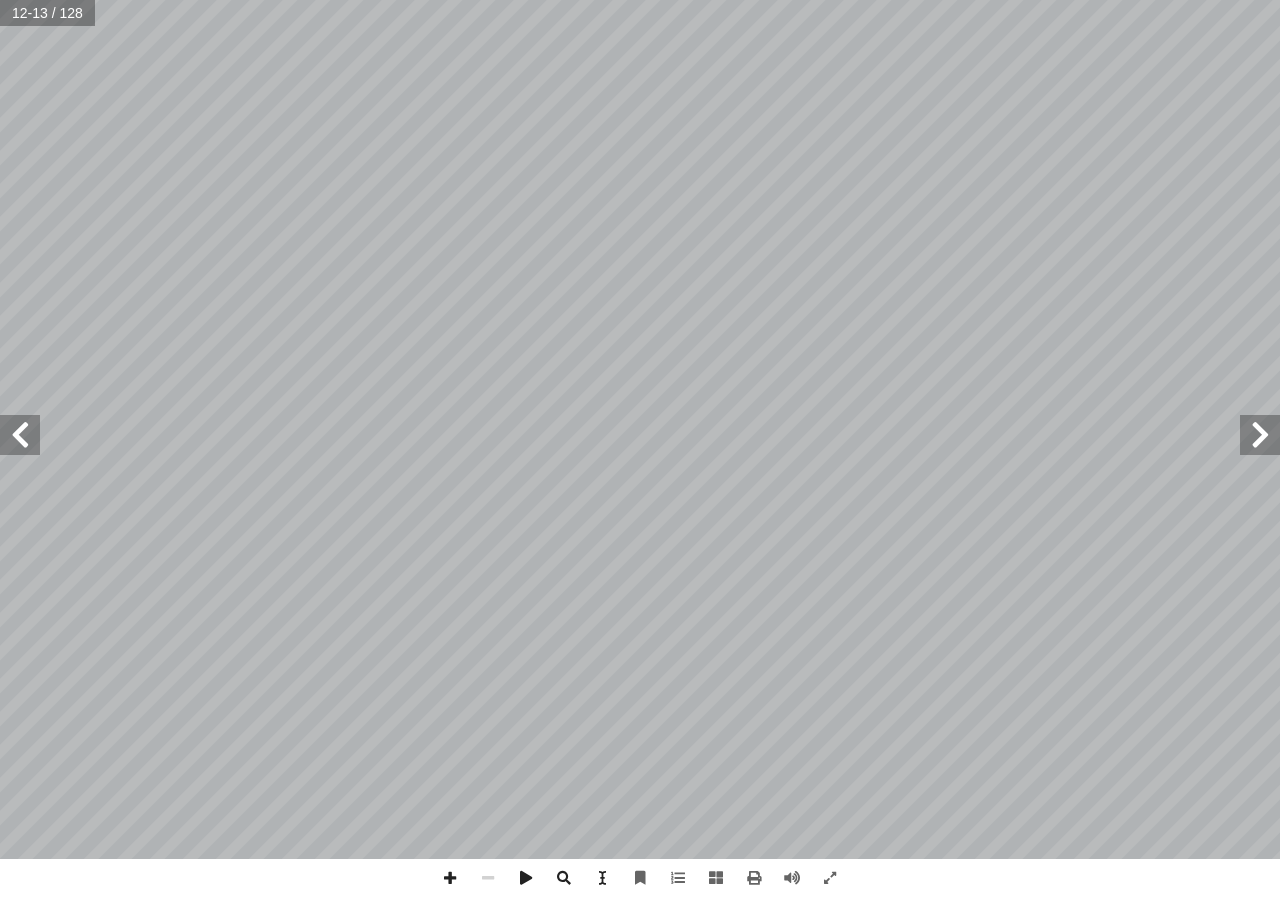 click at bounding box center [20, 435] 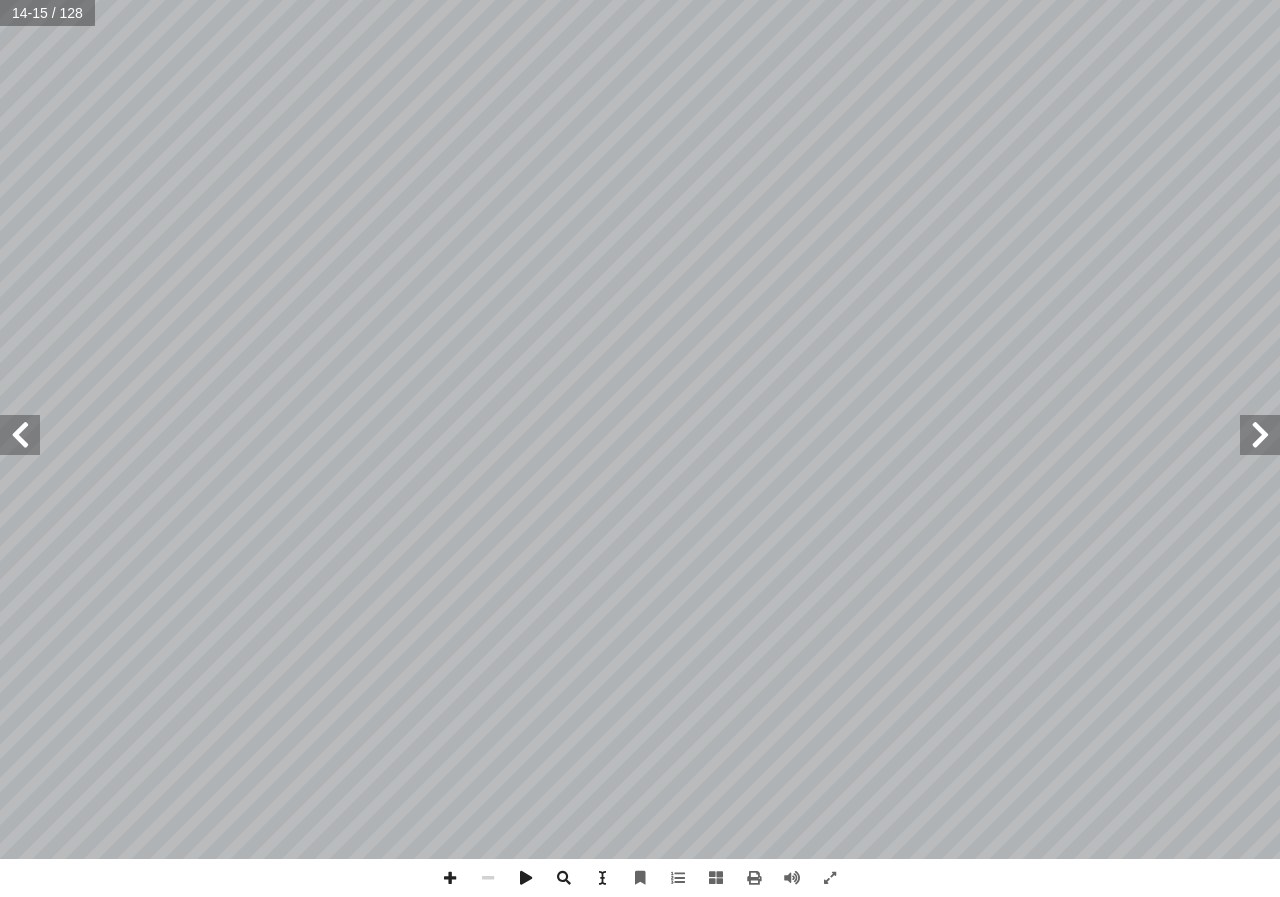 click at bounding box center (20, 435) 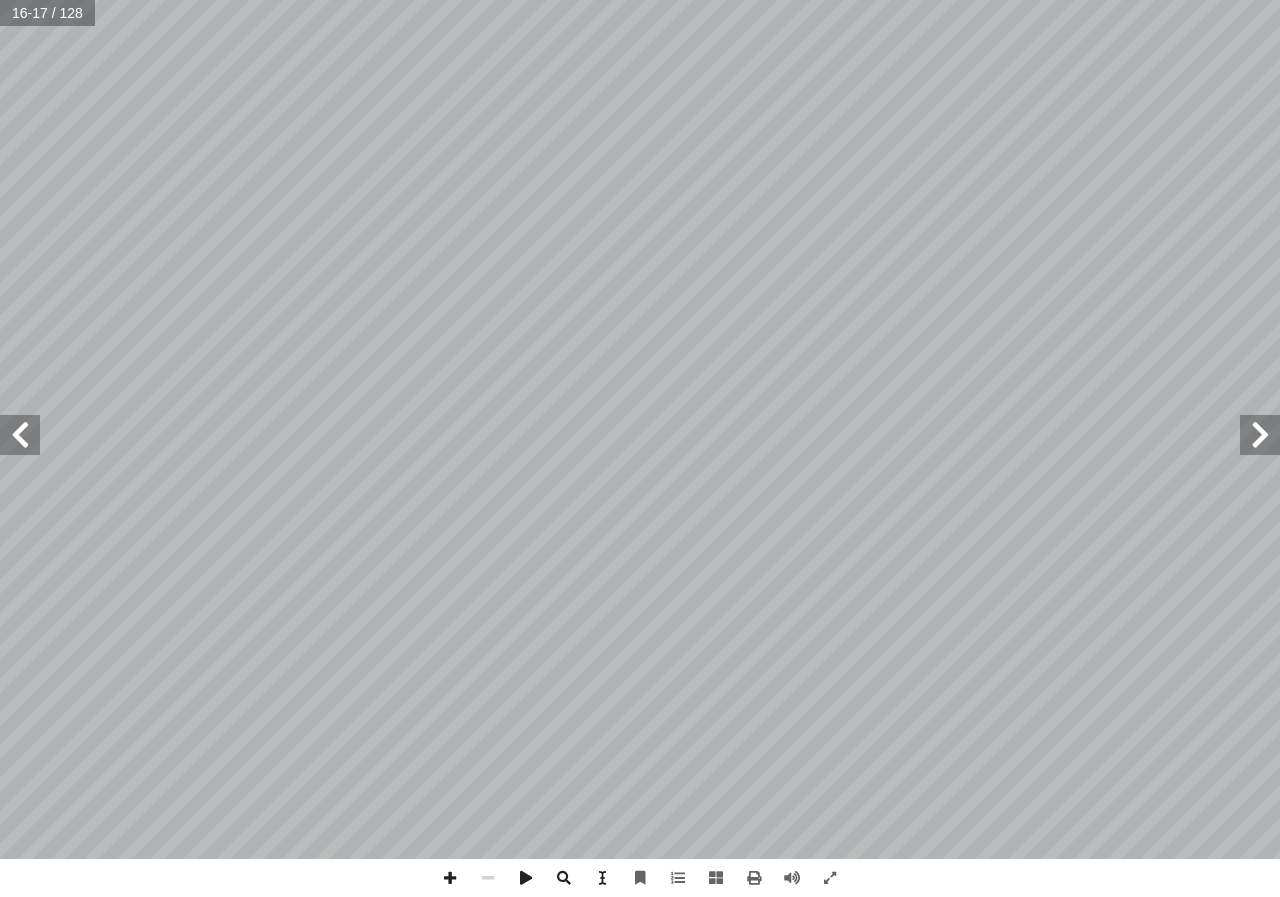 click at bounding box center [20, 435] 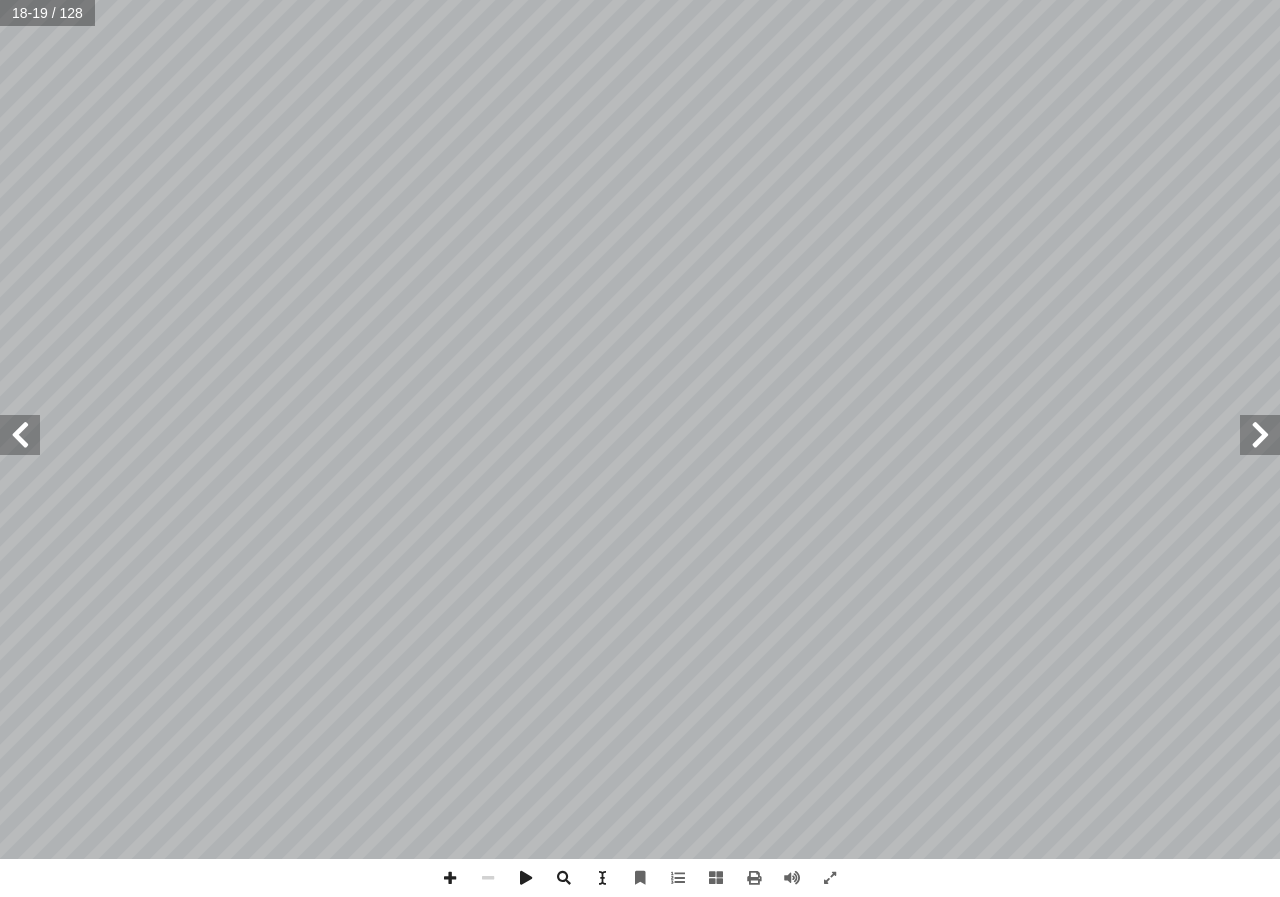 click at bounding box center (20, 435) 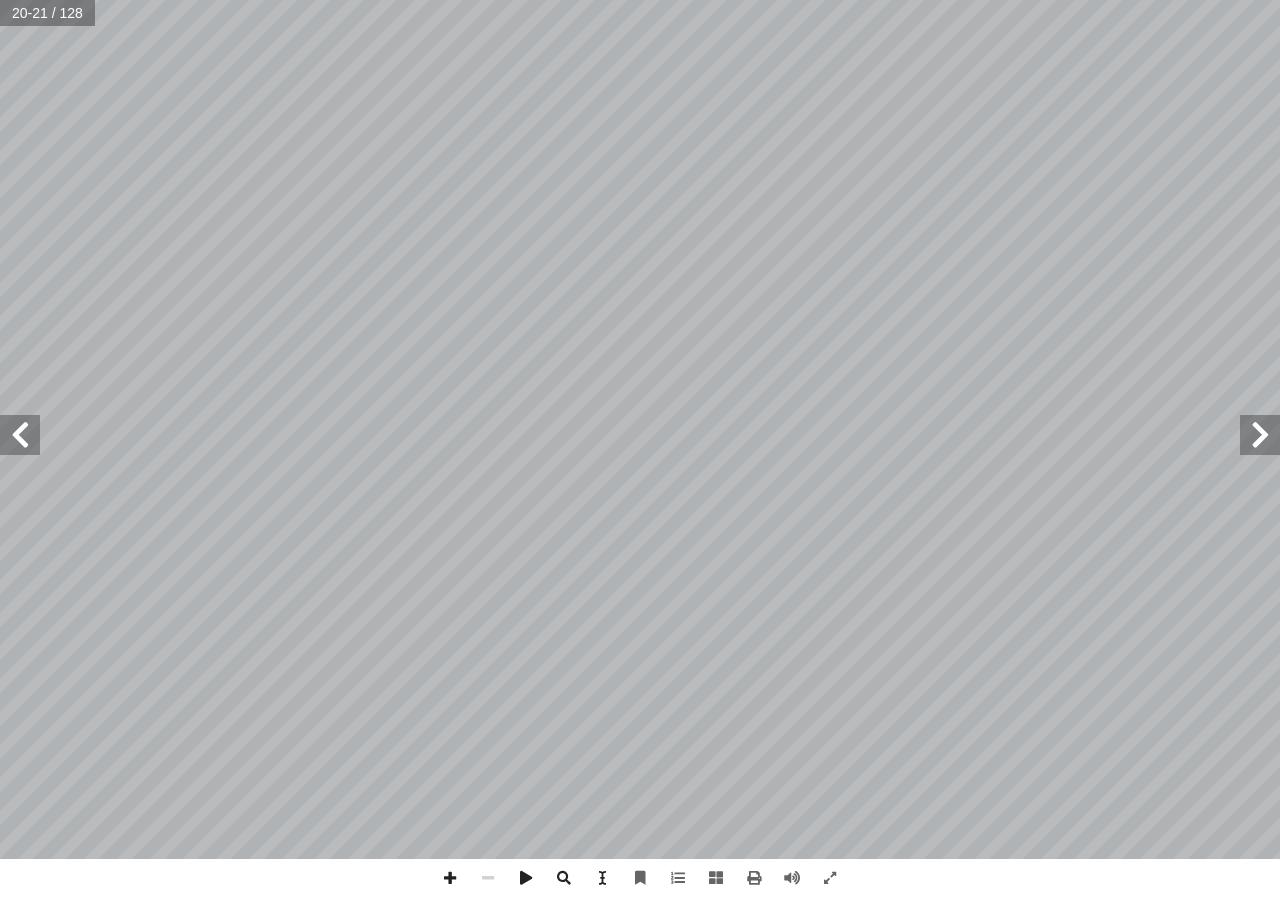 click at bounding box center (20, 435) 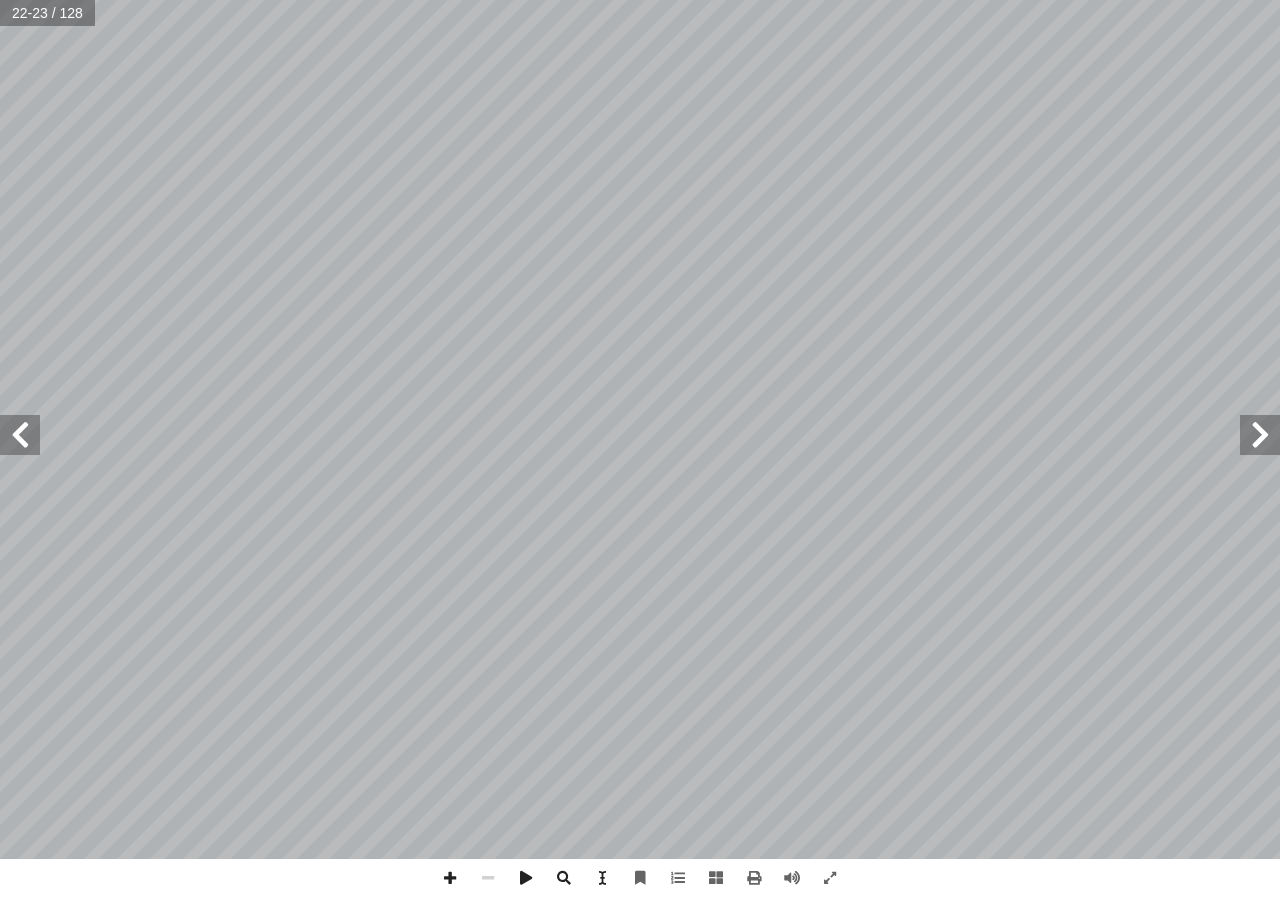 click at bounding box center (20, 435) 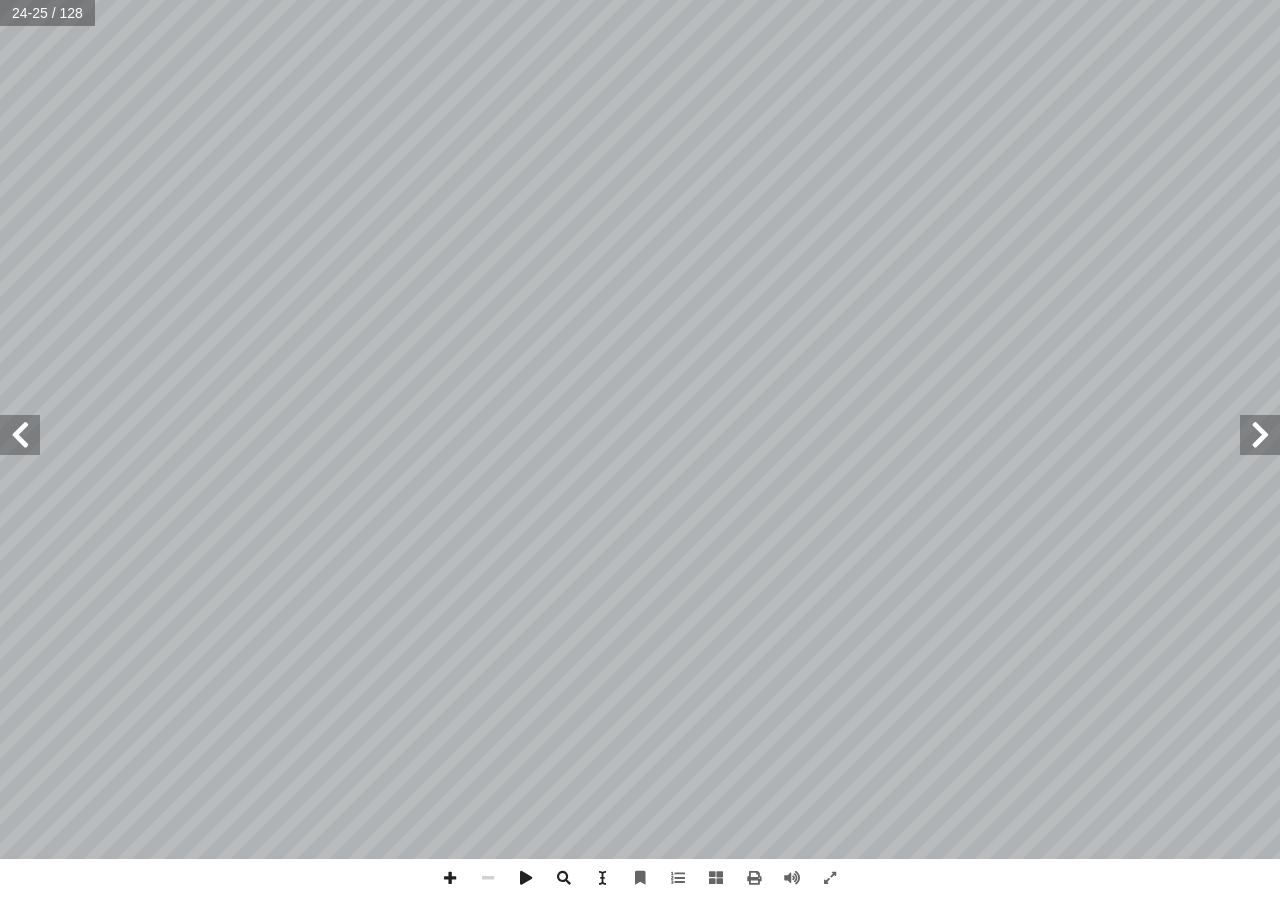 click at bounding box center [20, 435] 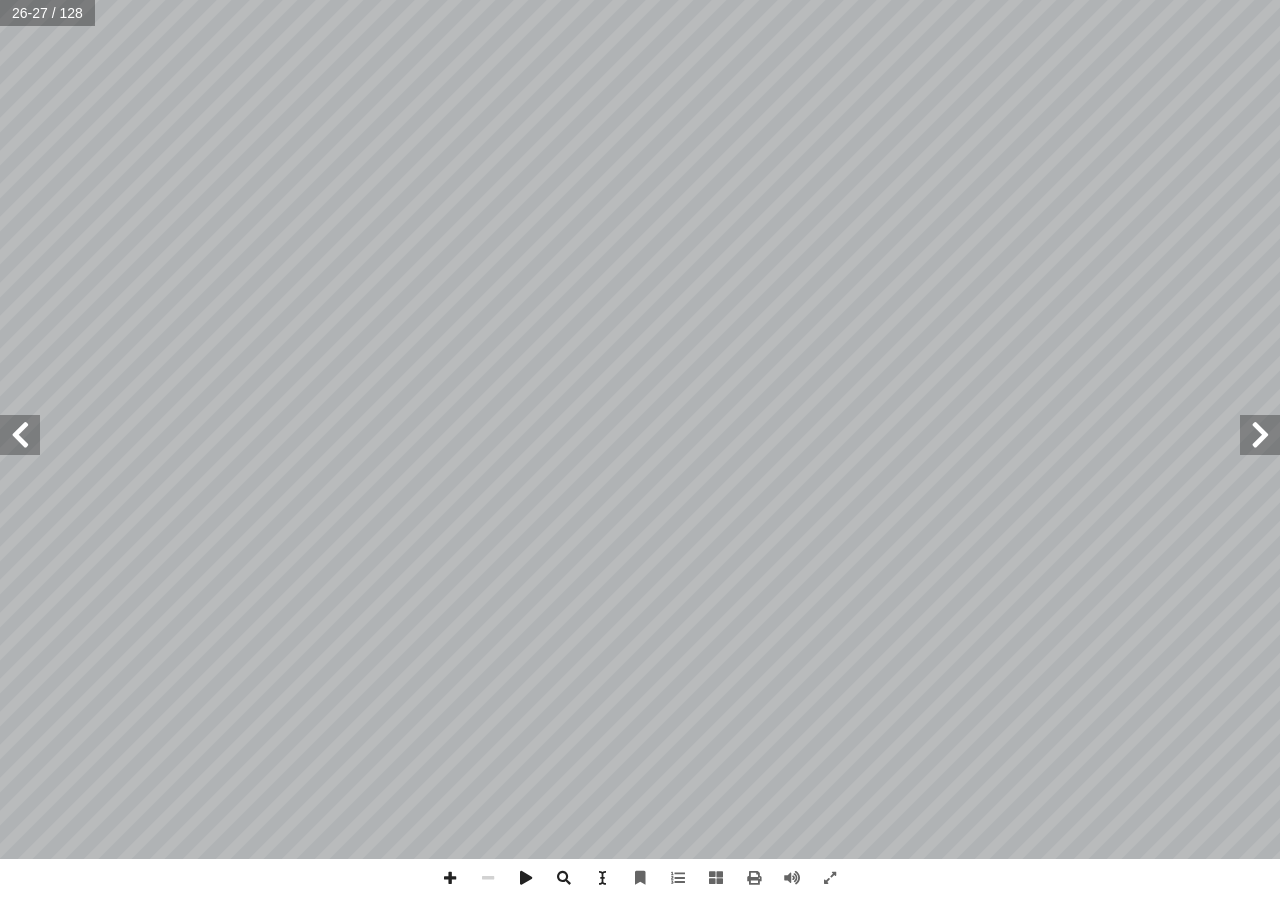 click at bounding box center [20, 435] 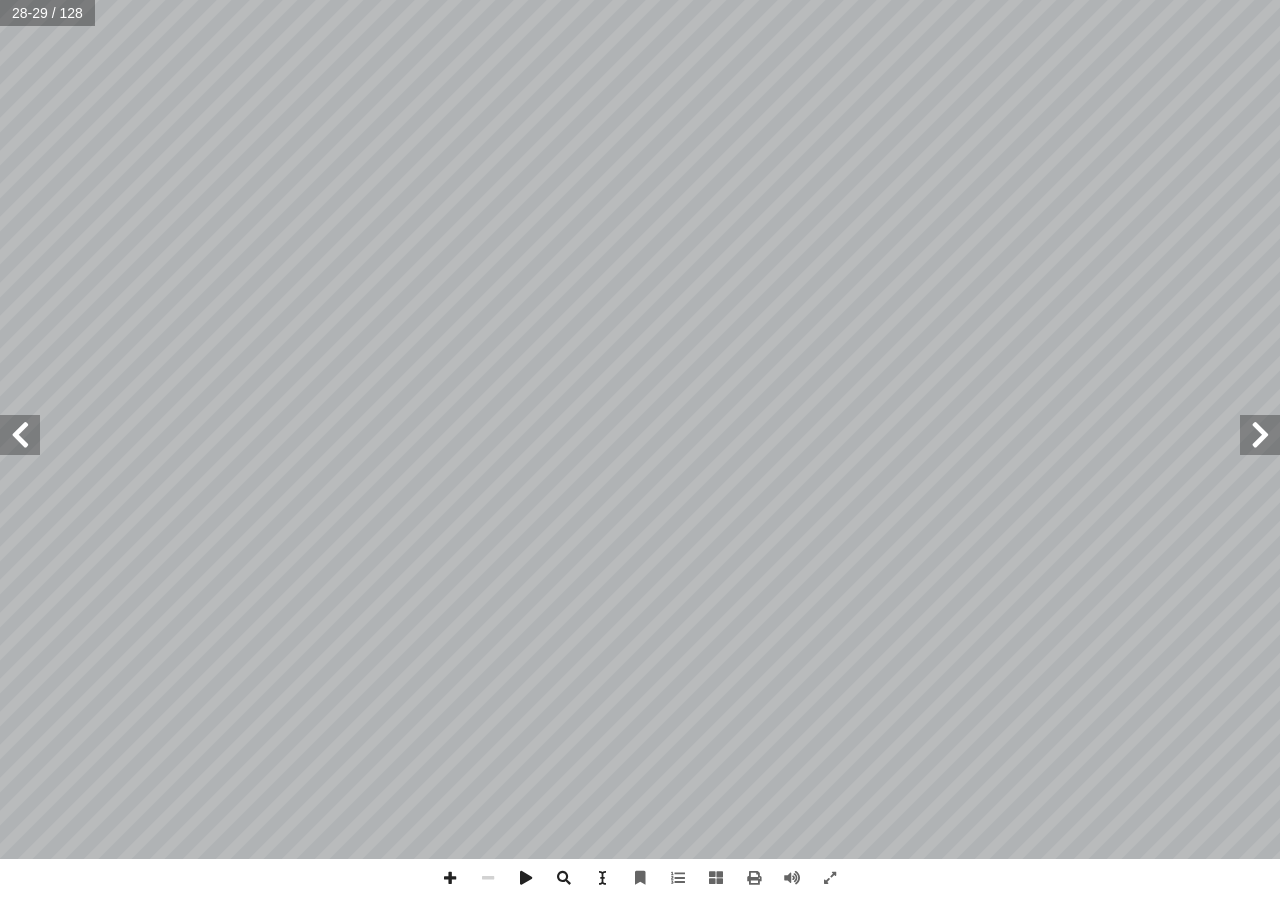 click at bounding box center [20, 435] 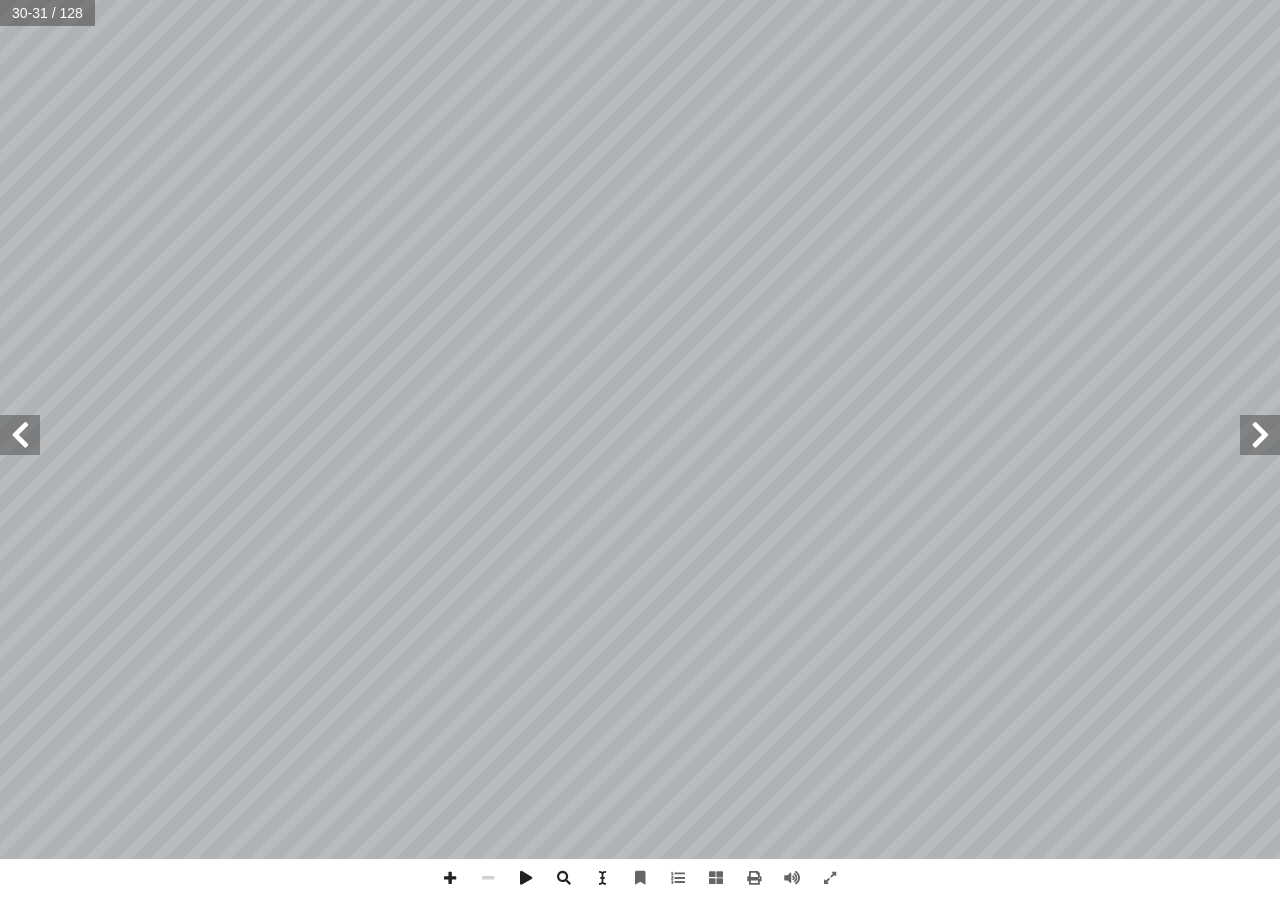 click at bounding box center [20, 435] 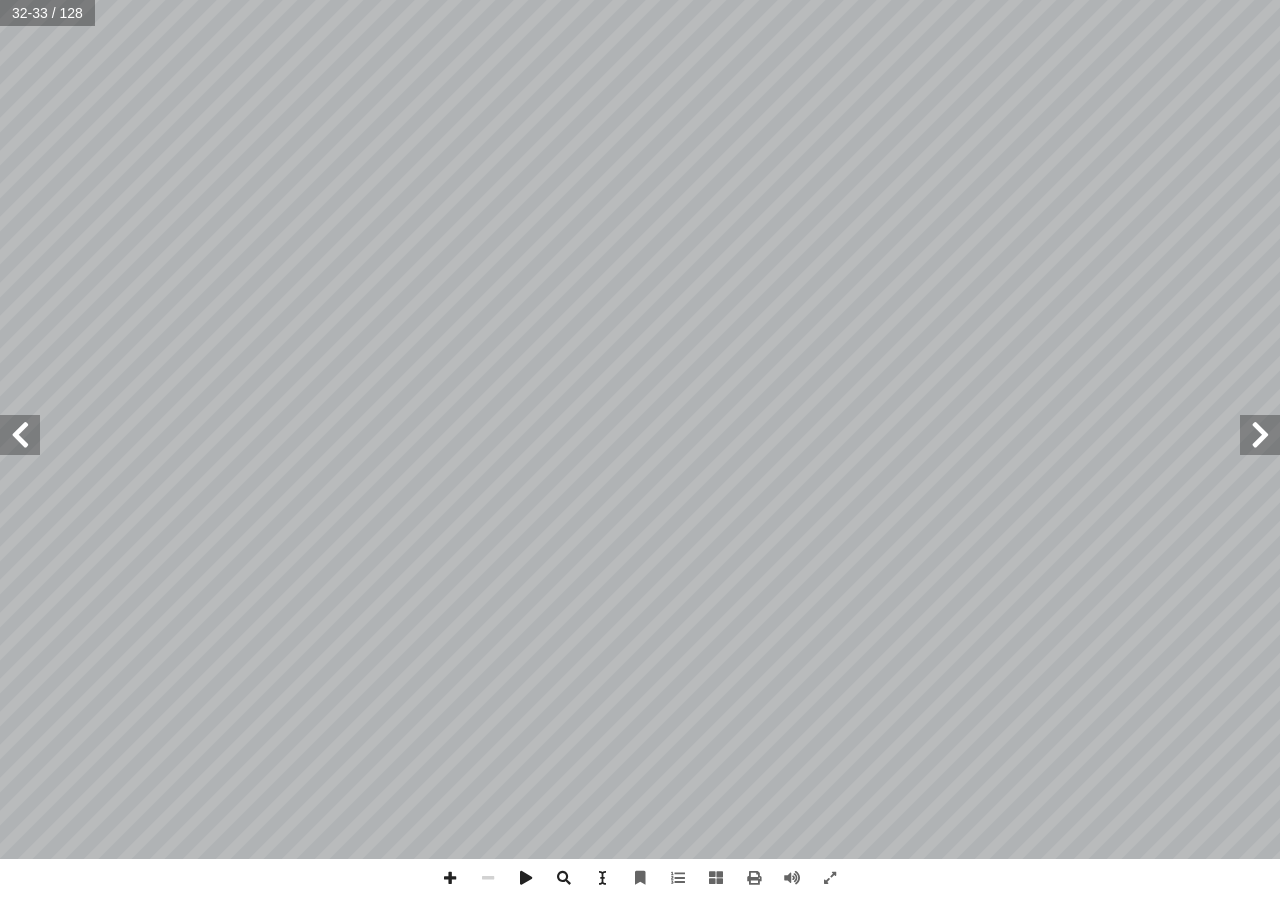 click at bounding box center (20, 435) 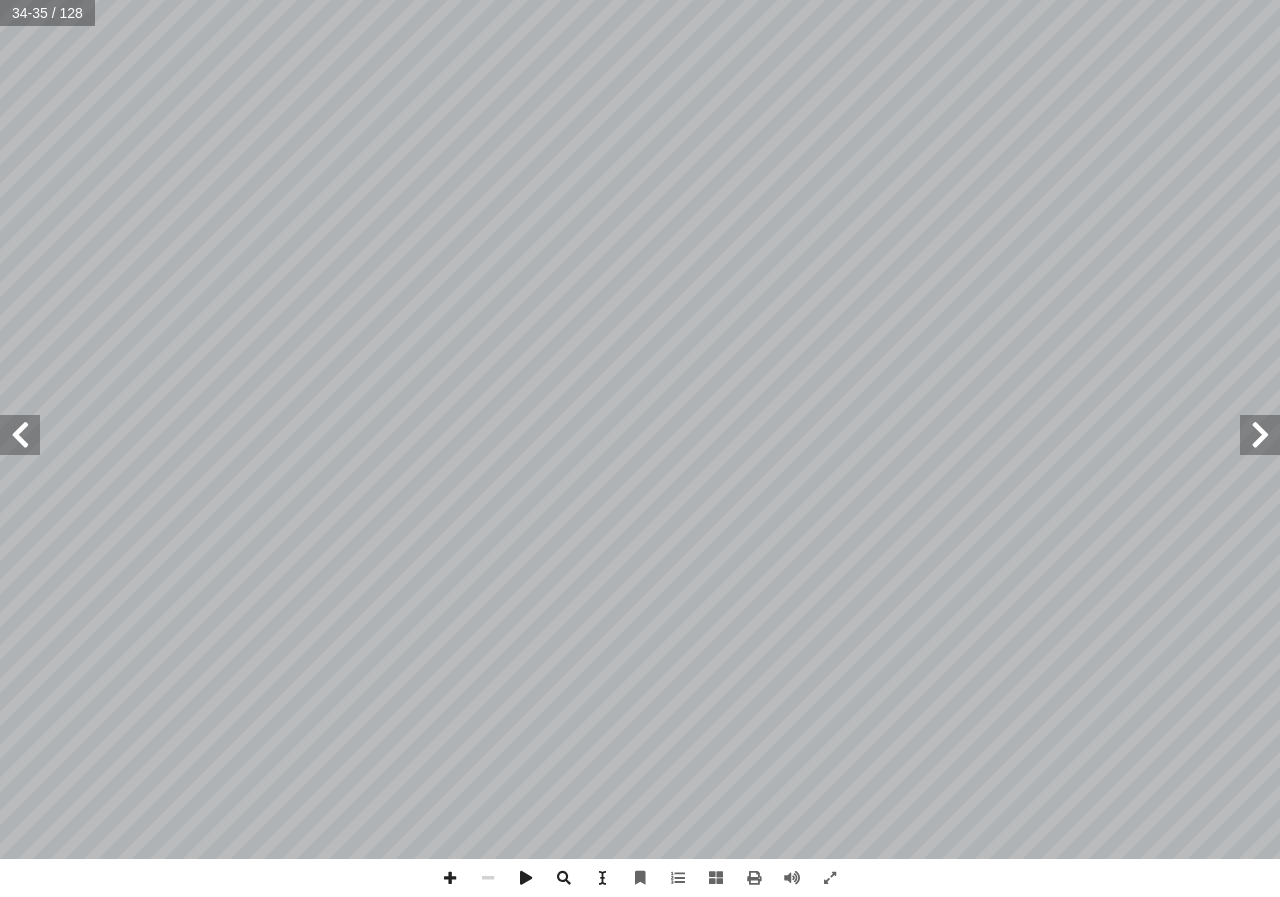 click at bounding box center [20, 435] 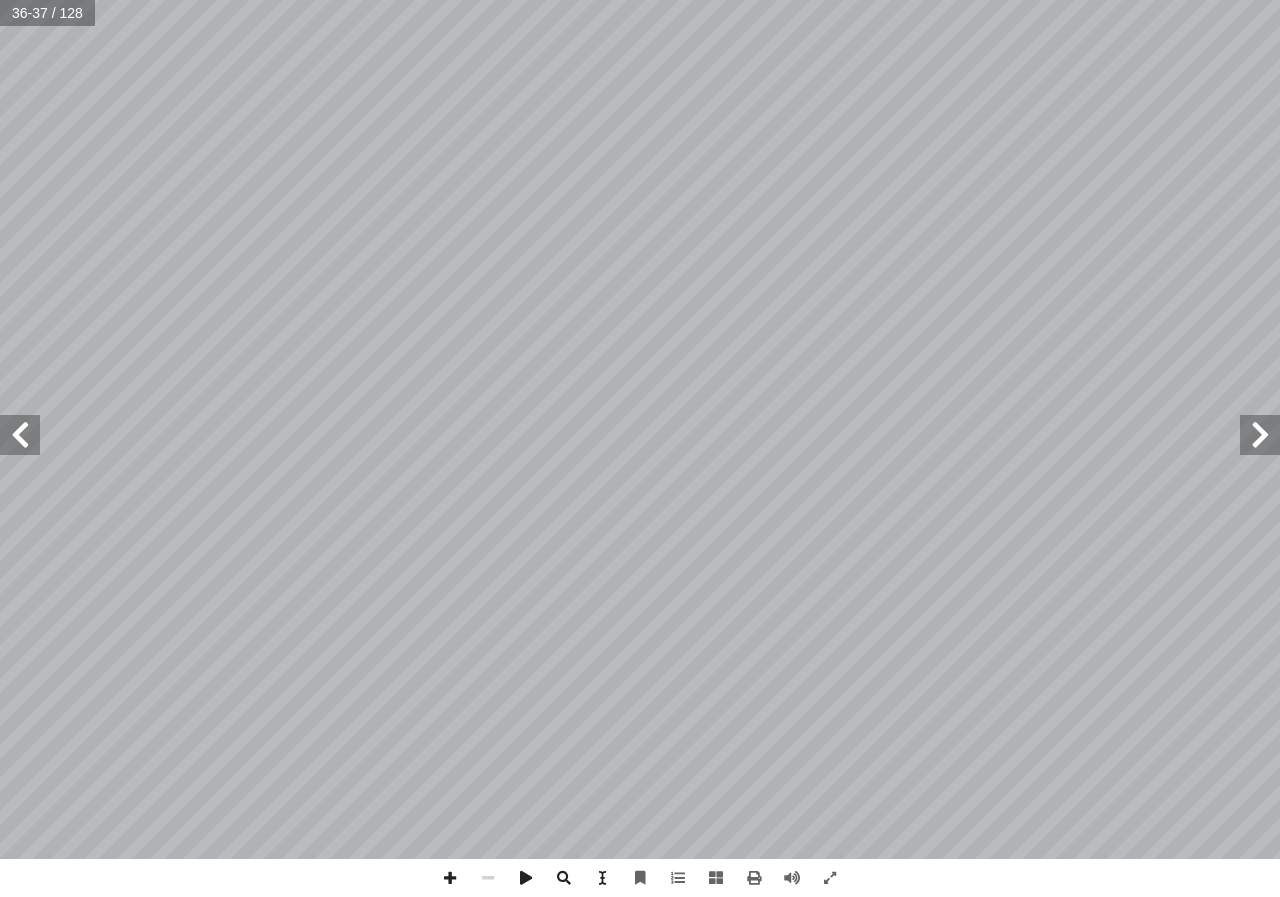click at bounding box center (20, 435) 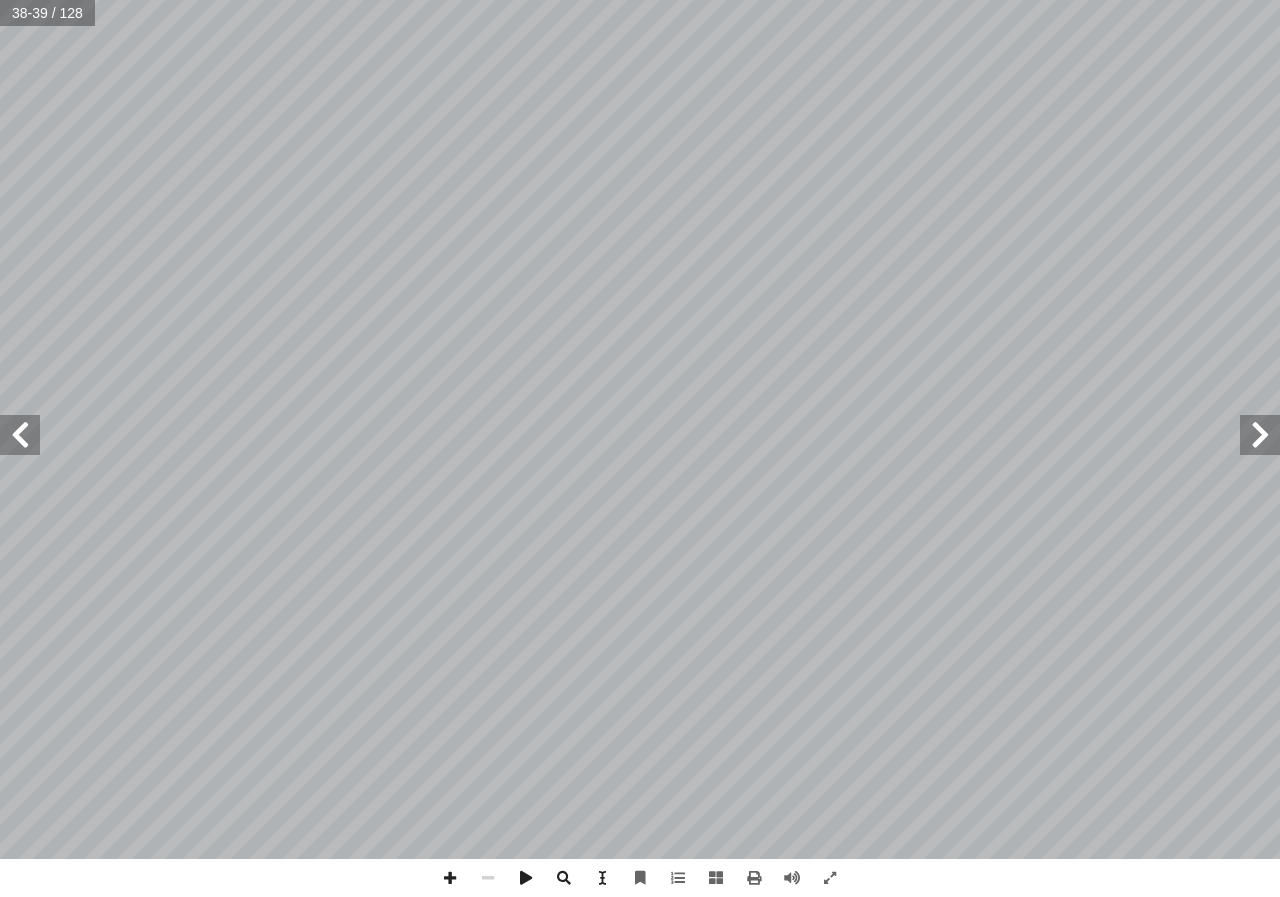 click at bounding box center [20, 435] 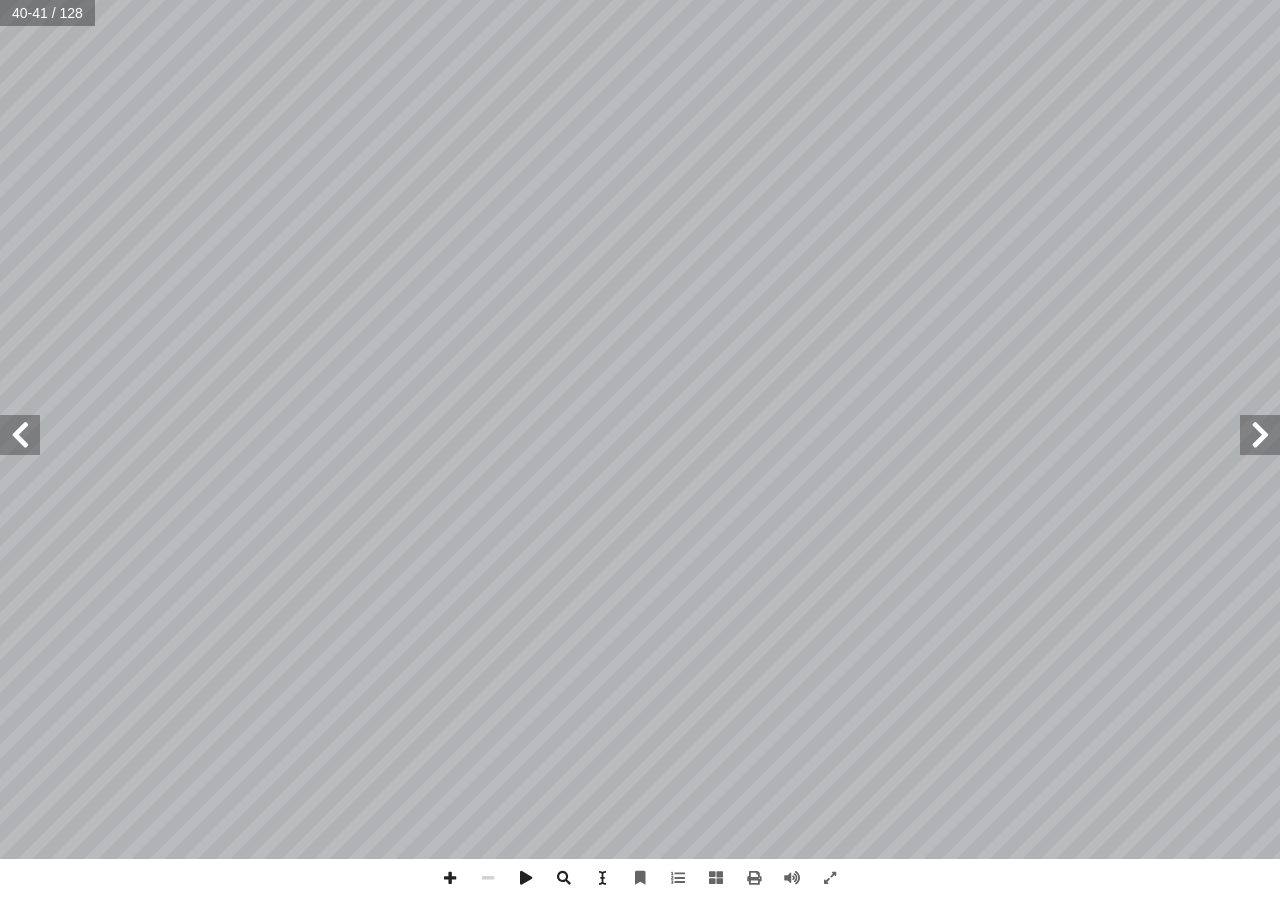click at bounding box center [20, 435] 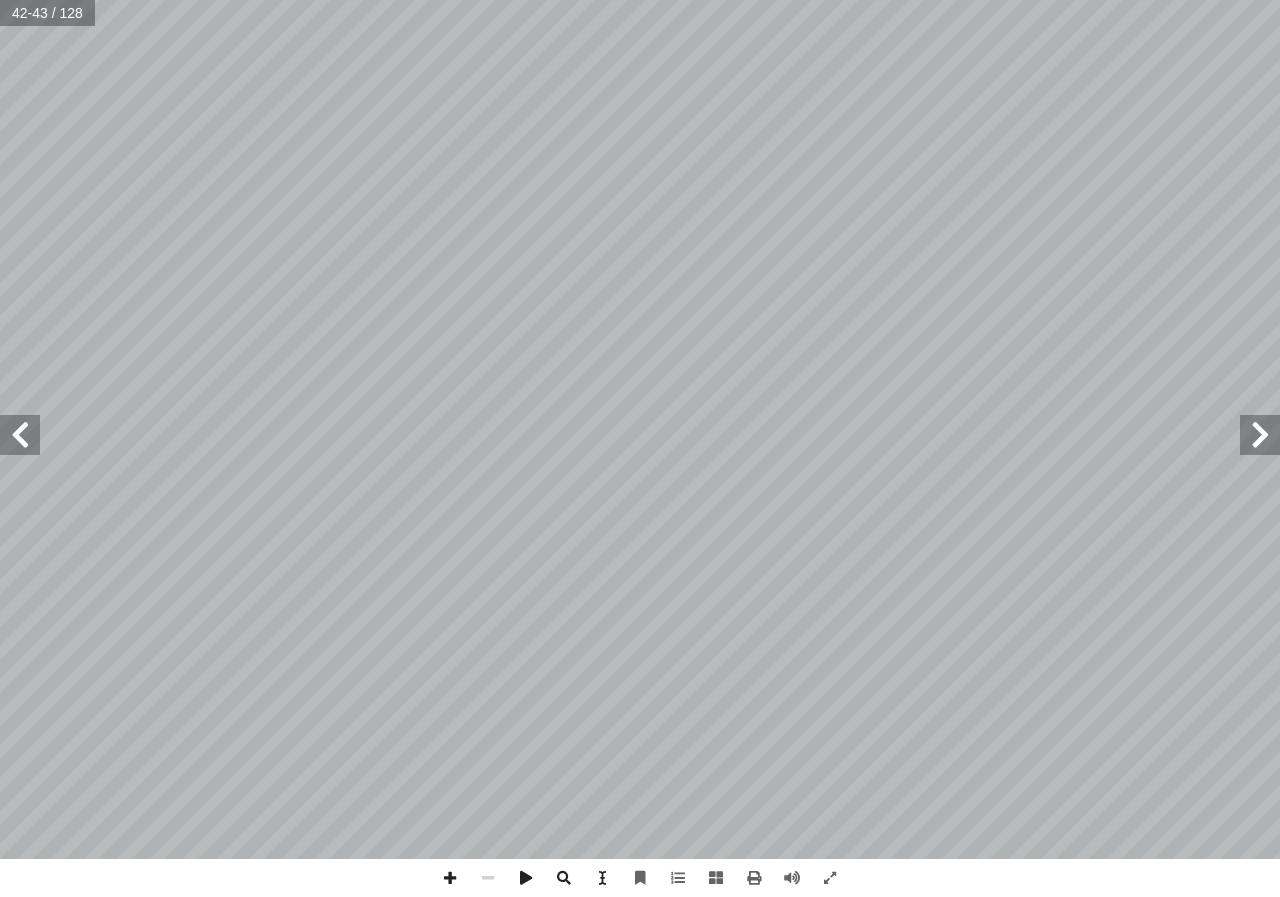 click at bounding box center [20, 435] 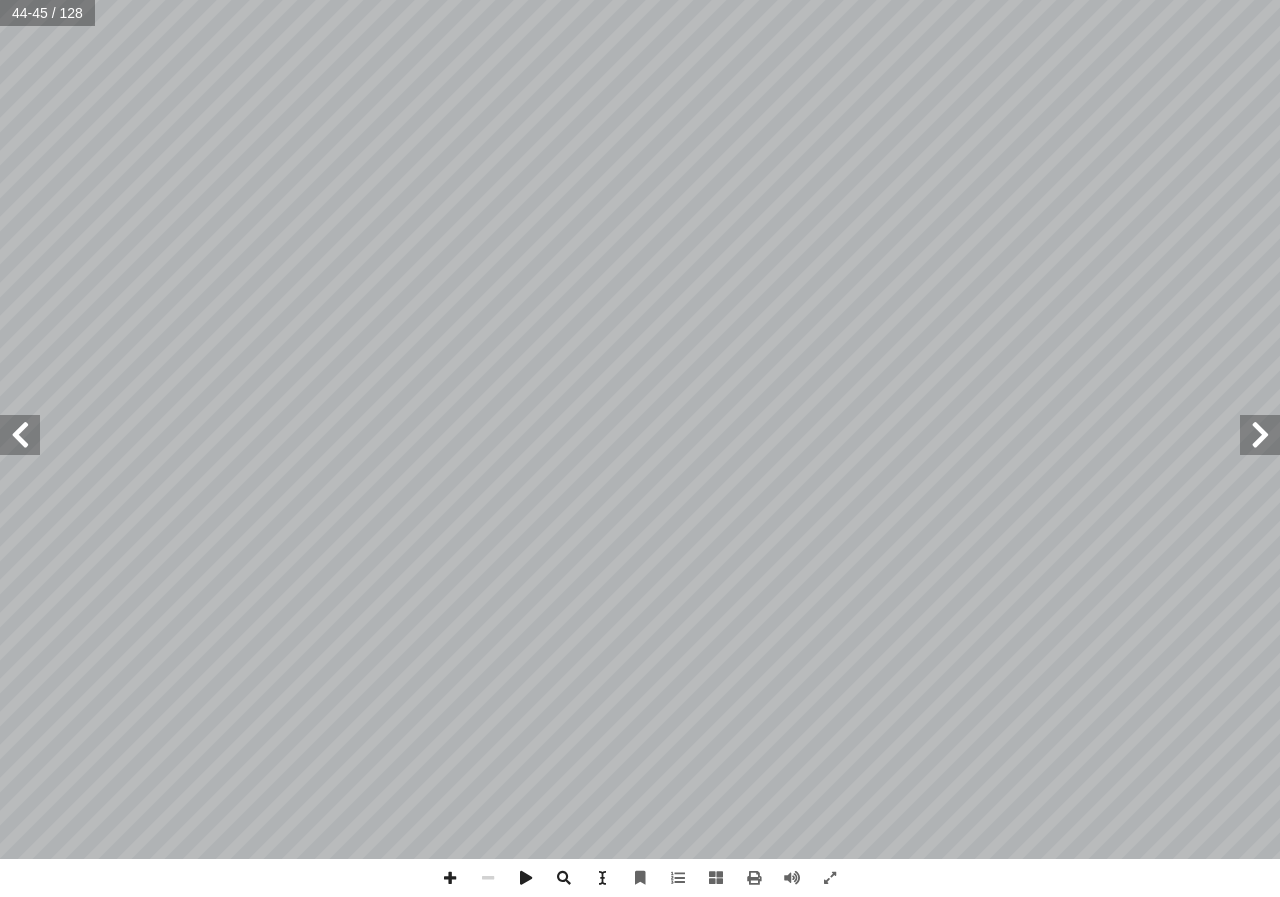 click at bounding box center [20, 435] 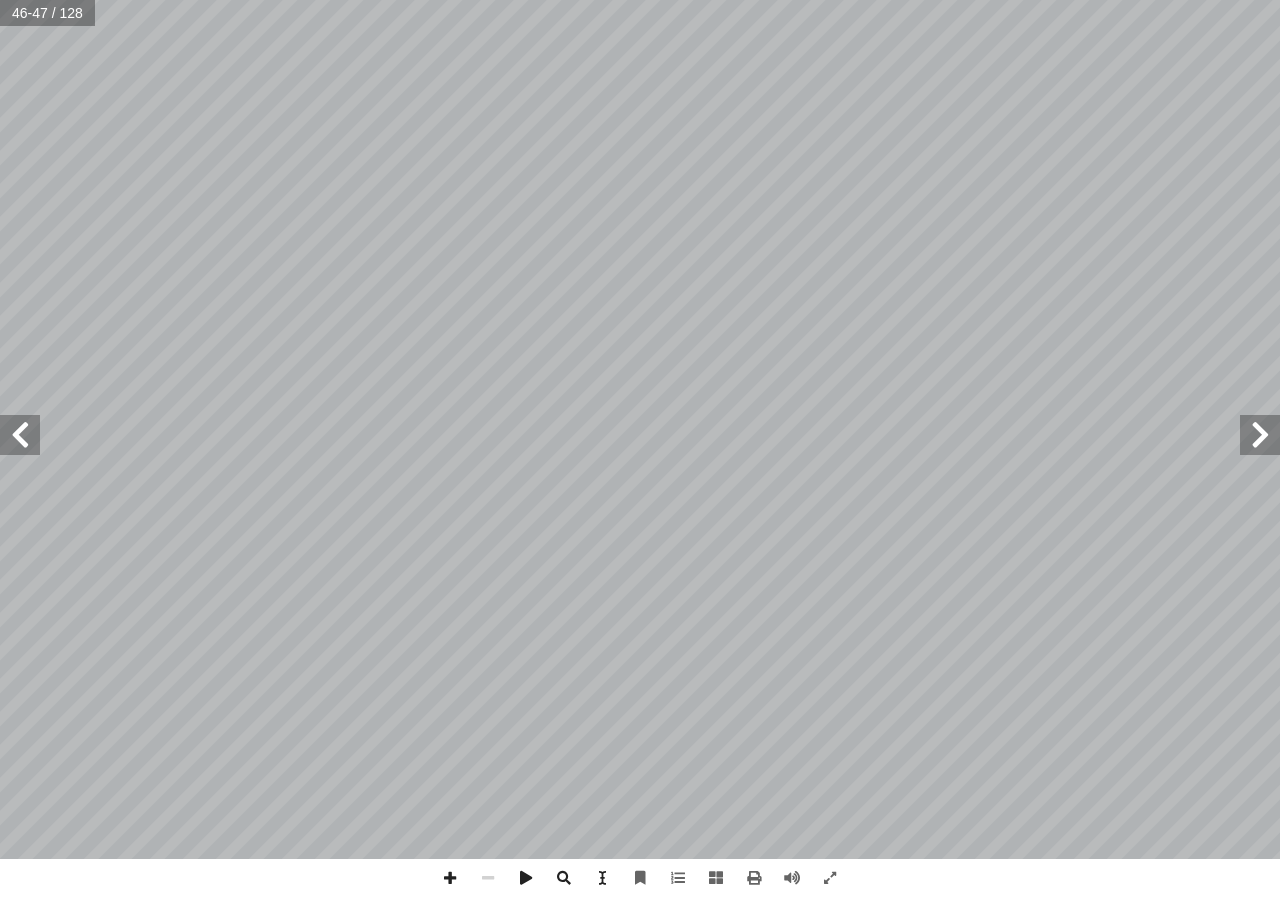 click at bounding box center [20, 435] 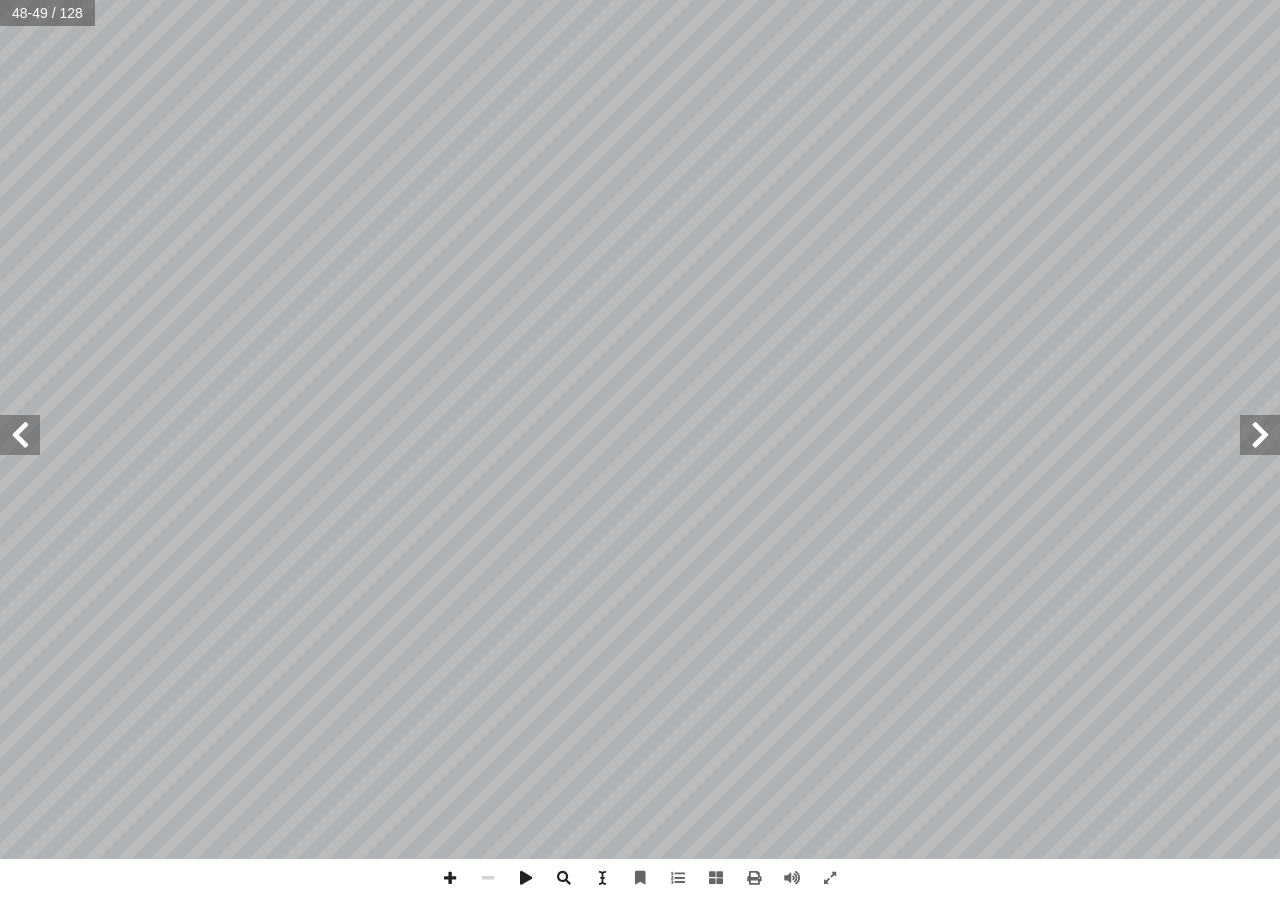 click at bounding box center [20, 435] 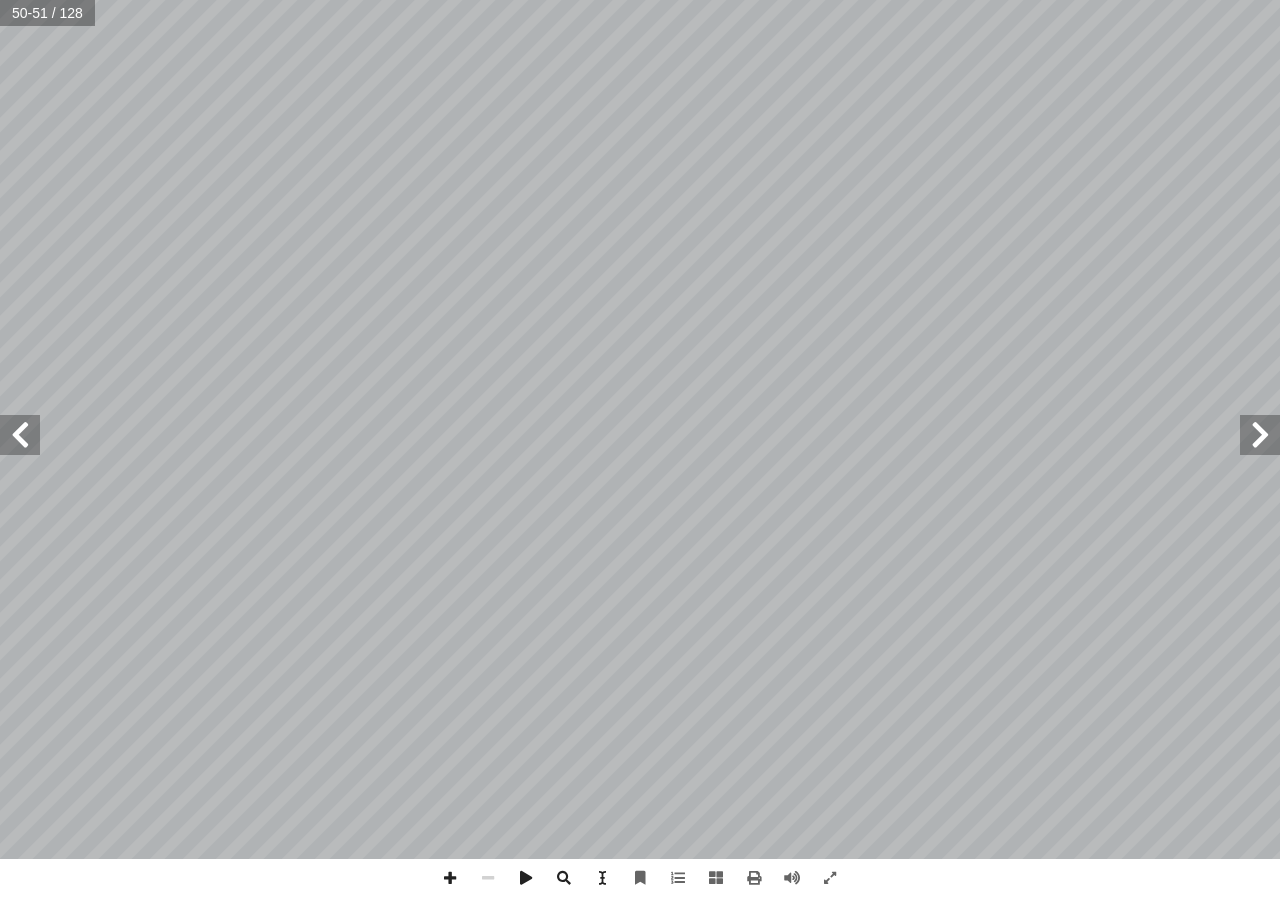 click at bounding box center (20, 435) 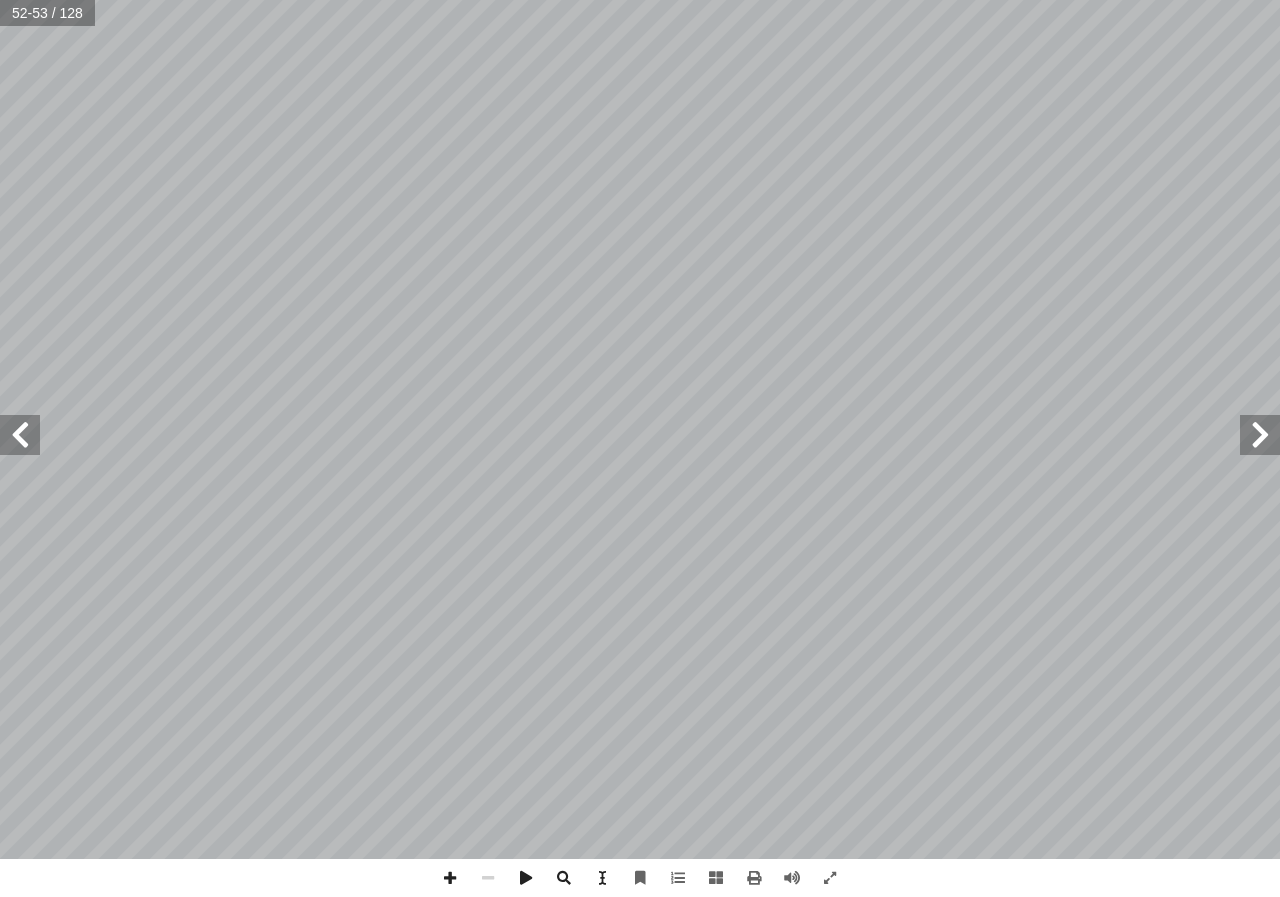 click at bounding box center [20, 435] 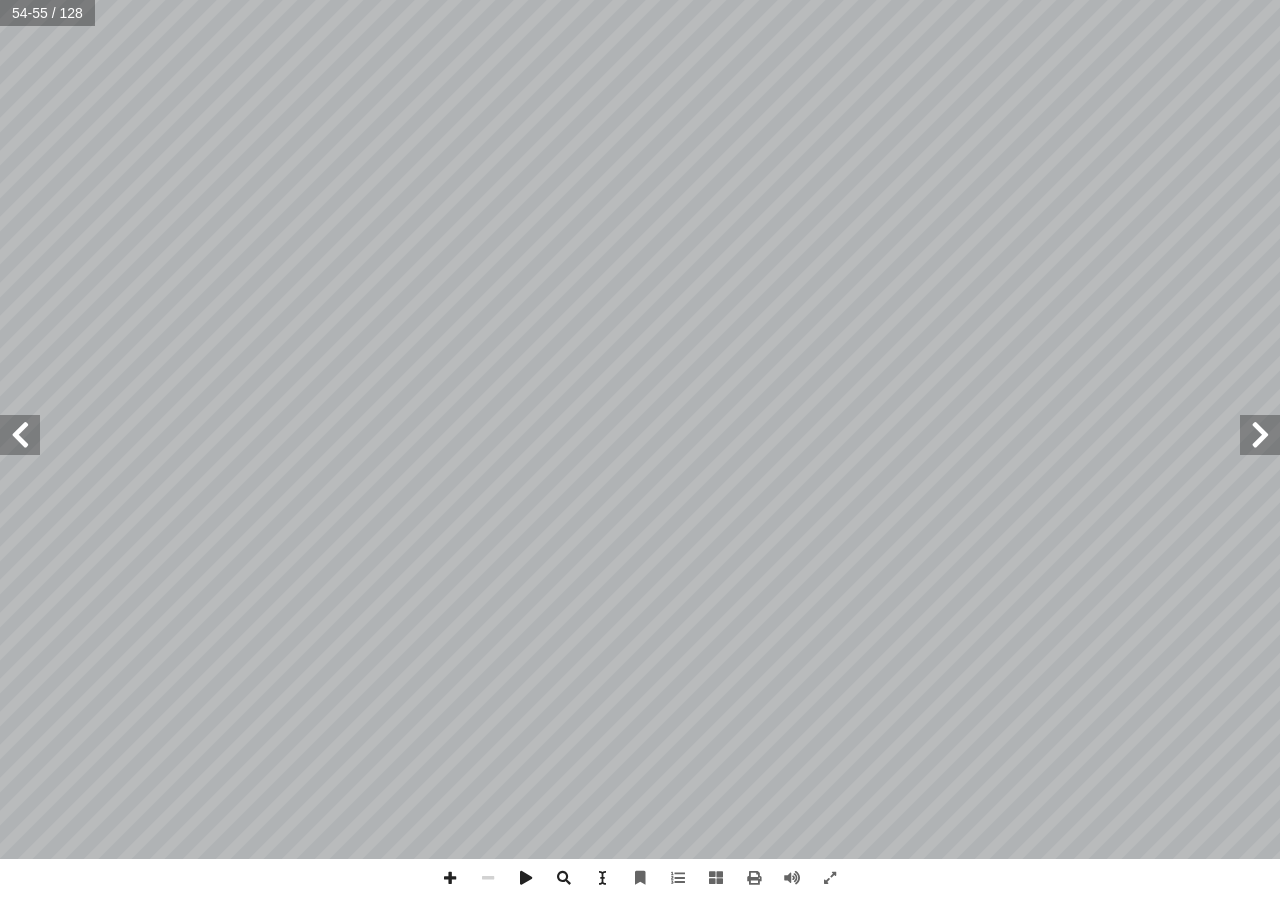 click at bounding box center (20, 435) 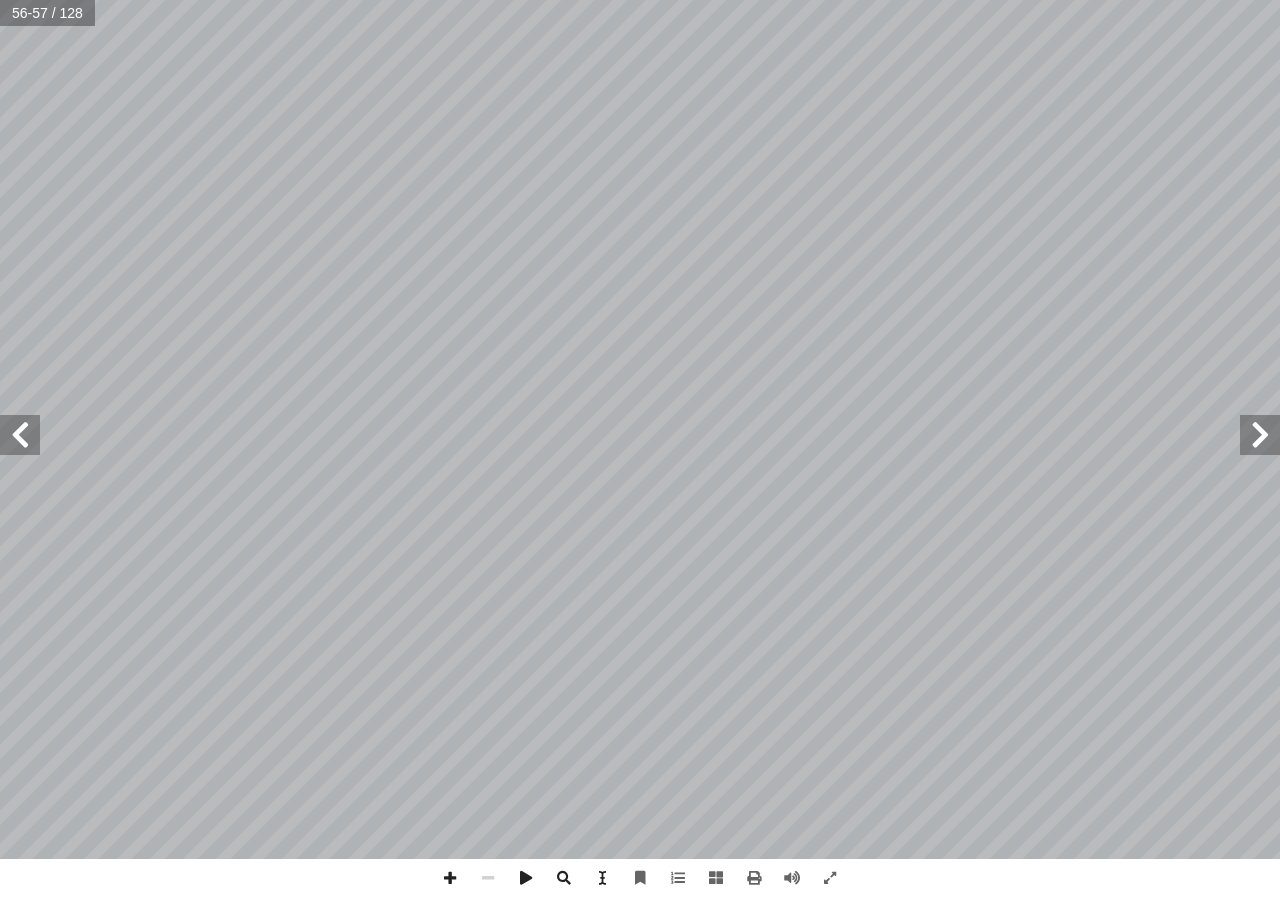 click at bounding box center [20, 435] 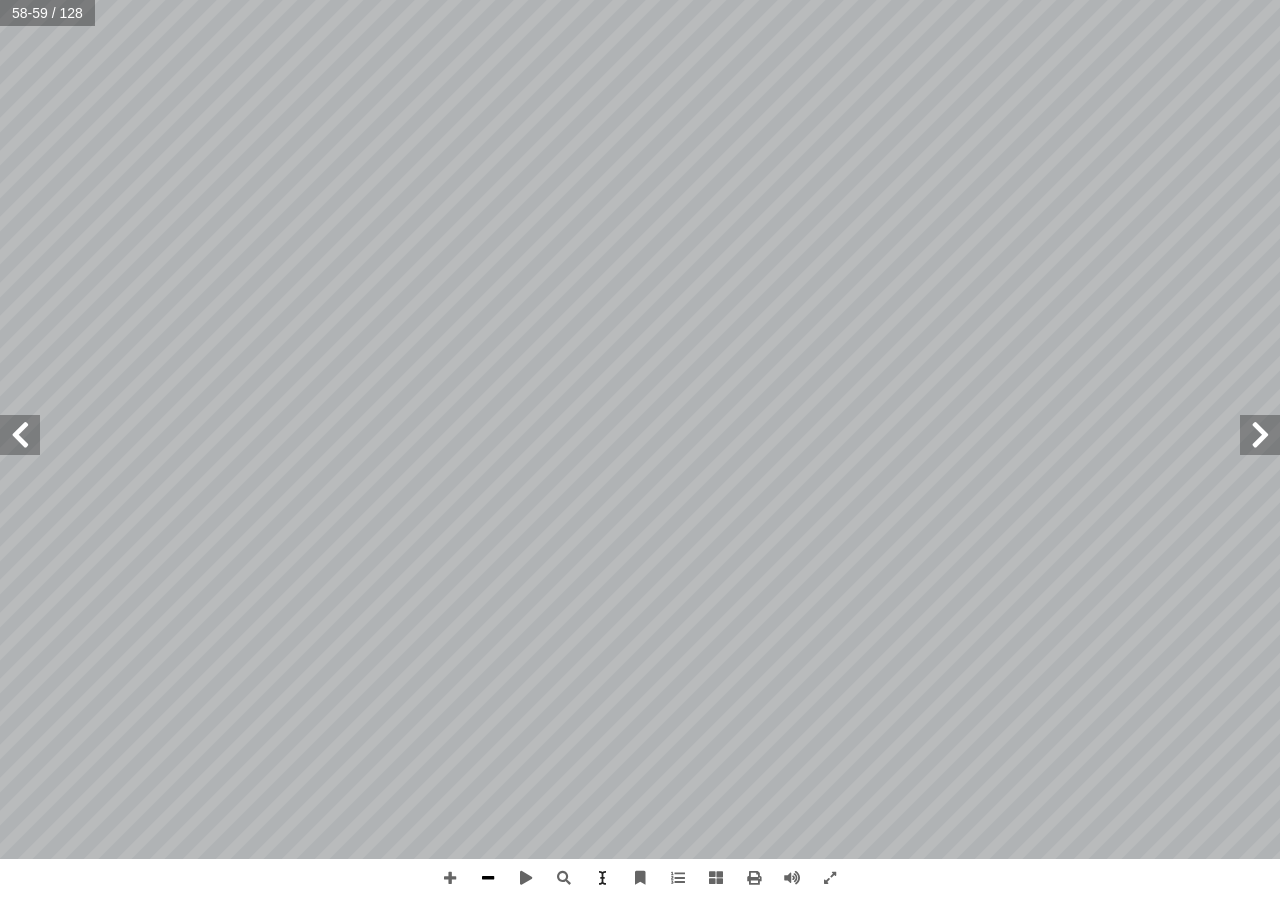 click at bounding box center [488, 878] 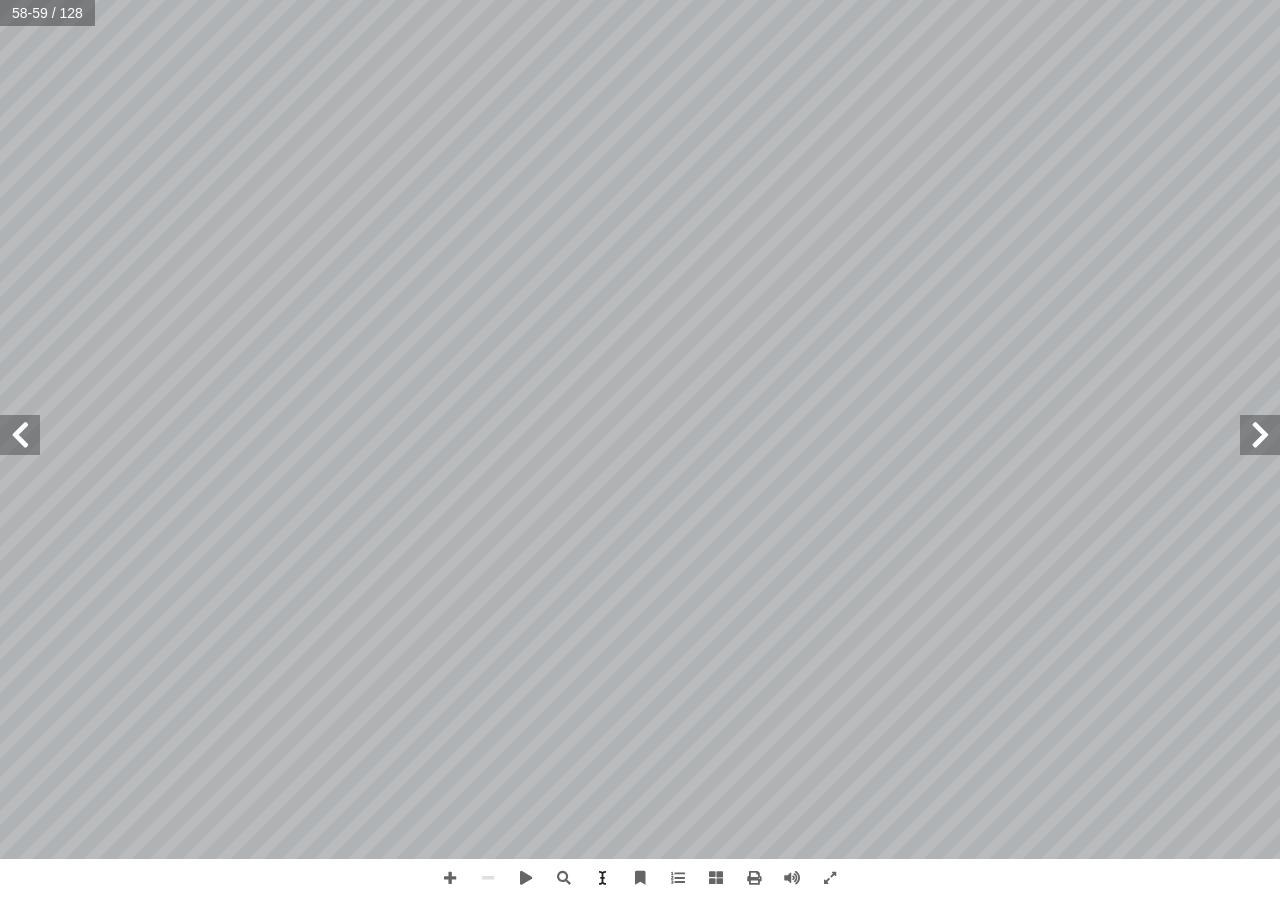 click at bounding box center [20, 435] 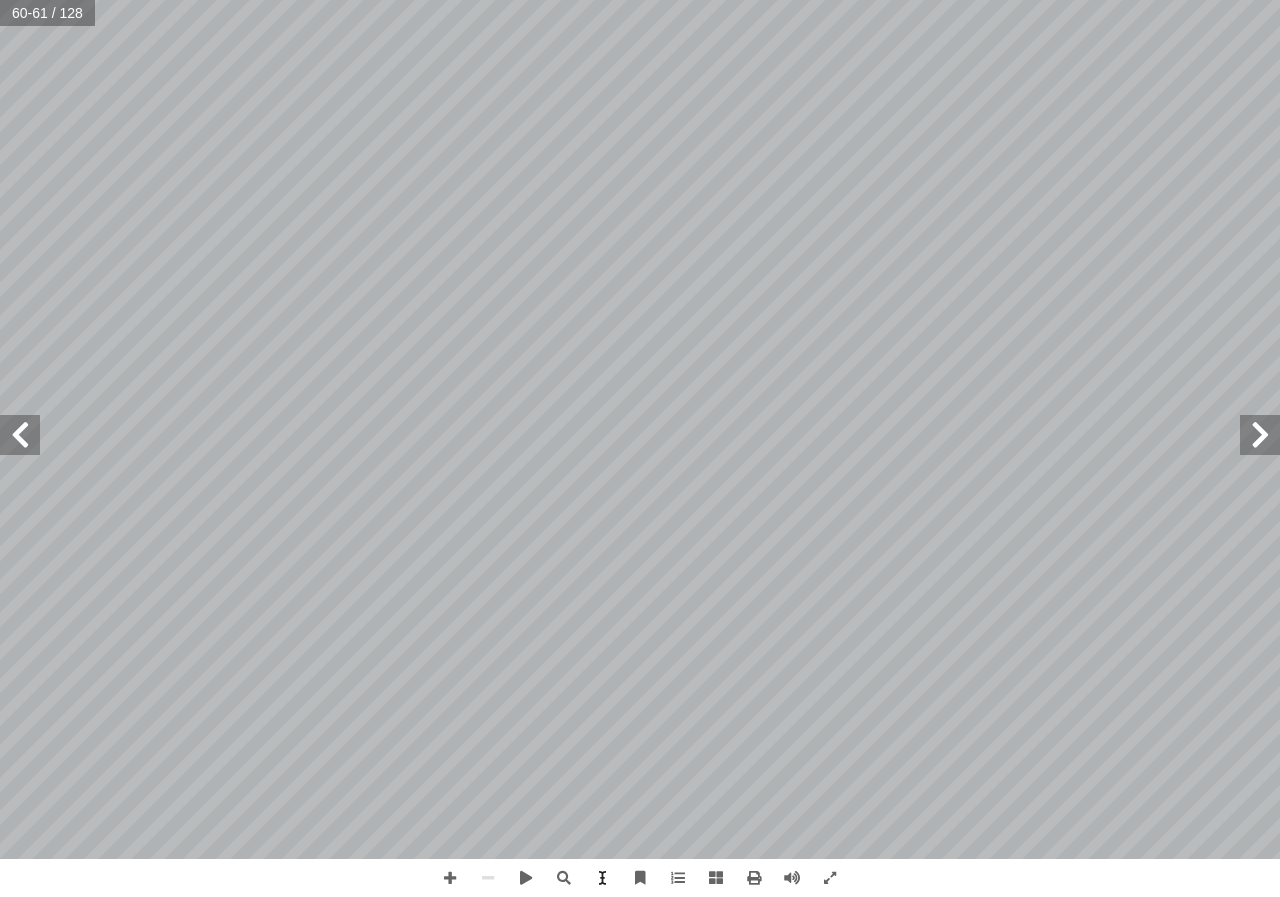 click at bounding box center [20, 435] 